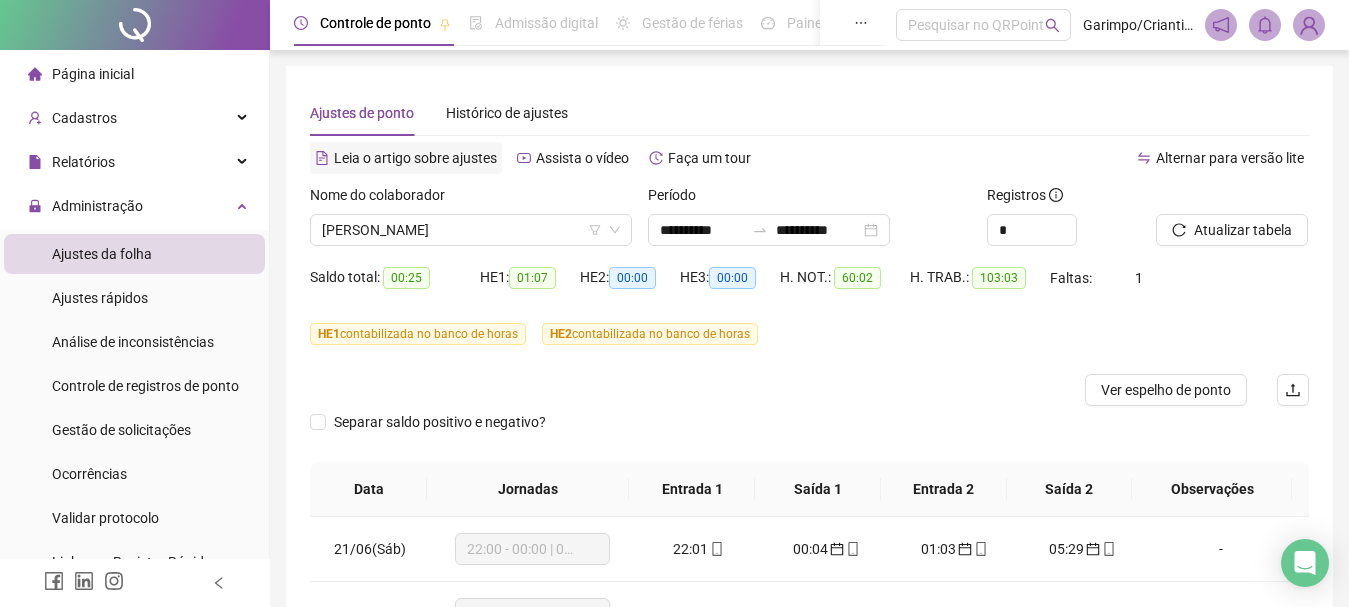 scroll, scrollTop: 0, scrollLeft: 0, axis: both 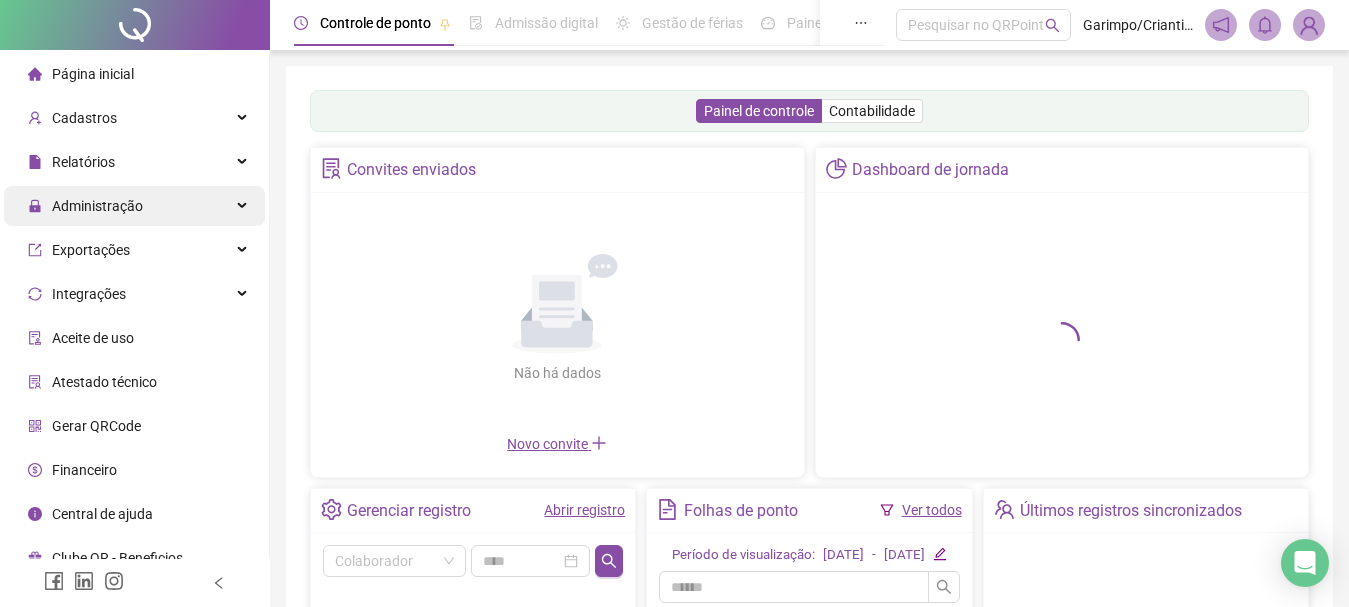 click on "Administração" at bounding box center [85, 206] 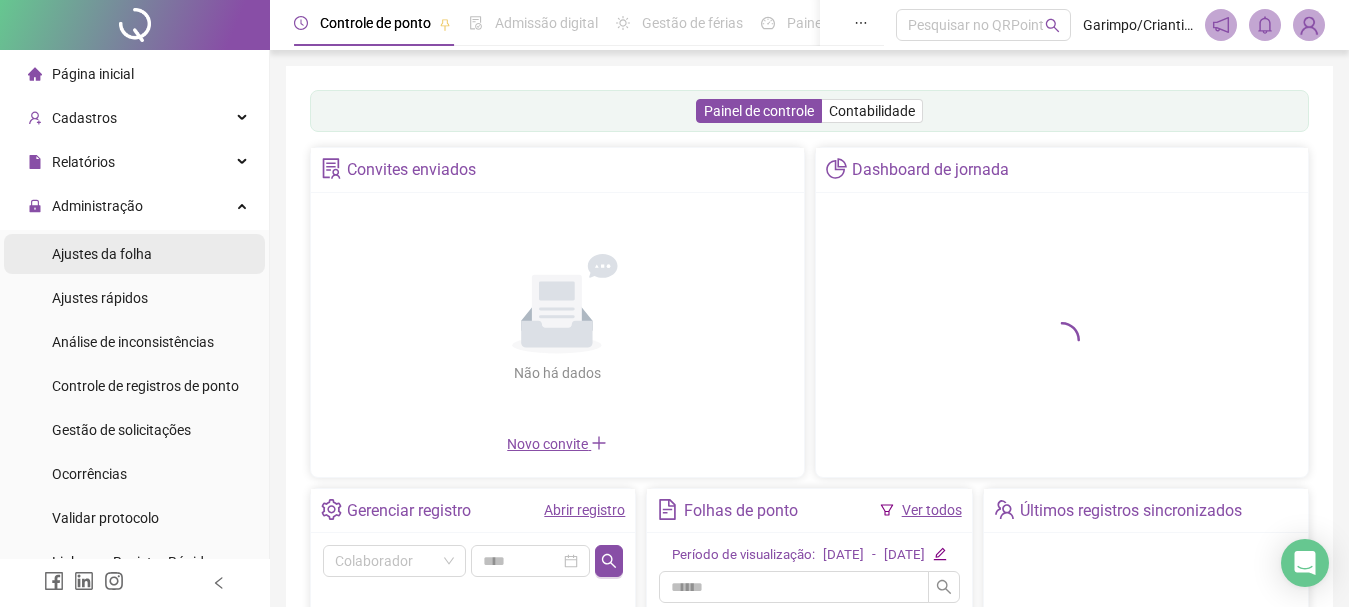 click on "Ajustes da folha" at bounding box center [102, 254] 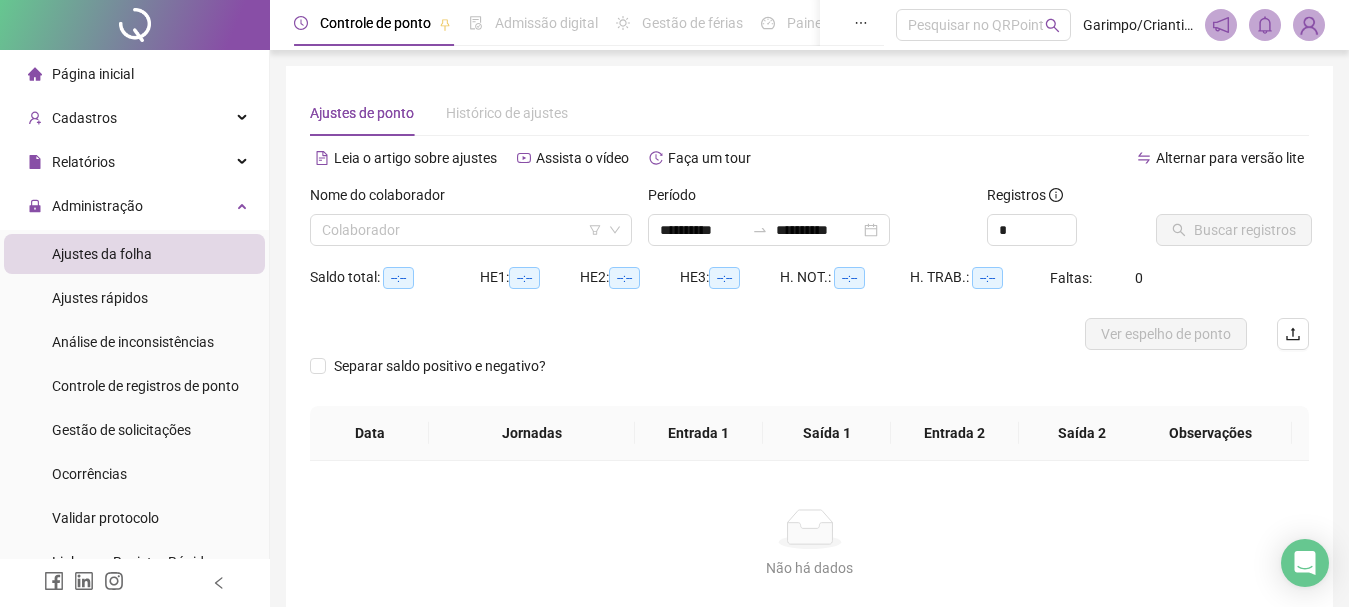 type on "**********" 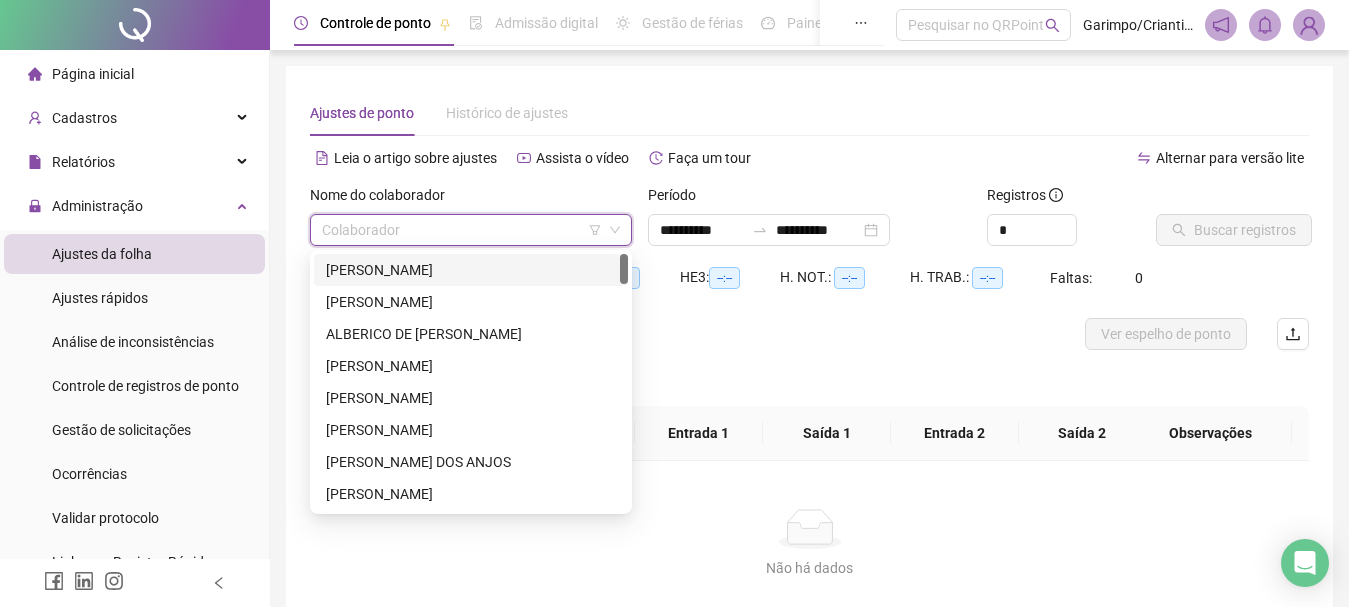 click at bounding box center [465, 230] 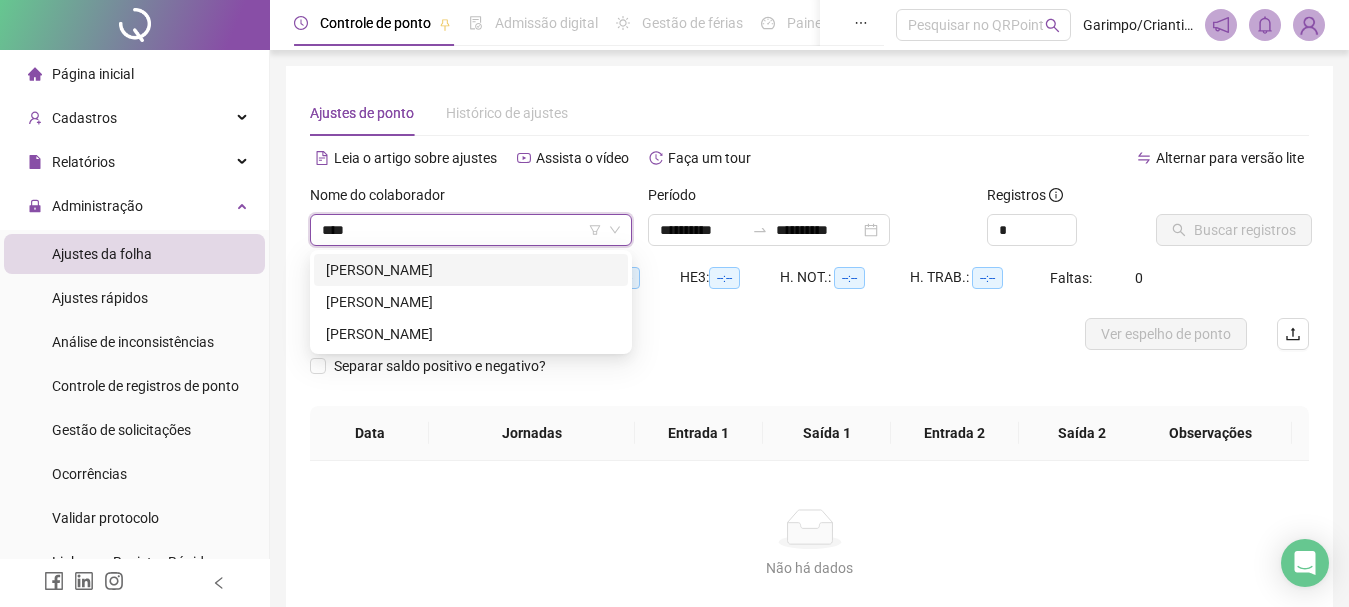 type on "*****" 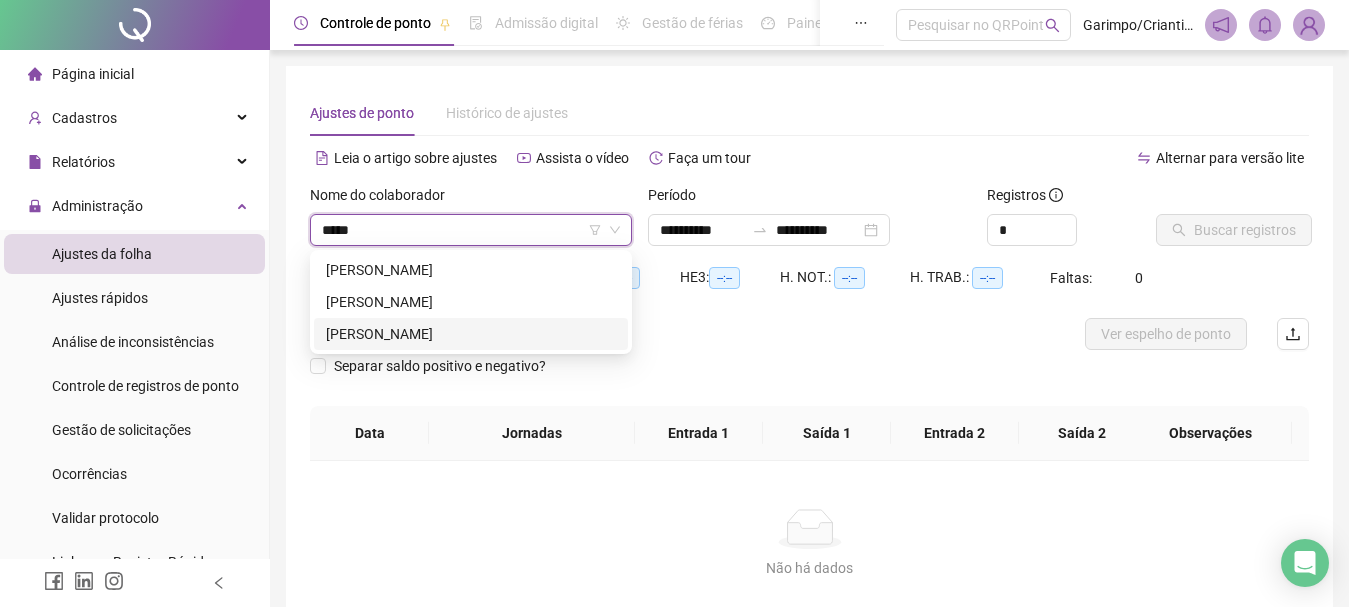 type 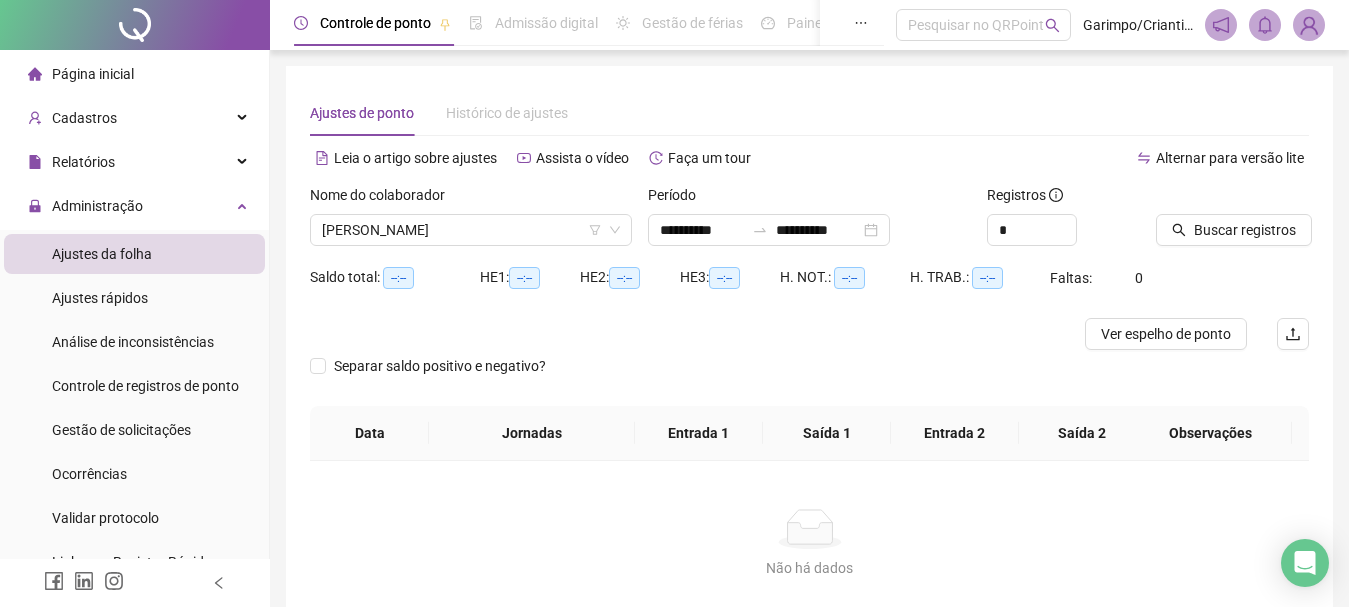 click on "Buscar registros" at bounding box center (1232, 223) 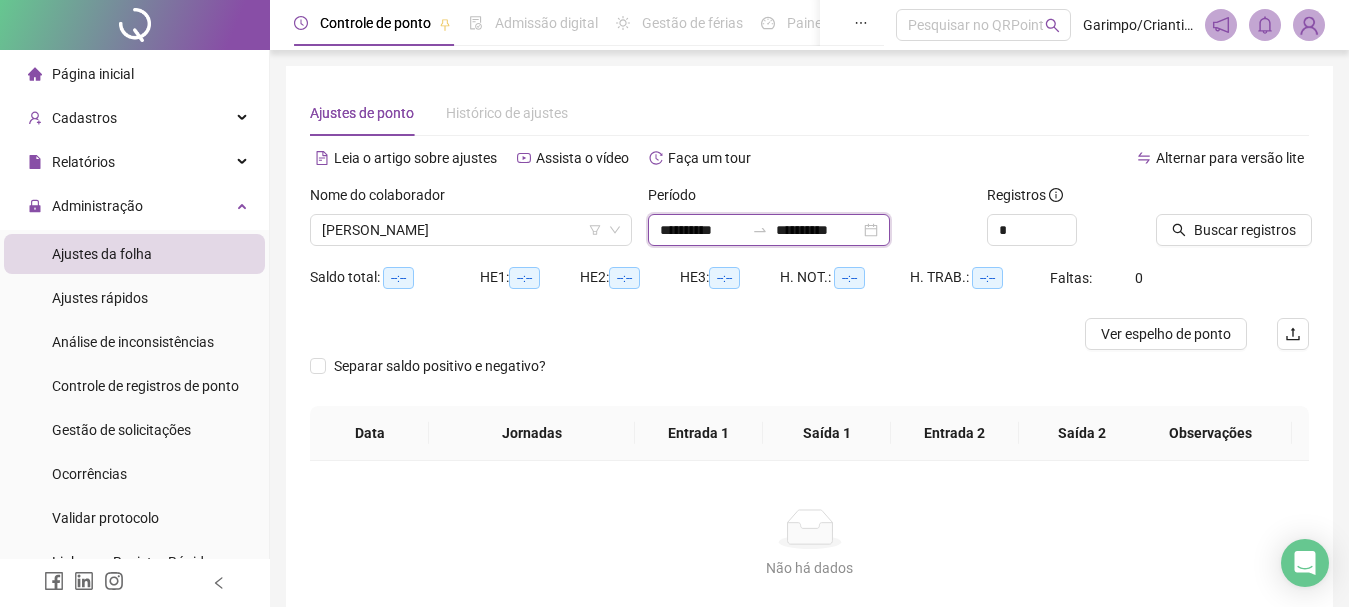 click on "**********" at bounding box center [818, 230] 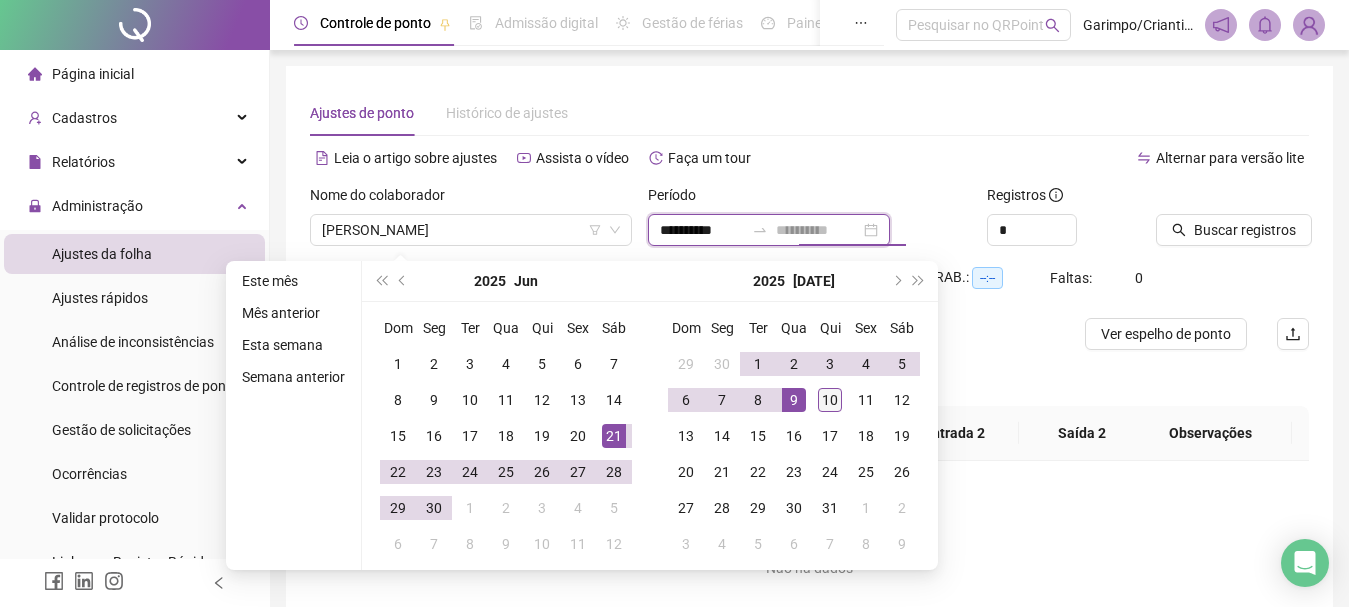 type on "**********" 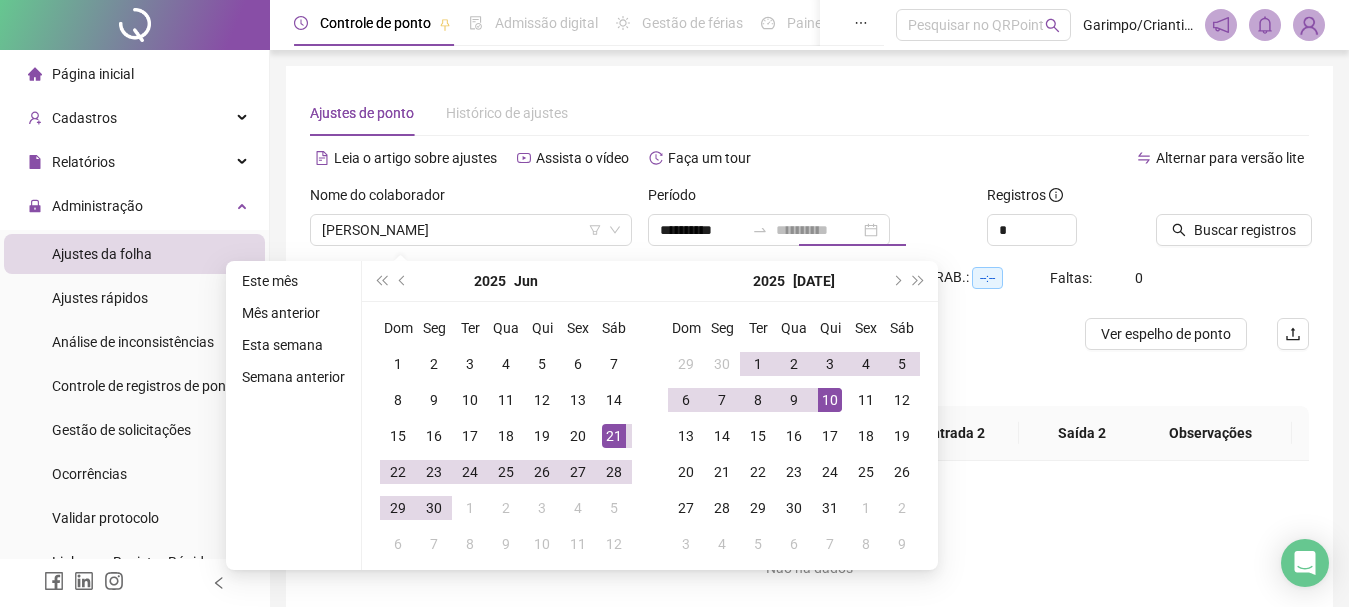 click on "10" at bounding box center (830, 400) 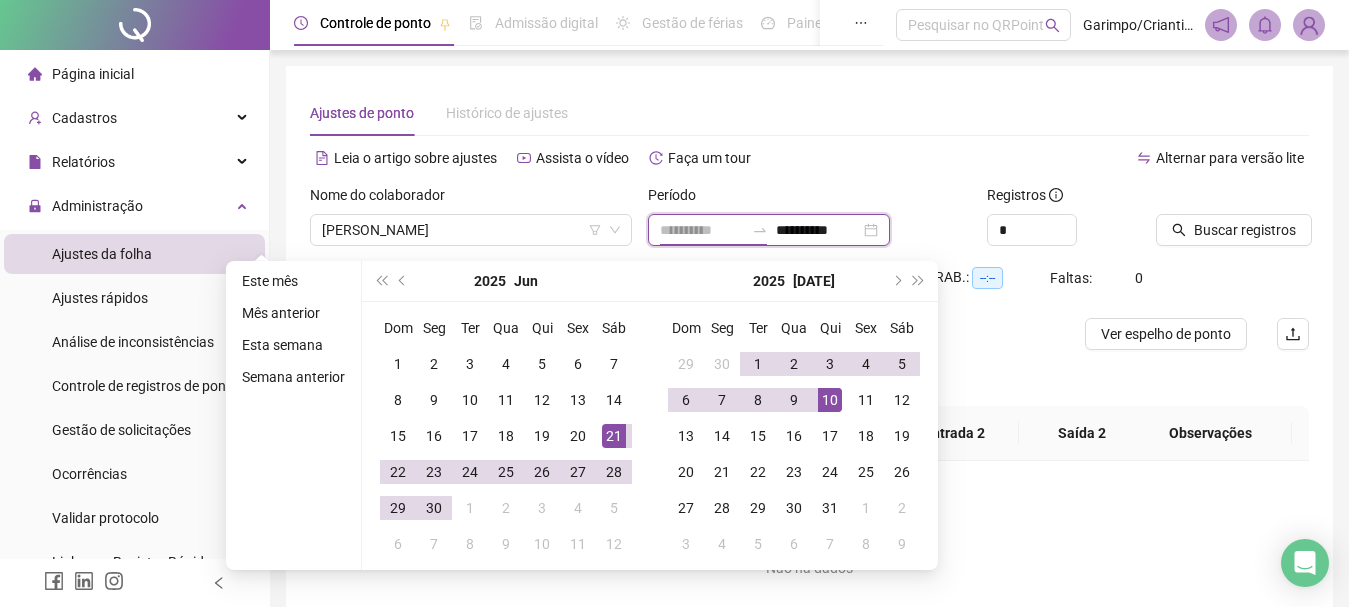 type on "**********" 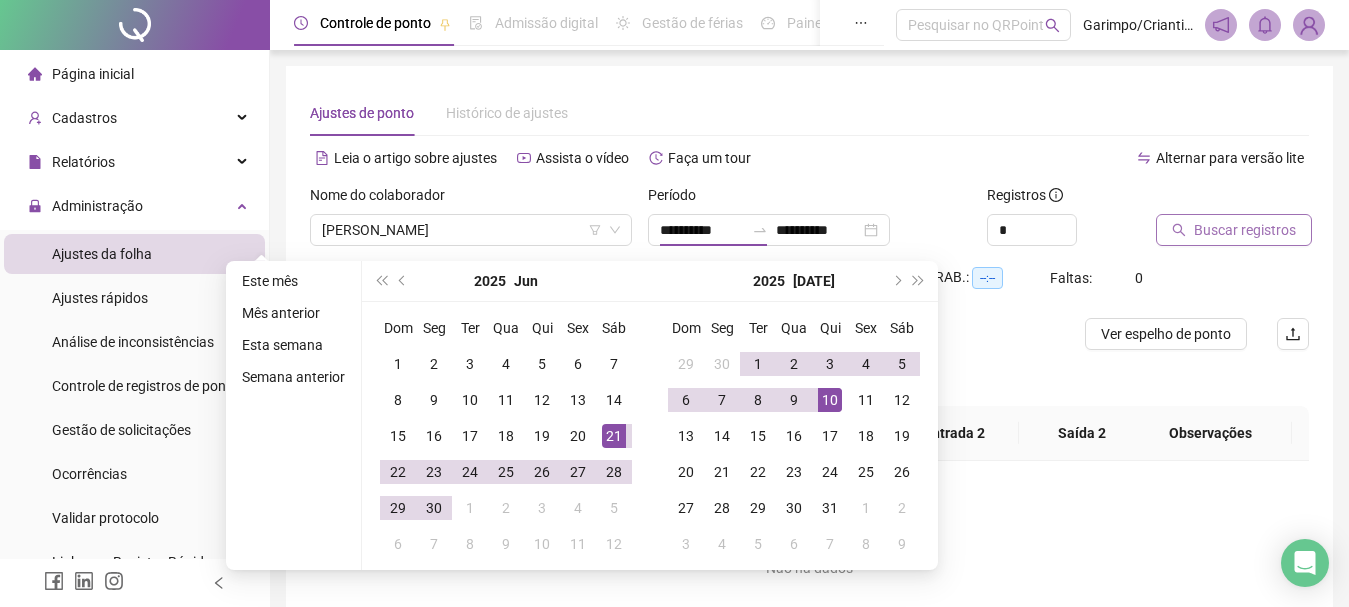 click on "Buscar registros" at bounding box center (1245, 230) 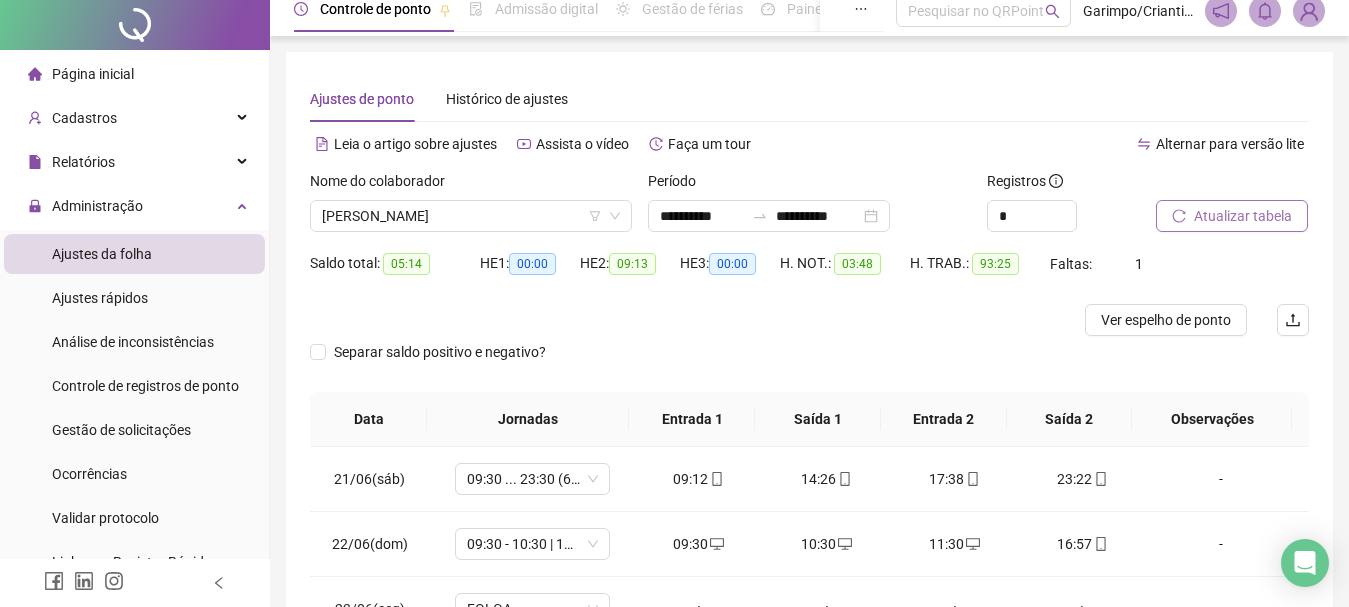 scroll, scrollTop: 391, scrollLeft: 0, axis: vertical 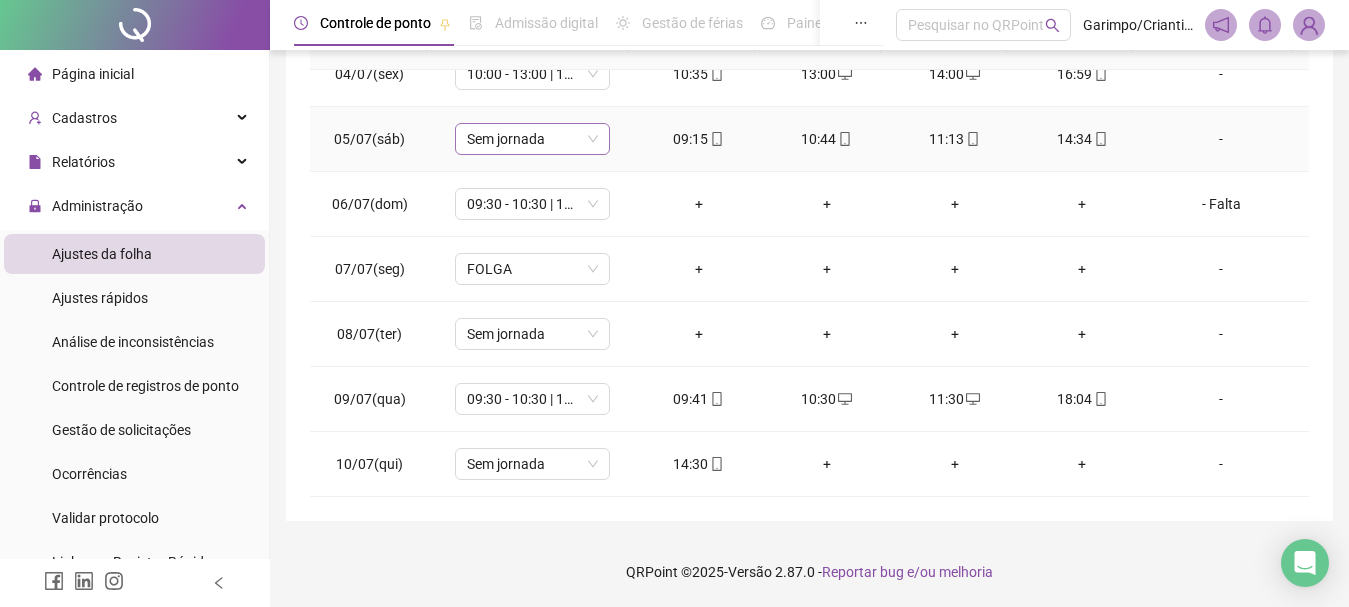 click on "Sem jornada" at bounding box center (532, 139) 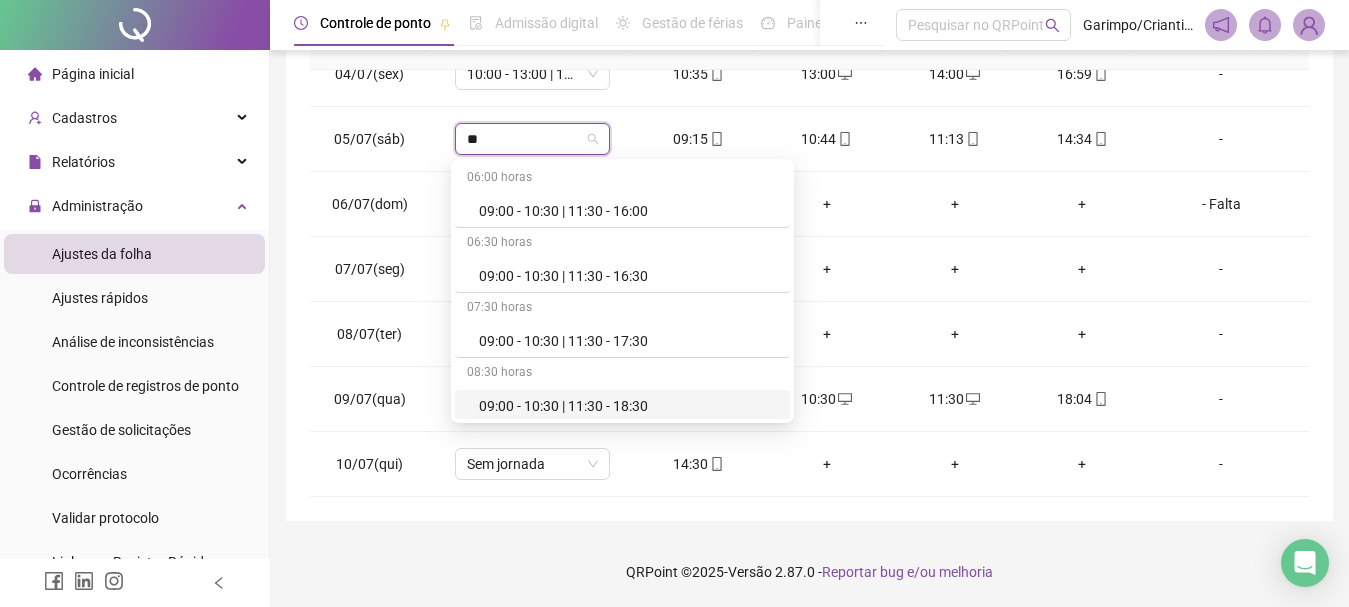 type on "**" 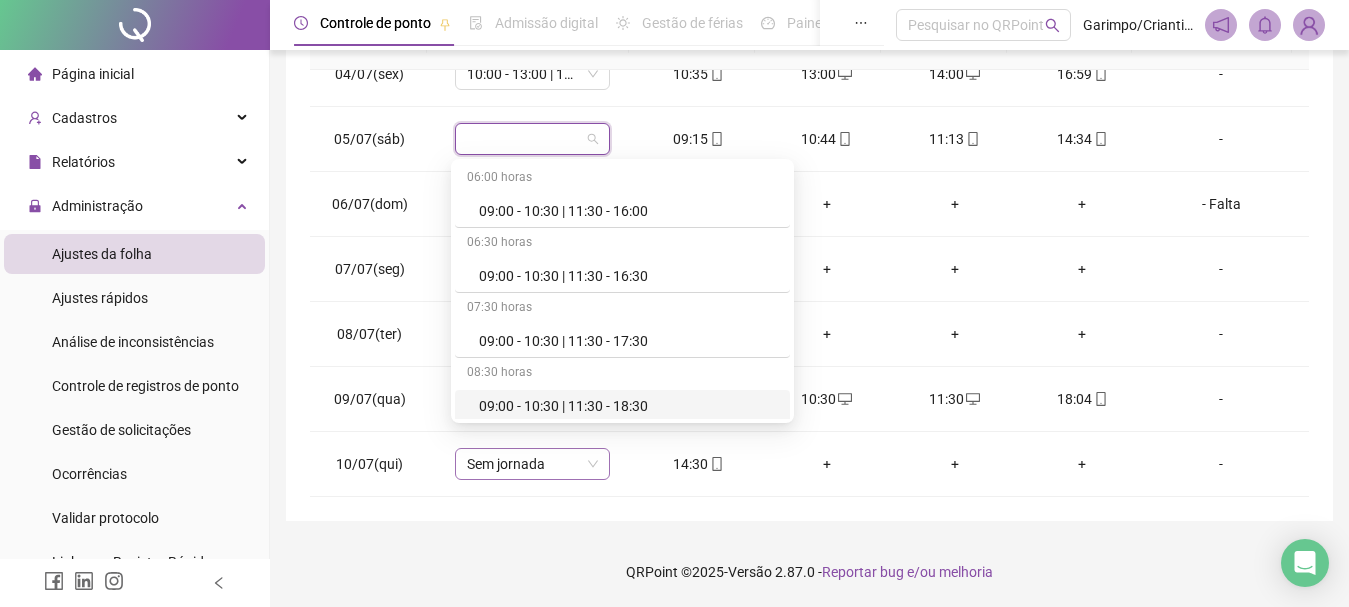 drag, startPoint x: 613, startPoint y: 522, endPoint x: 586, endPoint y: 461, distance: 66.70832 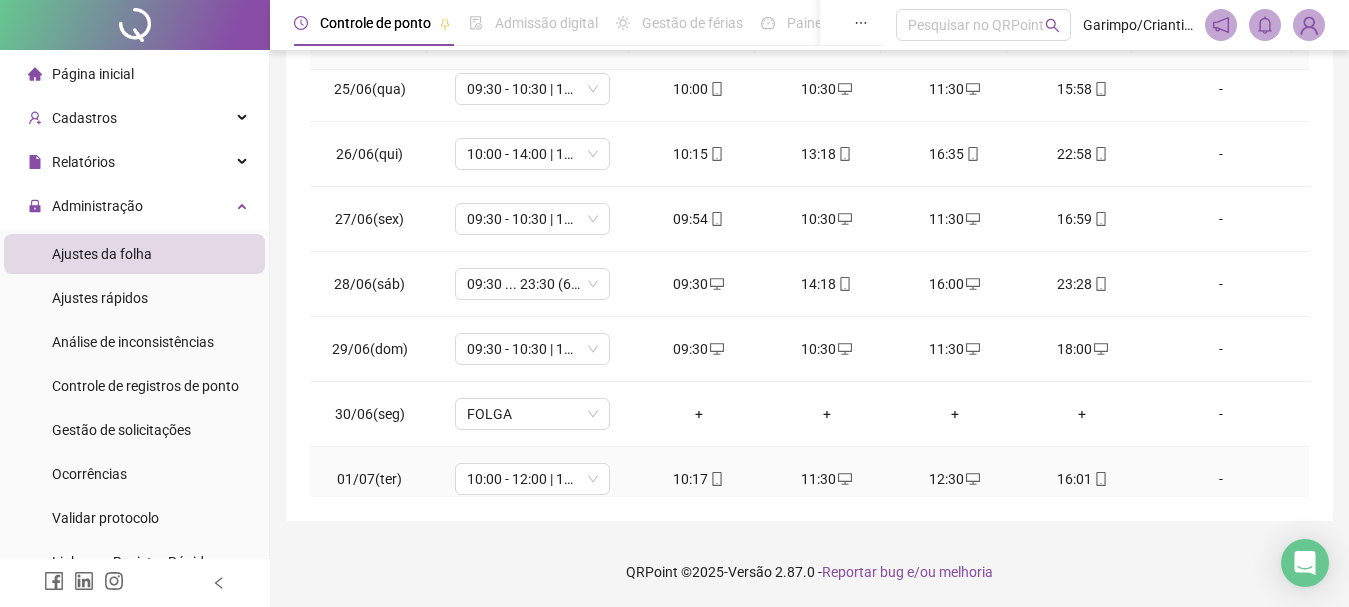 scroll, scrollTop: 873, scrollLeft: 0, axis: vertical 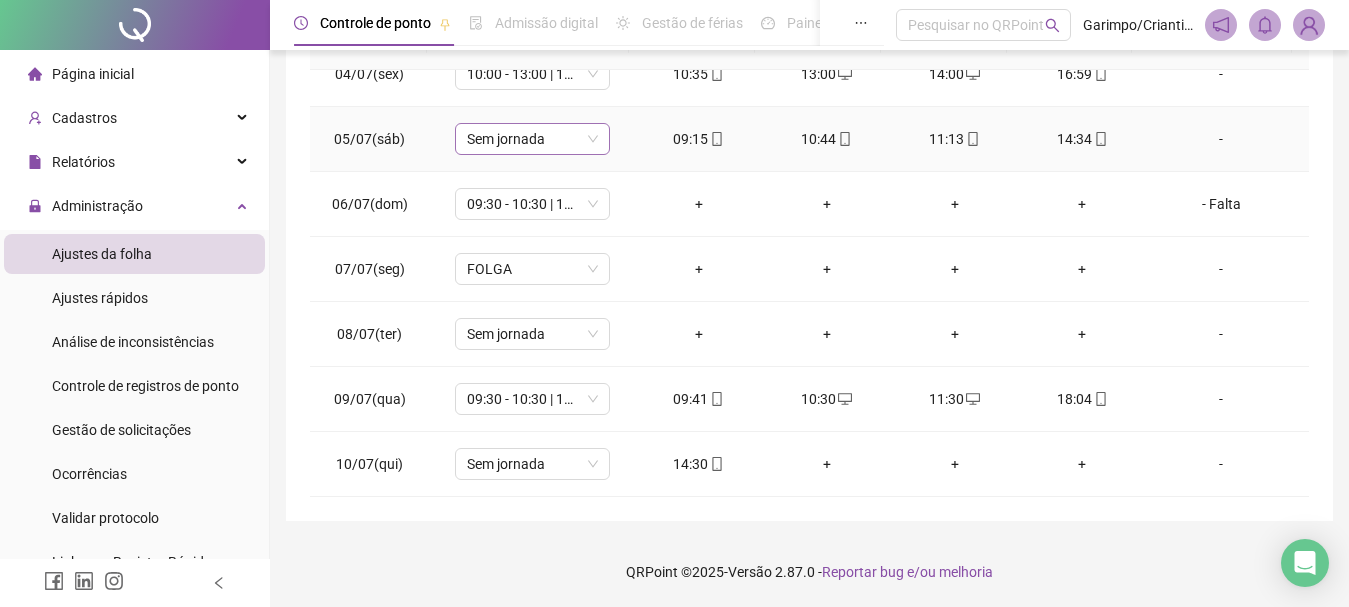 click on "Sem jornada" at bounding box center [532, 139] 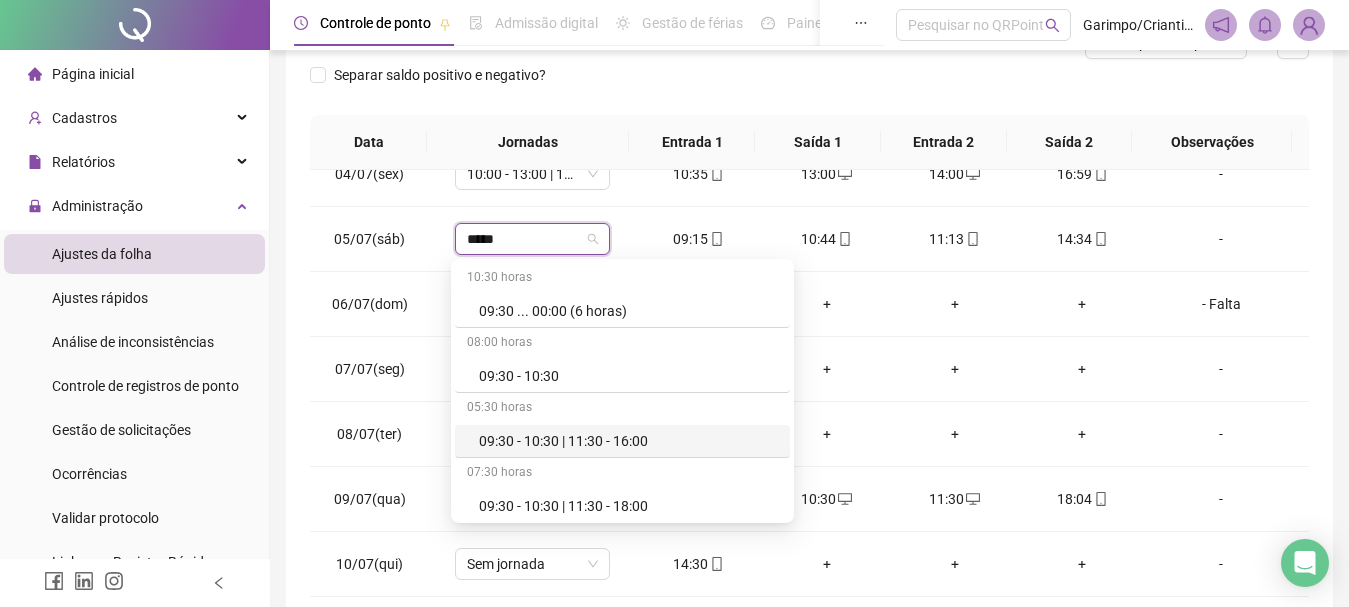 scroll, scrollTop: 191, scrollLeft: 0, axis: vertical 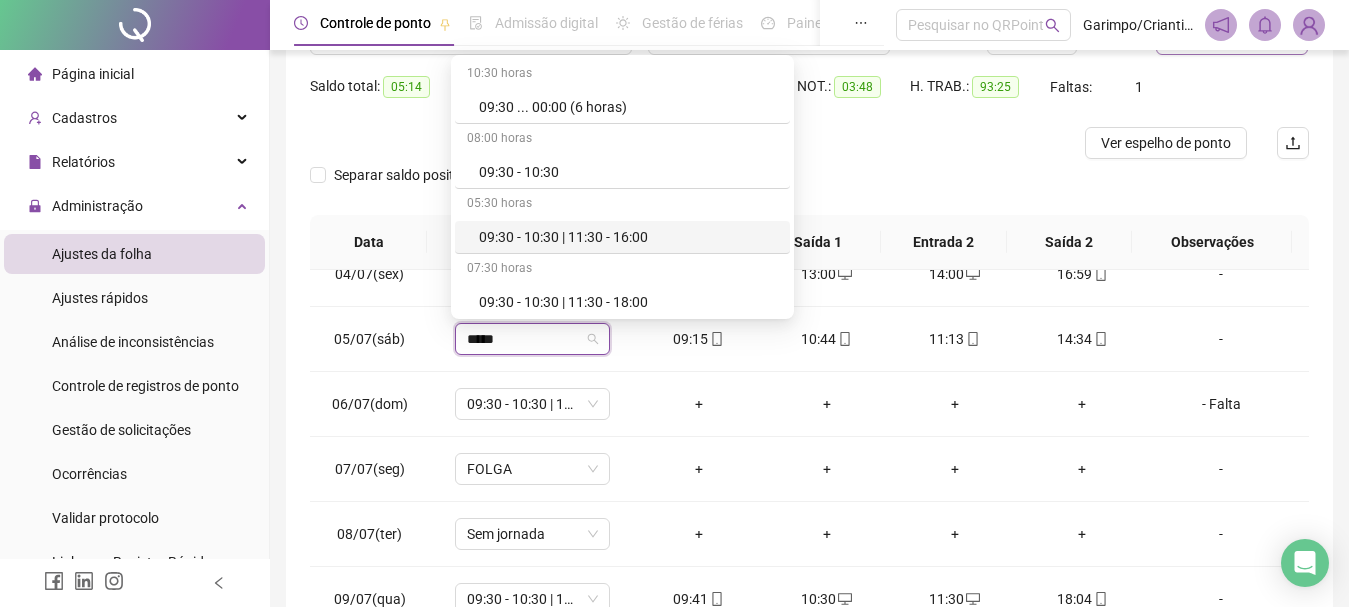 type on "*****" 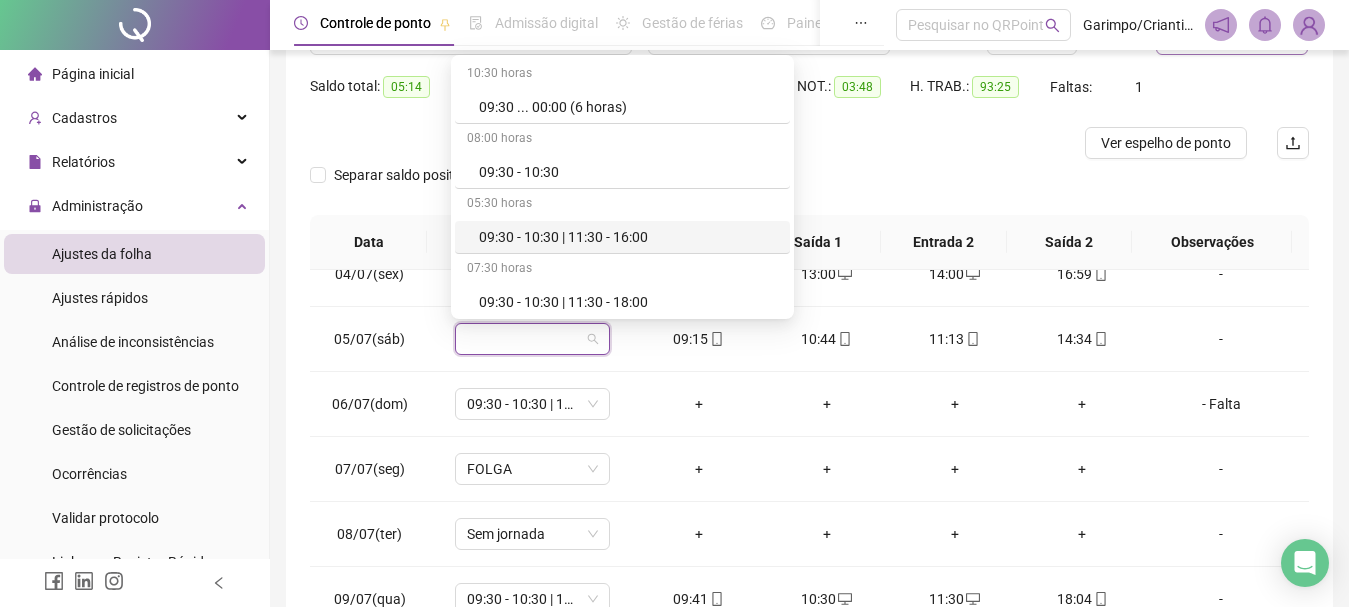 click on "Separar saldo positivo e negativo?" at bounding box center [809, 187] 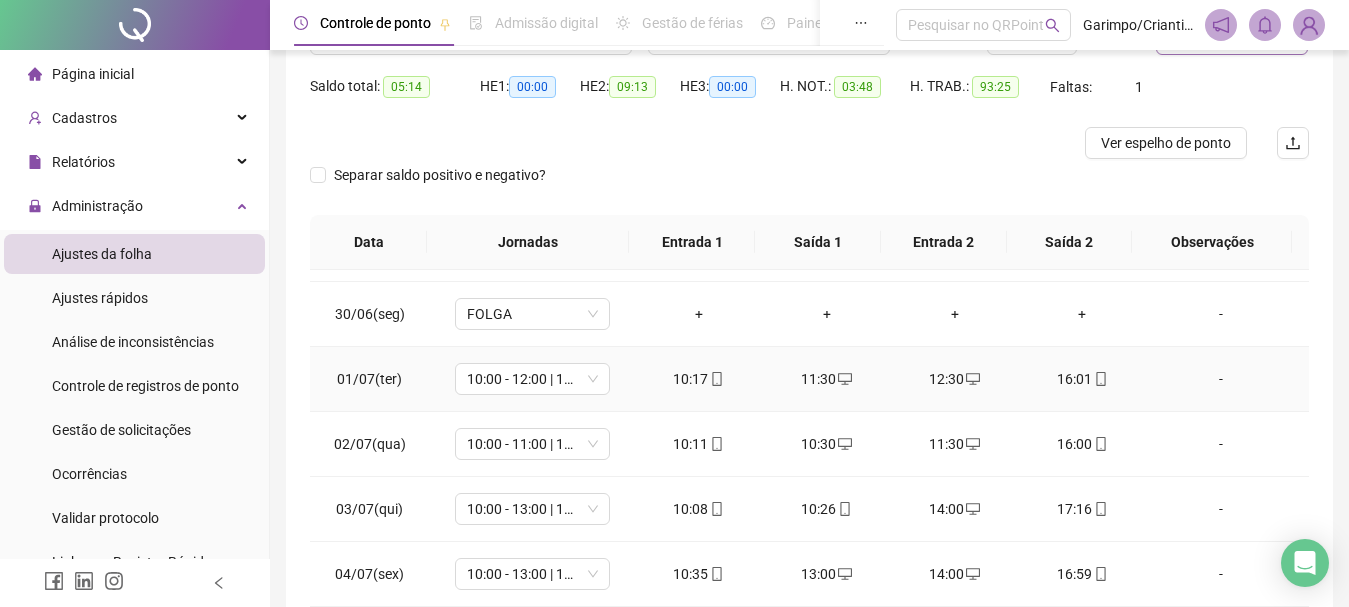 scroll, scrollTop: 473, scrollLeft: 0, axis: vertical 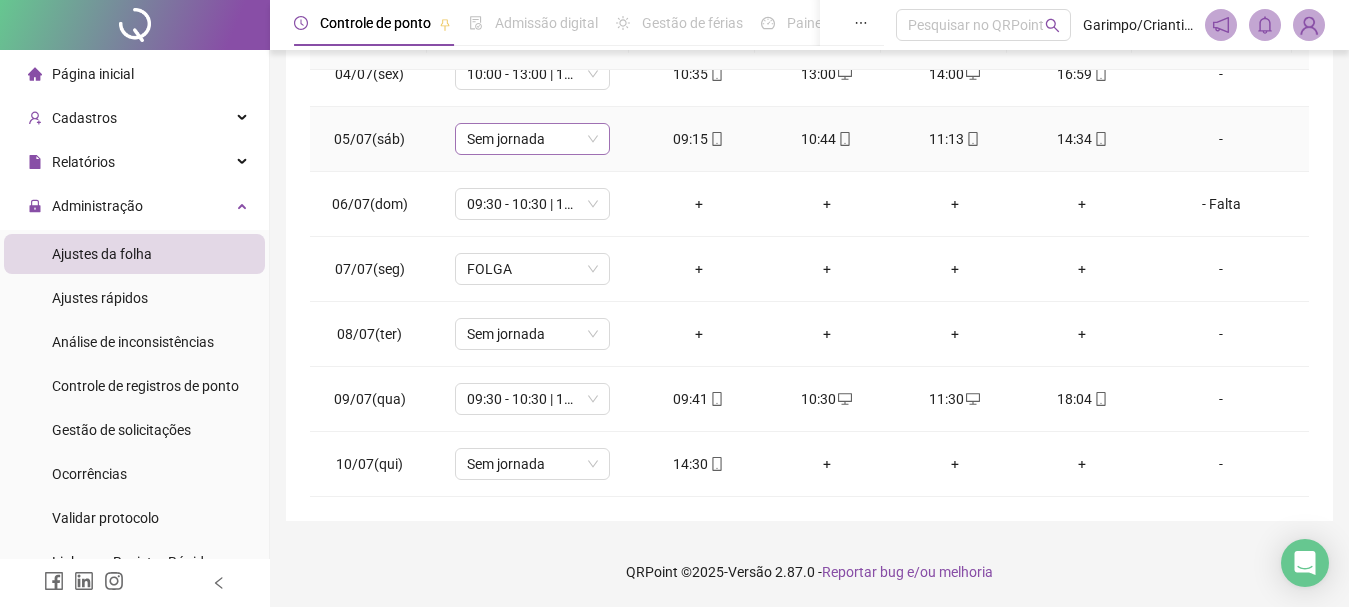 click on "Sem jornada" at bounding box center [532, 139] 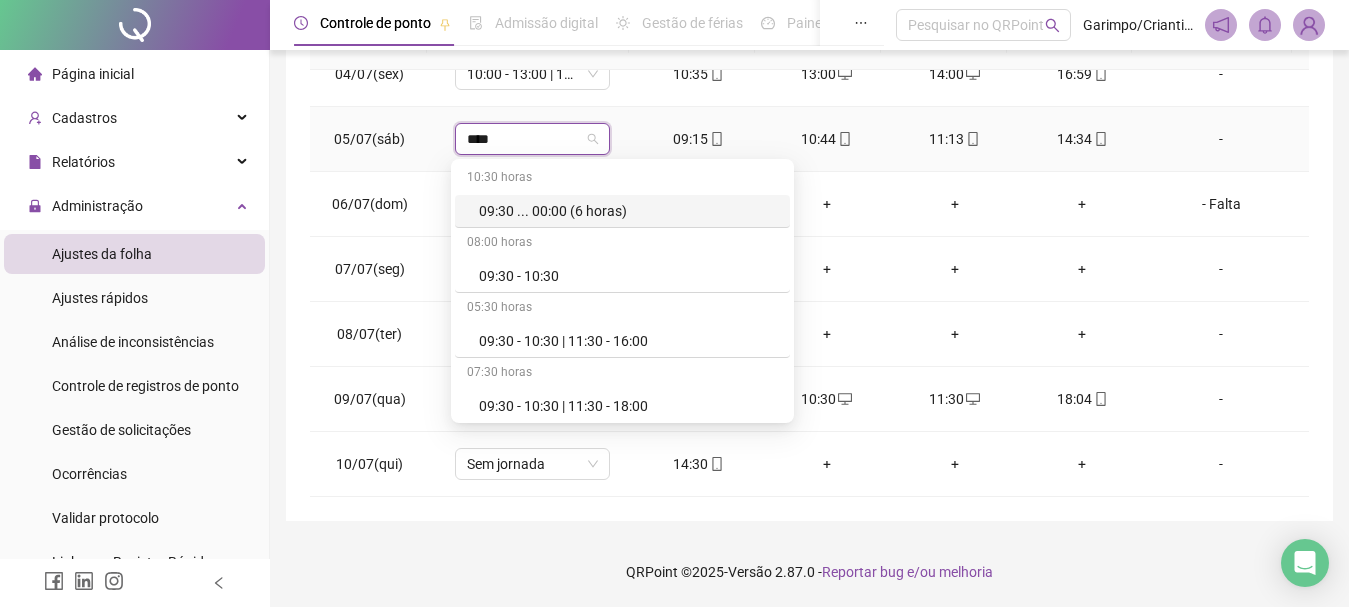type on "*****" 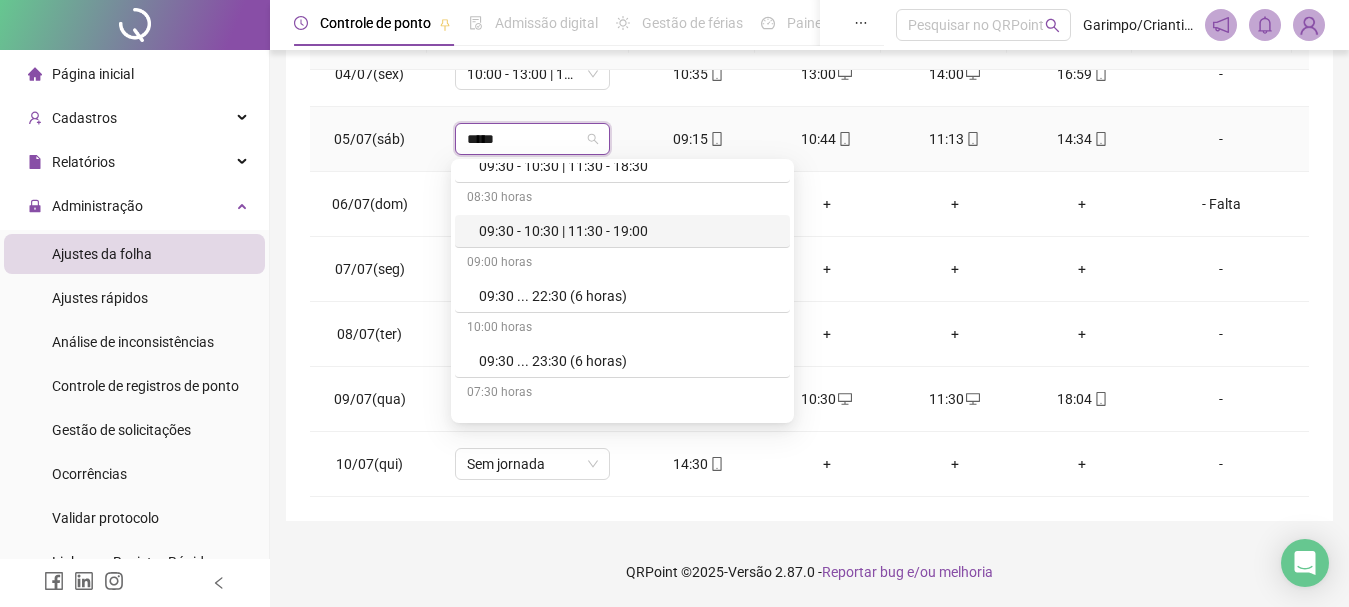 scroll, scrollTop: 394, scrollLeft: 0, axis: vertical 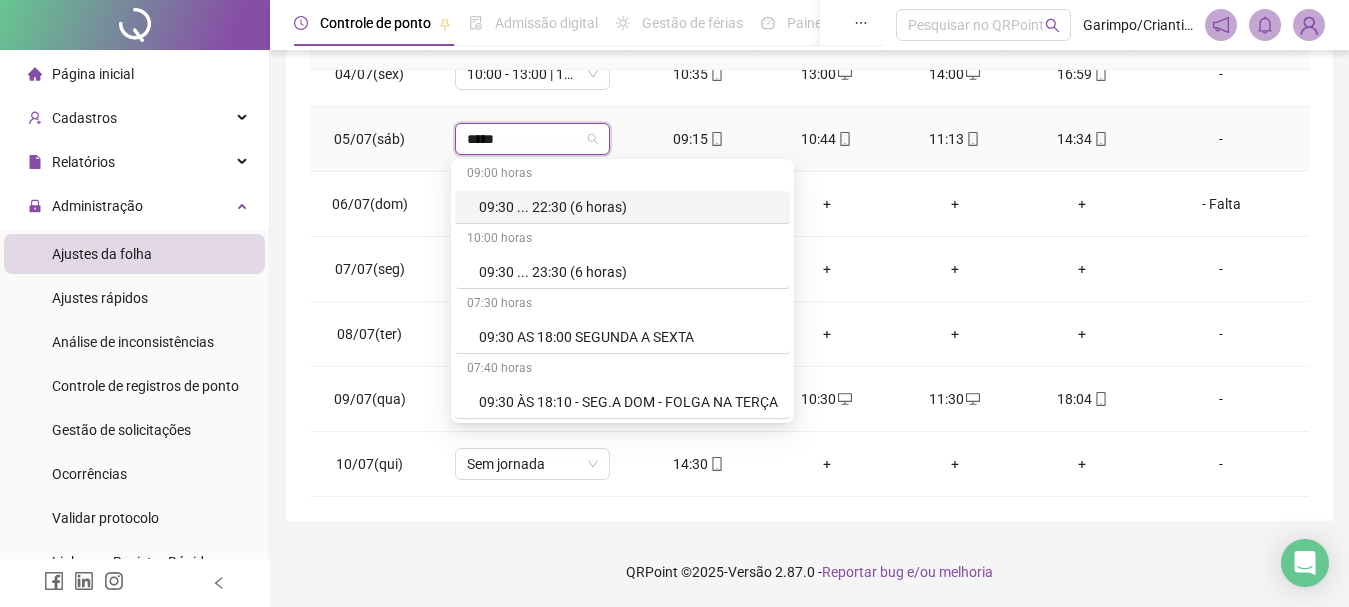 click on "09:30 ... 22:30 (6 horas)" at bounding box center [628, 207] 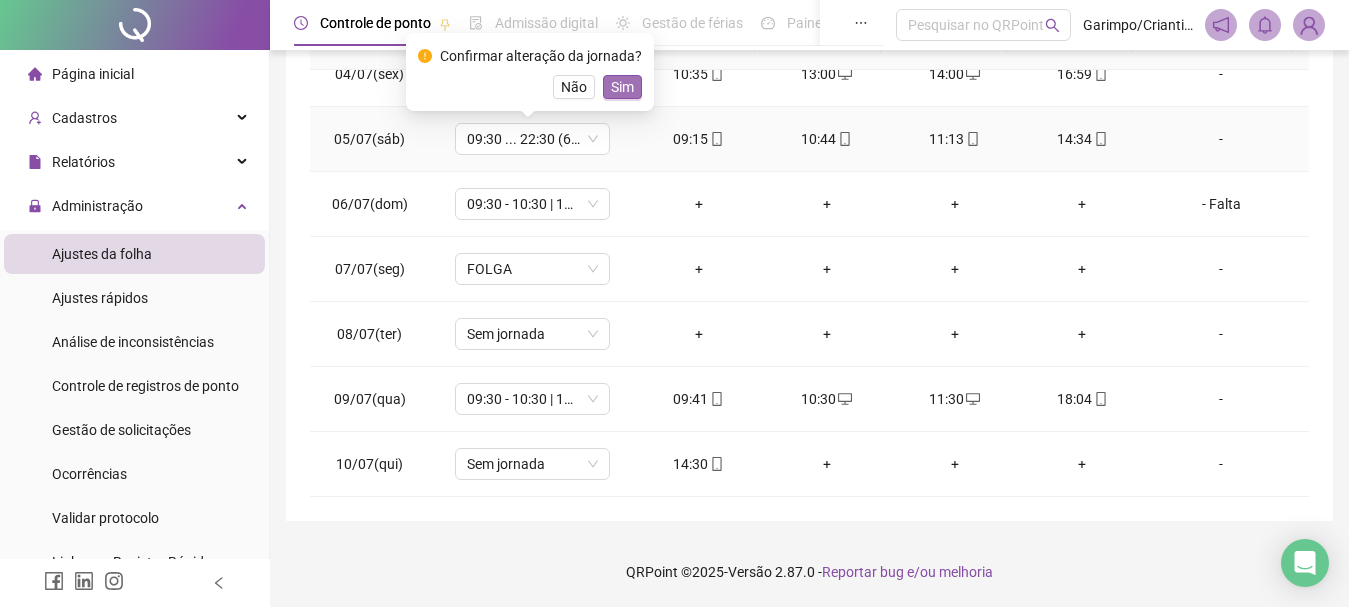 click on "Sim" at bounding box center (622, 87) 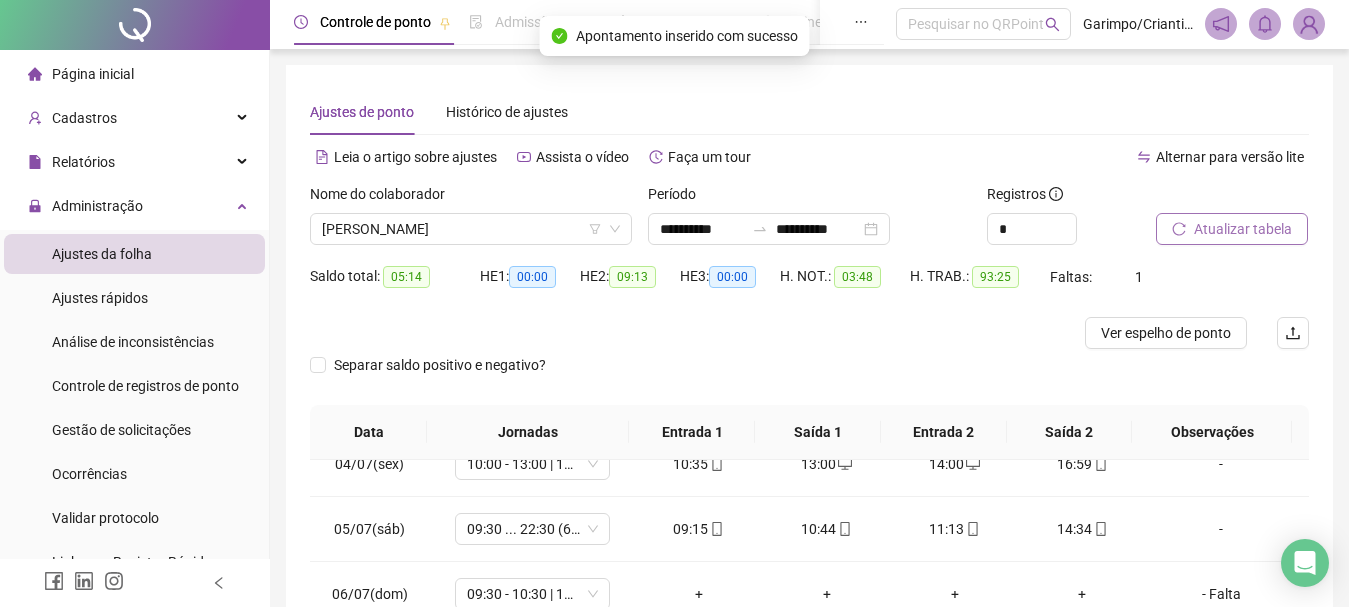 scroll, scrollTop: 0, scrollLeft: 0, axis: both 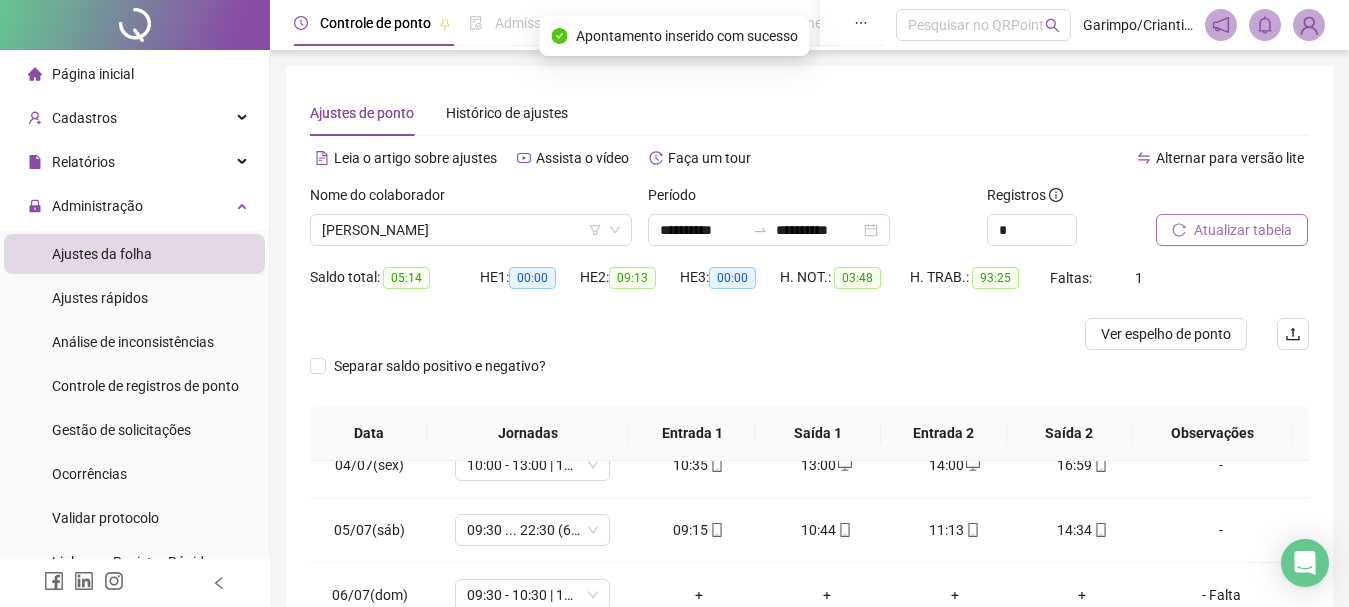 click on "Atualizar tabela" at bounding box center [1243, 230] 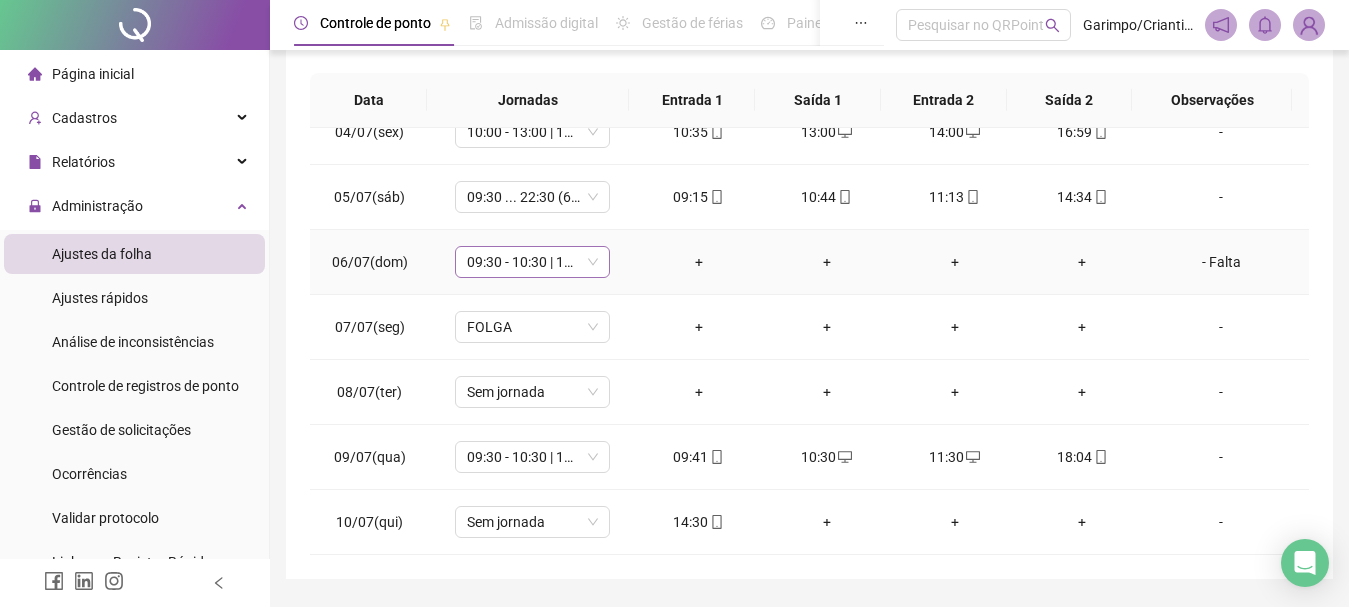 scroll, scrollTop: 391, scrollLeft: 0, axis: vertical 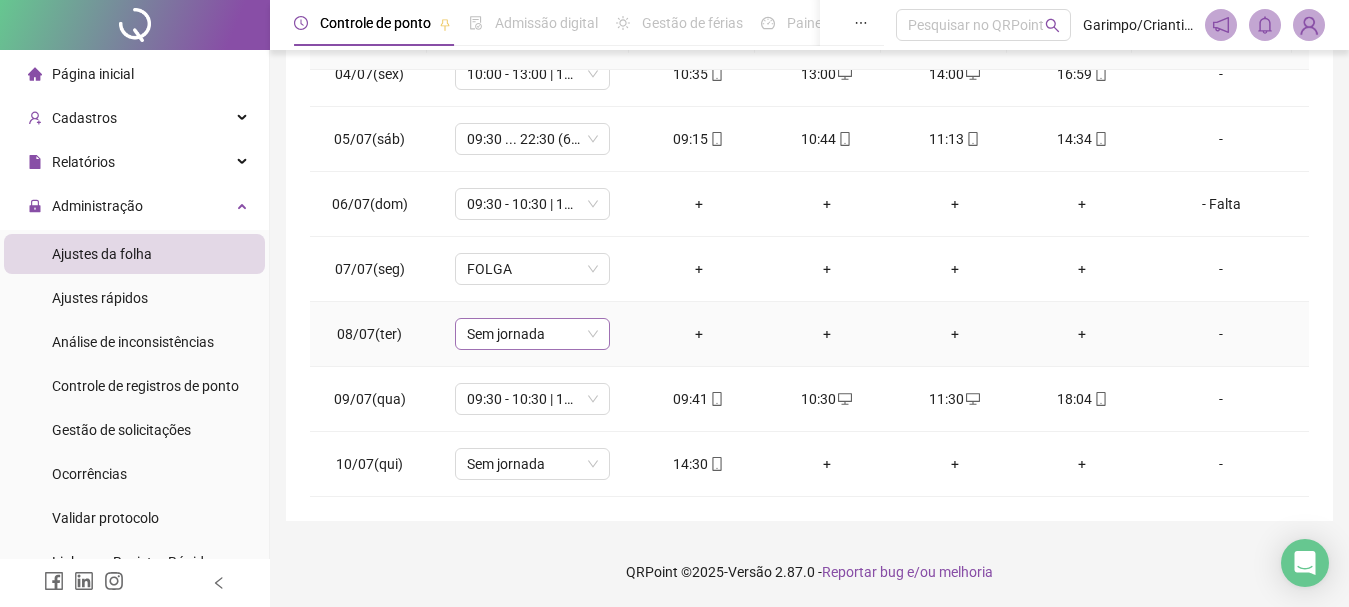 click on "Sem jornada" at bounding box center [532, 334] 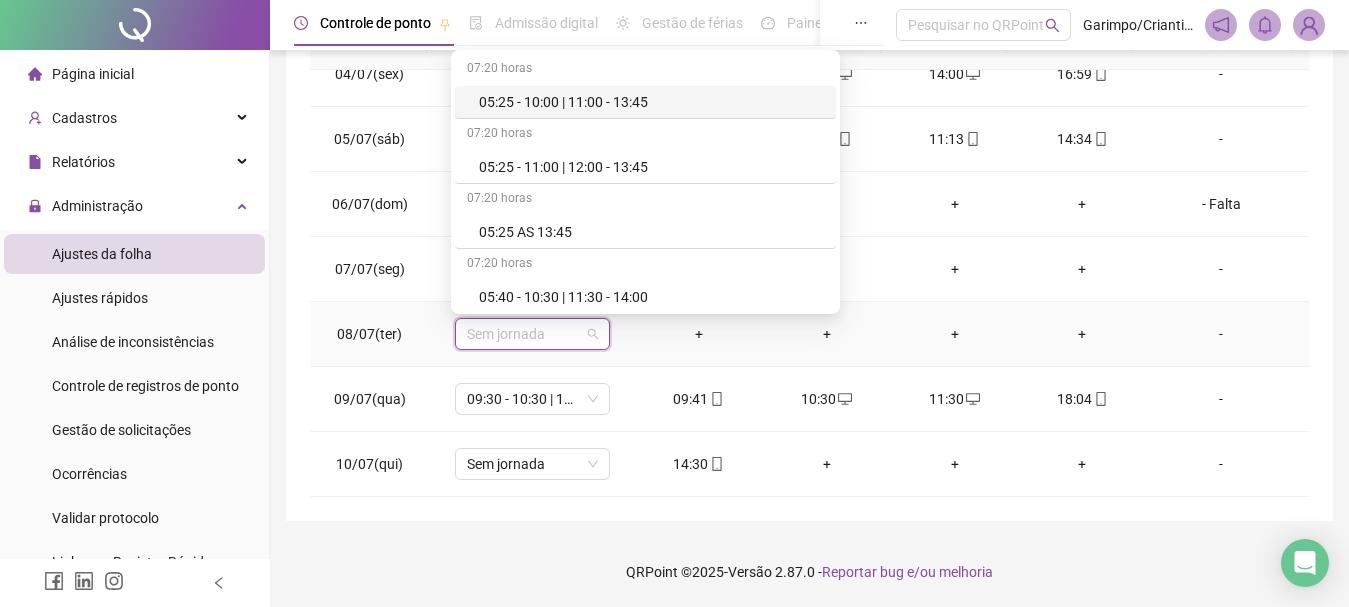 click on "Sem jornada" at bounding box center (532, 334) 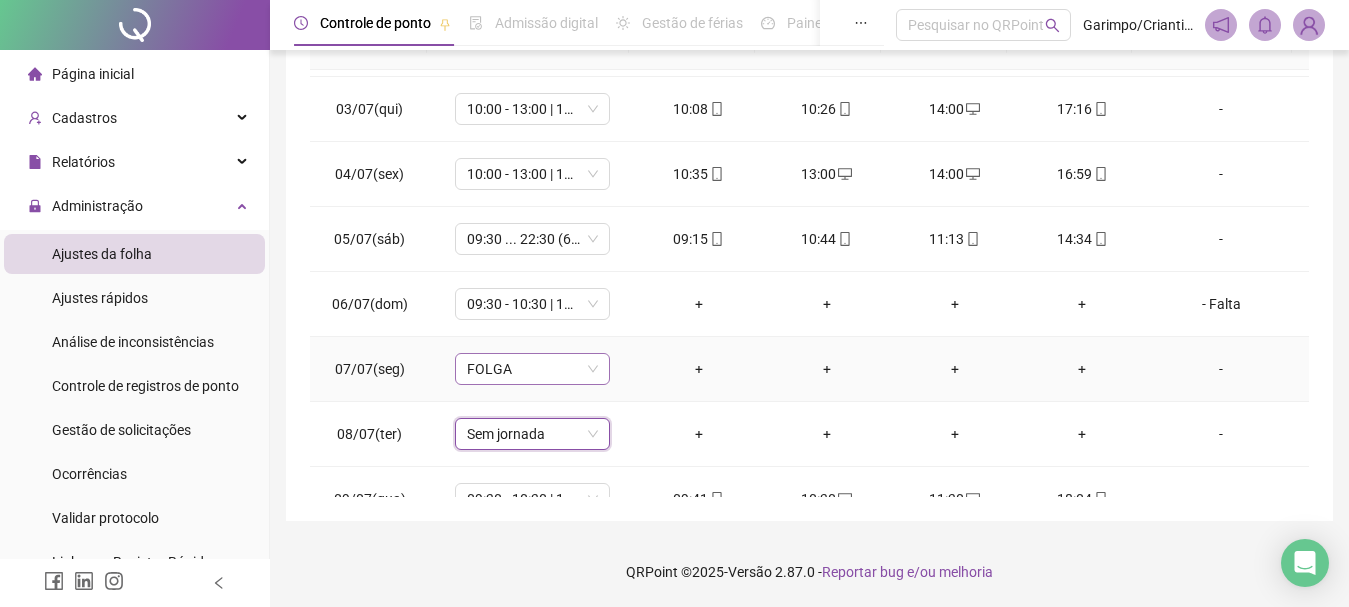 scroll, scrollTop: 873, scrollLeft: 0, axis: vertical 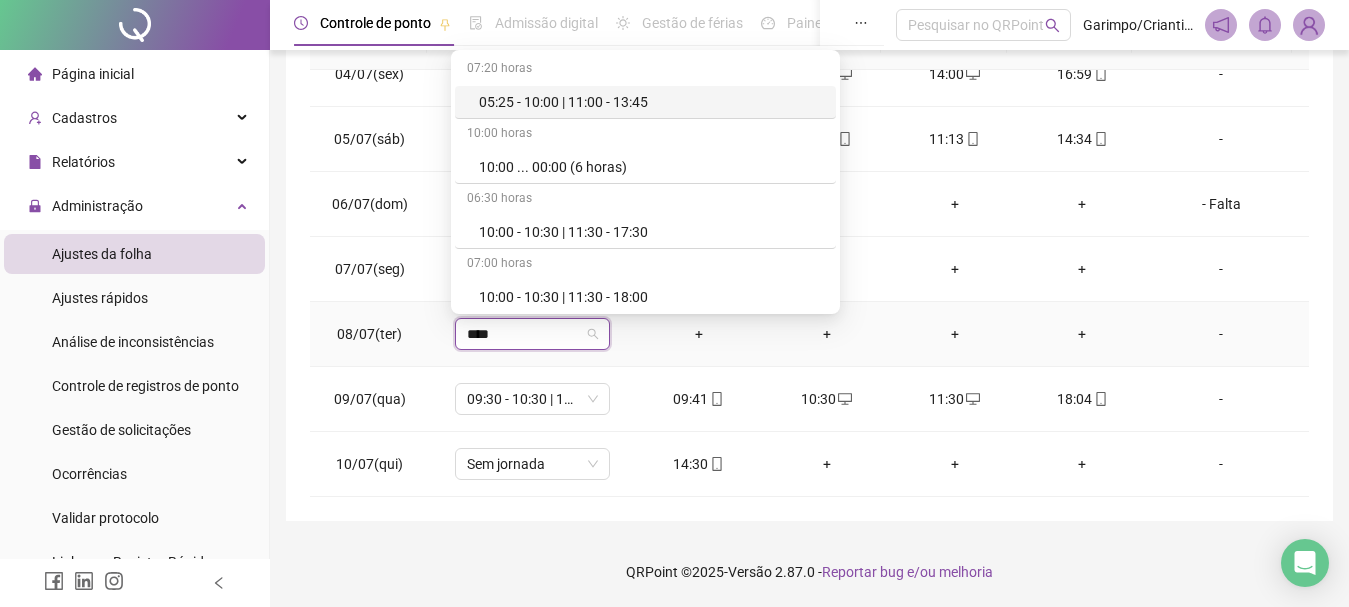 type on "*****" 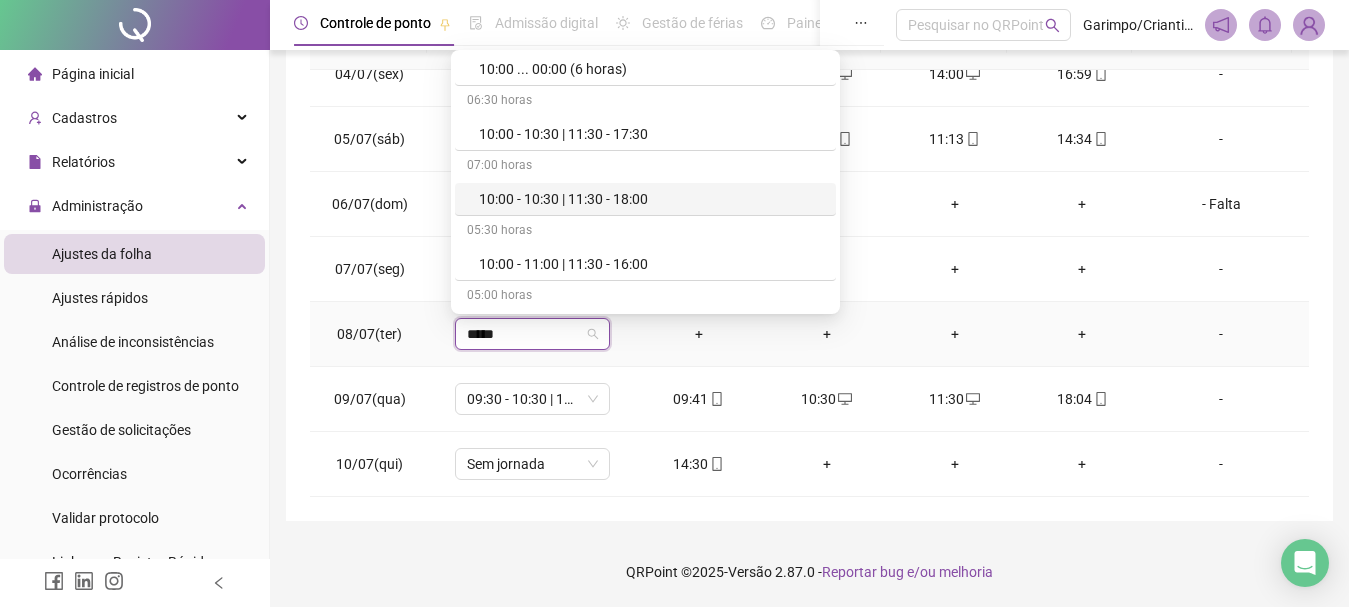 scroll, scrollTop: 200, scrollLeft: 0, axis: vertical 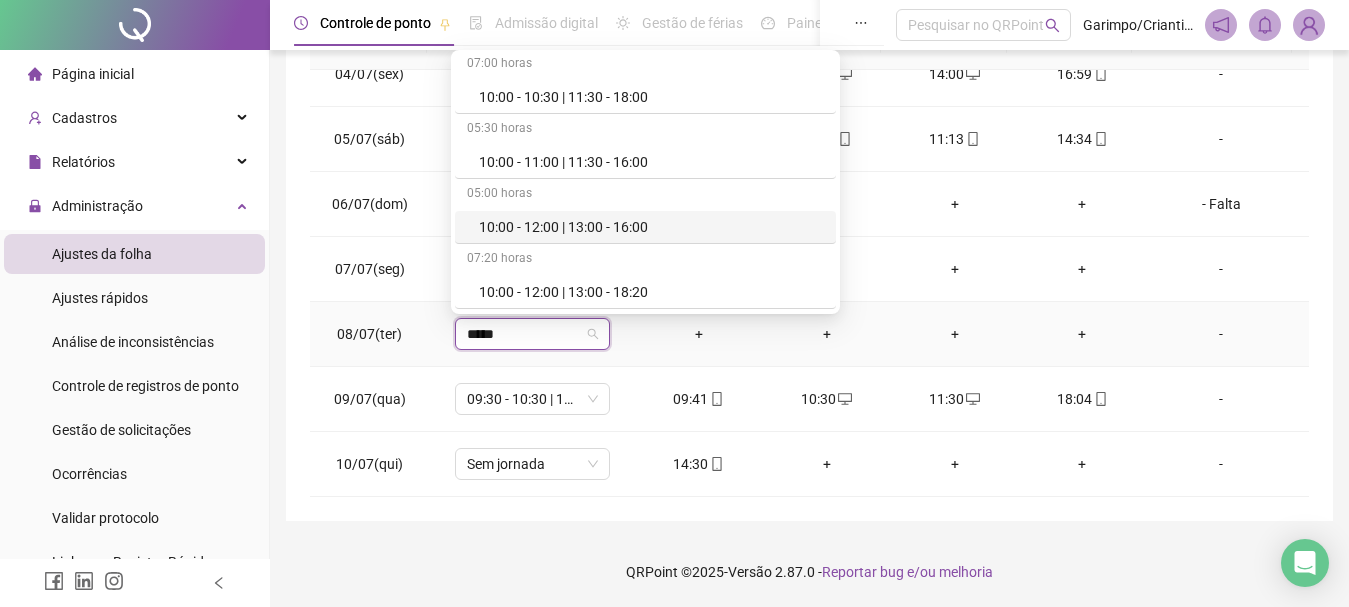 click on "10:00 - 12:00 | 13:00 - 16:00" at bounding box center (651, 227) 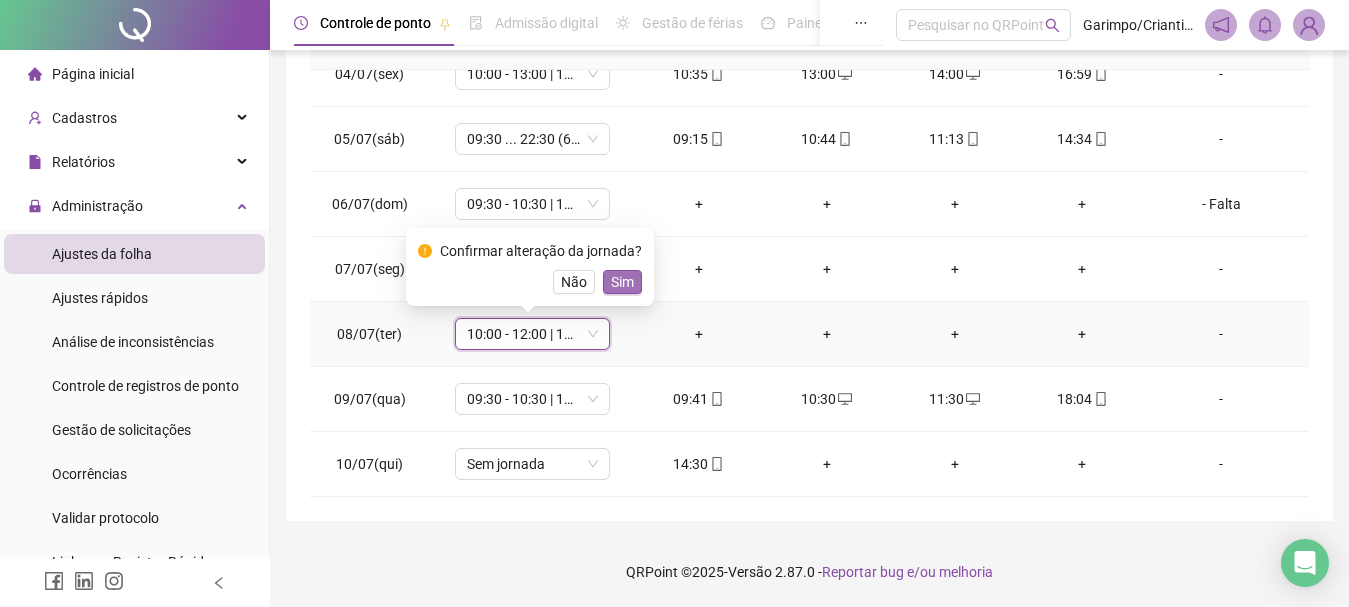 click on "Sim" at bounding box center (622, 282) 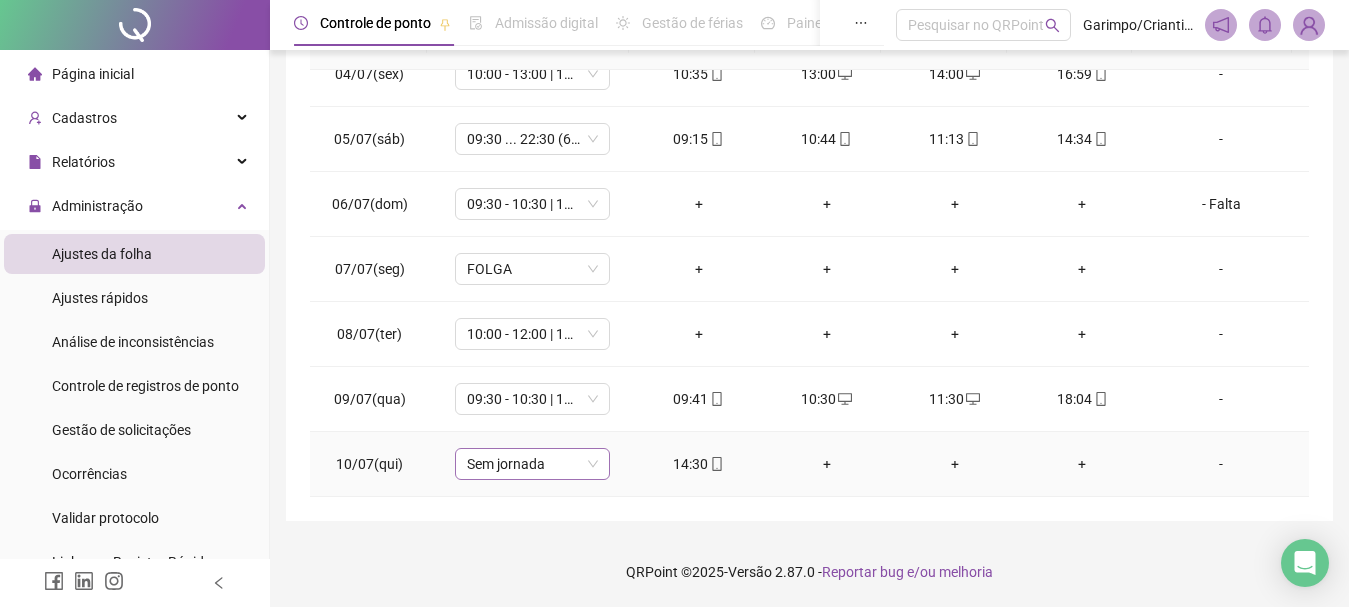 click on "Sem jornada" at bounding box center [532, 464] 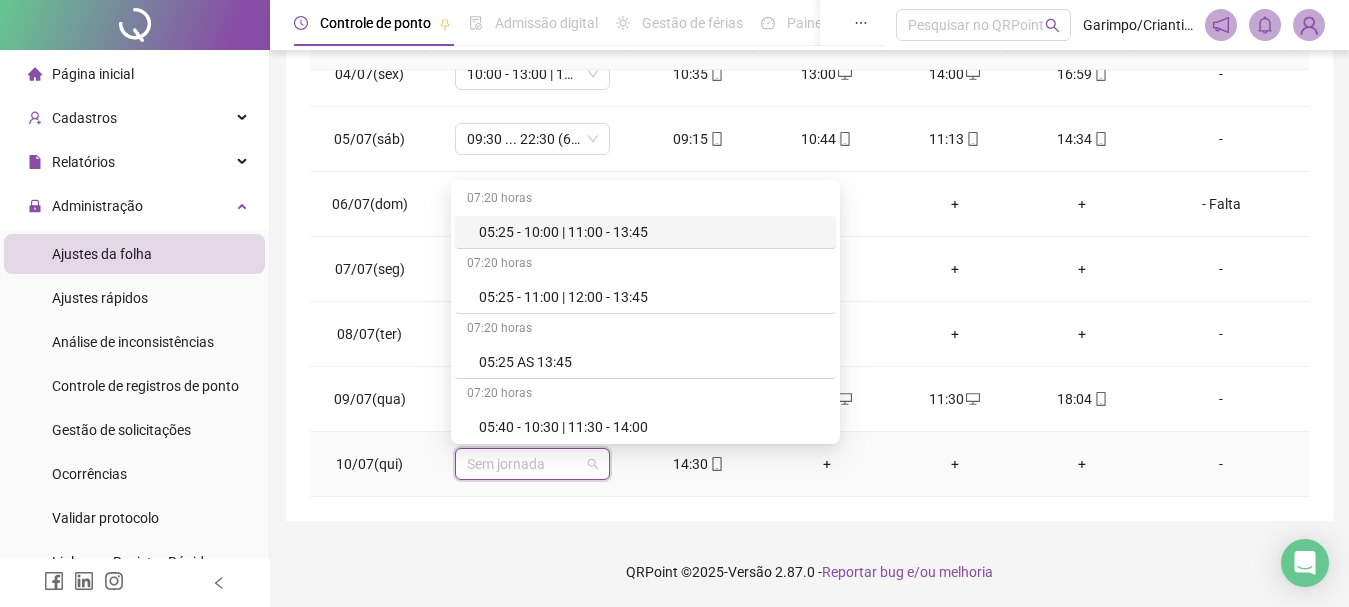 click on "Sem jornada" at bounding box center (532, 464) 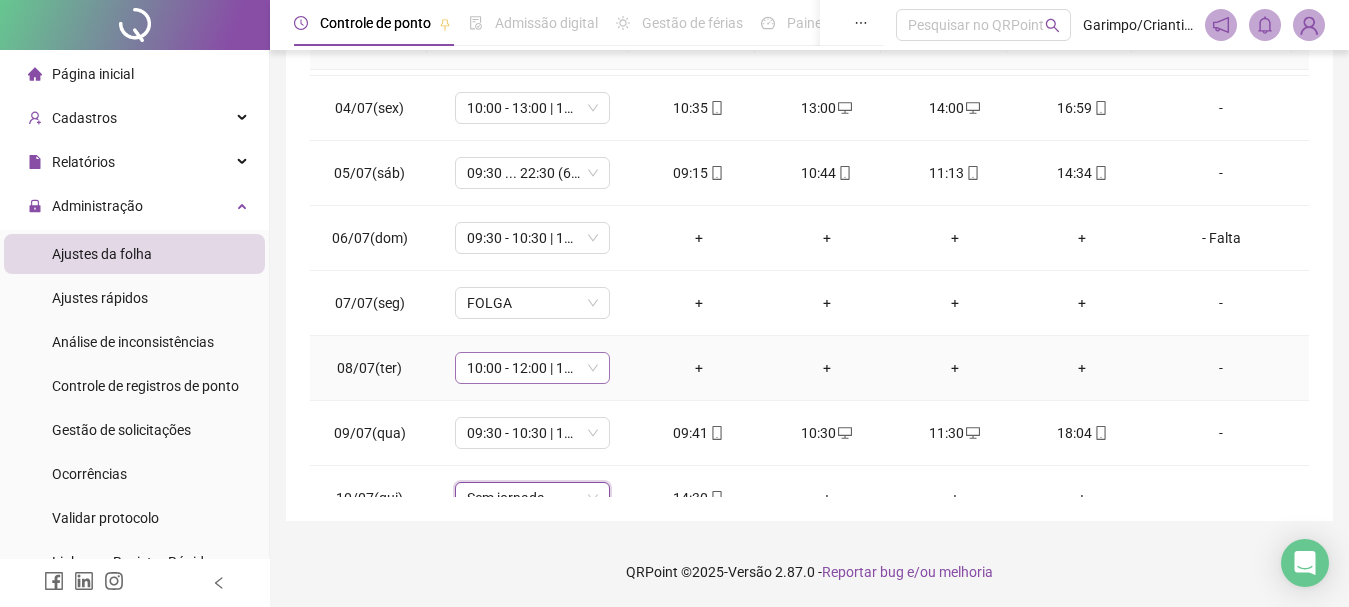 scroll, scrollTop: 873, scrollLeft: 0, axis: vertical 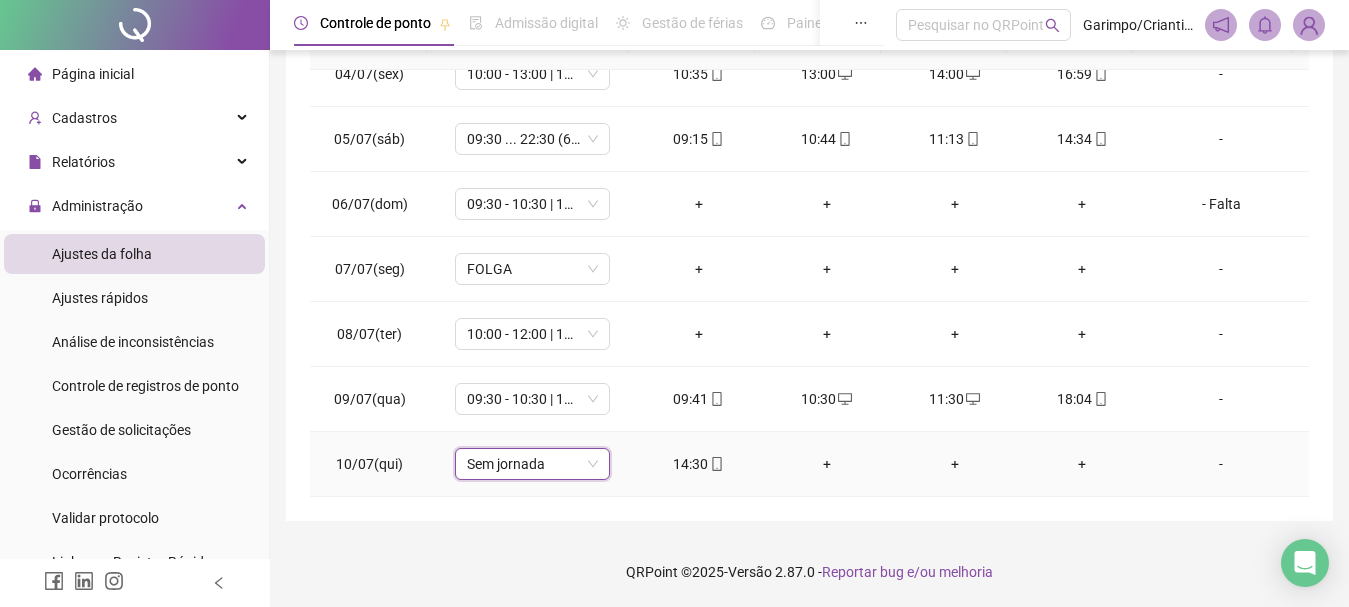 click on "Sem jornada" at bounding box center (532, 464) 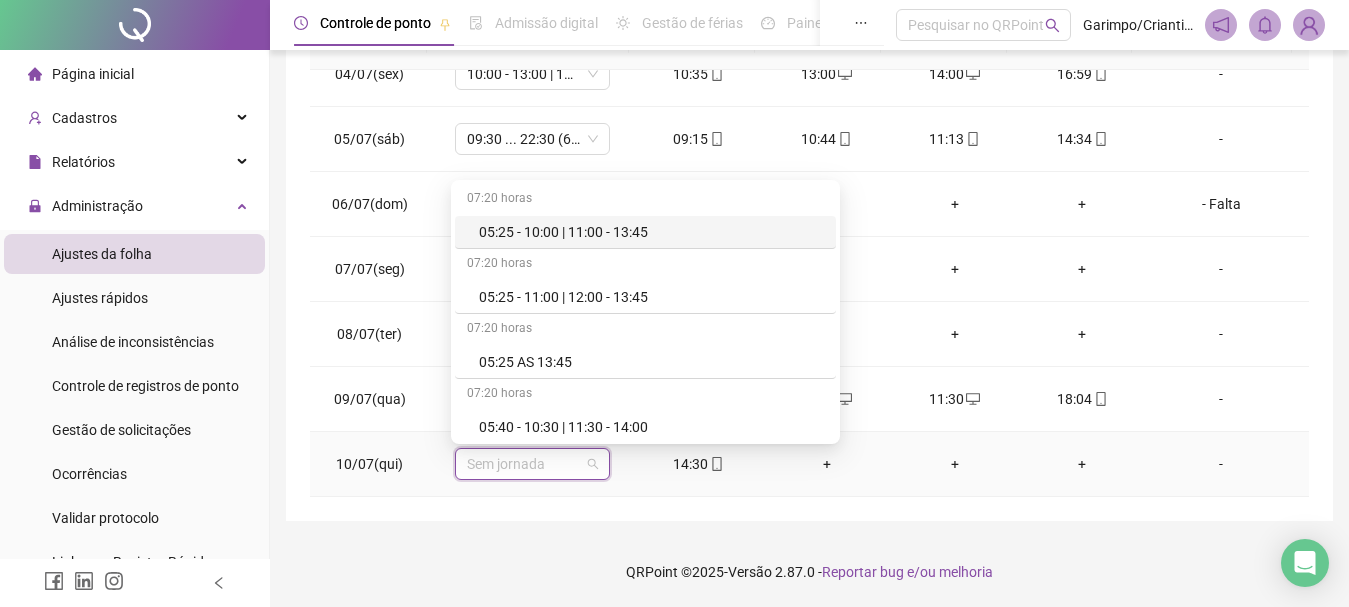 click on "Sem jornada" at bounding box center (532, 464) 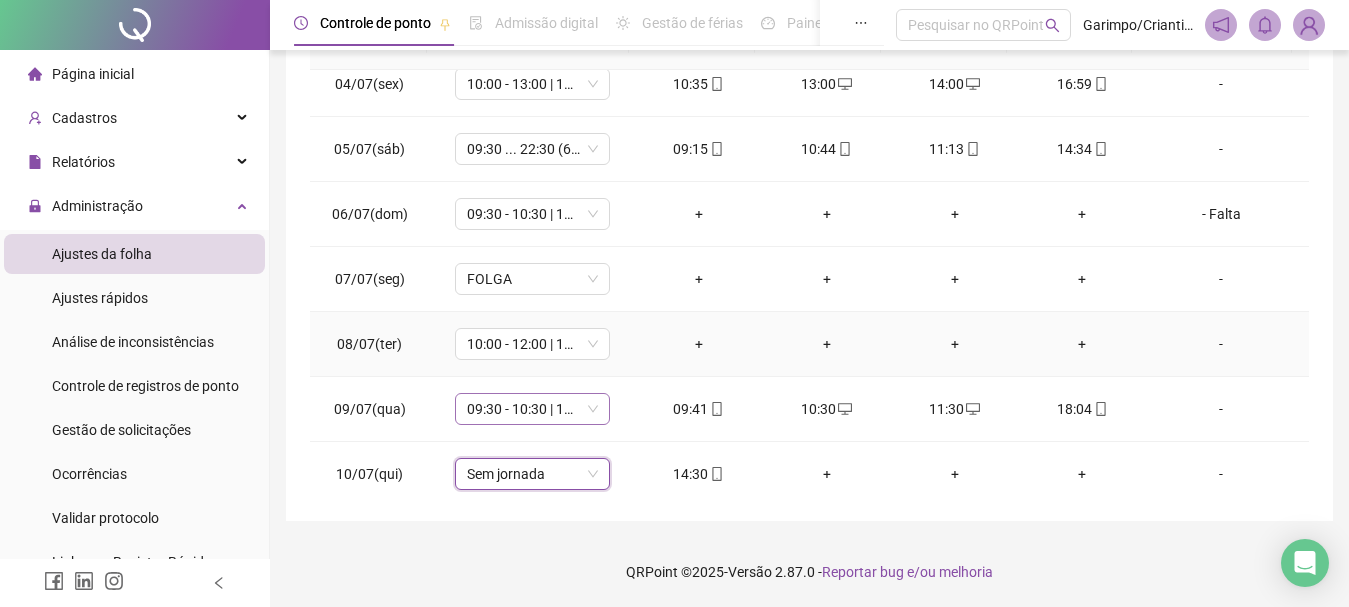 scroll, scrollTop: 873, scrollLeft: 0, axis: vertical 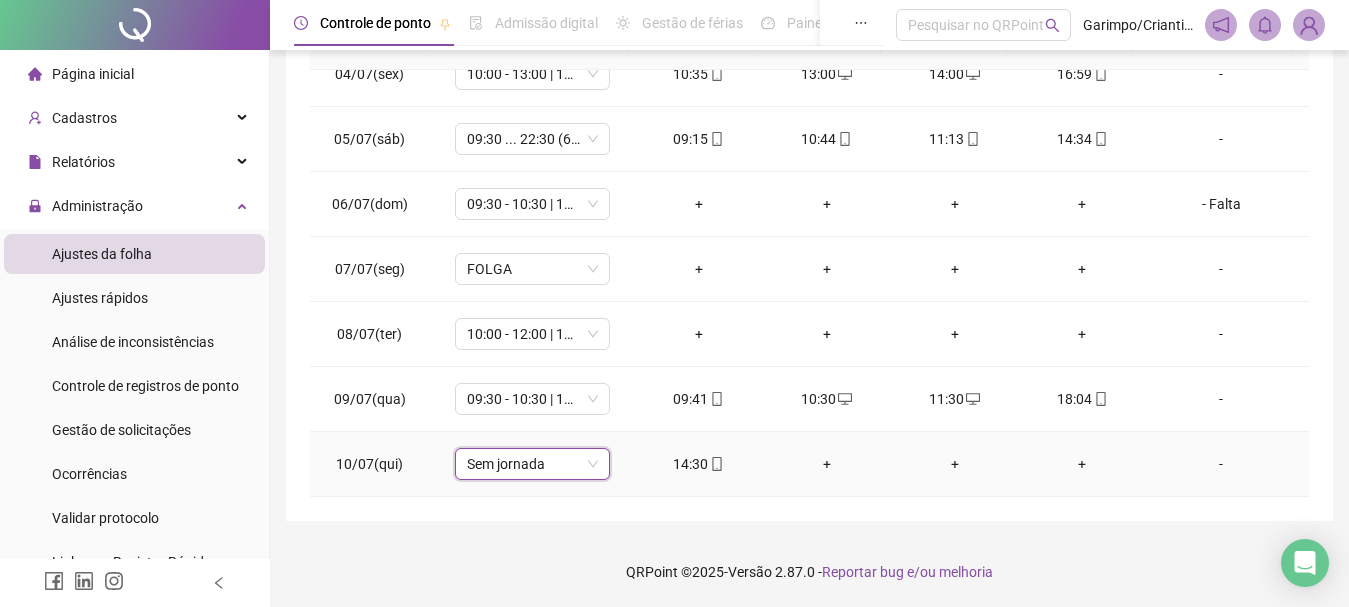 click on "Sem jornada" at bounding box center (532, 464) 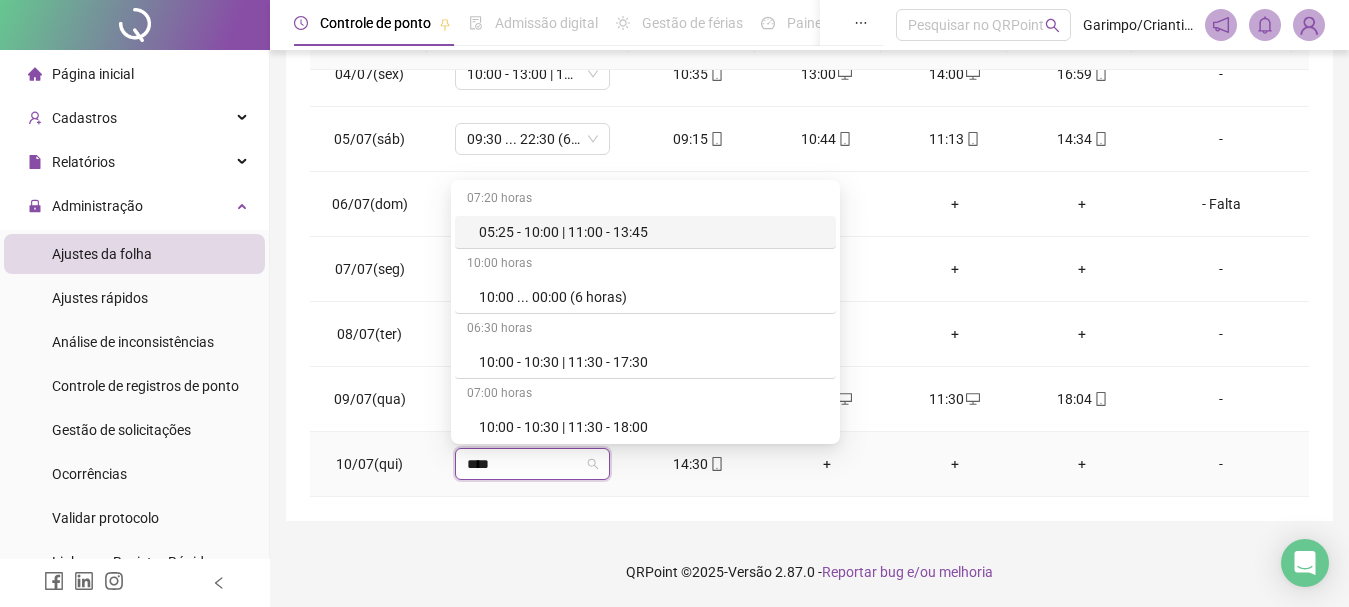 type on "*****" 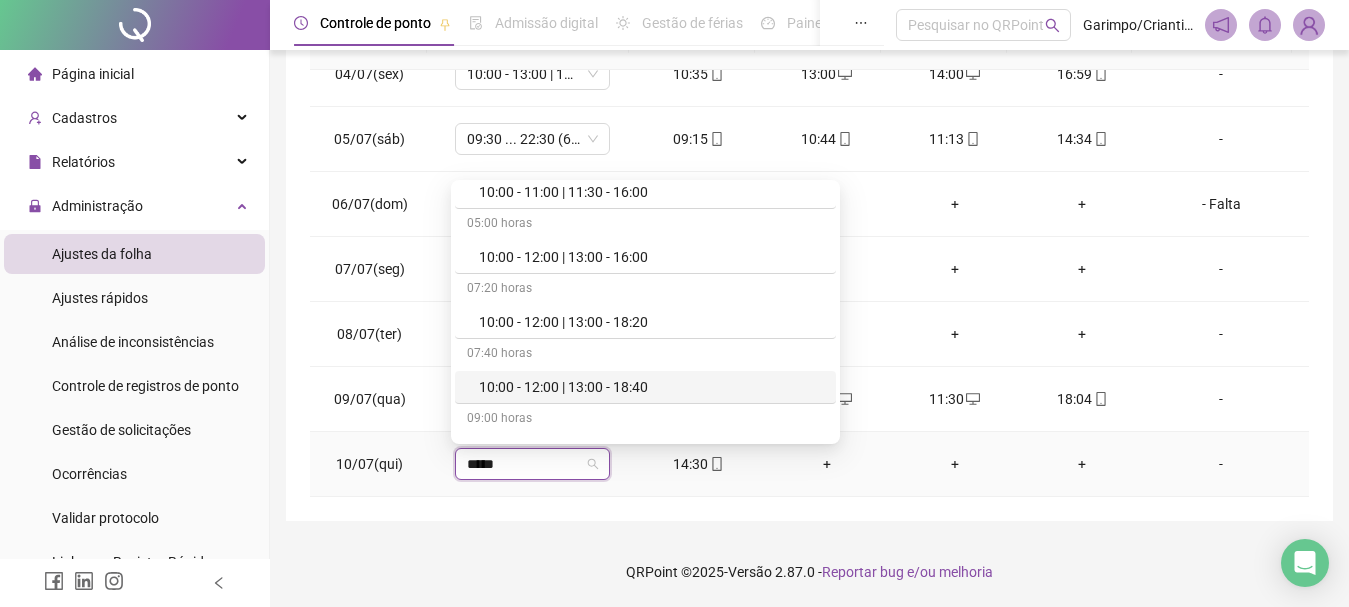 scroll, scrollTop: 500, scrollLeft: 0, axis: vertical 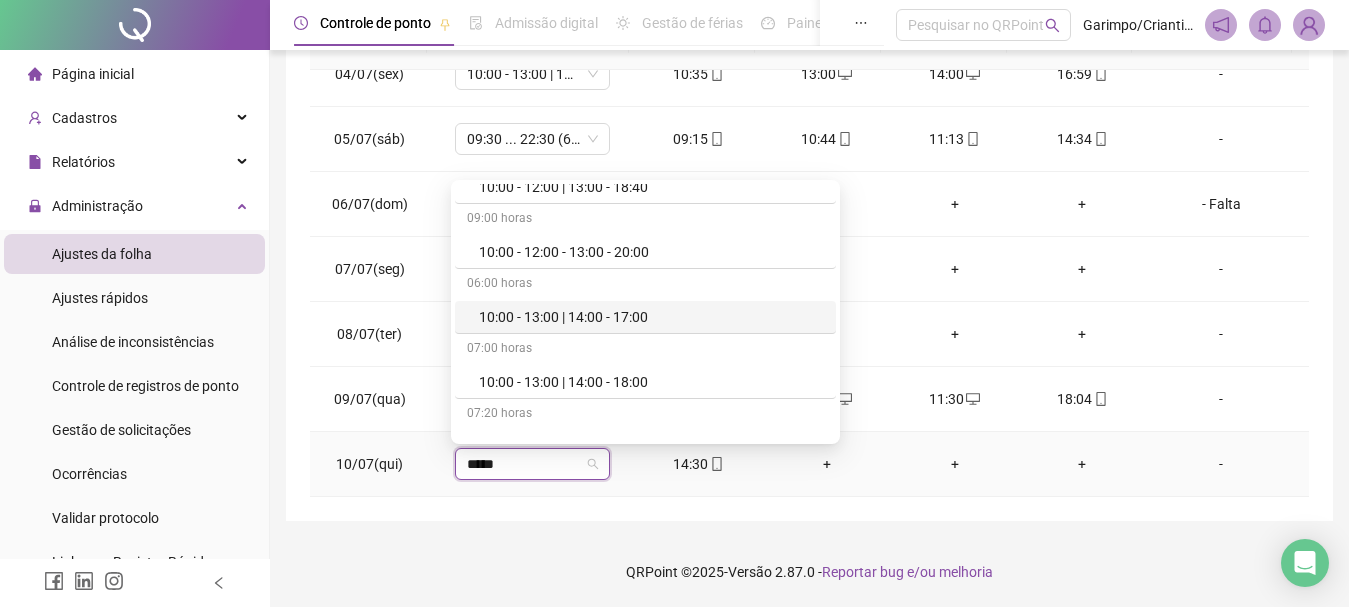click on "10:00 - 13:00 | 14:00 - 17:00" at bounding box center (651, 317) 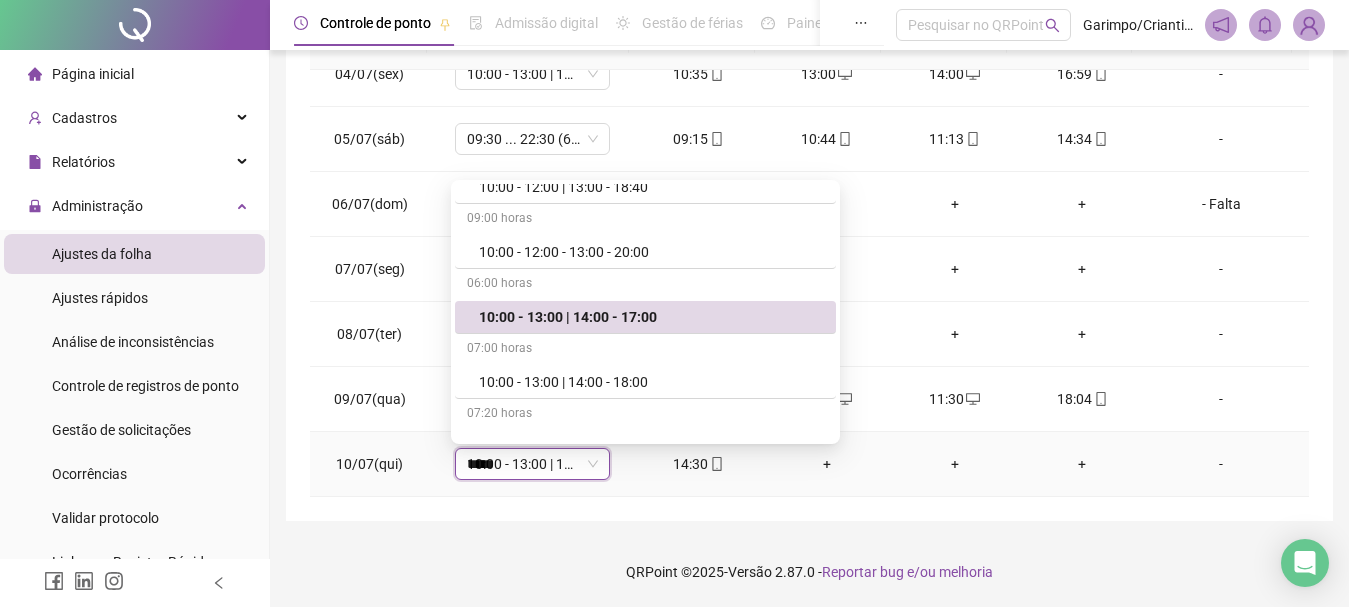 type 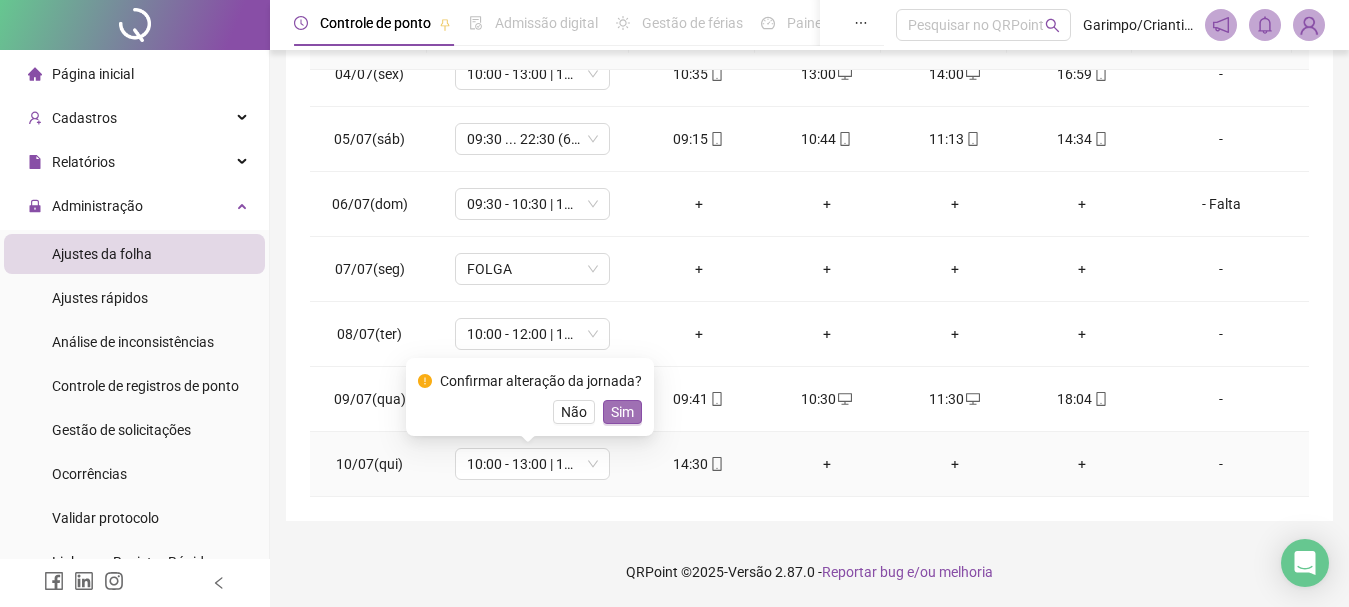 drag, startPoint x: 622, startPoint y: 407, endPoint x: 1312, endPoint y: 405, distance: 690.00287 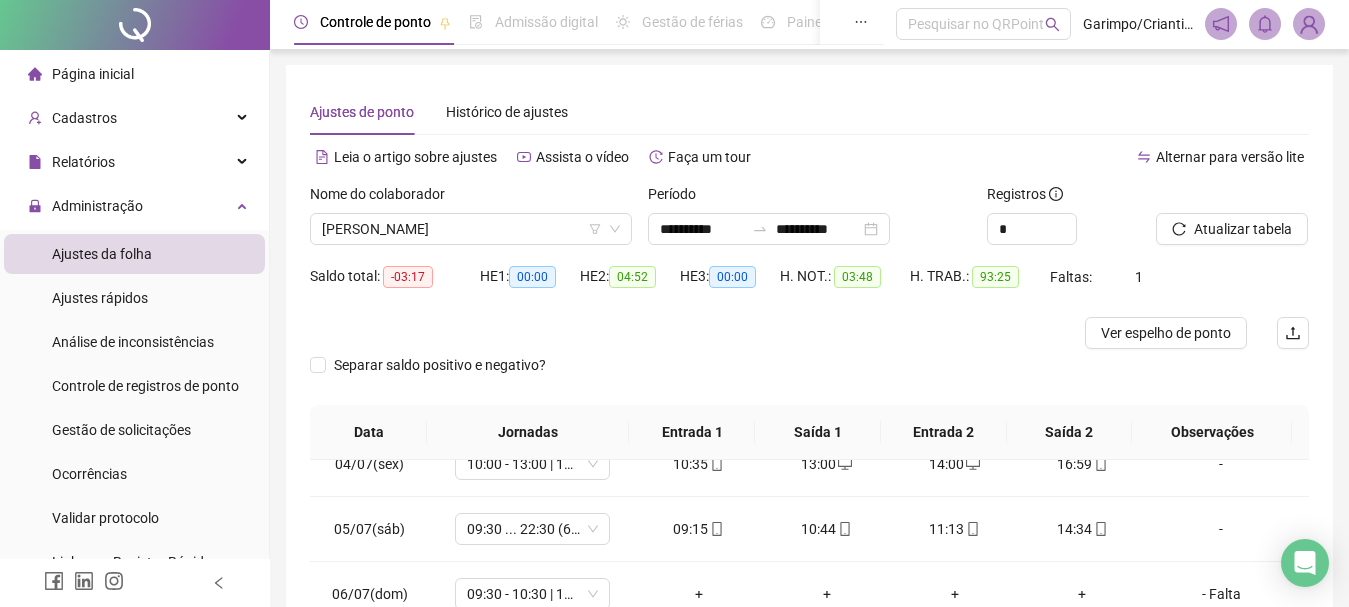 scroll, scrollTop: 0, scrollLeft: 0, axis: both 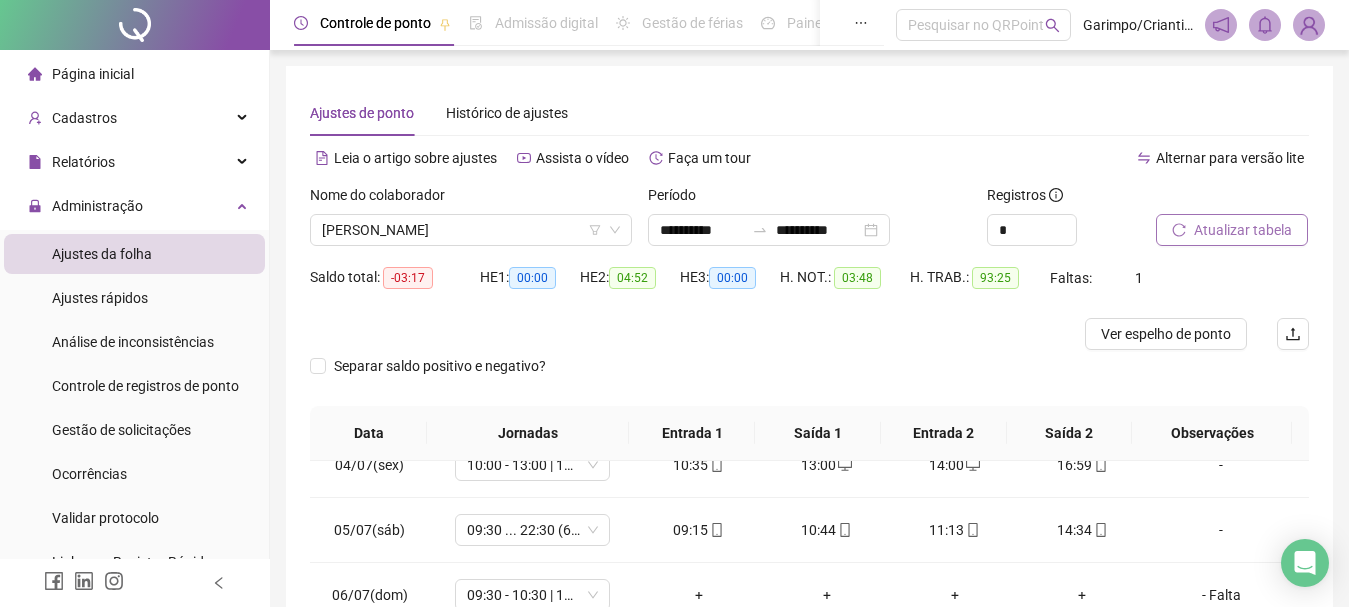 click on "Atualizar tabela" at bounding box center (1232, 230) 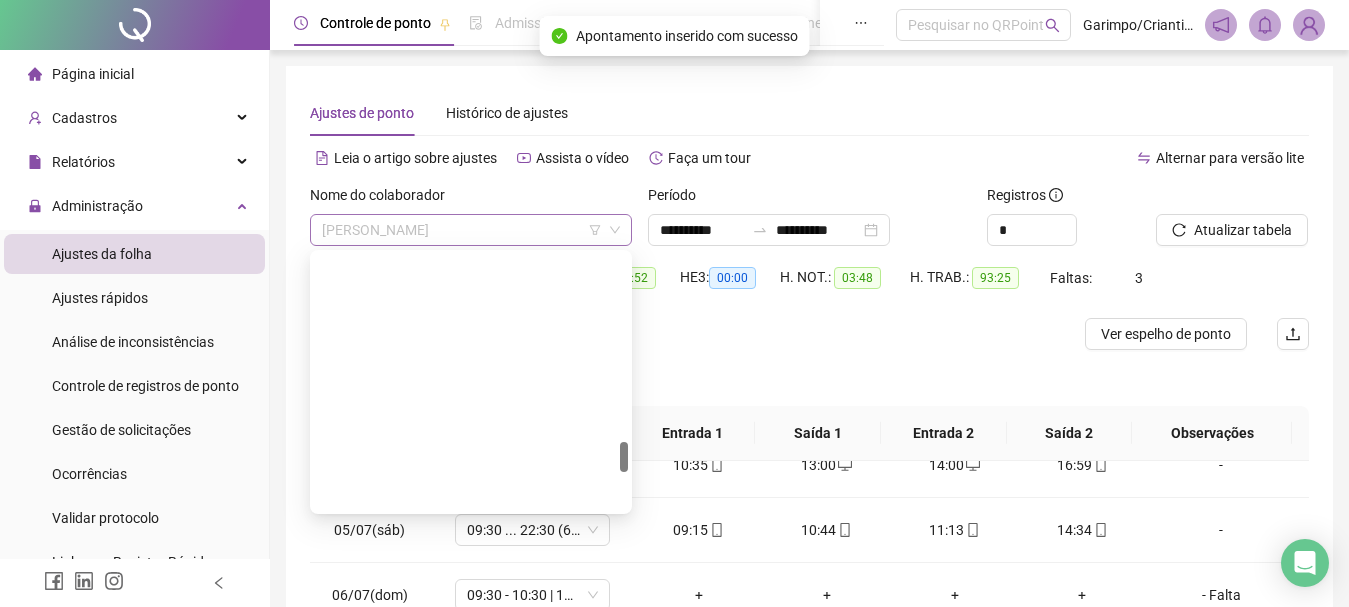 click on "RAFAEL DE AZEVEDO COSTA" at bounding box center (471, 230) 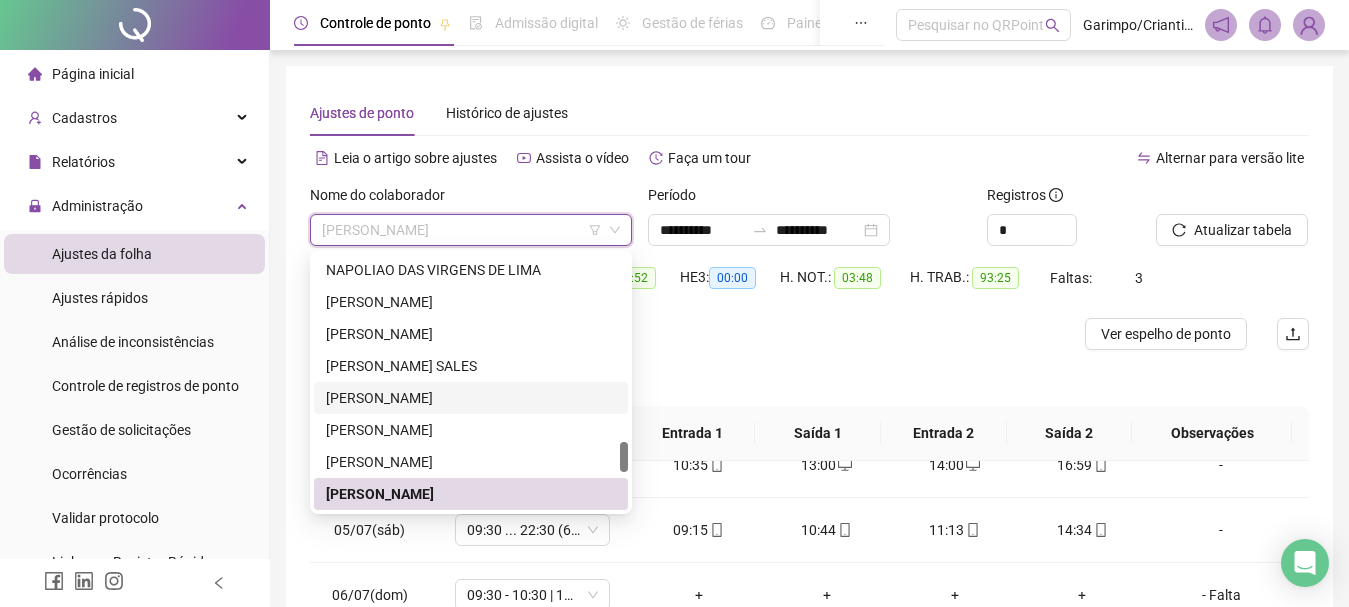 scroll, scrollTop: 1768, scrollLeft: 0, axis: vertical 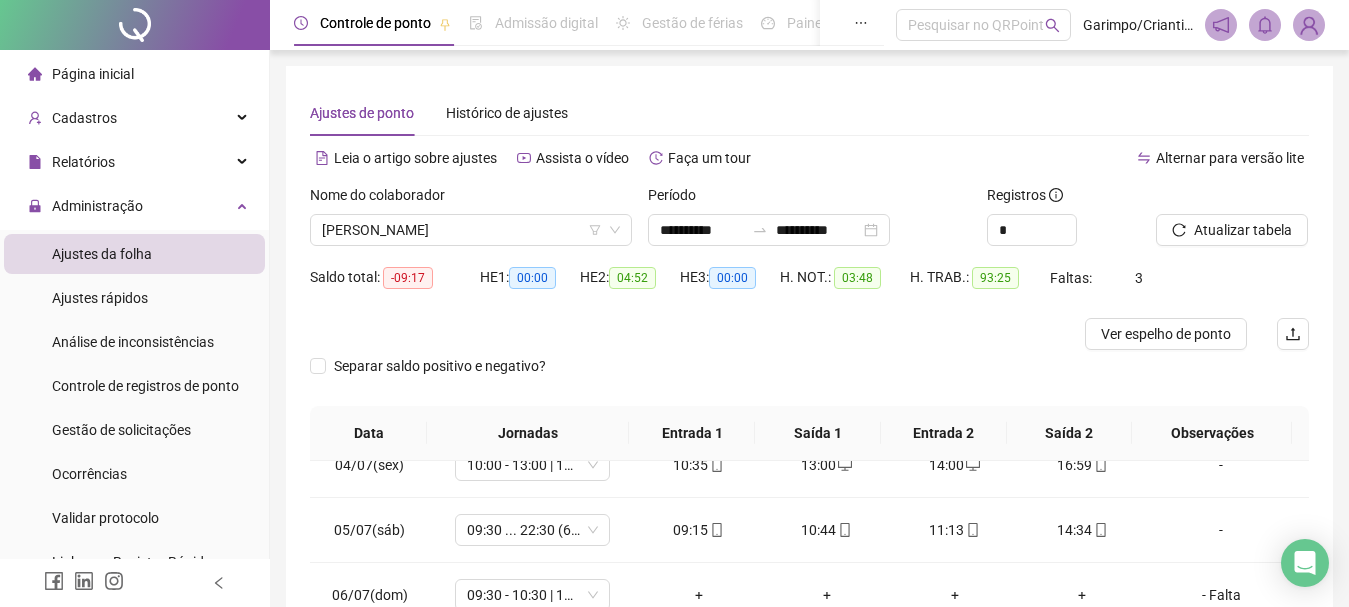 click at bounding box center (684, 334) 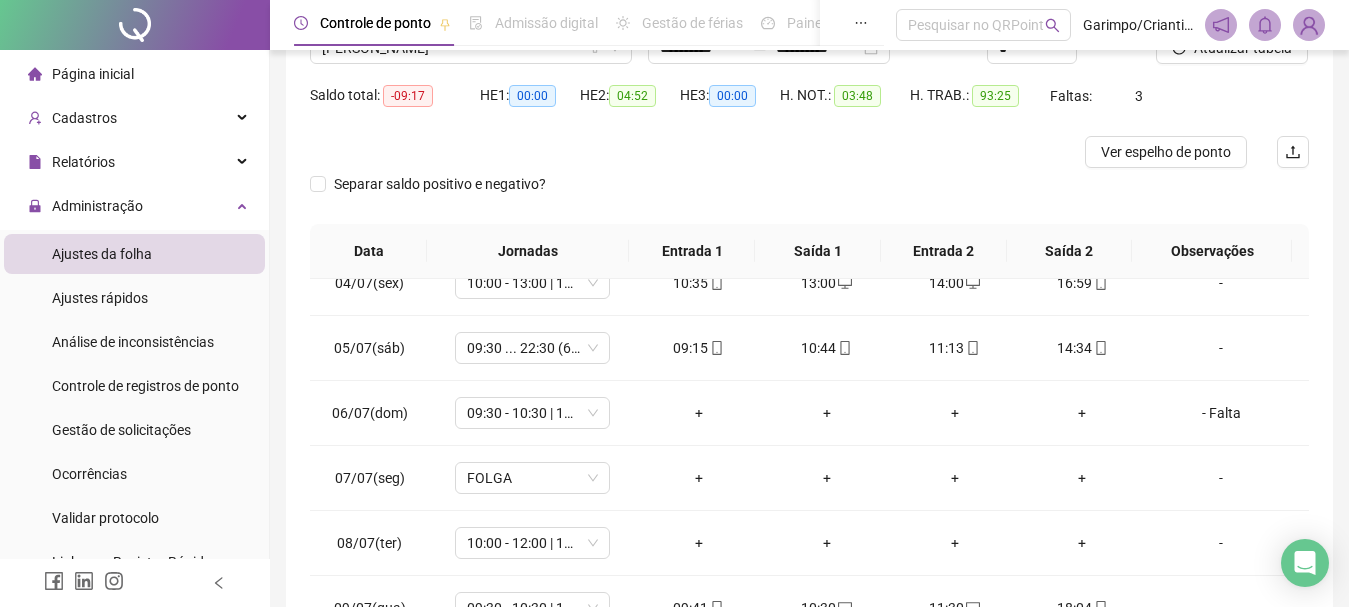 scroll, scrollTop: 391, scrollLeft: 0, axis: vertical 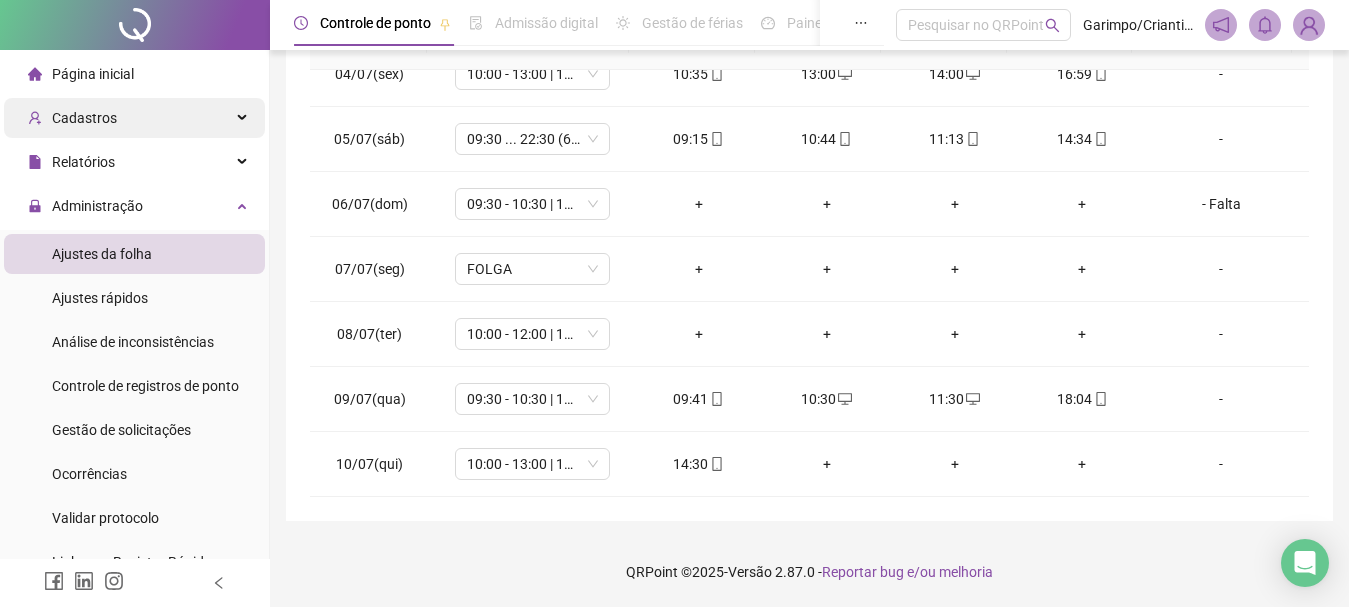 click on "Cadastros" at bounding box center [134, 118] 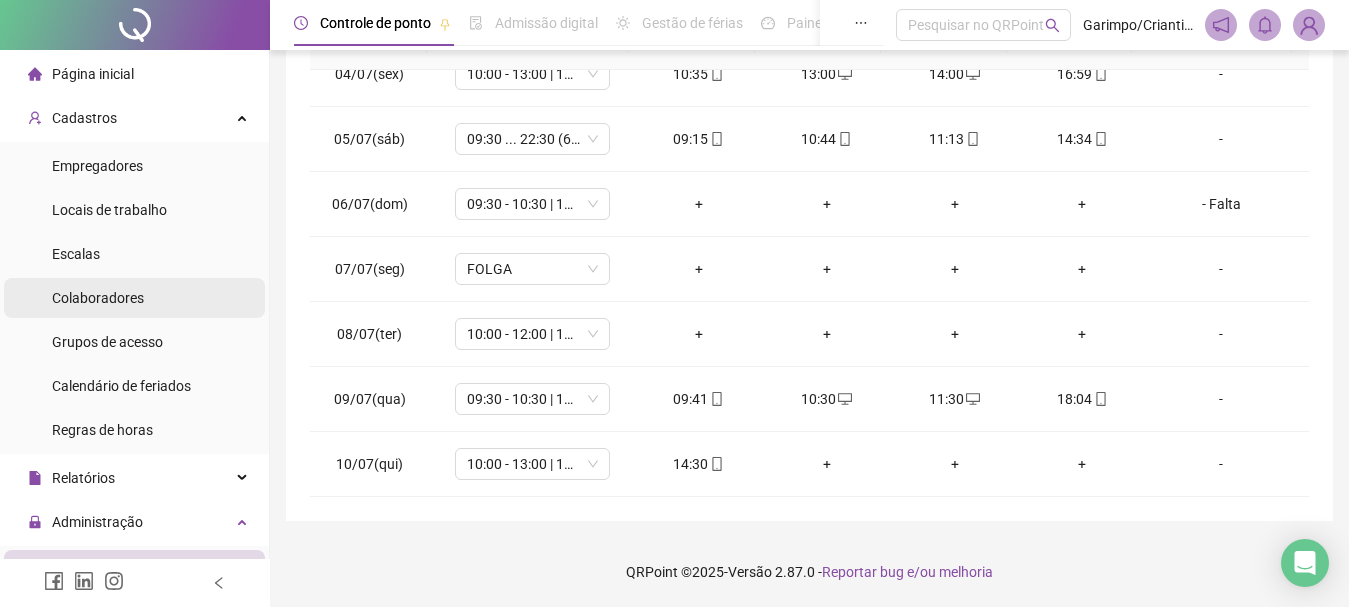 click on "Colaboradores" at bounding box center (98, 298) 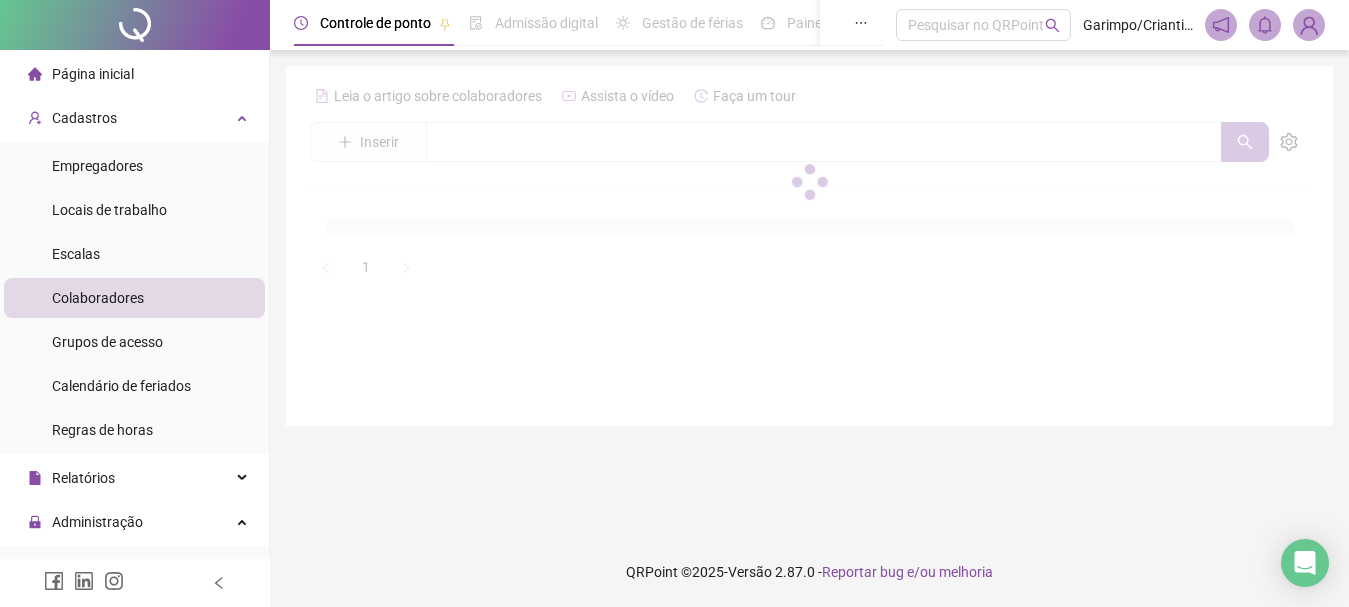 scroll, scrollTop: 0, scrollLeft: 0, axis: both 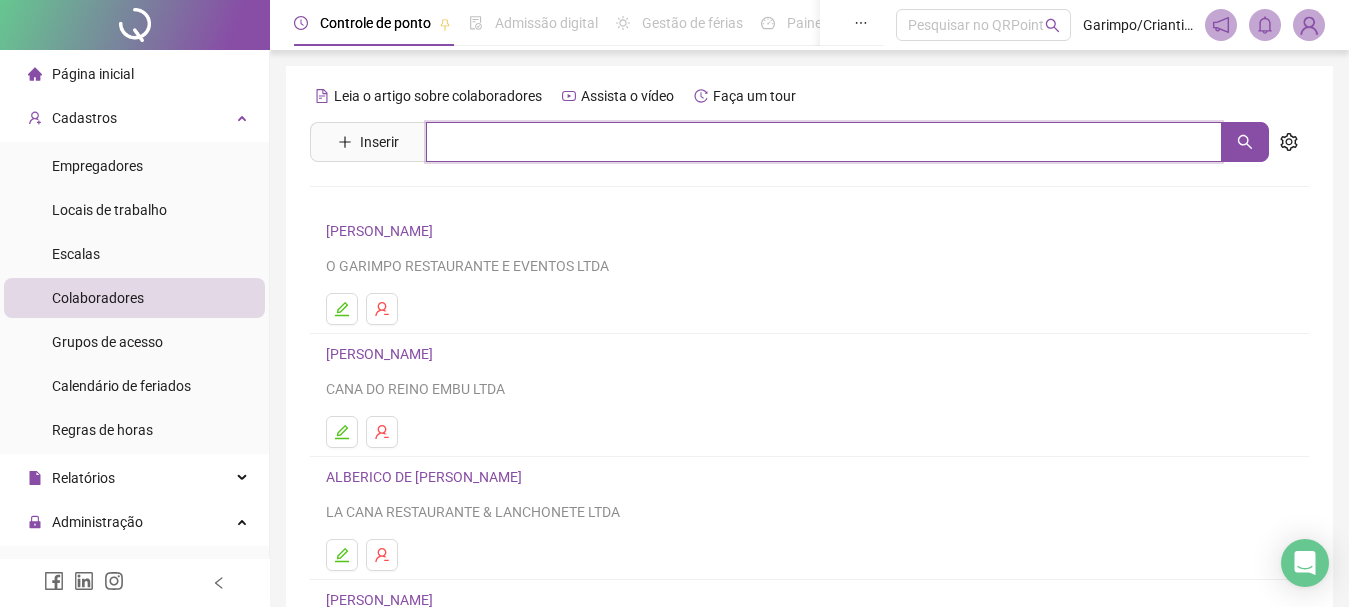 click at bounding box center [824, 142] 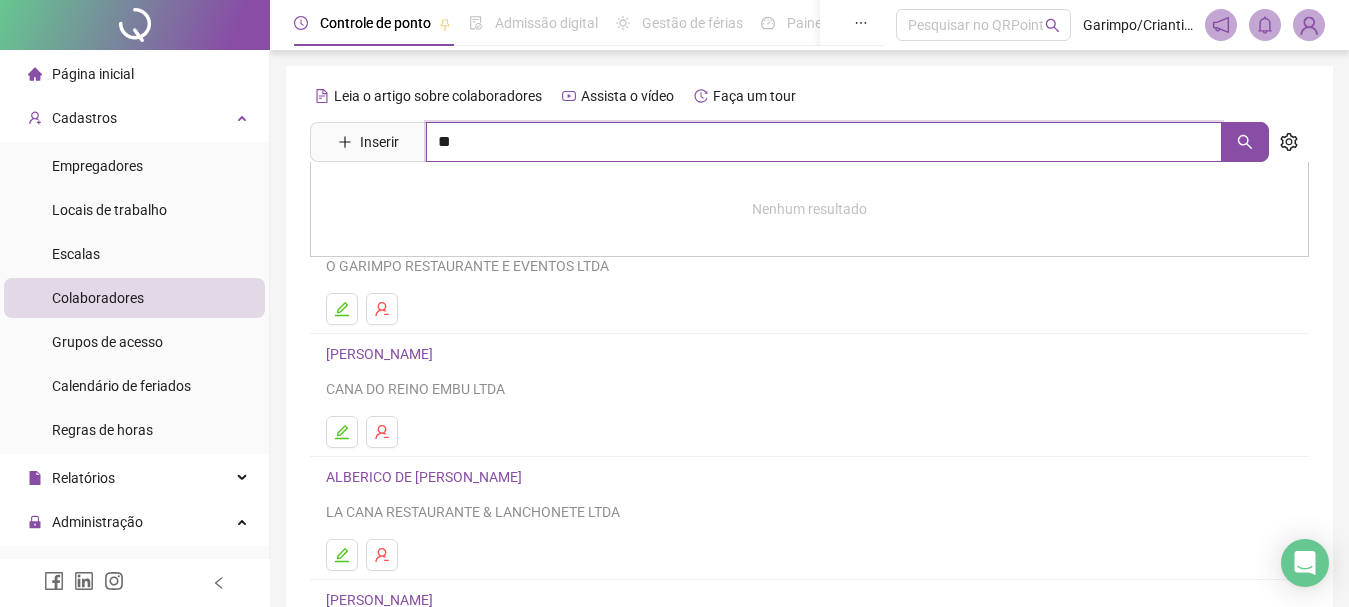 type on "*" 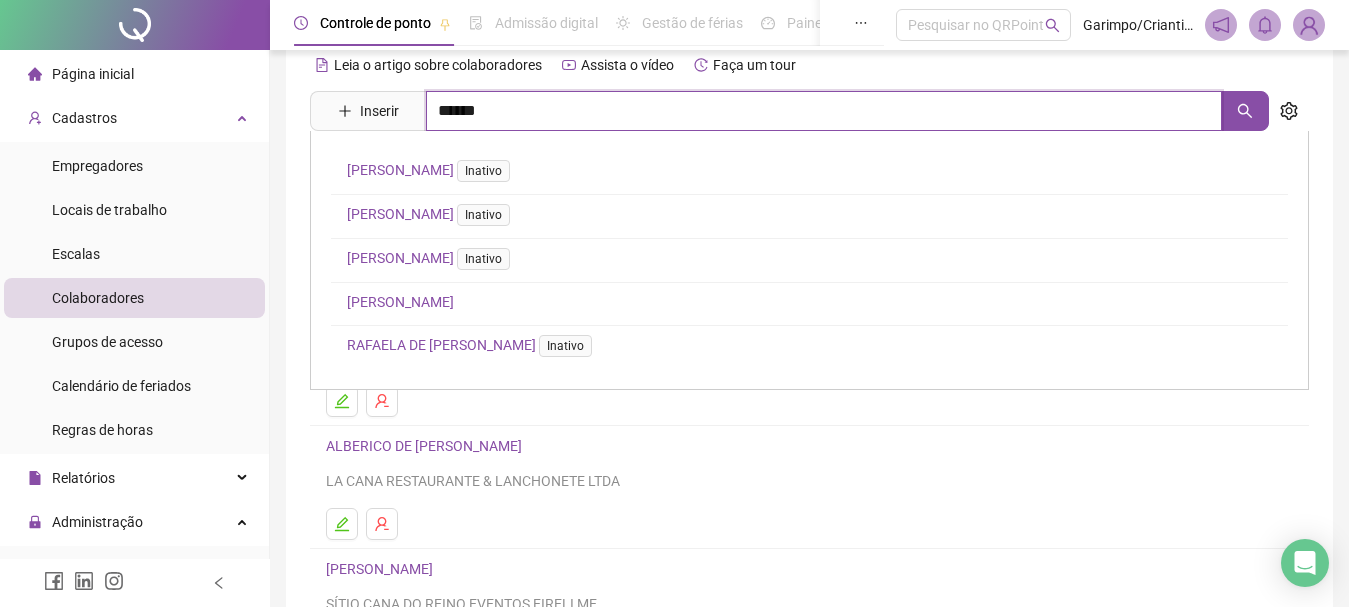 scroll, scrollTop: 0, scrollLeft: 0, axis: both 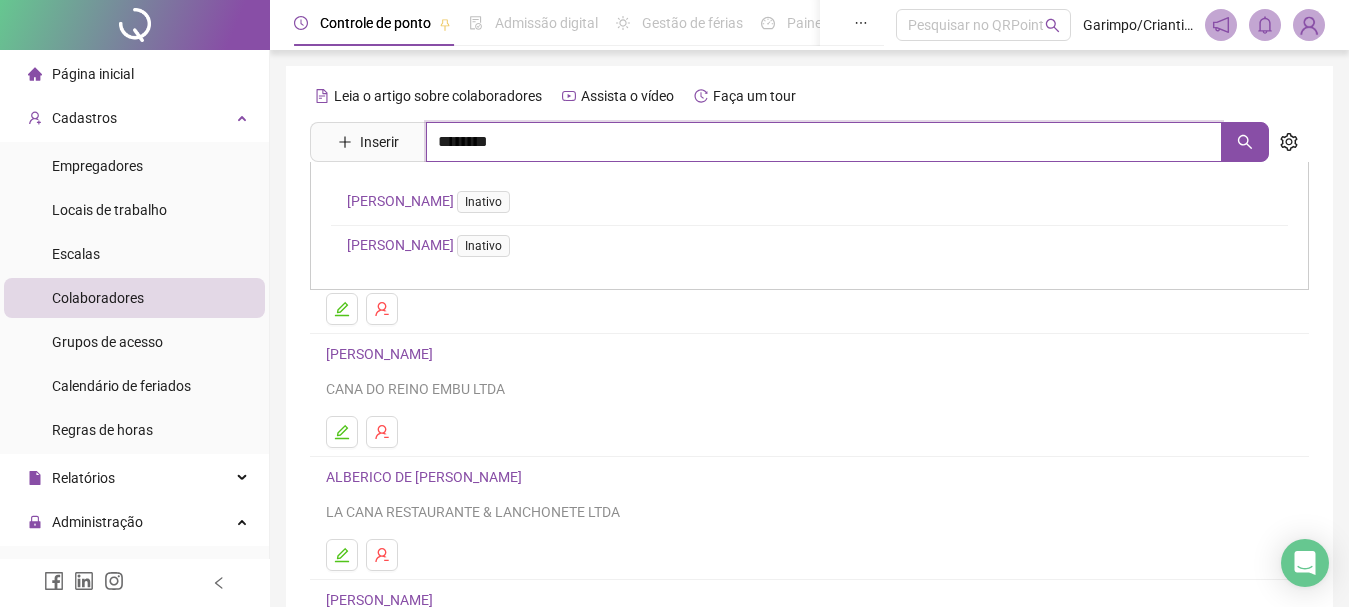 click on "********" at bounding box center [824, 142] 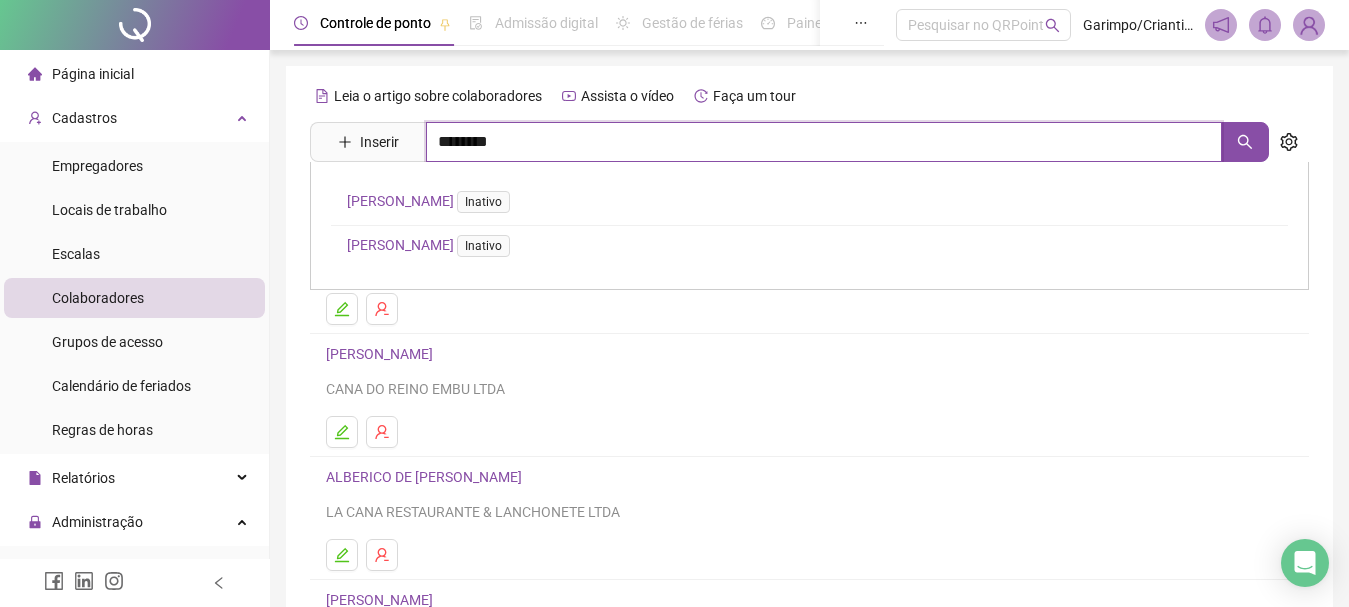 drag, startPoint x: 547, startPoint y: 138, endPoint x: 297, endPoint y: 138, distance: 250 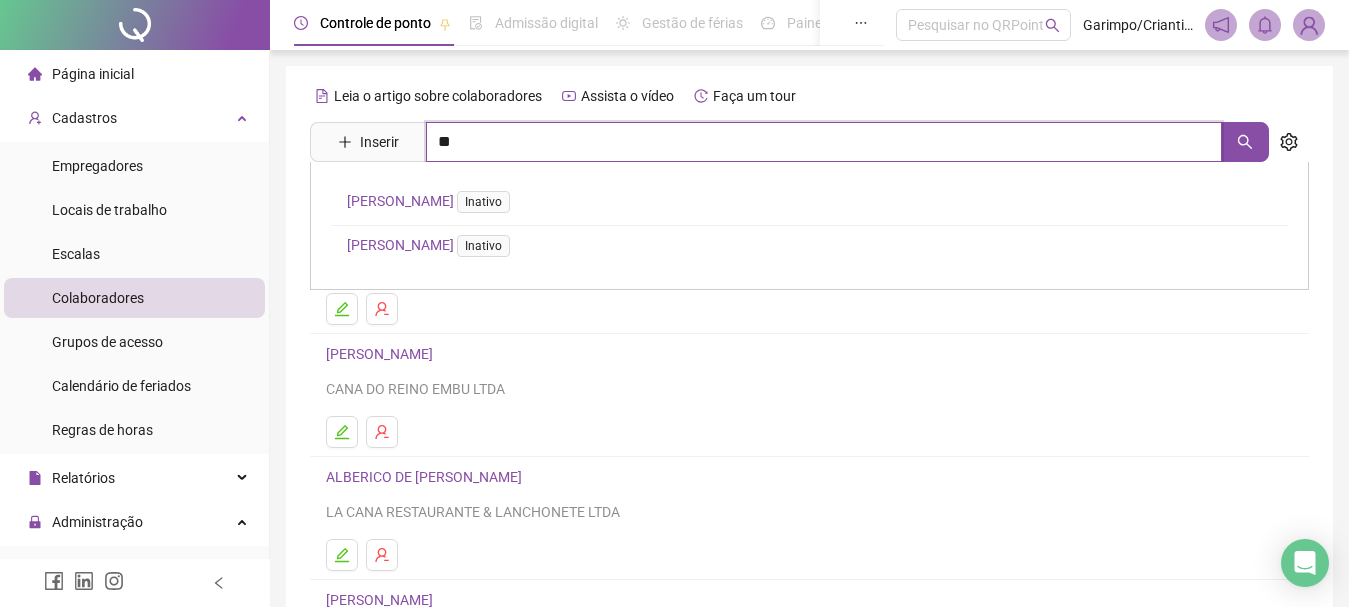 type on "**" 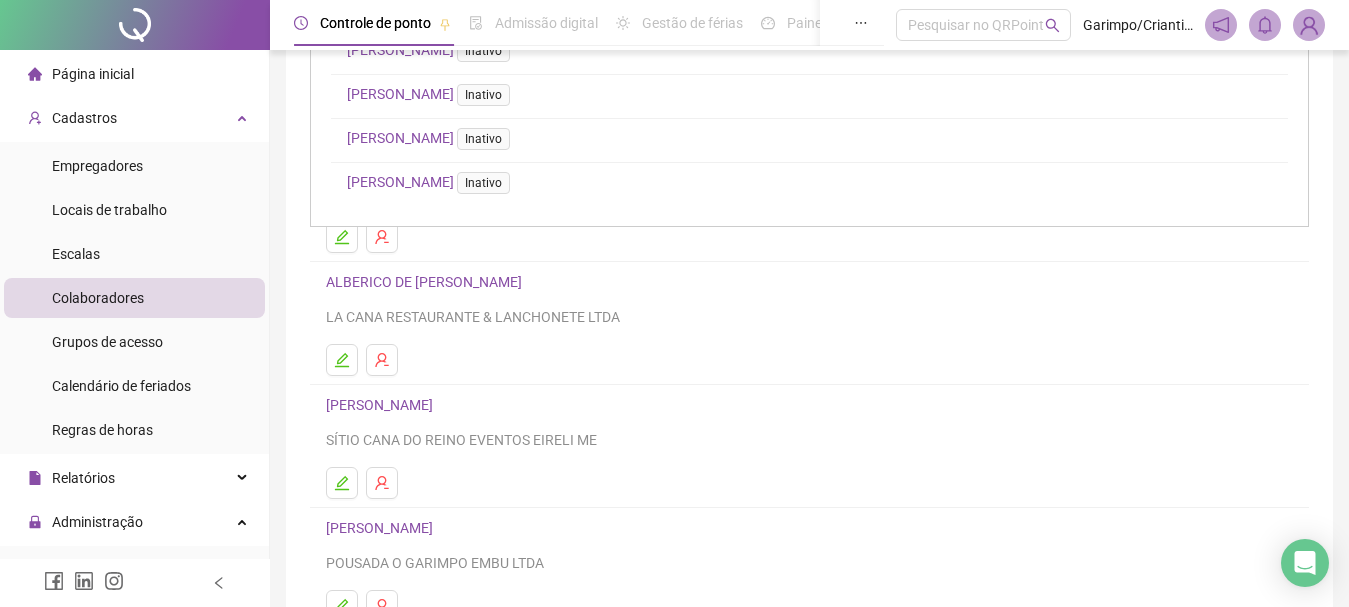 scroll, scrollTop: 360, scrollLeft: 0, axis: vertical 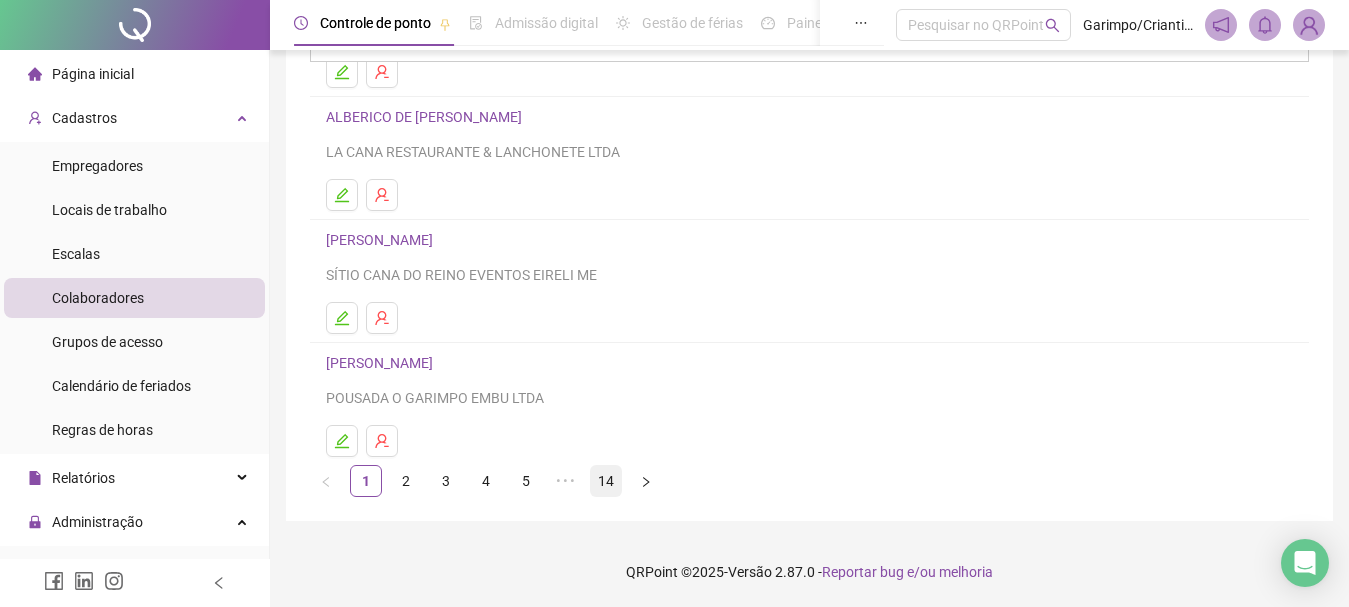 click on "14" at bounding box center (606, 481) 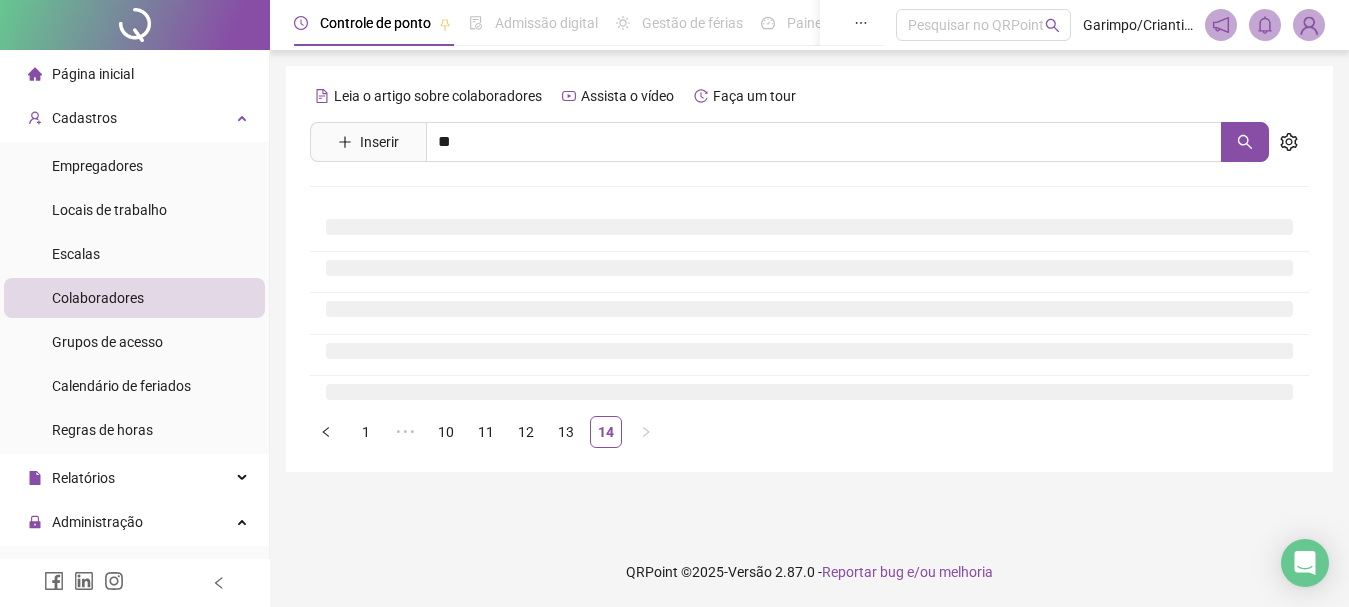 scroll, scrollTop: 0, scrollLeft: 0, axis: both 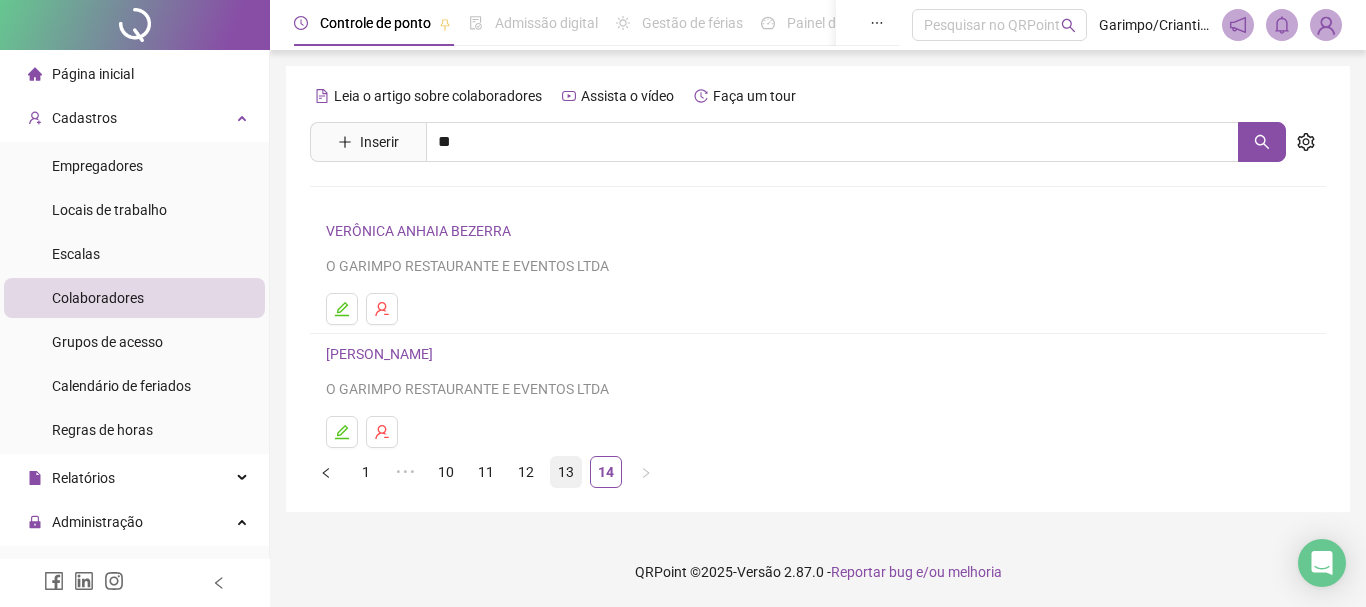 click on "13" at bounding box center (566, 472) 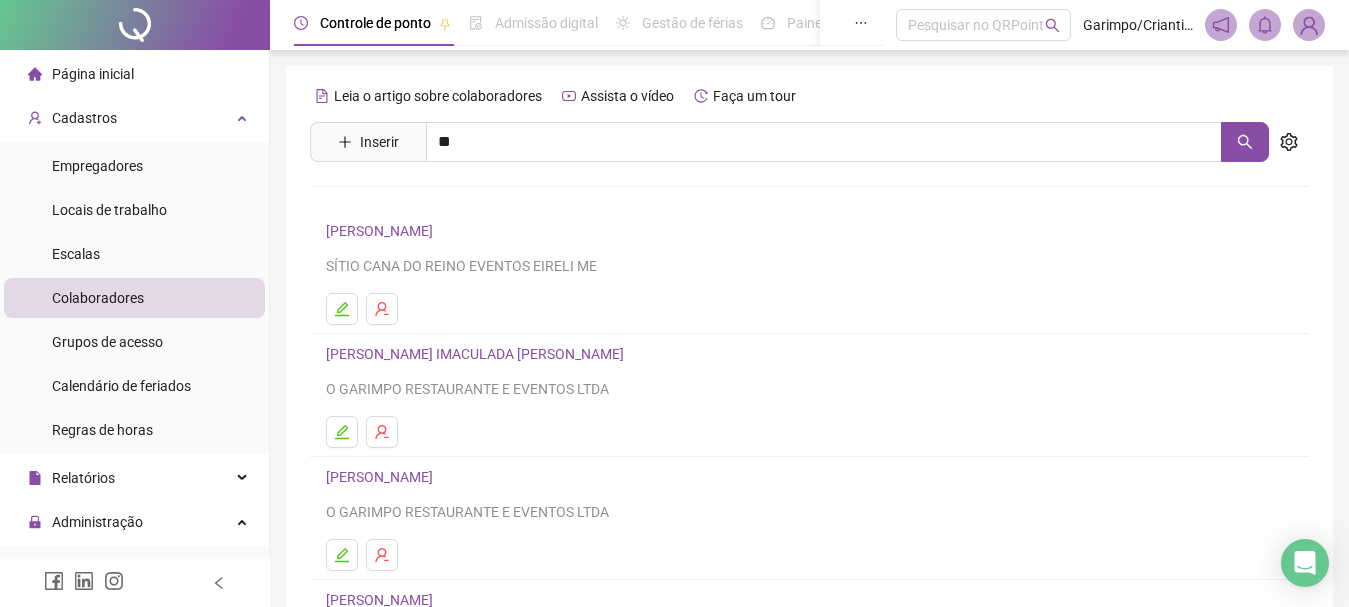 scroll, scrollTop: 360, scrollLeft: 0, axis: vertical 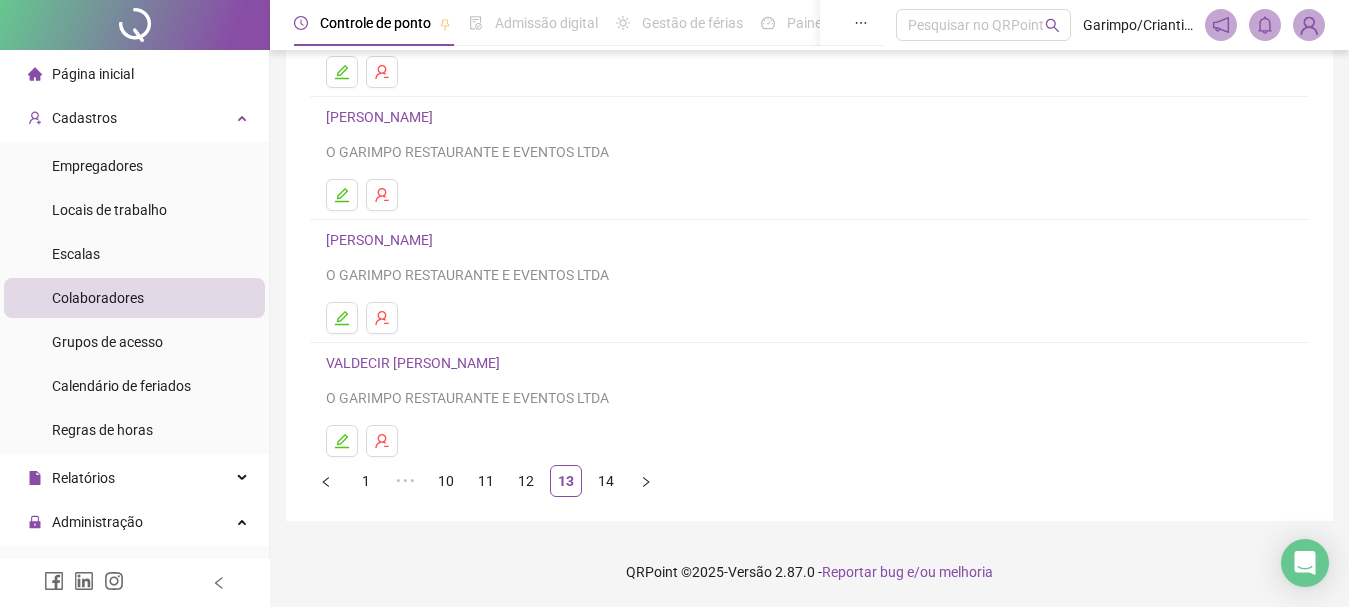 click on "1 ••• 10 11 12 13 14" at bounding box center [809, 481] 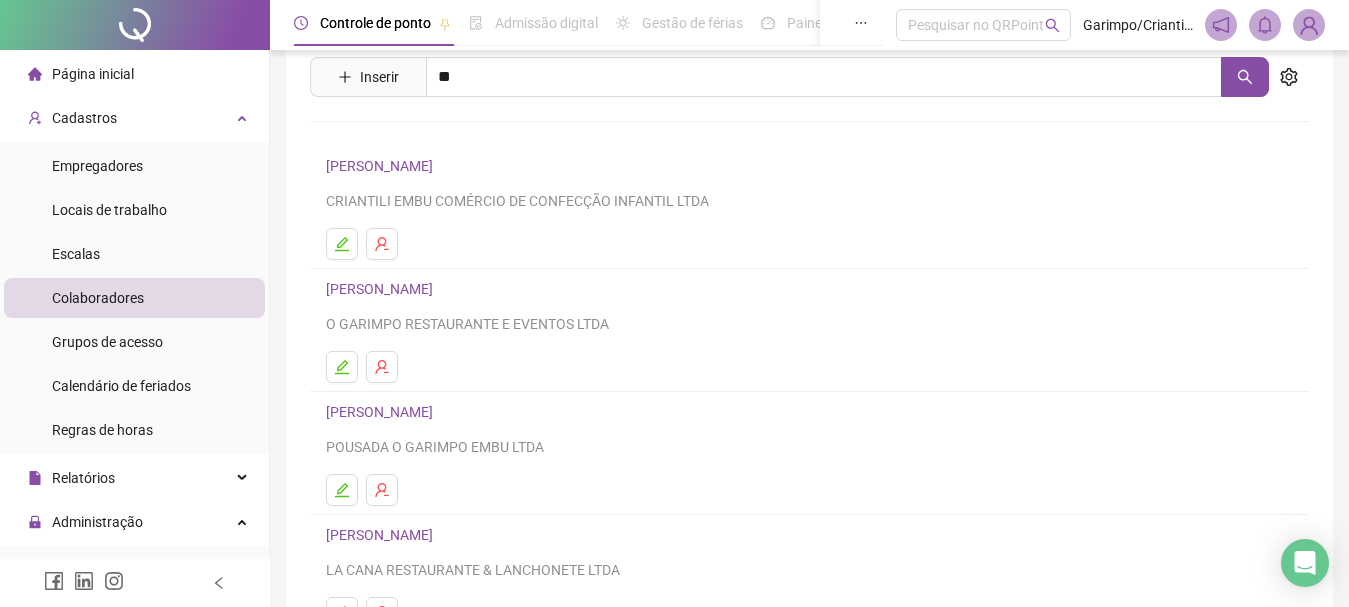 scroll, scrollTop: 100, scrollLeft: 0, axis: vertical 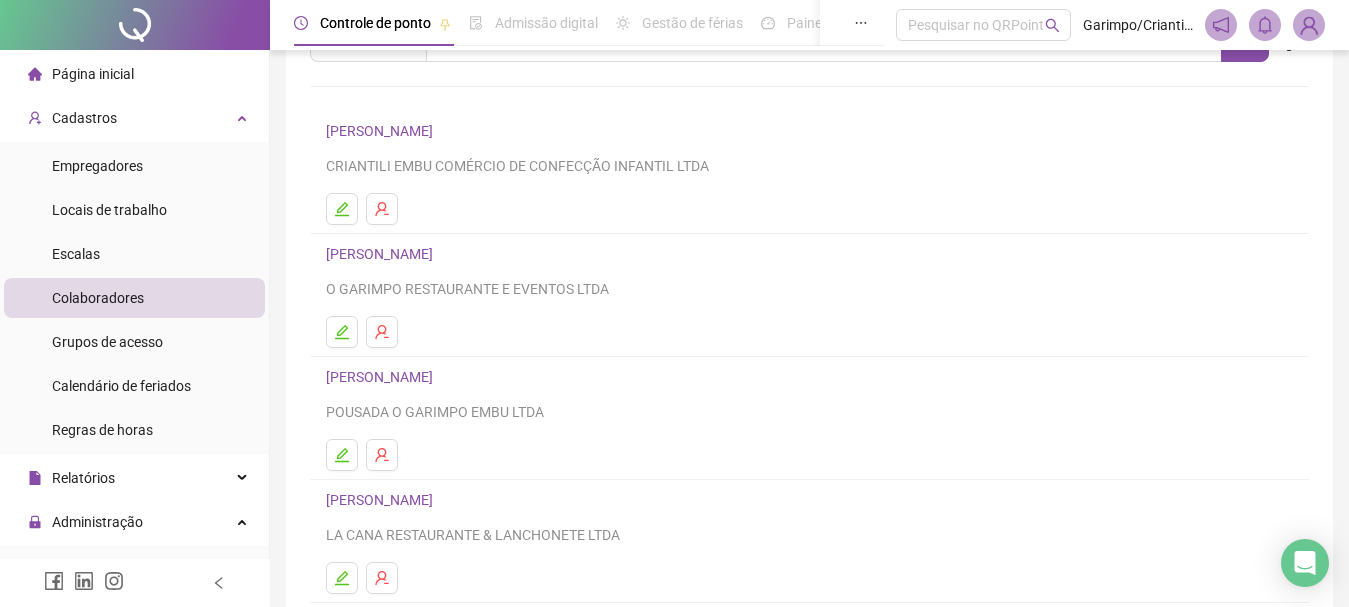 click on "RAFAEL DE AZEVEDO COSTA" at bounding box center (382, 254) 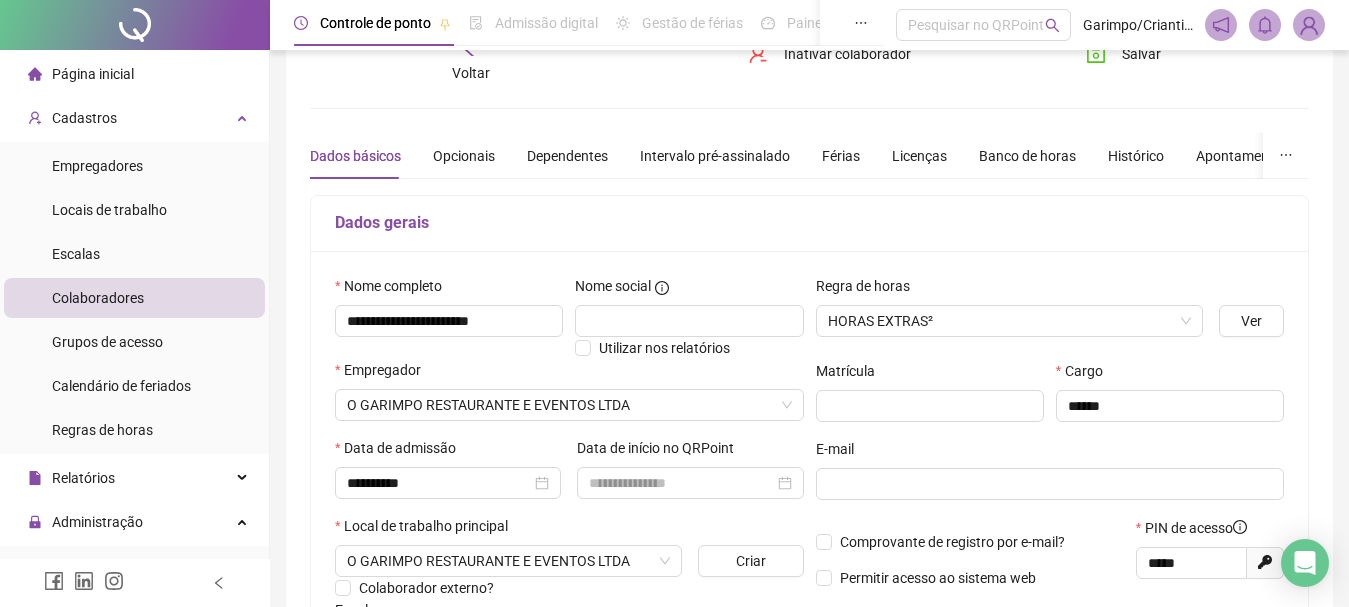 scroll, scrollTop: 0, scrollLeft: 0, axis: both 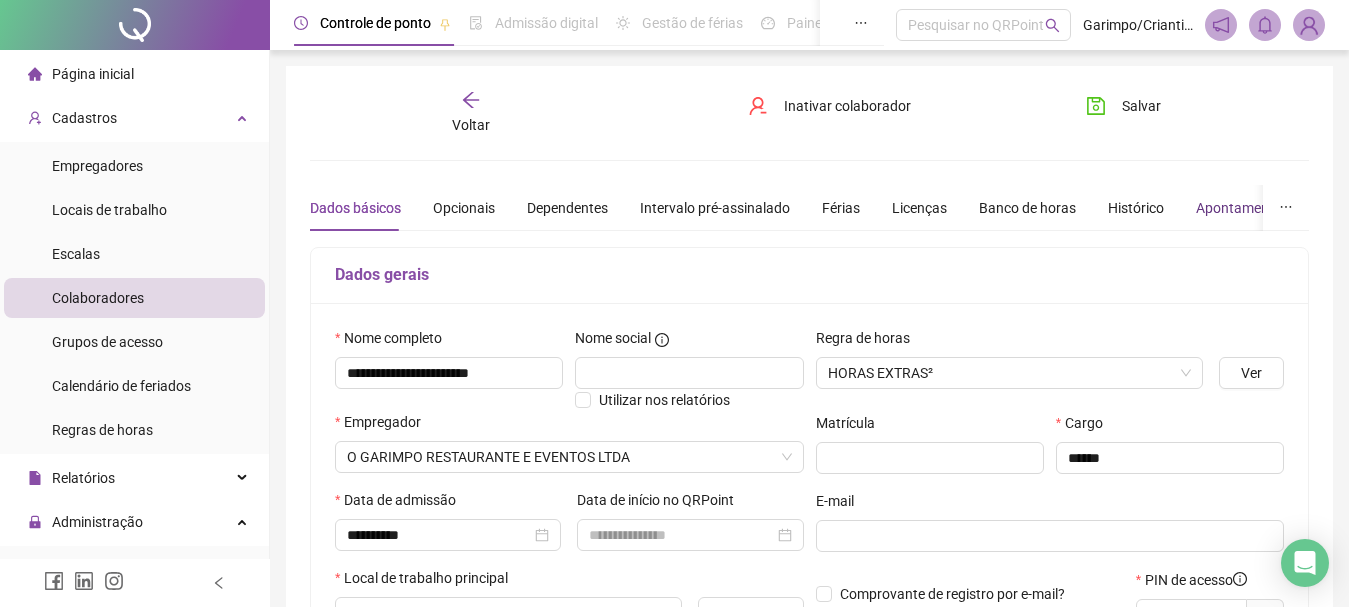 click on "Apontamentos" at bounding box center (1242, 208) 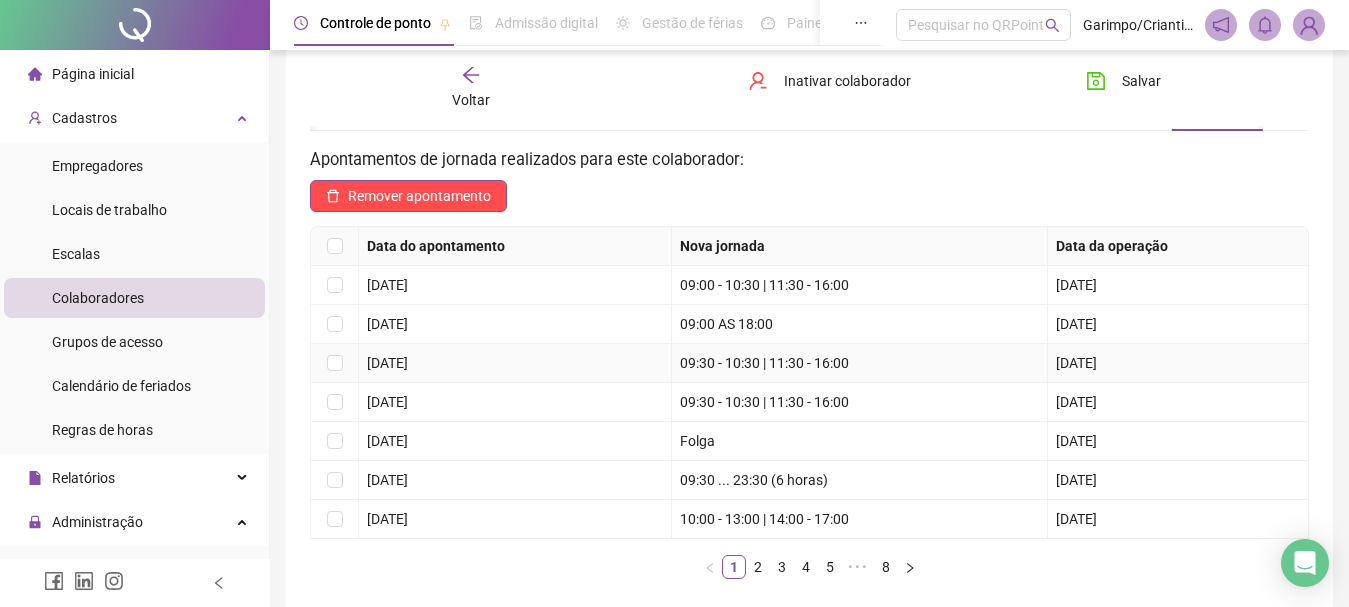 scroll, scrollTop: 200, scrollLeft: 0, axis: vertical 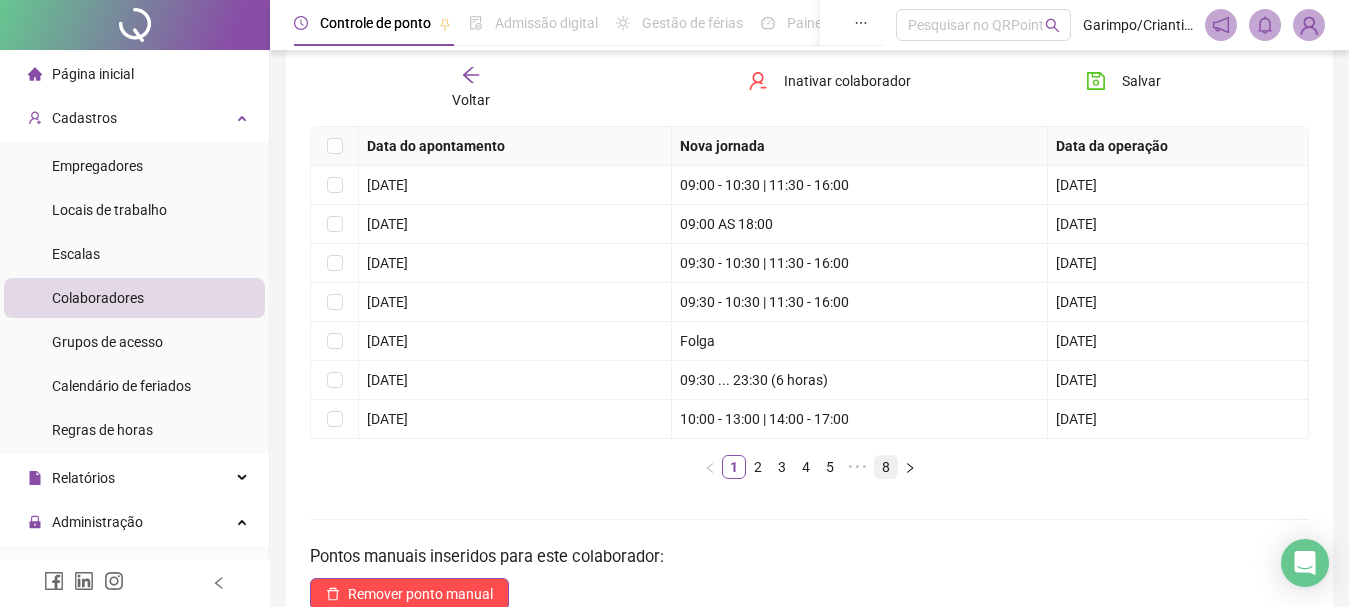 click on "8" at bounding box center [886, 467] 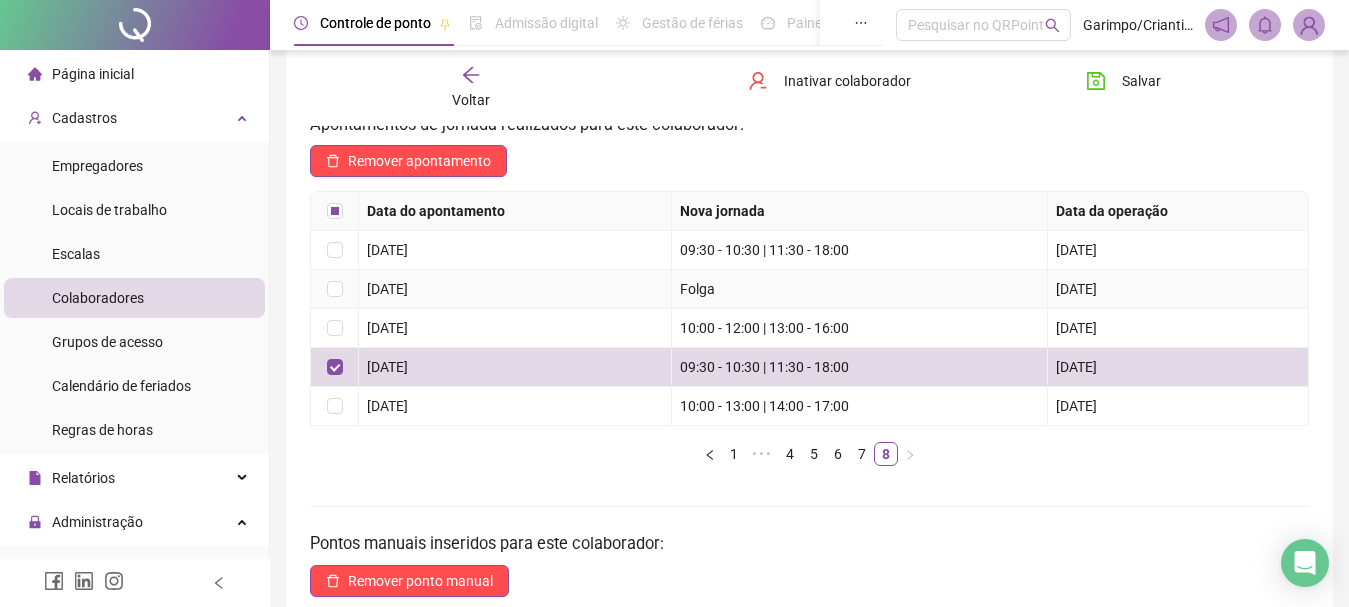 scroll, scrollTop: 100, scrollLeft: 0, axis: vertical 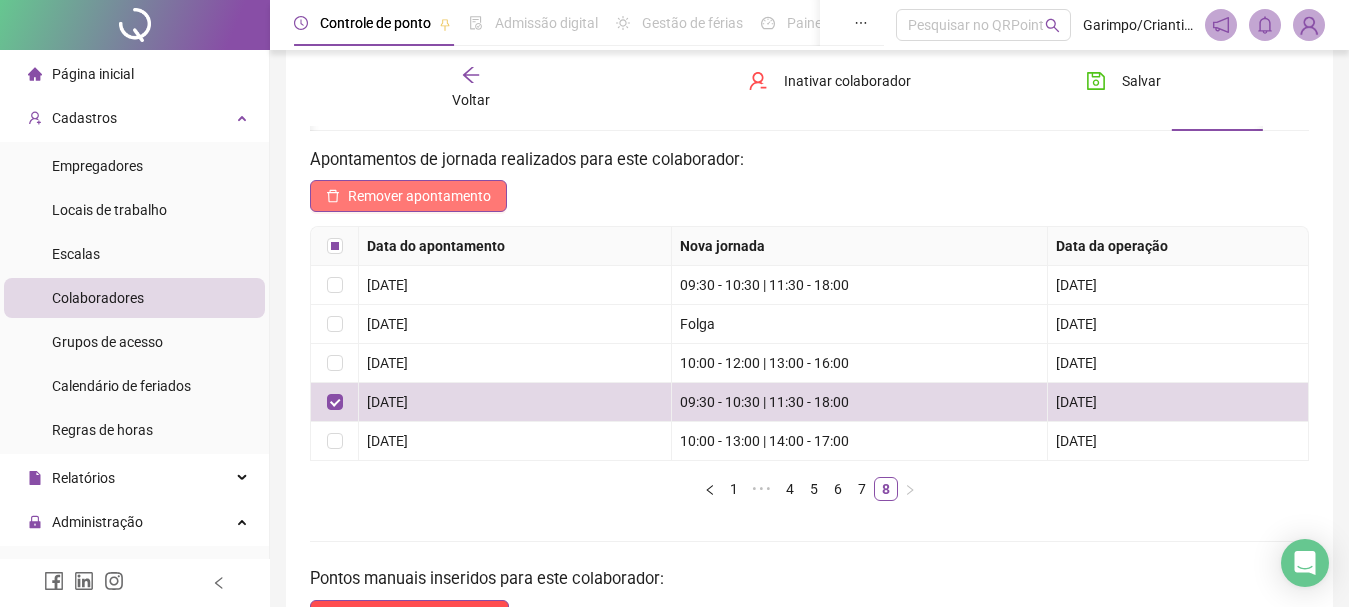 click on "Remover apontamento" at bounding box center [419, 196] 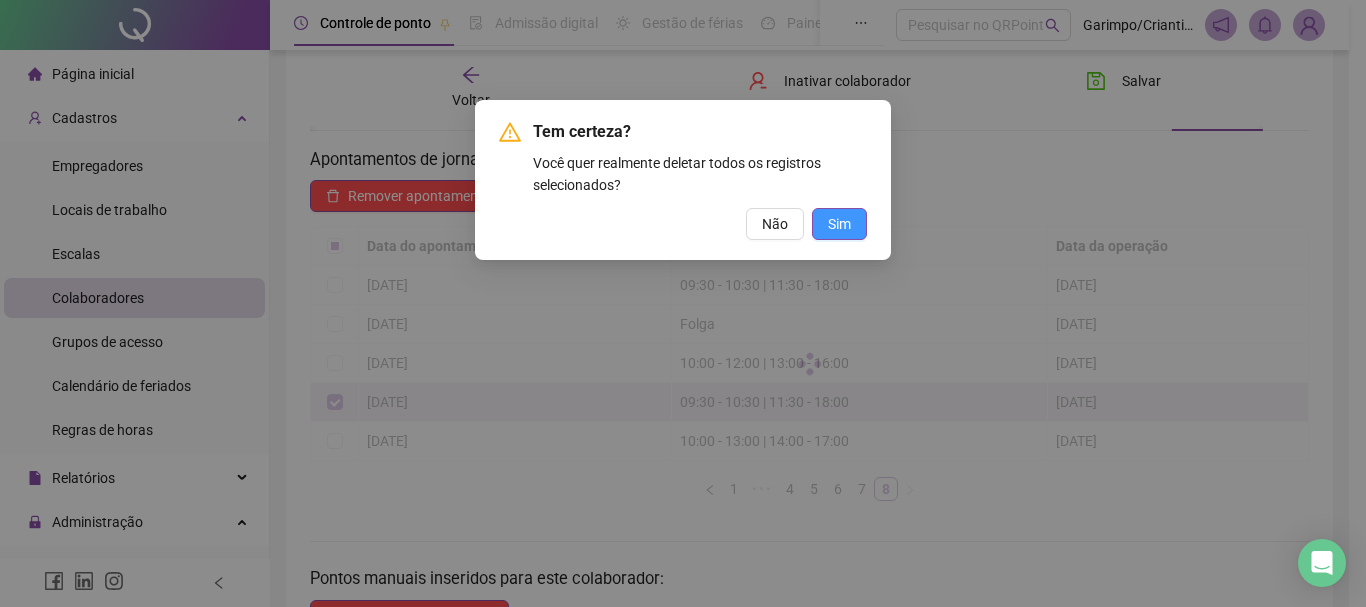 click on "Sim" at bounding box center [839, 224] 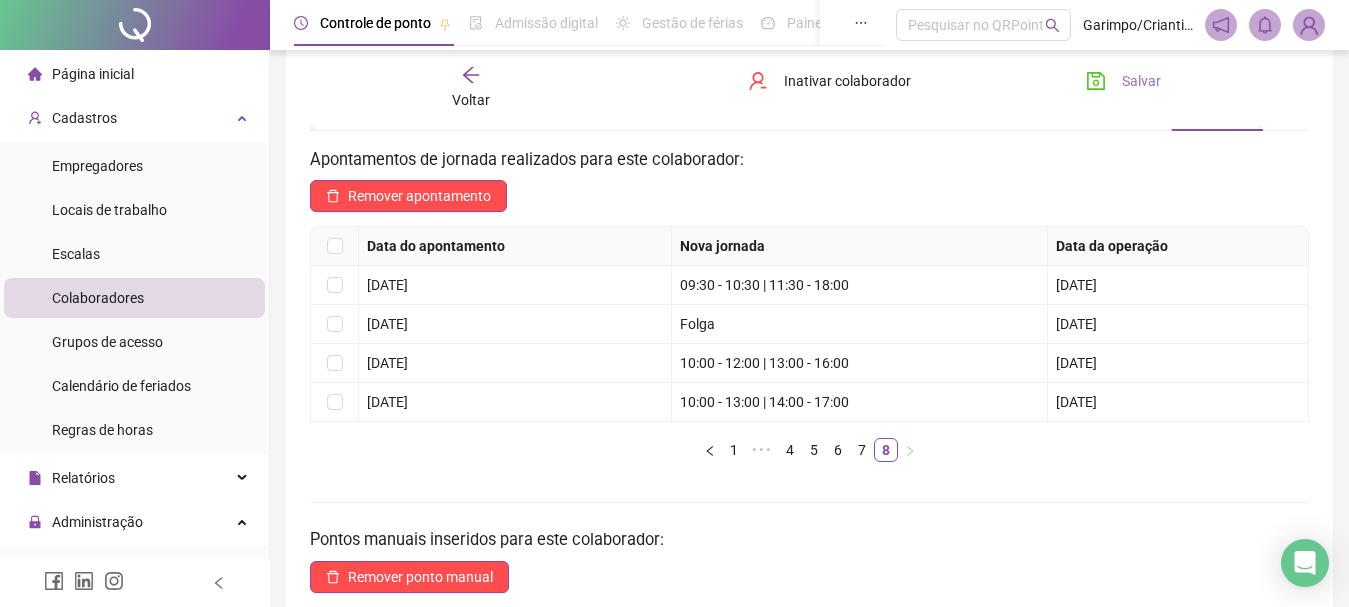 click on "Salvar" at bounding box center (1123, 81) 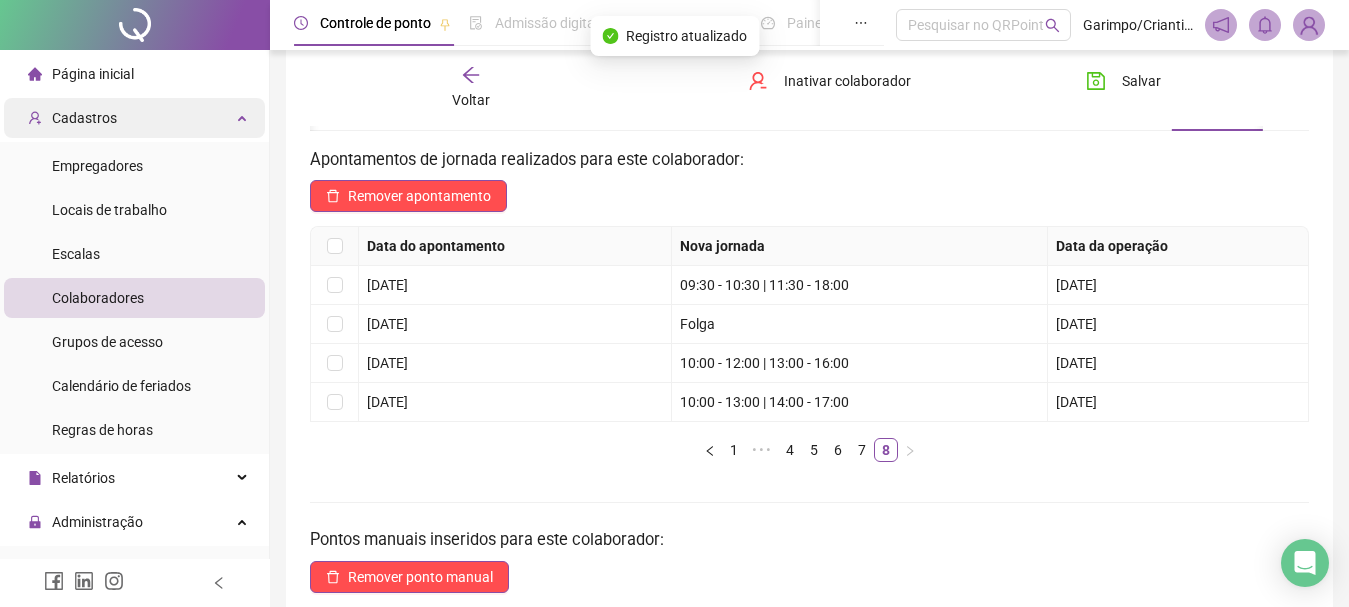click on "Cadastros" at bounding box center (134, 118) 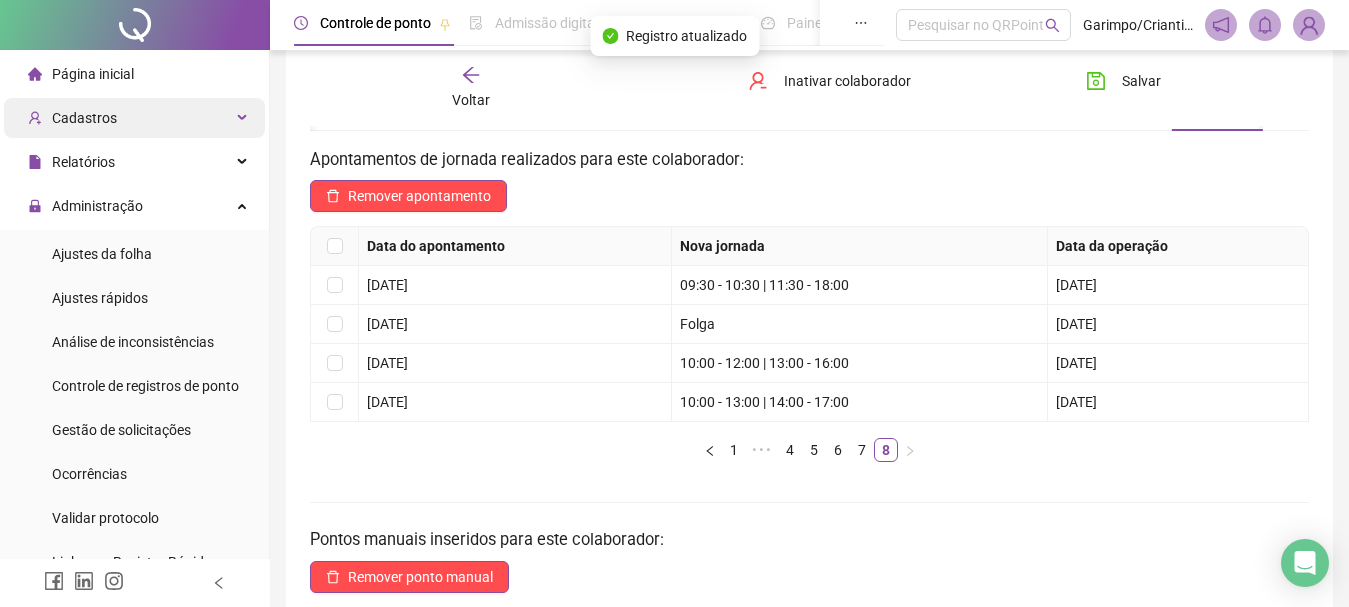 click on "Cadastros" at bounding box center (134, 118) 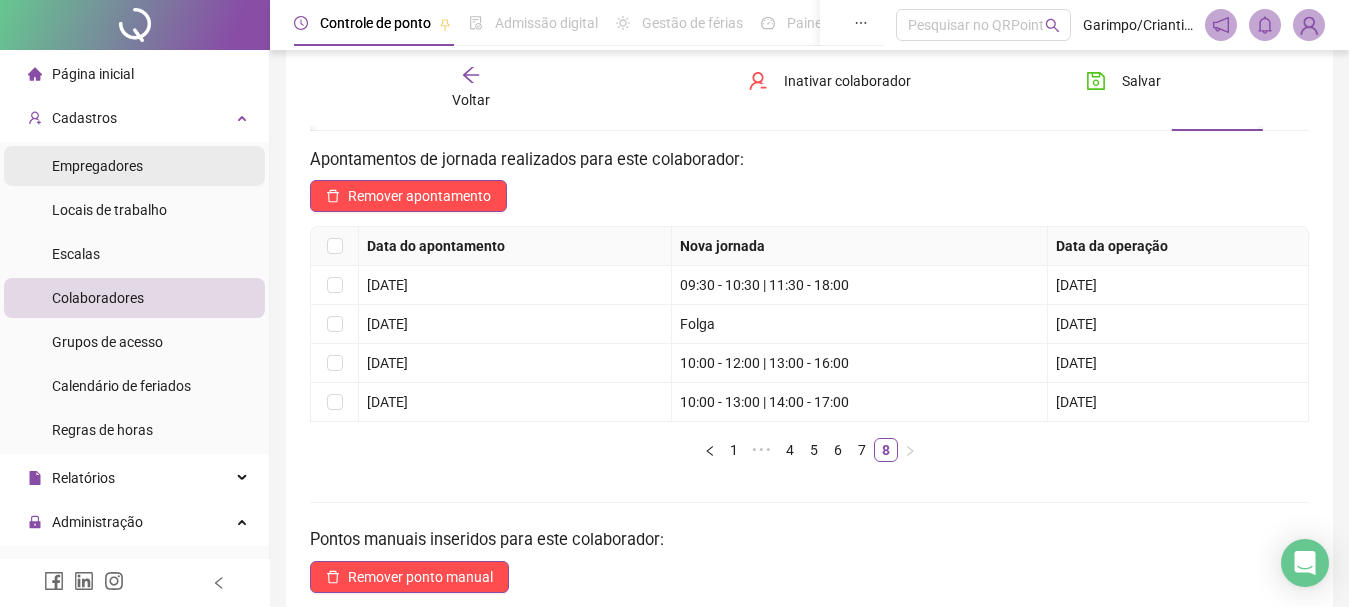 click on "Empregadores" at bounding box center (134, 166) 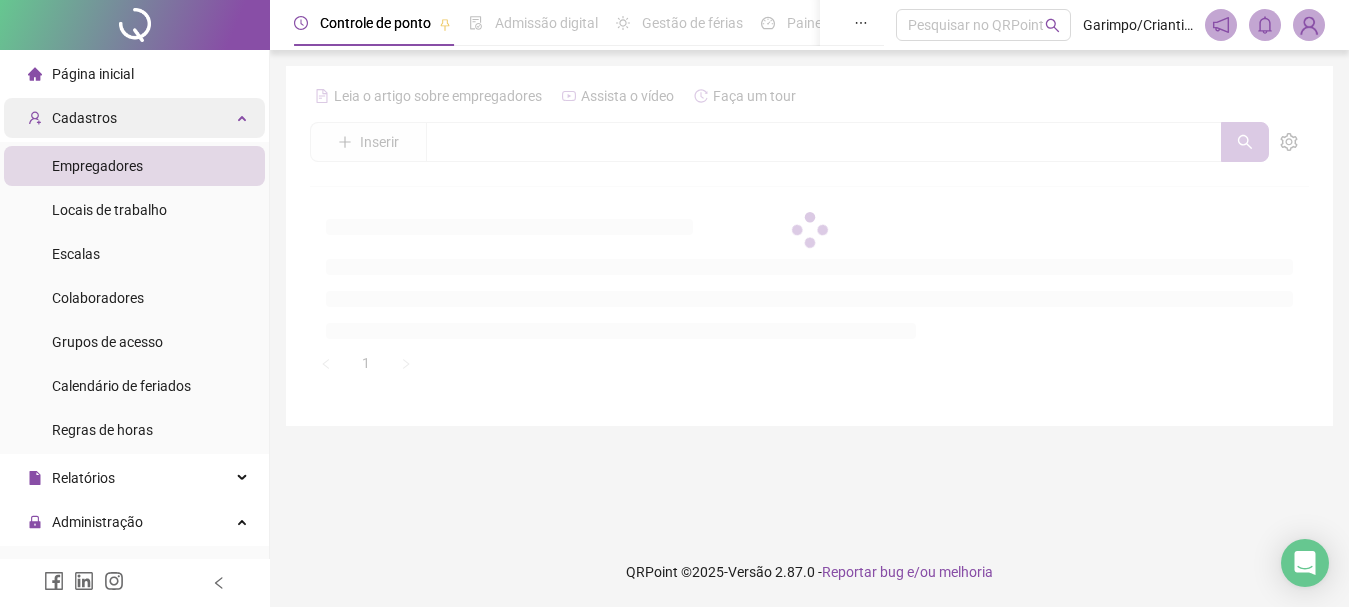 scroll, scrollTop: 0, scrollLeft: 0, axis: both 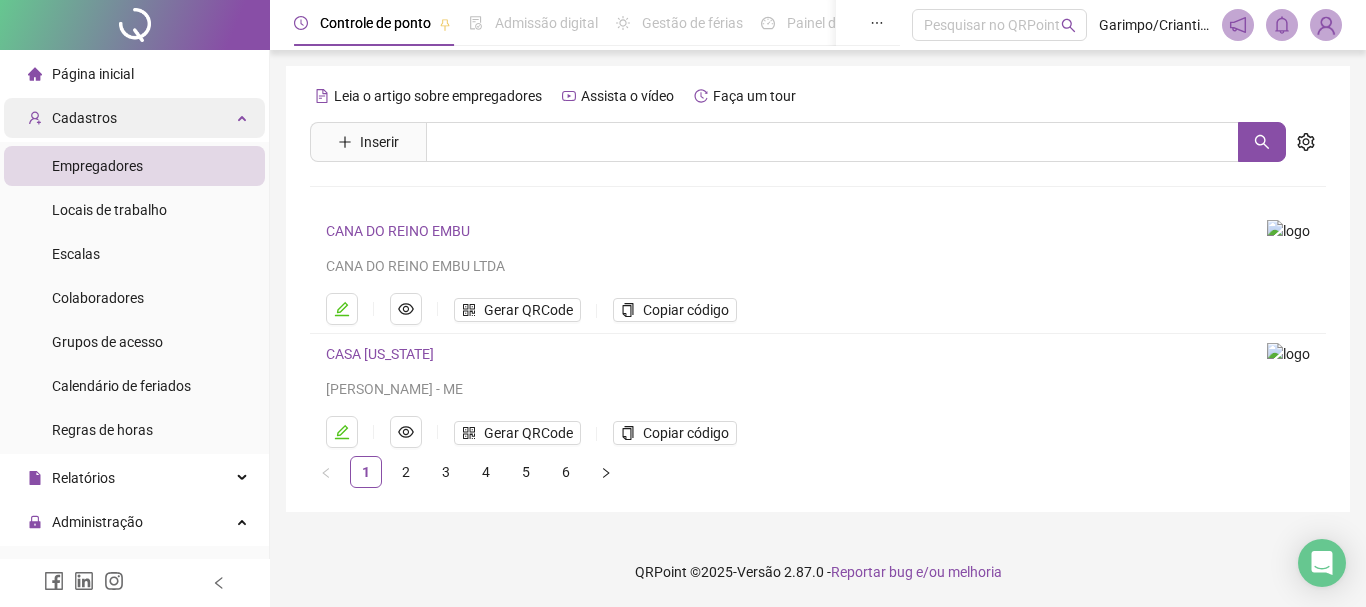 click on "Cadastros" at bounding box center [134, 118] 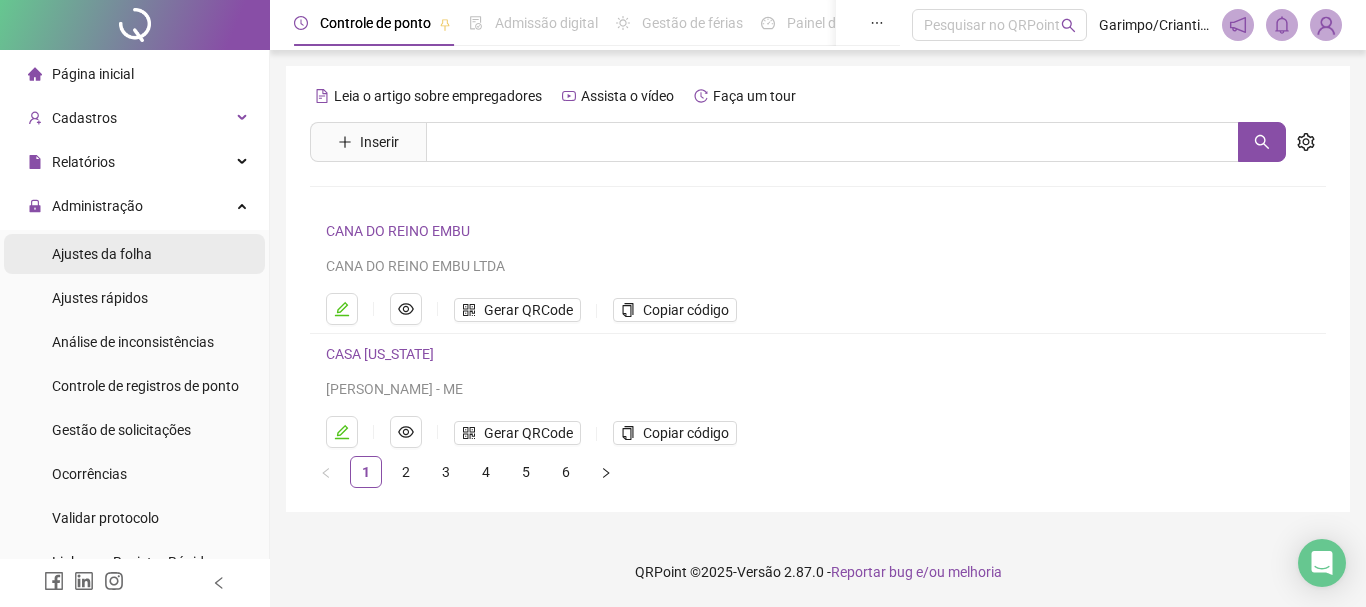 click on "Ajustes da folha" at bounding box center (102, 254) 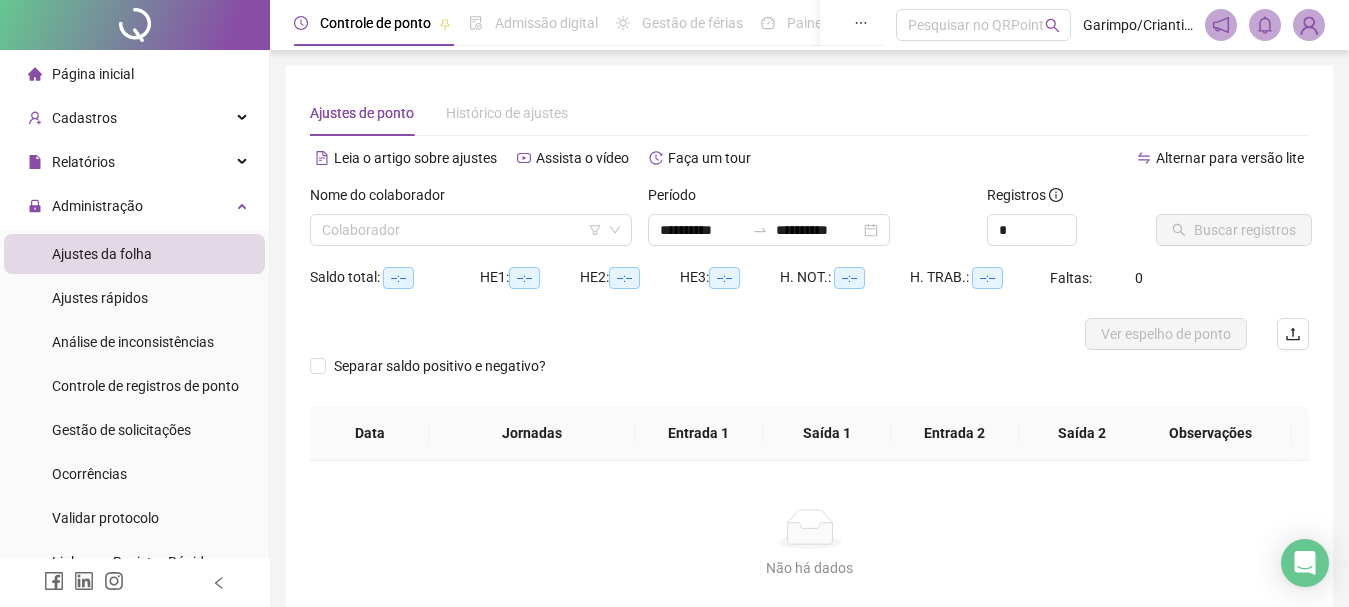 type on "**********" 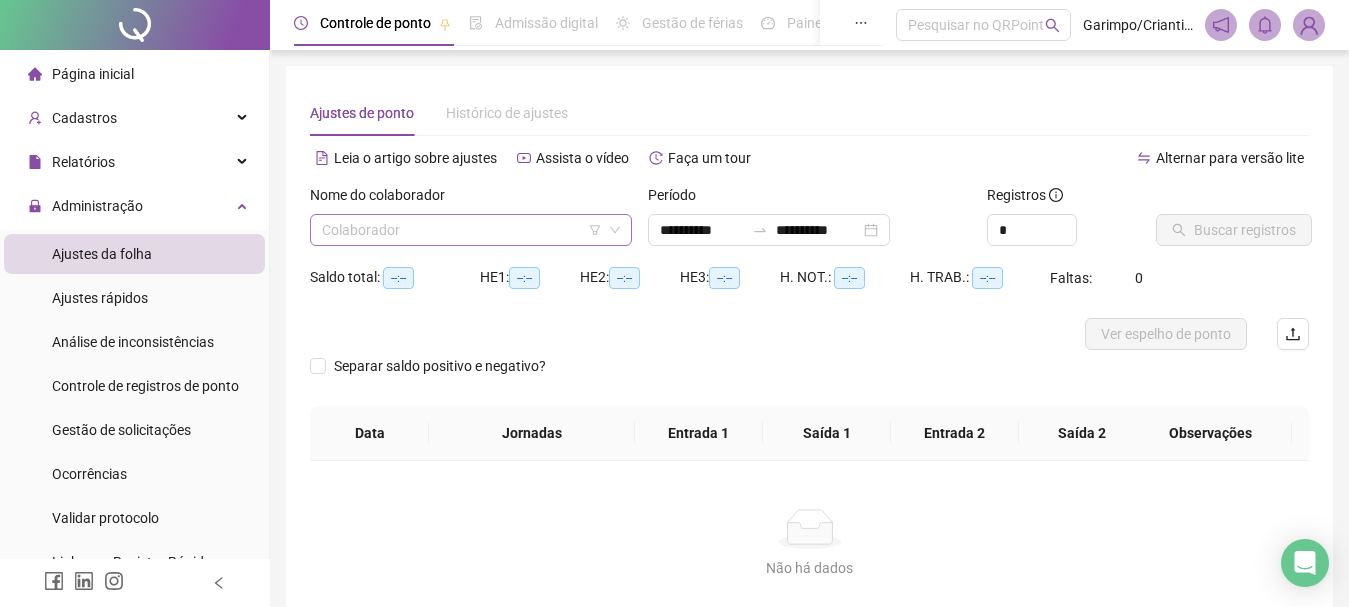 click at bounding box center [465, 230] 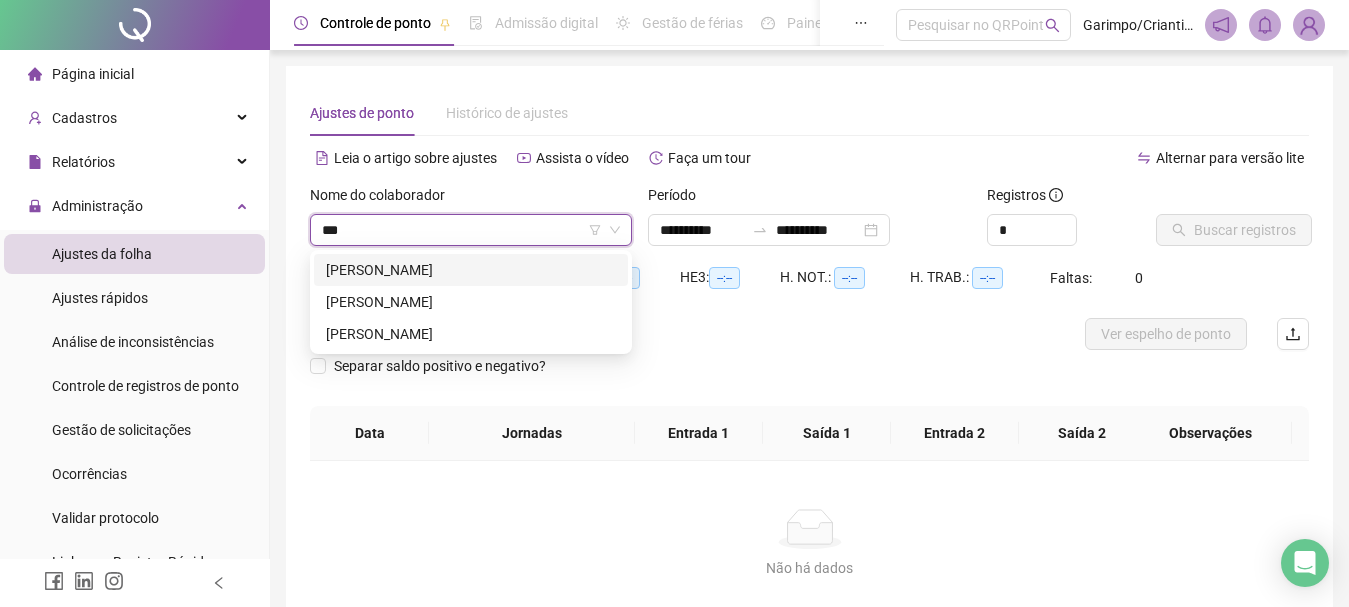 type on "****" 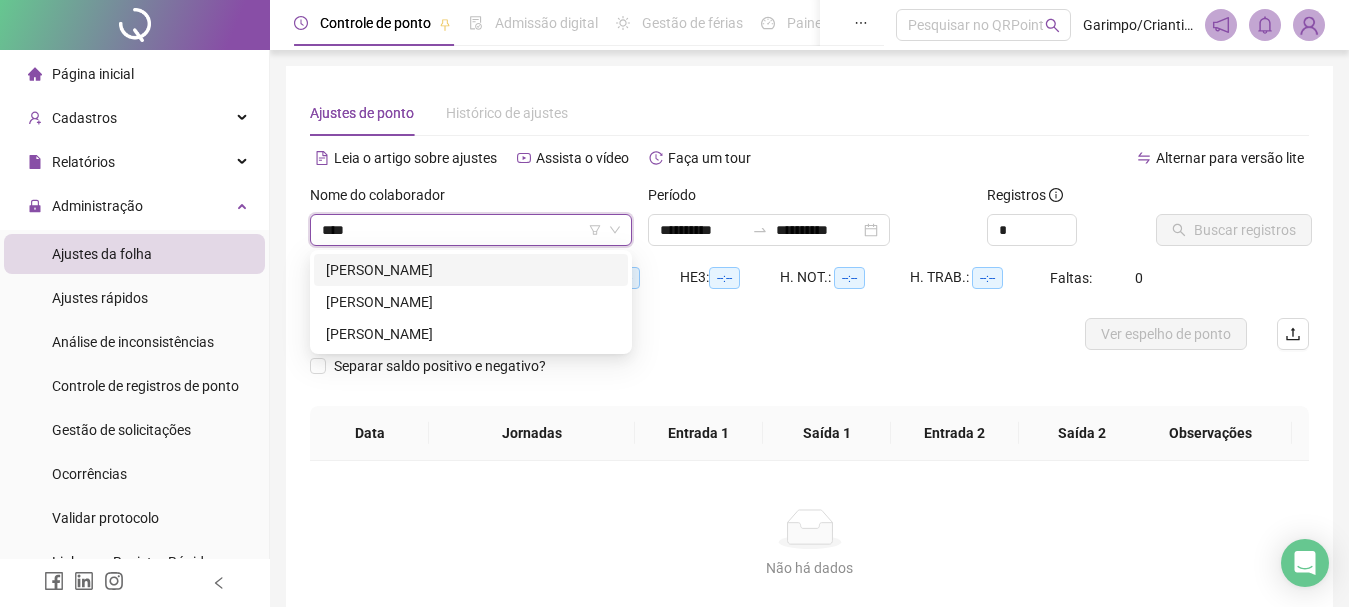 type 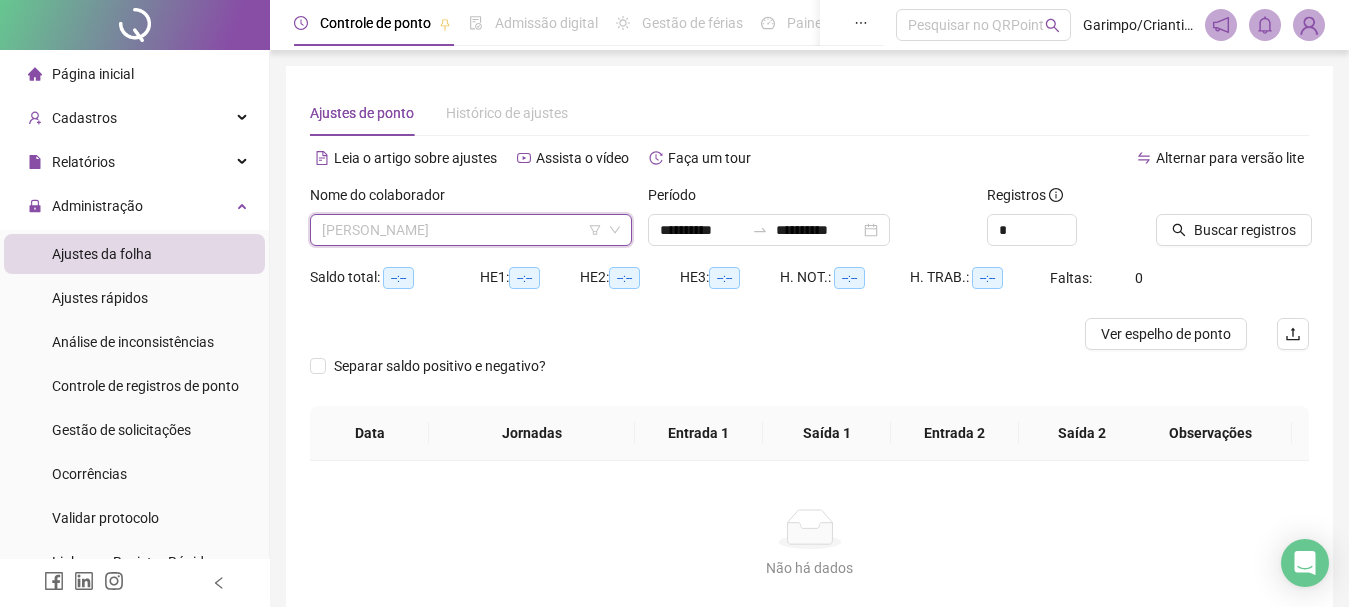 click on "RAFAELA DA CONCEIÇÃO SILVA" at bounding box center (471, 230) 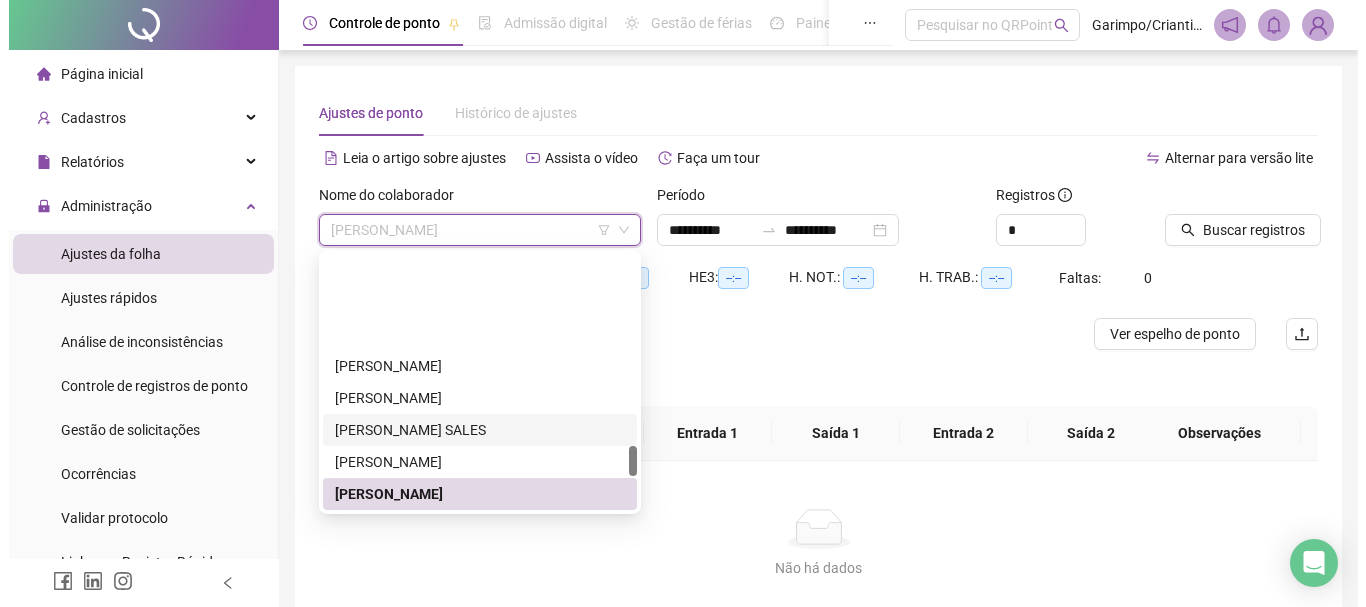 scroll, scrollTop: 1704, scrollLeft: 0, axis: vertical 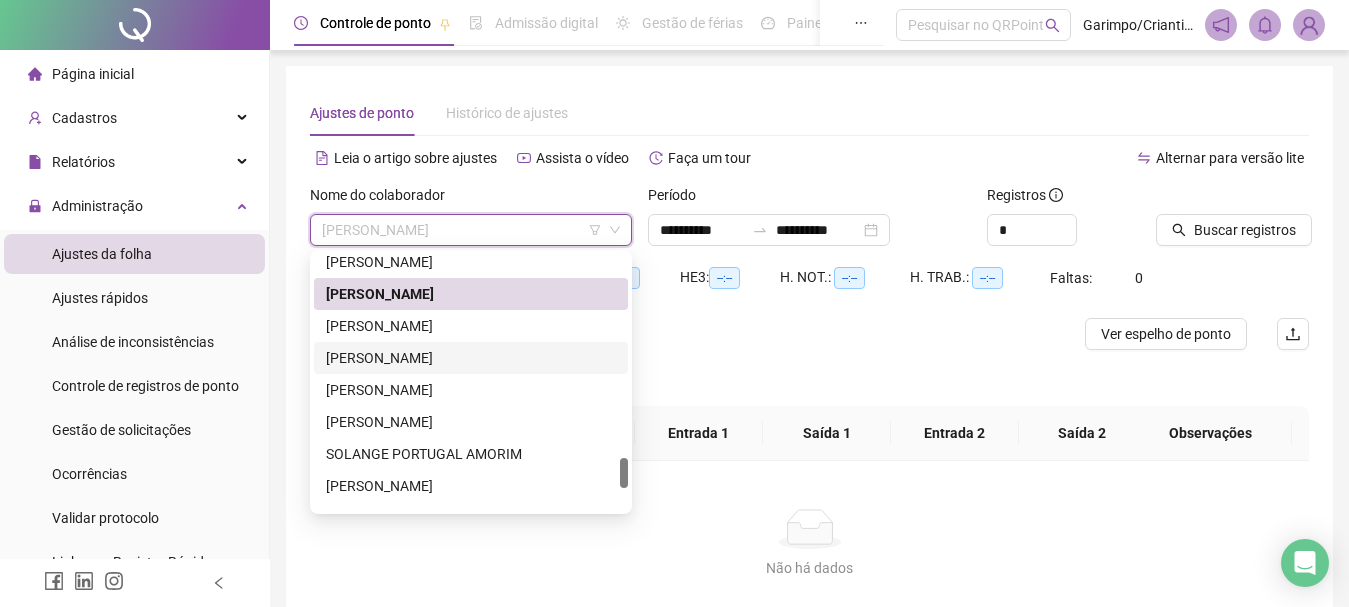 drag, startPoint x: 416, startPoint y: 356, endPoint x: 430, endPoint y: 355, distance: 14.035668 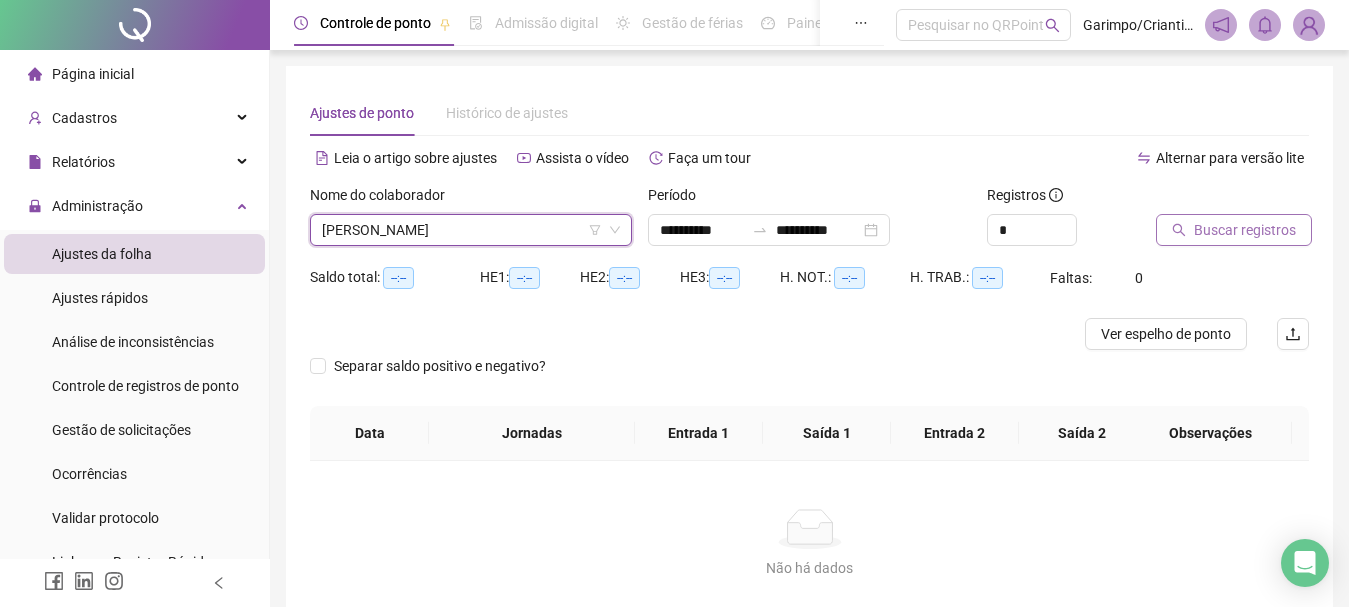 click on "Buscar registros" at bounding box center (1245, 230) 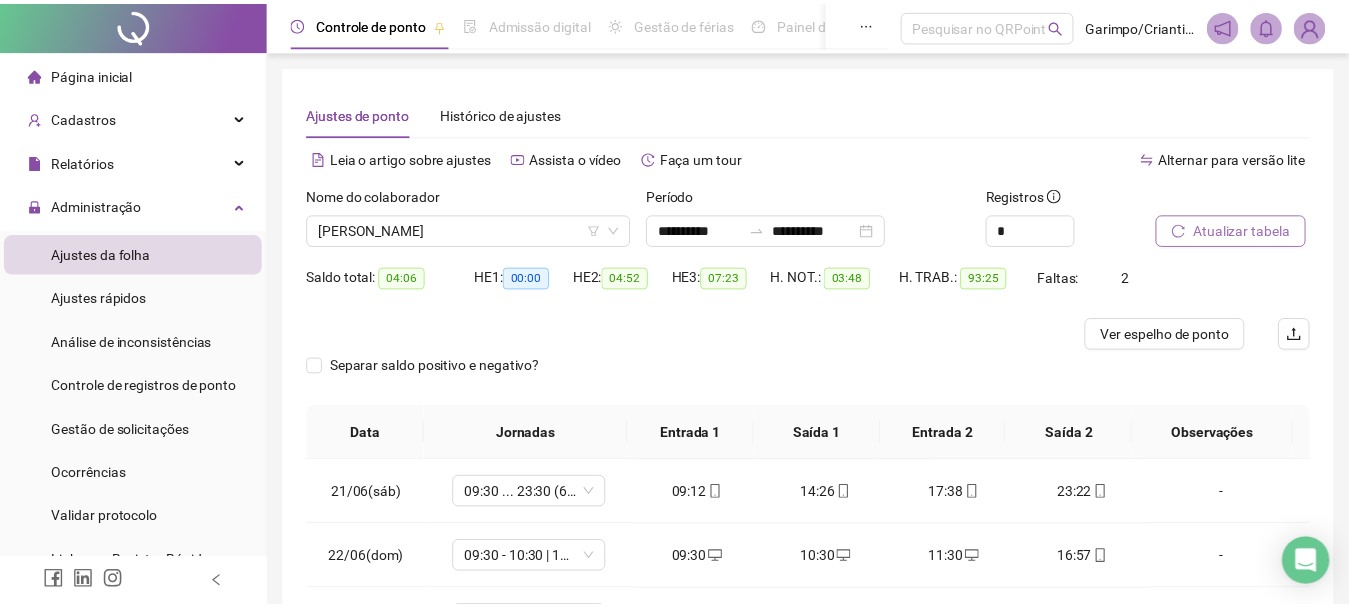 scroll, scrollTop: 391, scrollLeft: 0, axis: vertical 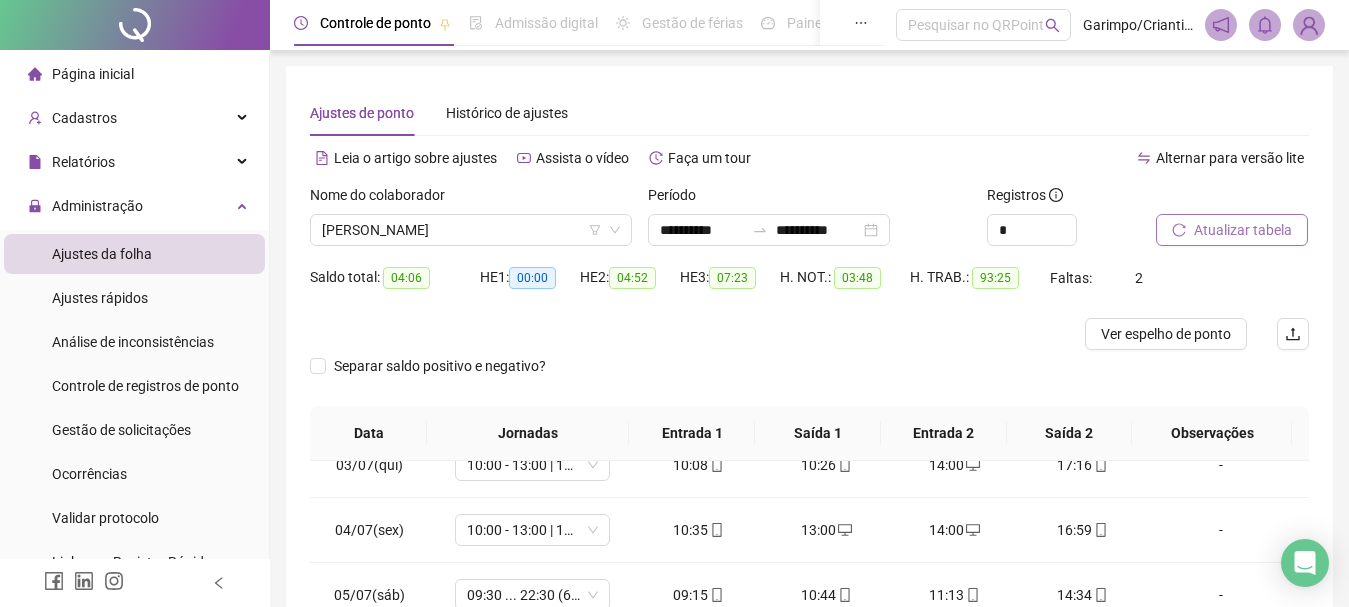 click on "Atualizar tabela" at bounding box center [1232, 230] 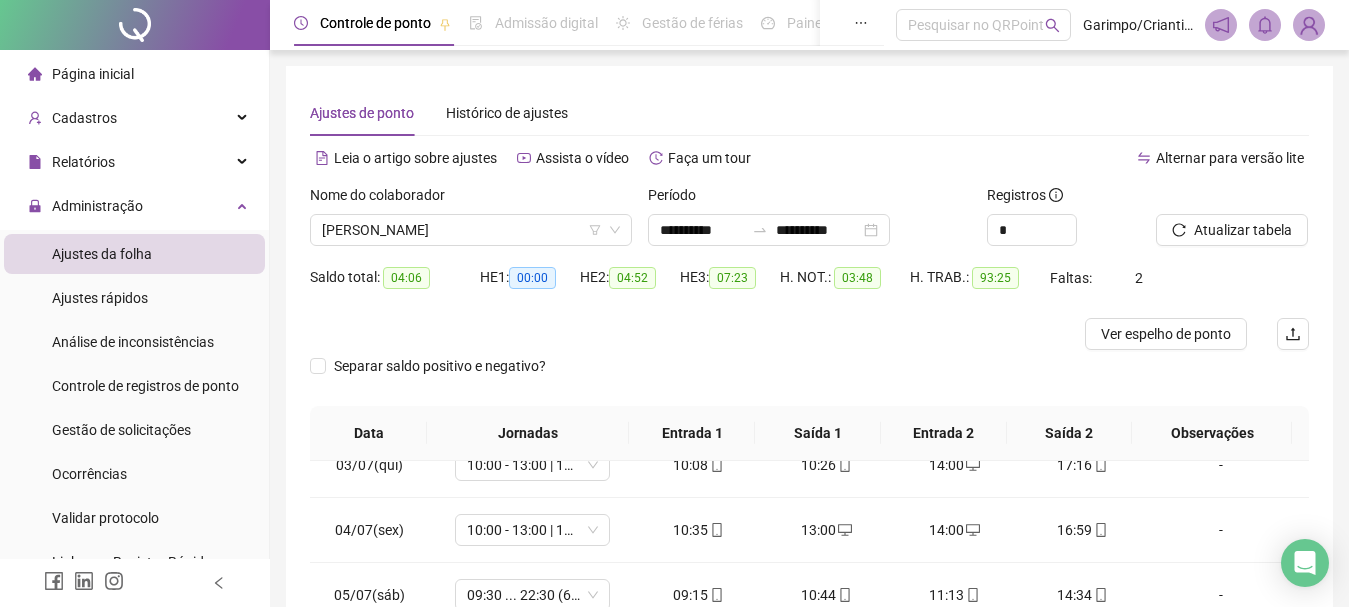 scroll, scrollTop: 391, scrollLeft: 0, axis: vertical 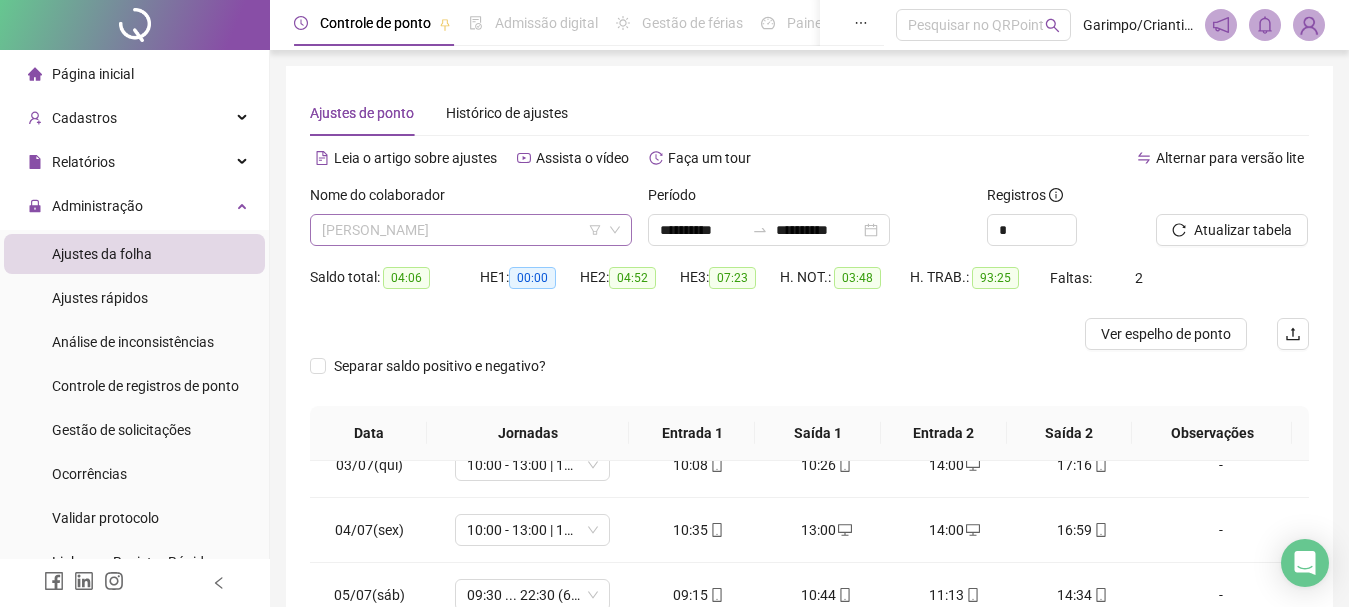 click on "RAFAEL DE AZEVEDO COSTA" at bounding box center [471, 230] 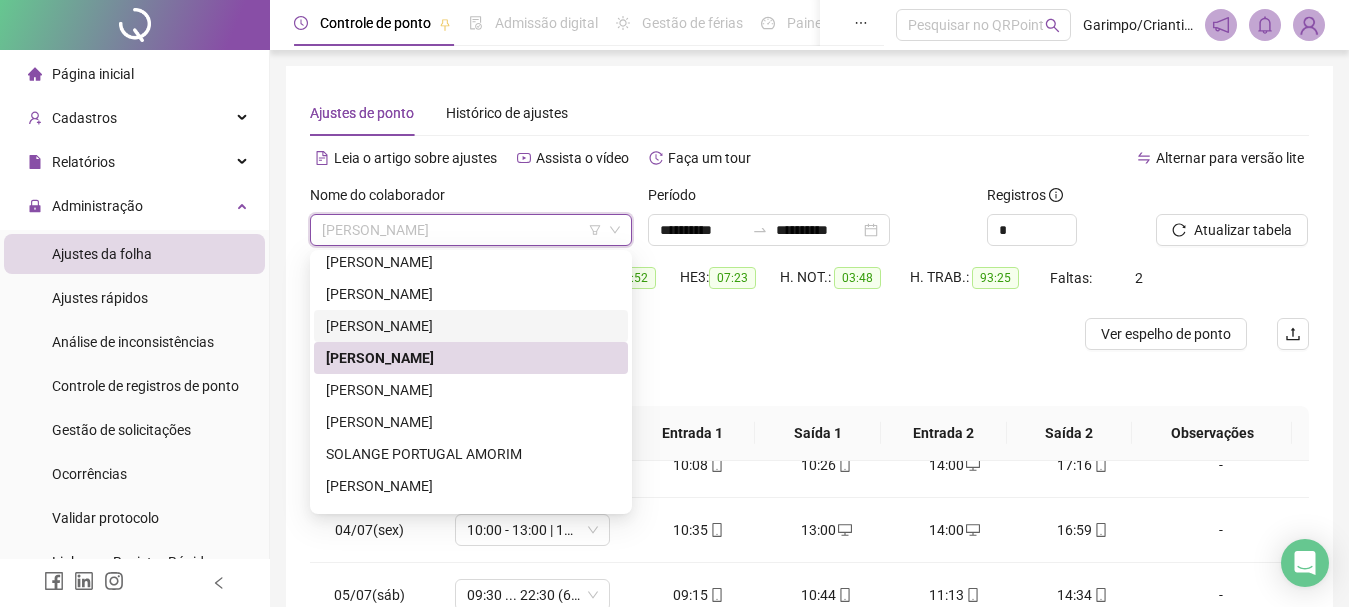 scroll, scrollTop: 1604, scrollLeft: 0, axis: vertical 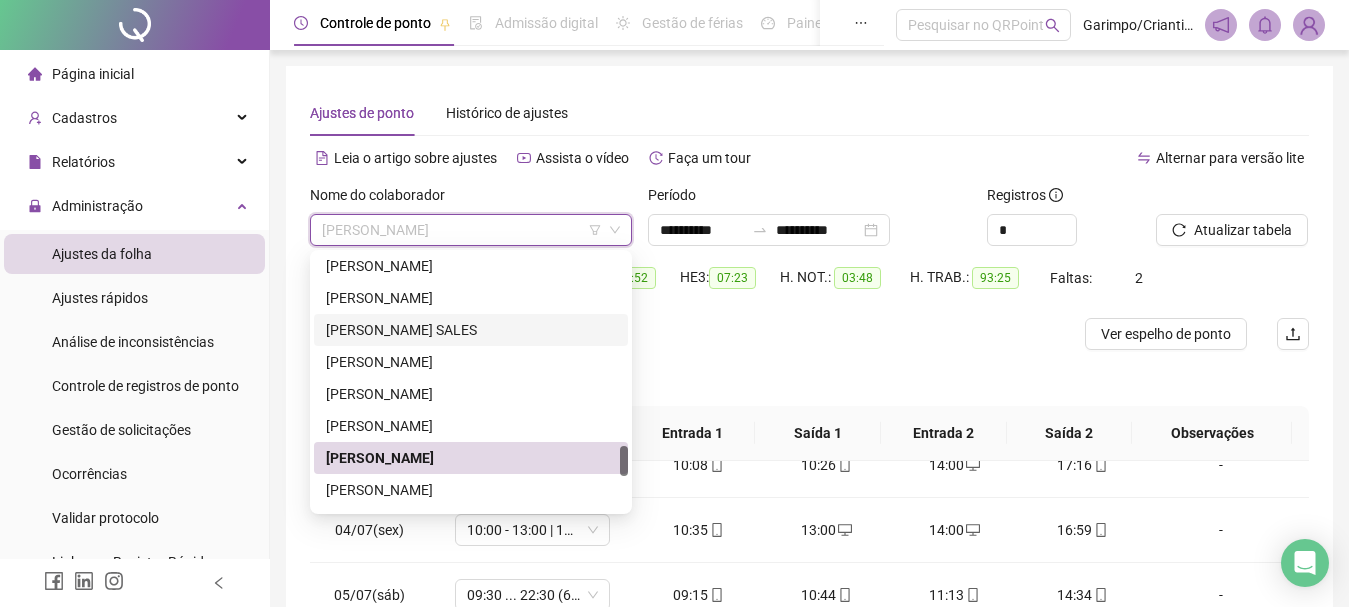 drag, startPoint x: 444, startPoint y: 322, endPoint x: 1040, endPoint y: 324, distance: 596.00336 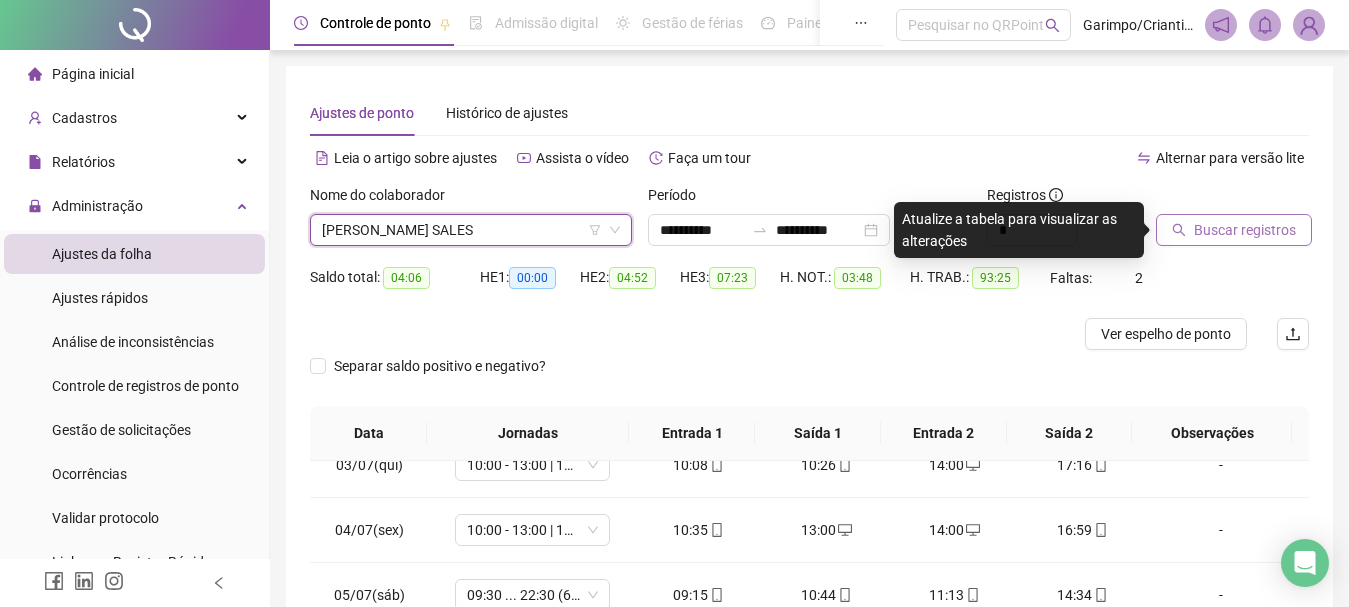 click on "Buscar registros" at bounding box center (1245, 230) 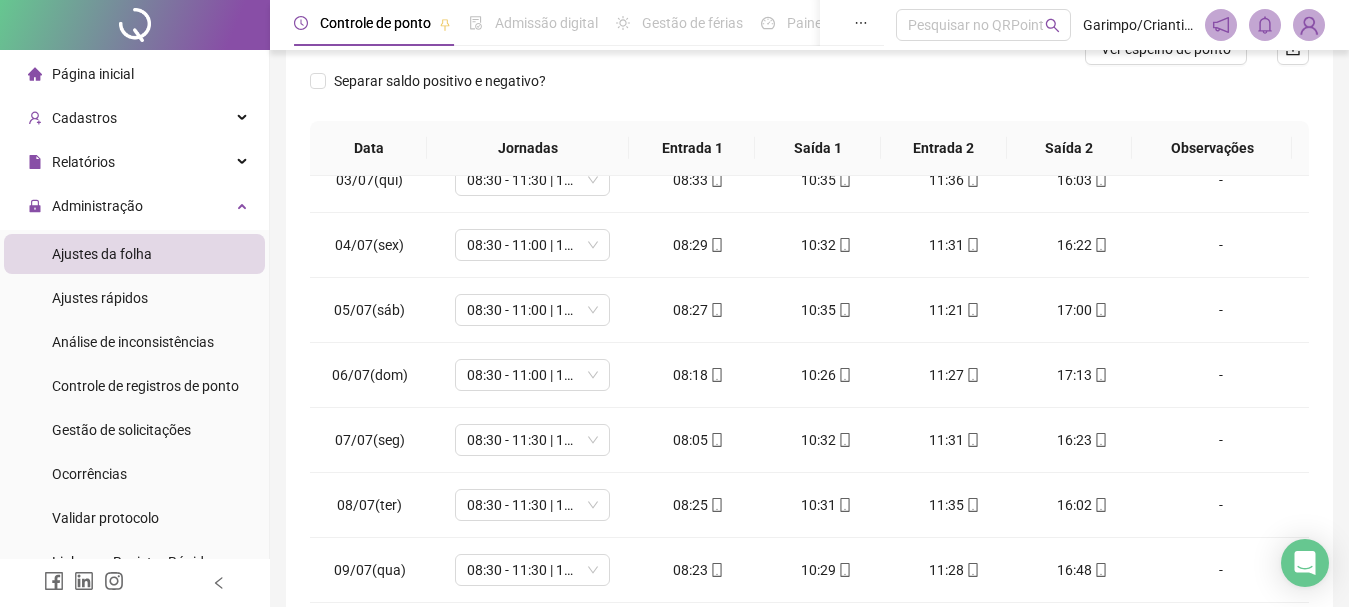 scroll, scrollTop: 391, scrollLeft: 0, axis: vertical 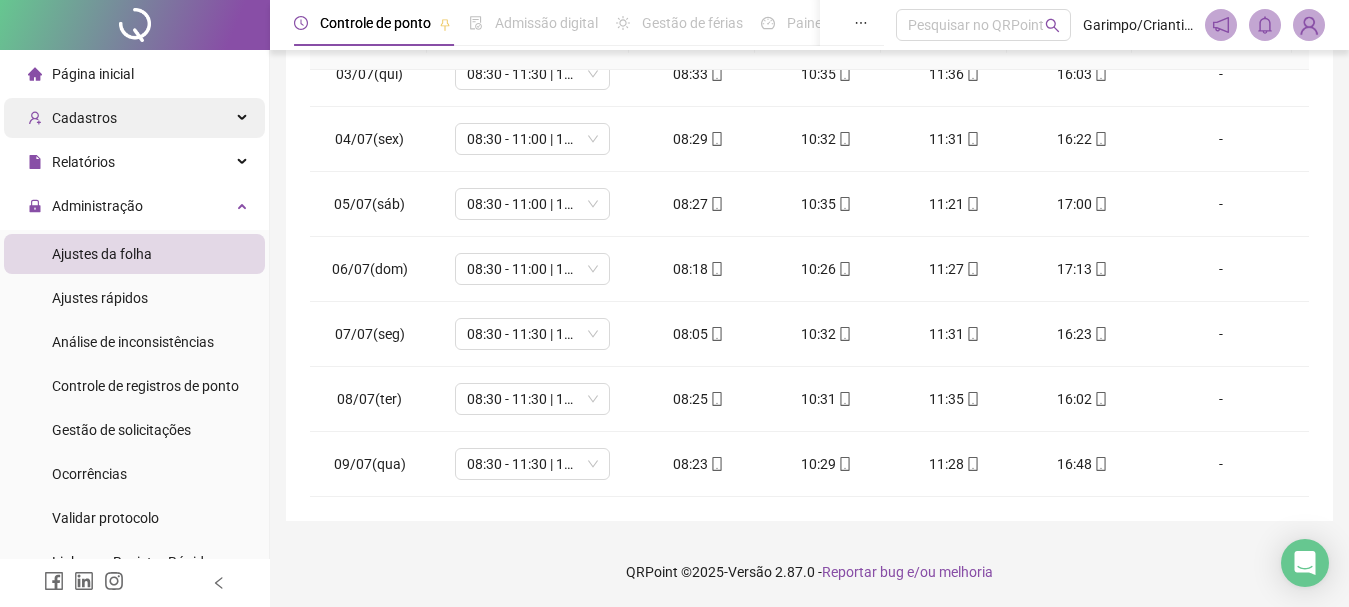 click on "Cadastros" at bounding box center [134, 118] 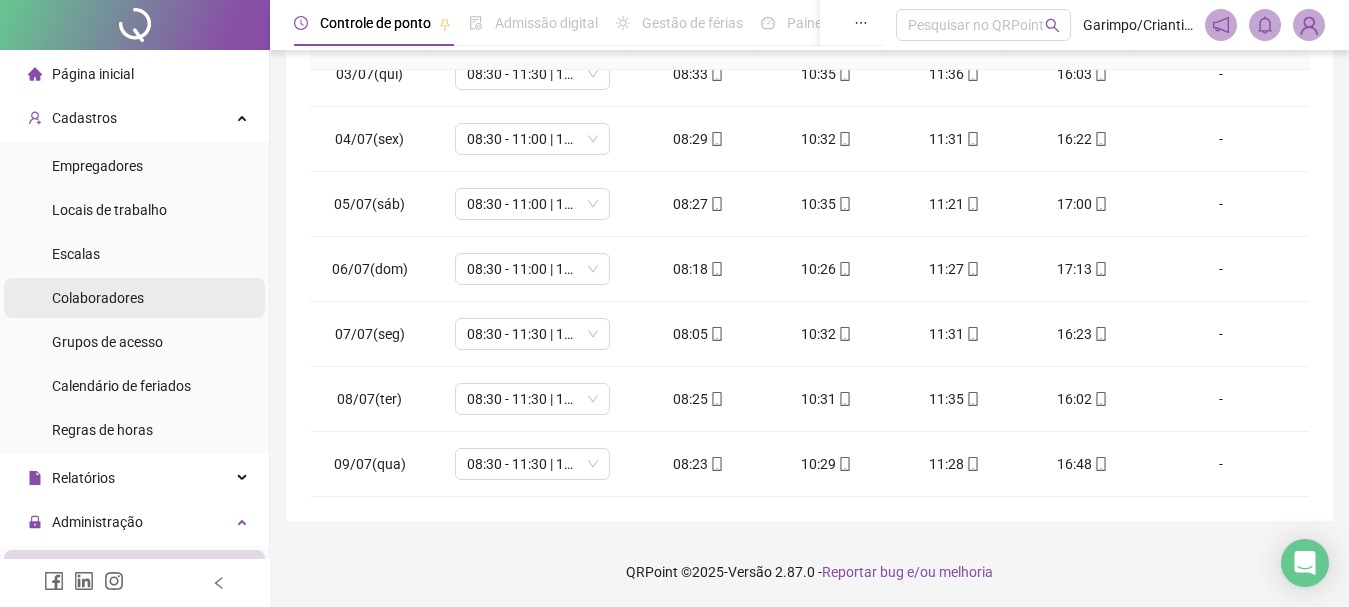 click on "Colaboradores" at bounding box center [98, 298] 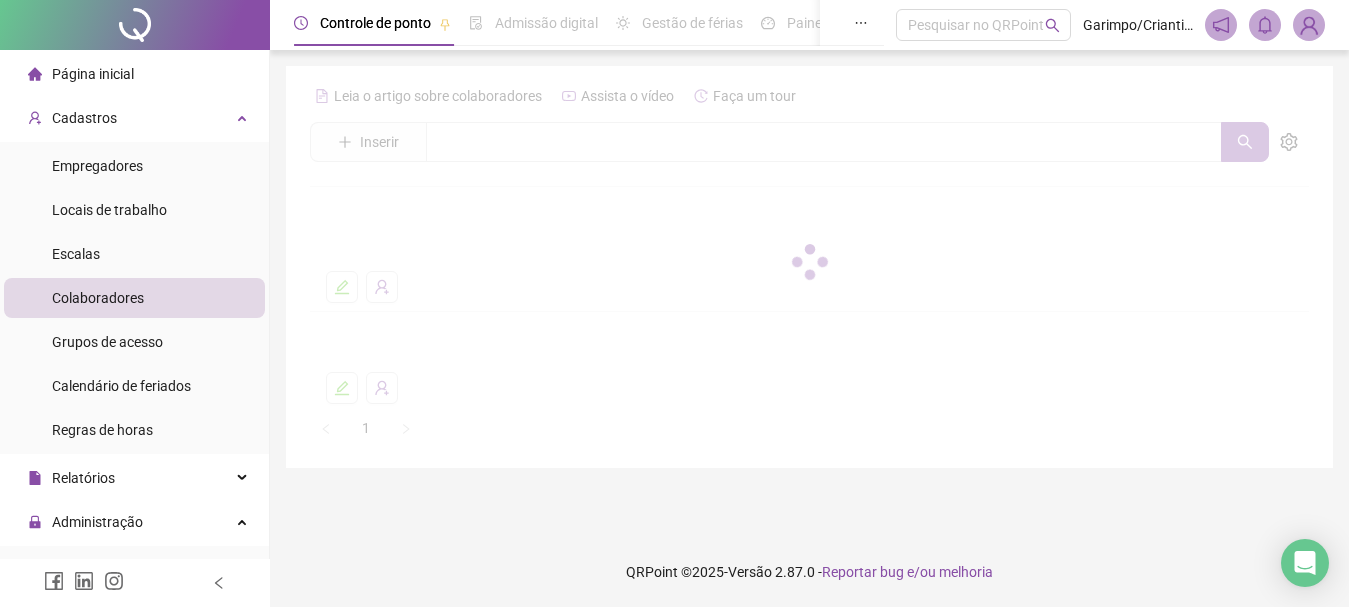 scroll, scrollTop: 0, scrollLeft: 0, axis: both 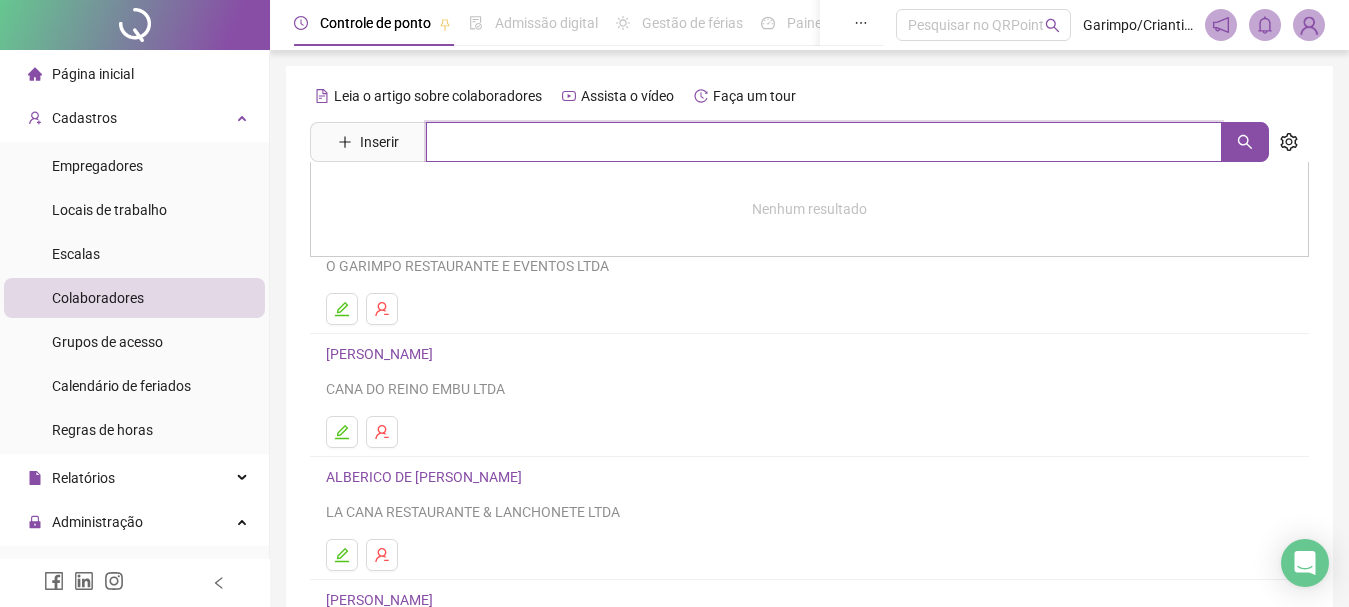 click at bounding box center (824, 142) 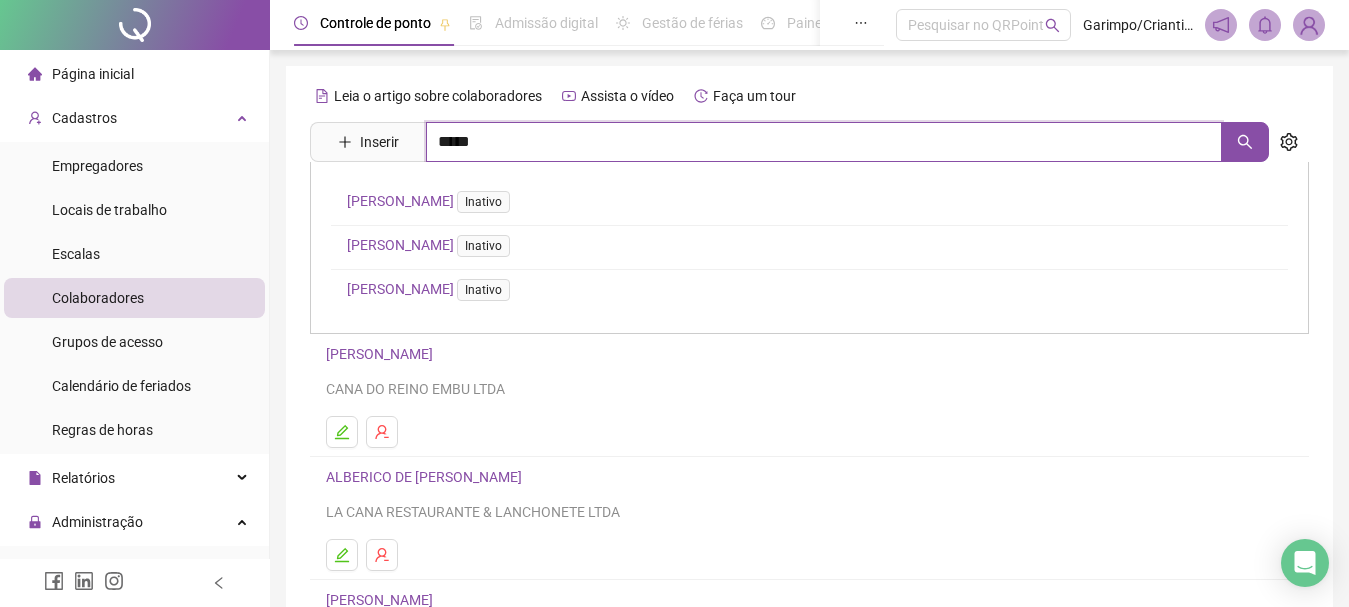 type on "*****" 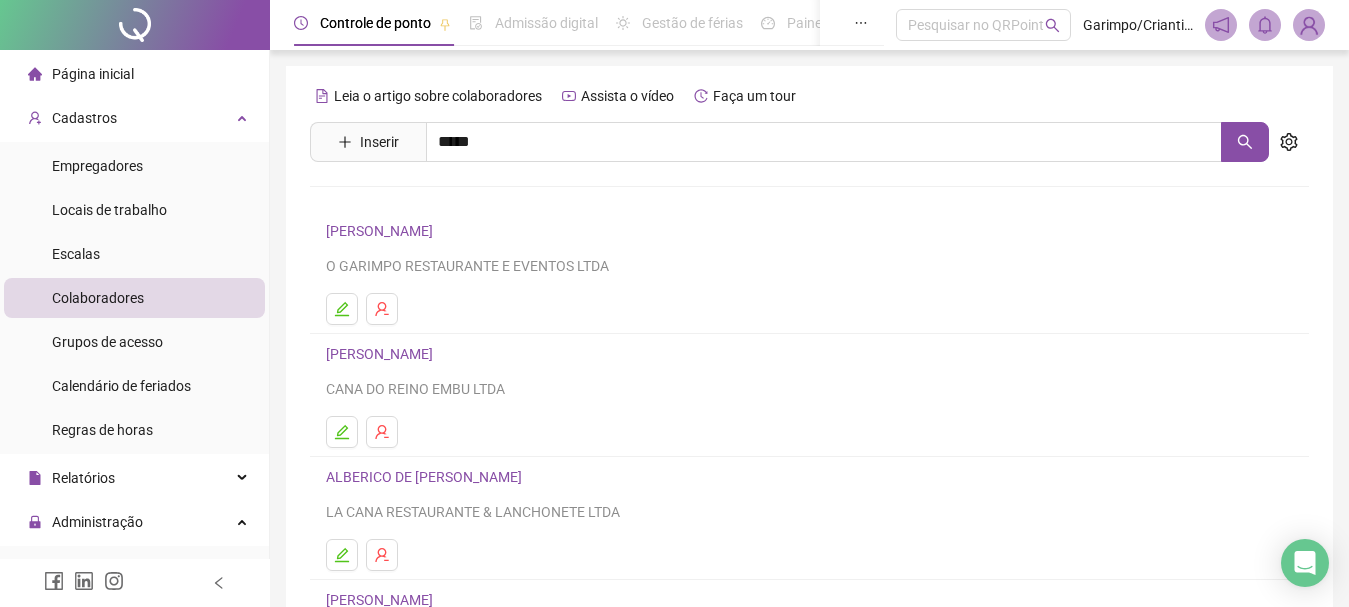 click on "PAMELLA RIBEIRO SALES" at bounding box center [422, 333] 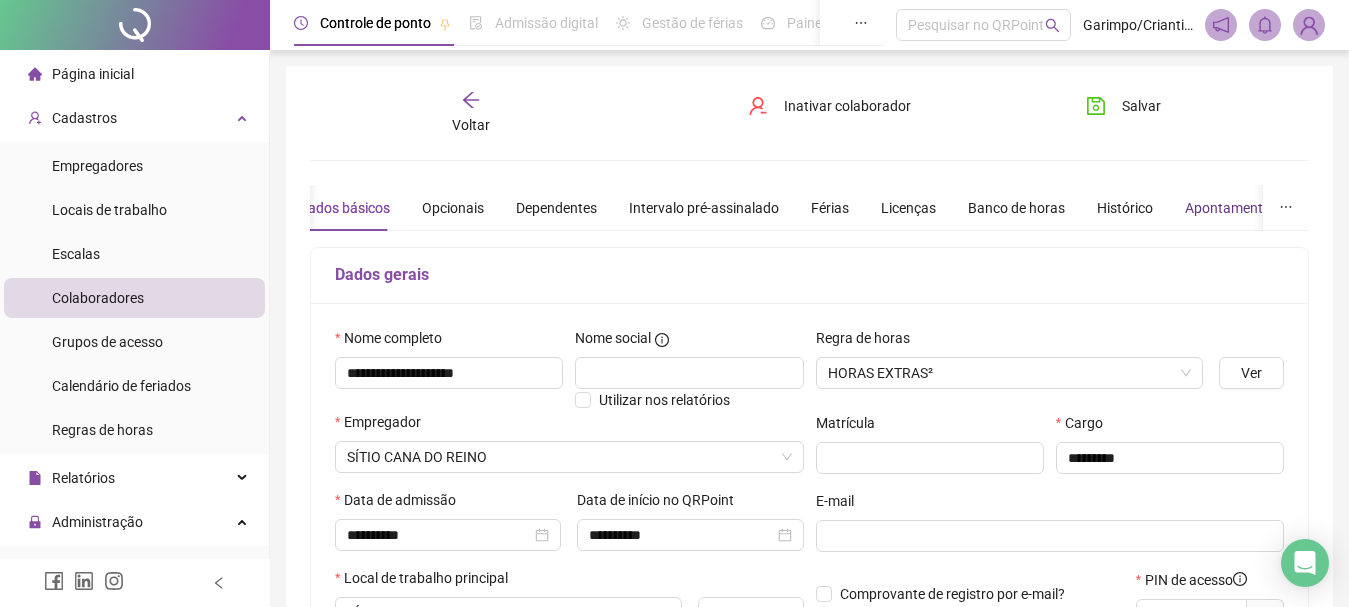 click on "Apontamentos" at bounding box center [1231, 208] 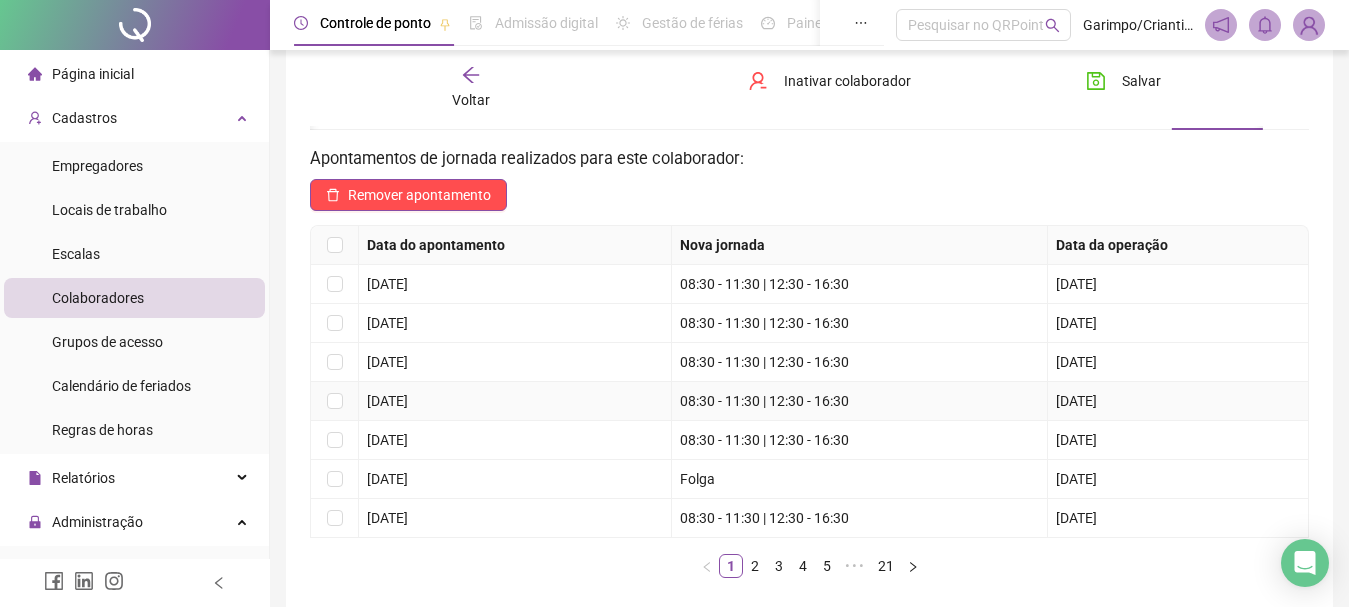 scroll, scrollTop: 400, scrollLeft: 0, axis: vertical 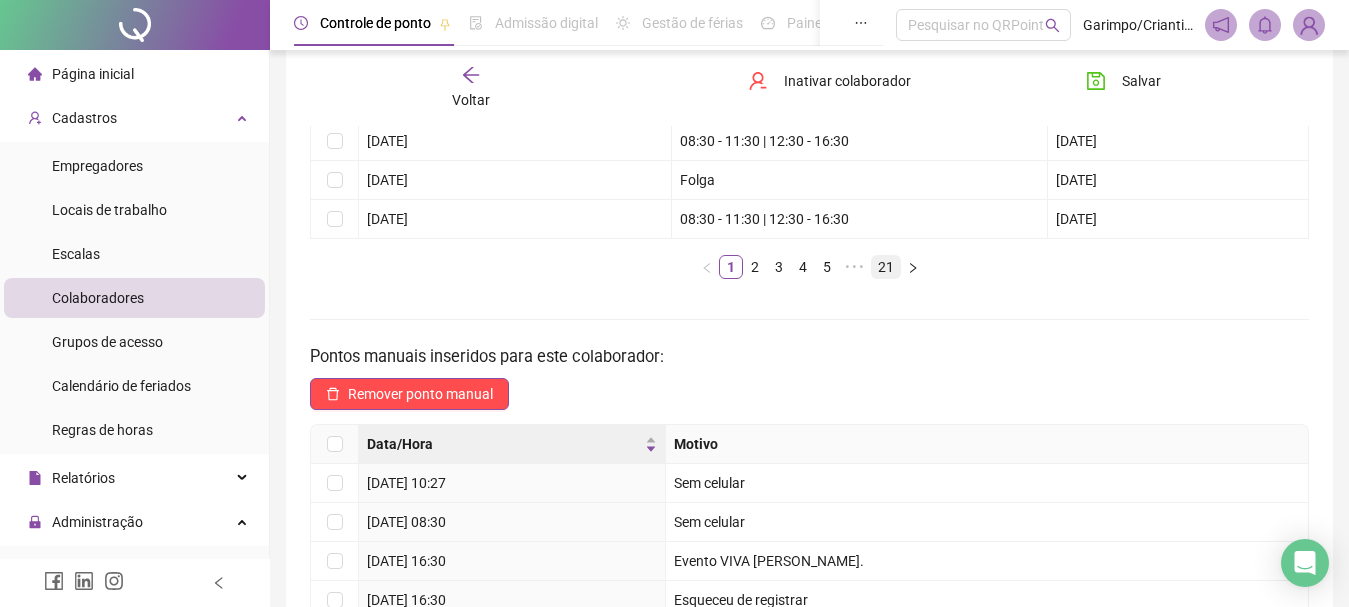 click on "21" at bounding box center [886, 267] 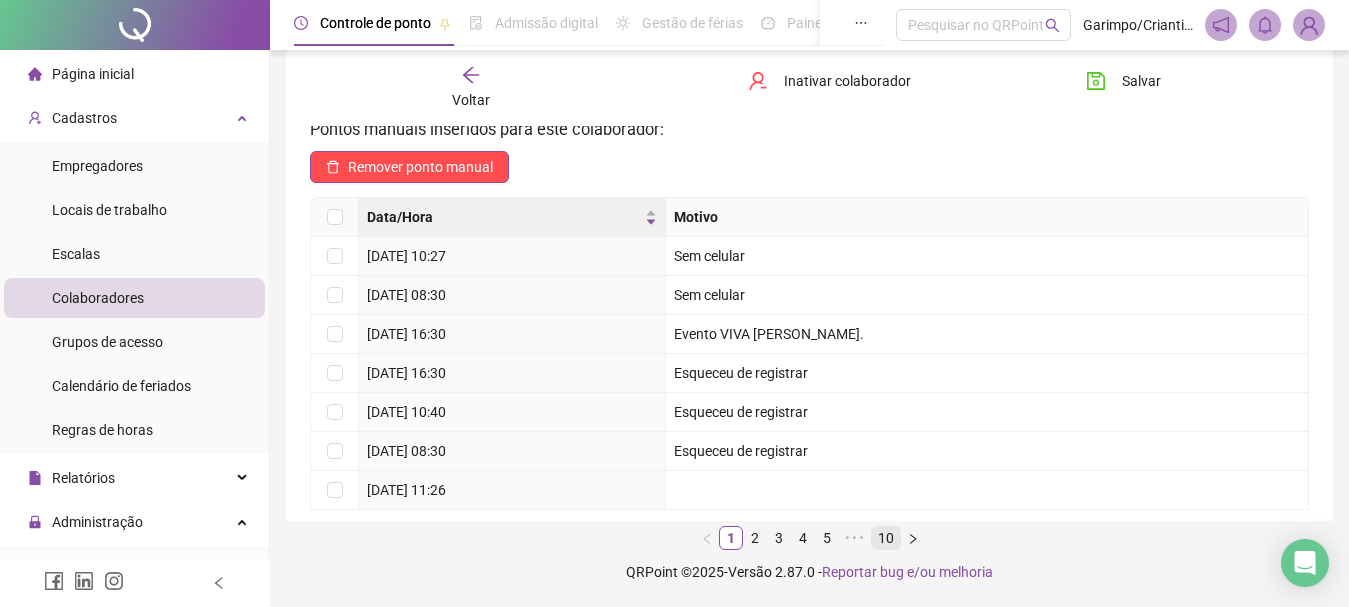 click on "10" at bounding box center (886, 538) 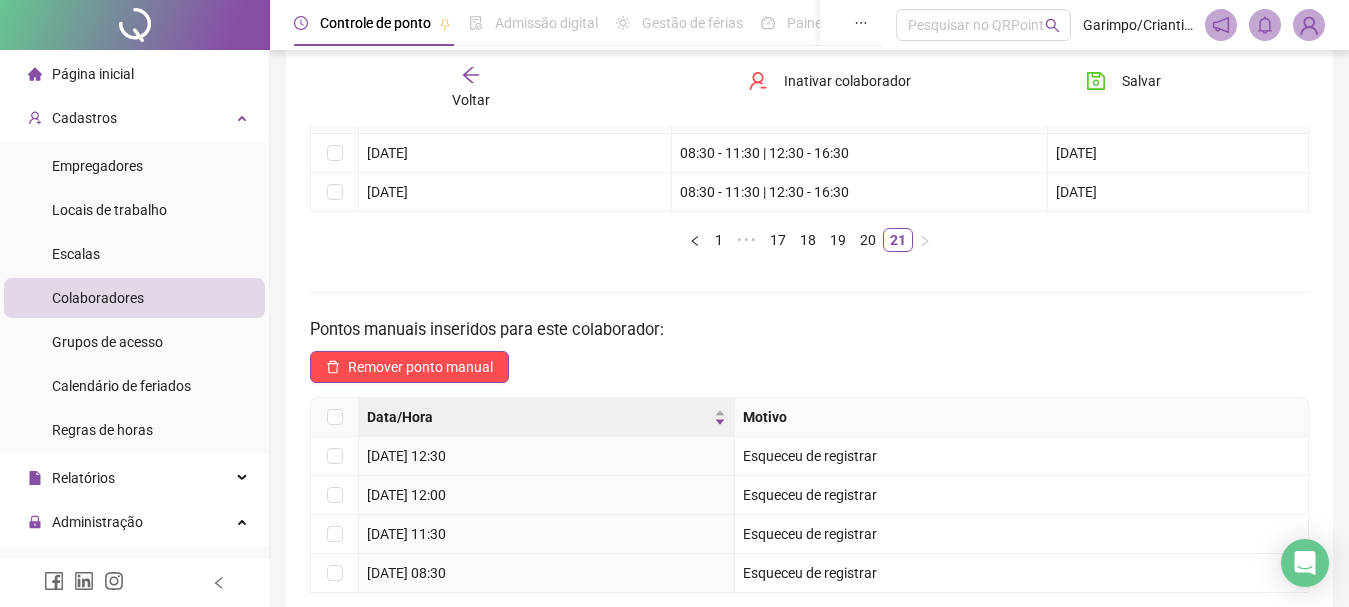 scroll, scrollTop: 0, scrollLeft: 0, axis: both 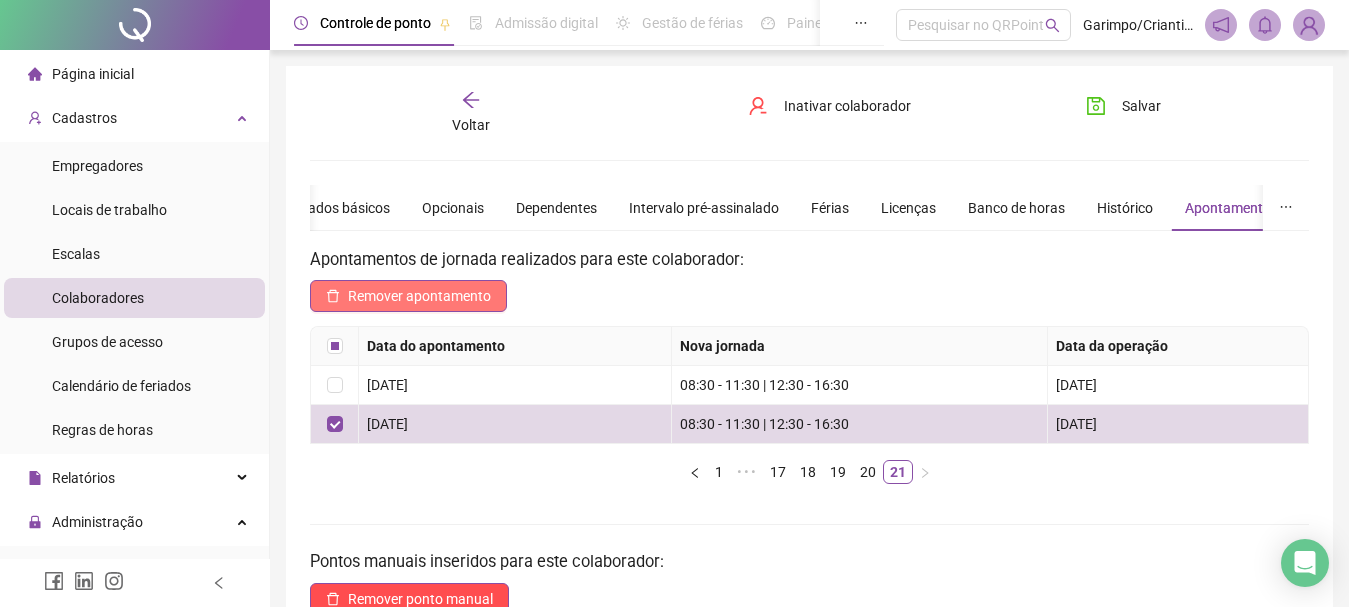 click on "Remover apontamento" at bounding box center (419, 296) 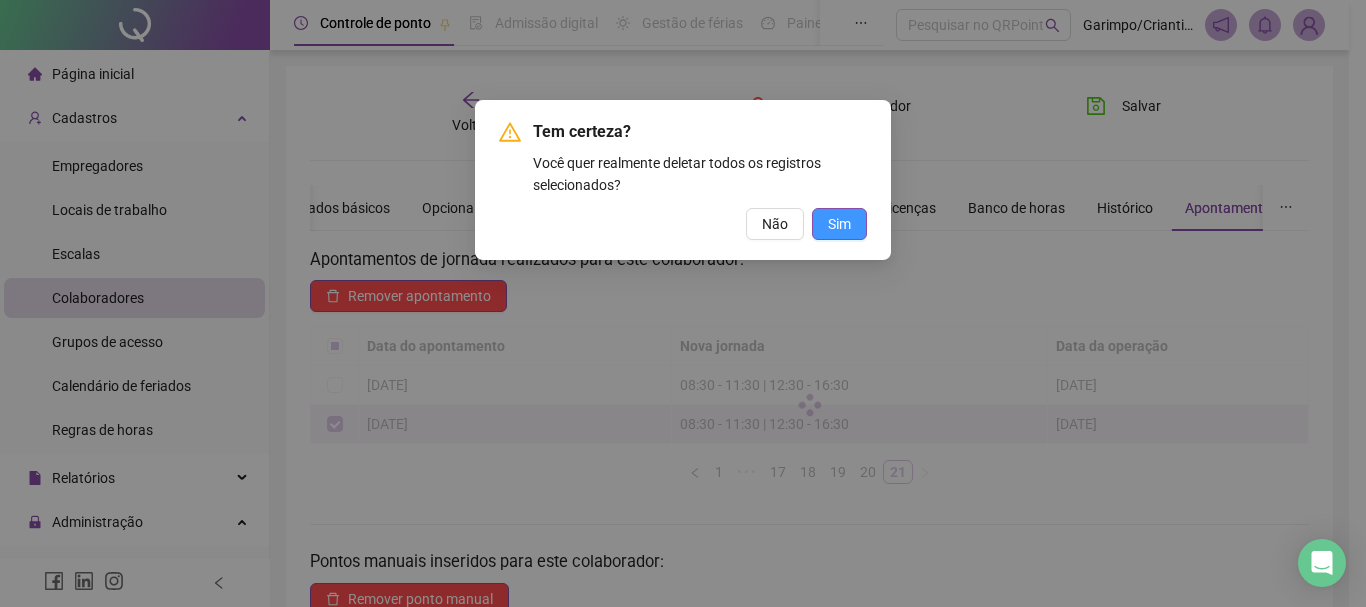 click on "Sim" at bounding box center [839, 224] 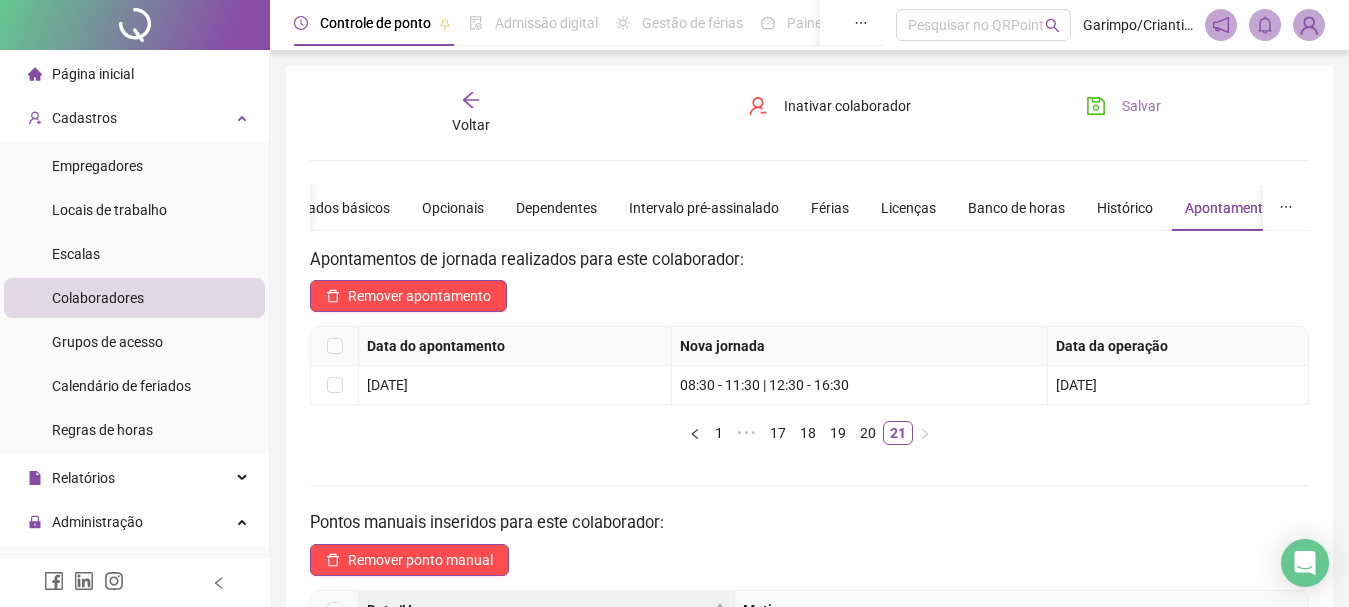 click on "Salvar" at bounding box center [1123, 106] 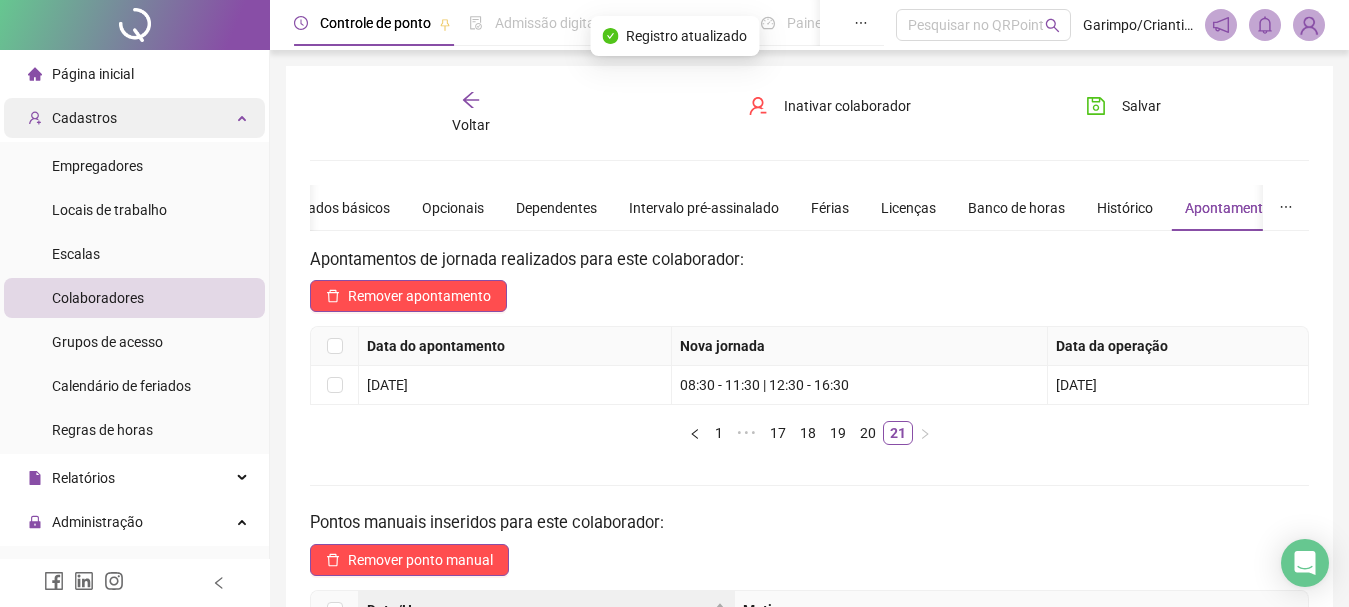click on "Cadastros" at bounding box center [134, 118] 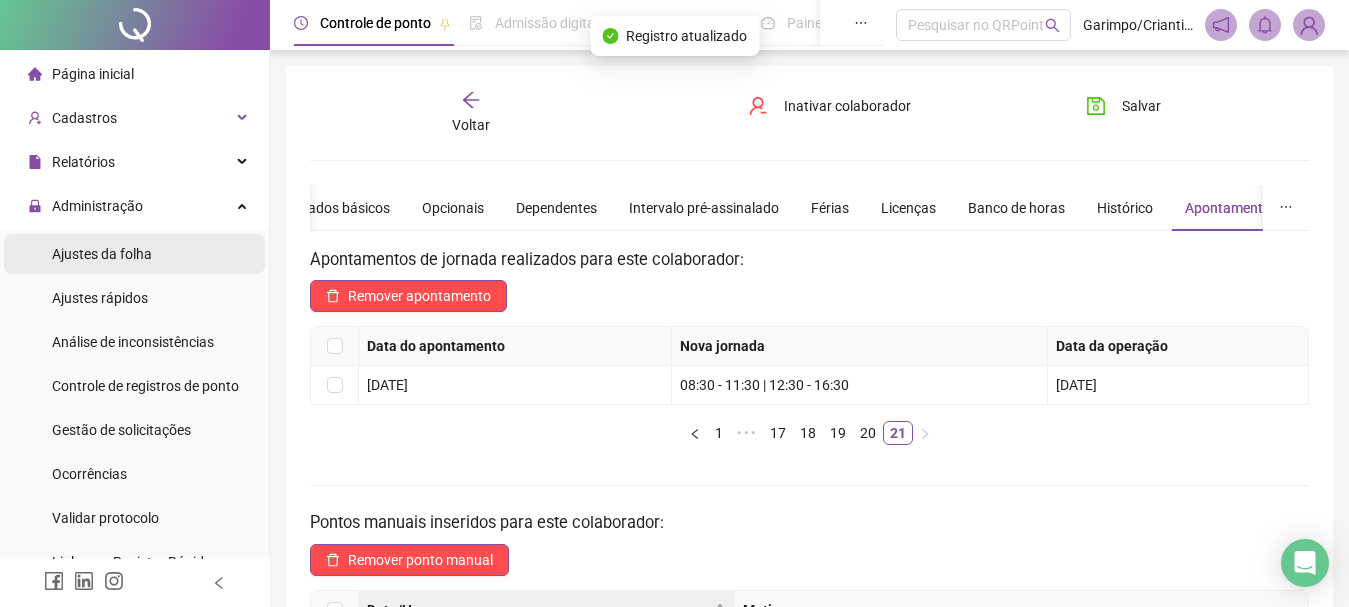 click on "Ajustes da folha" at bounding box center (102, 254) 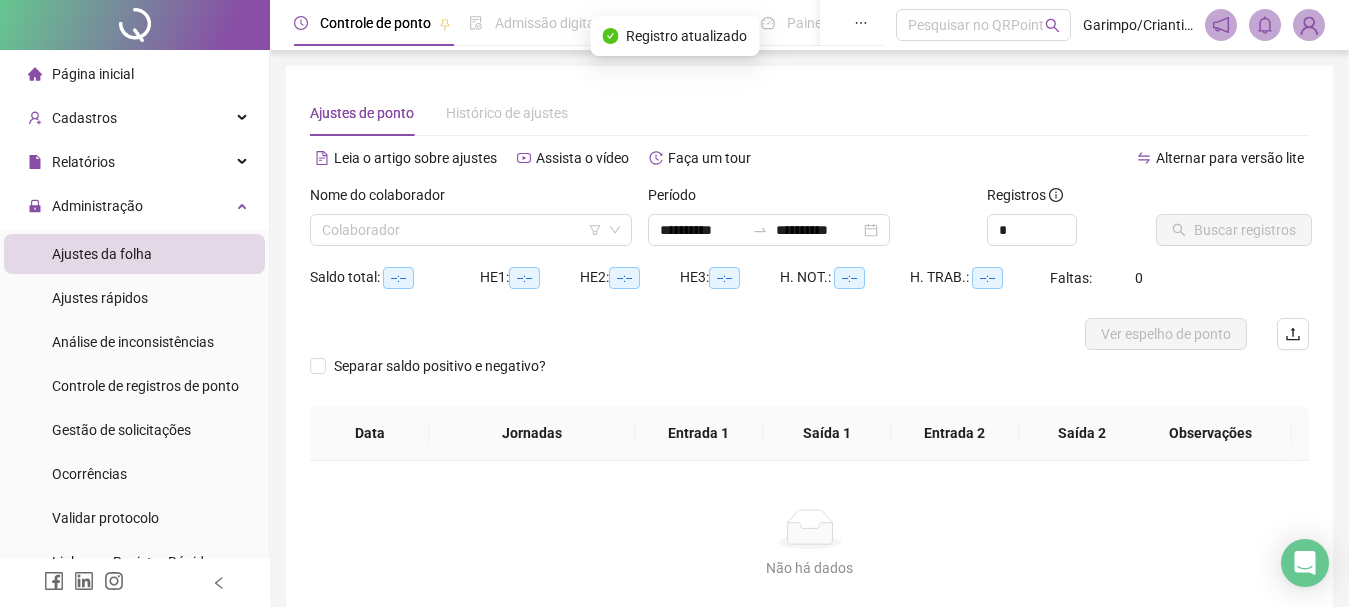 type on "**********" 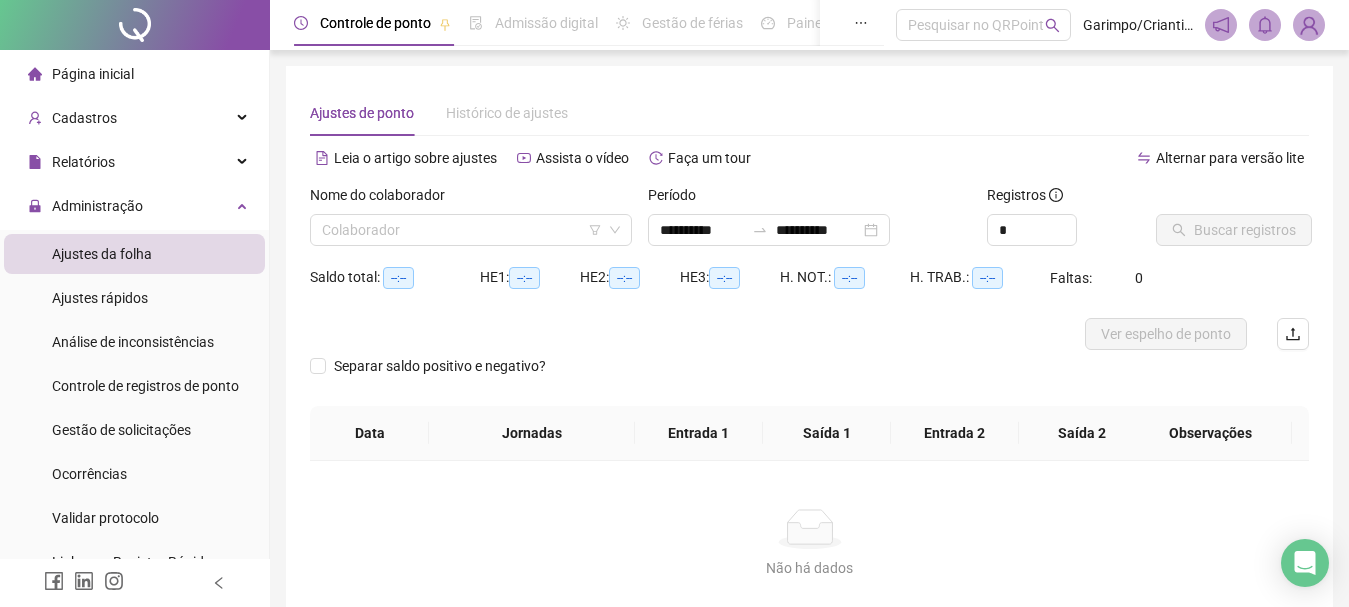 click on "Nome do colaborador" at bounding box center [471, 199] 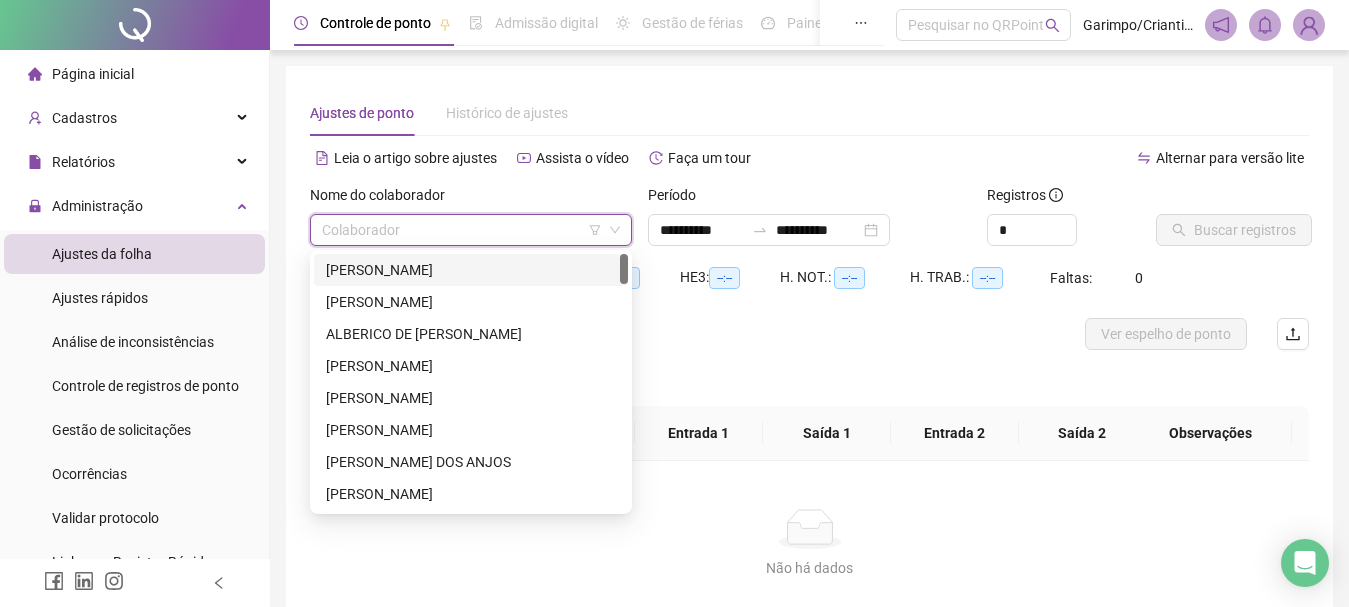 click at bounding box center (465, 230) 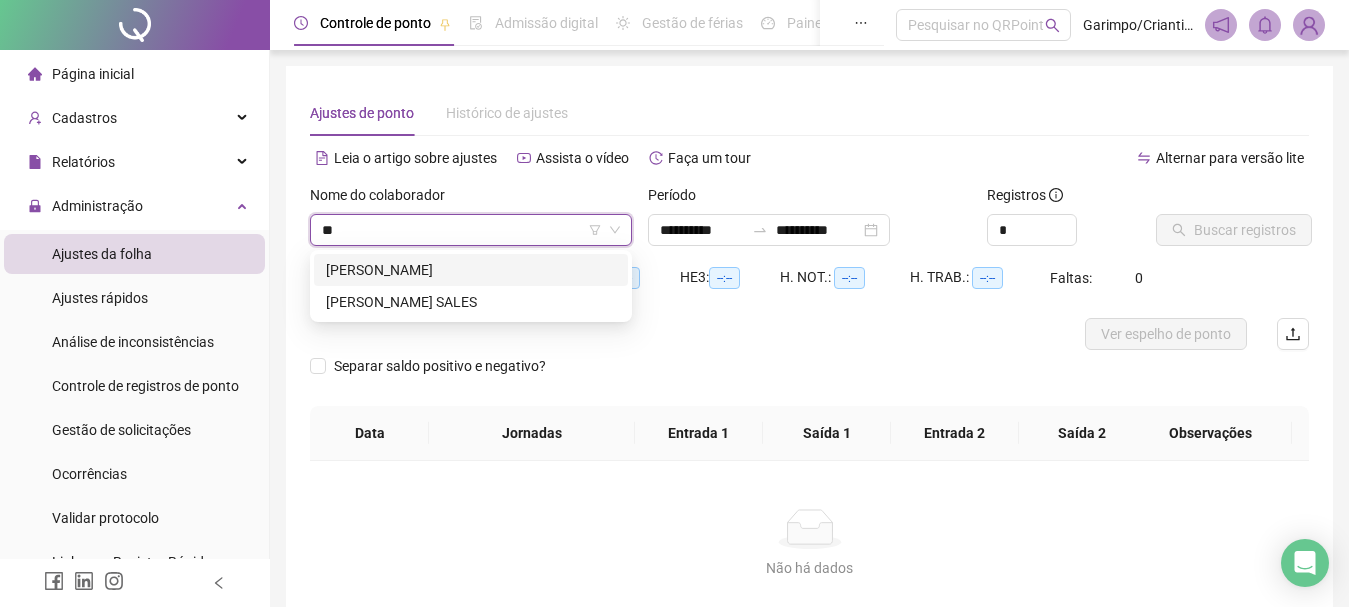 type on "***" 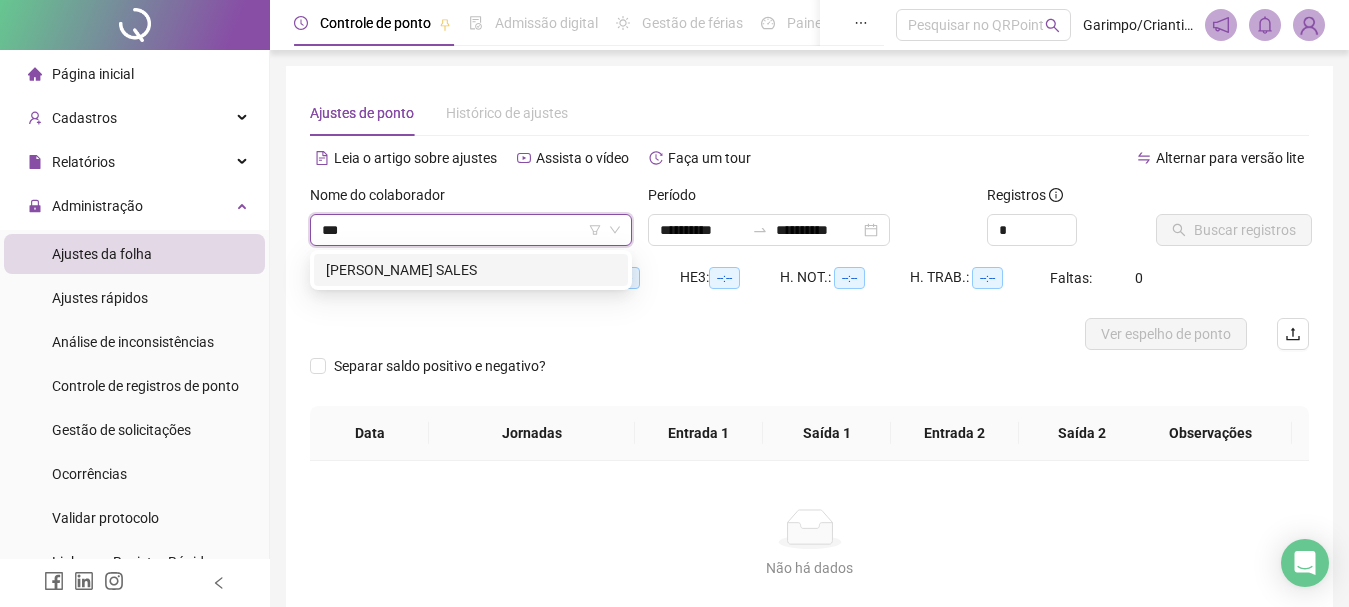 type 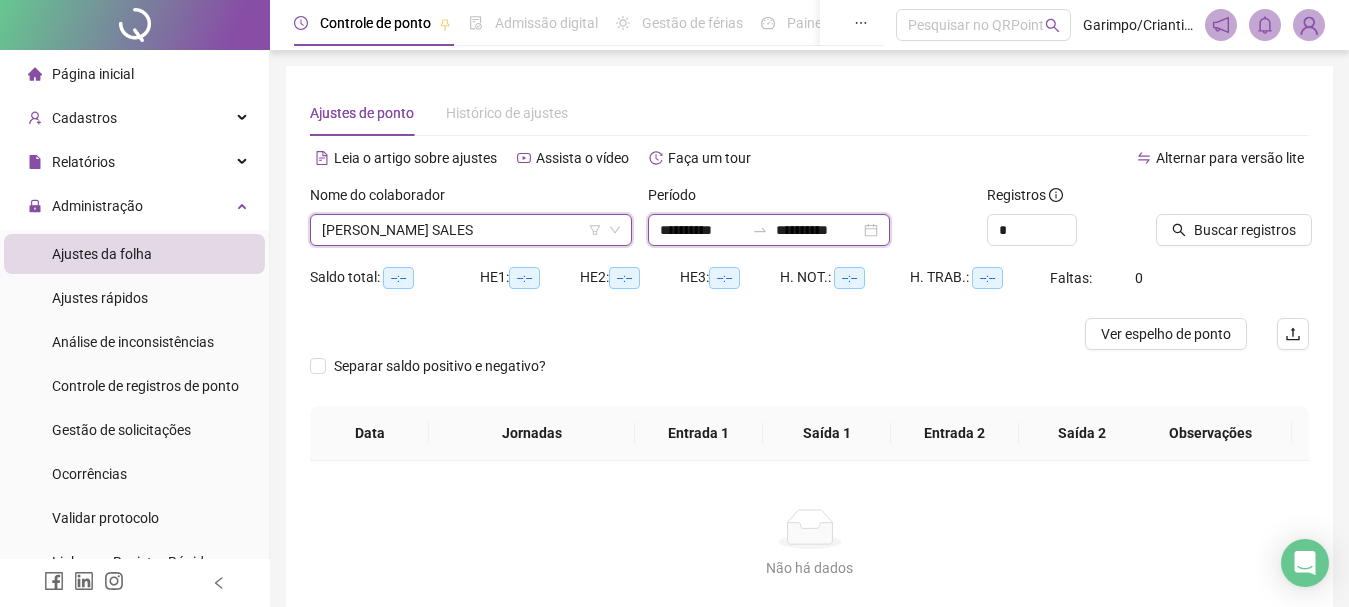 click on "**********" at bounding box center [818, 230] 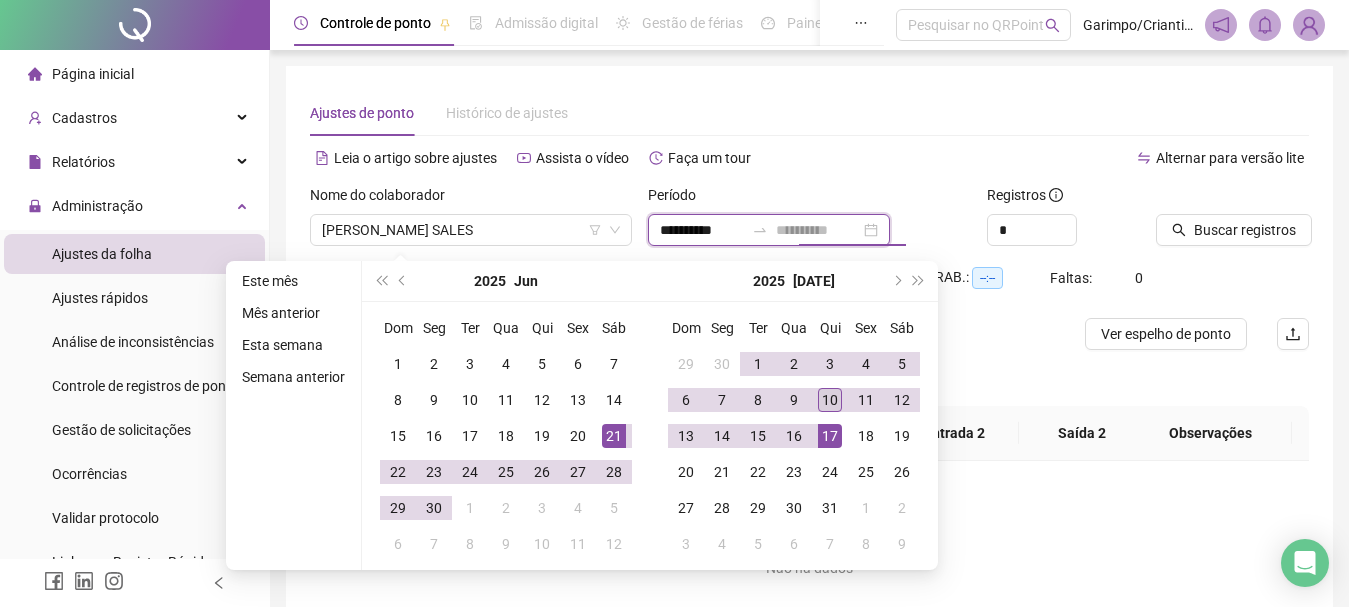 type on "**********" 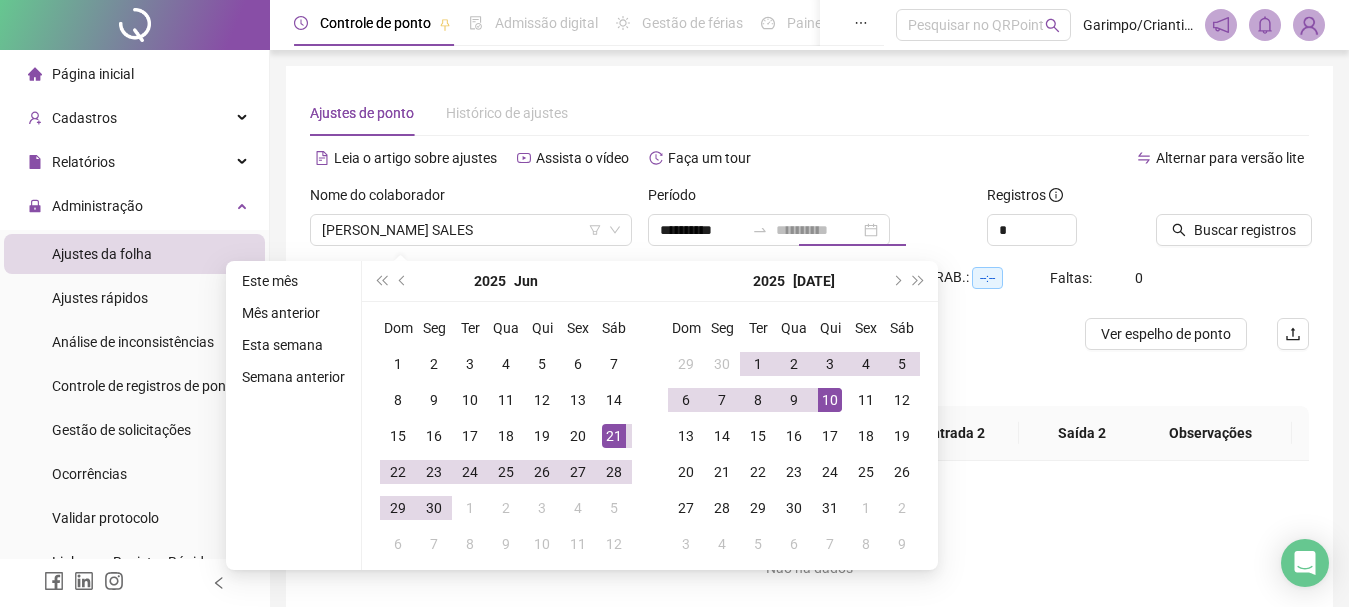 click on "10" at bounding box center (830, 400) 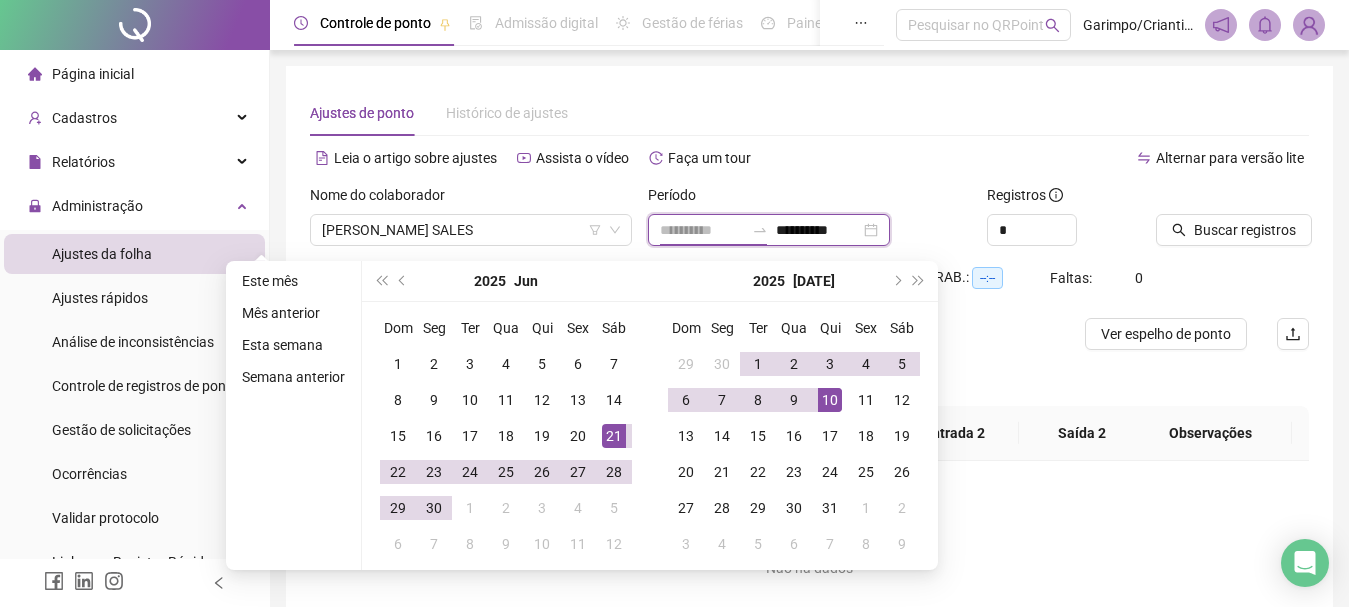 type on "**********" 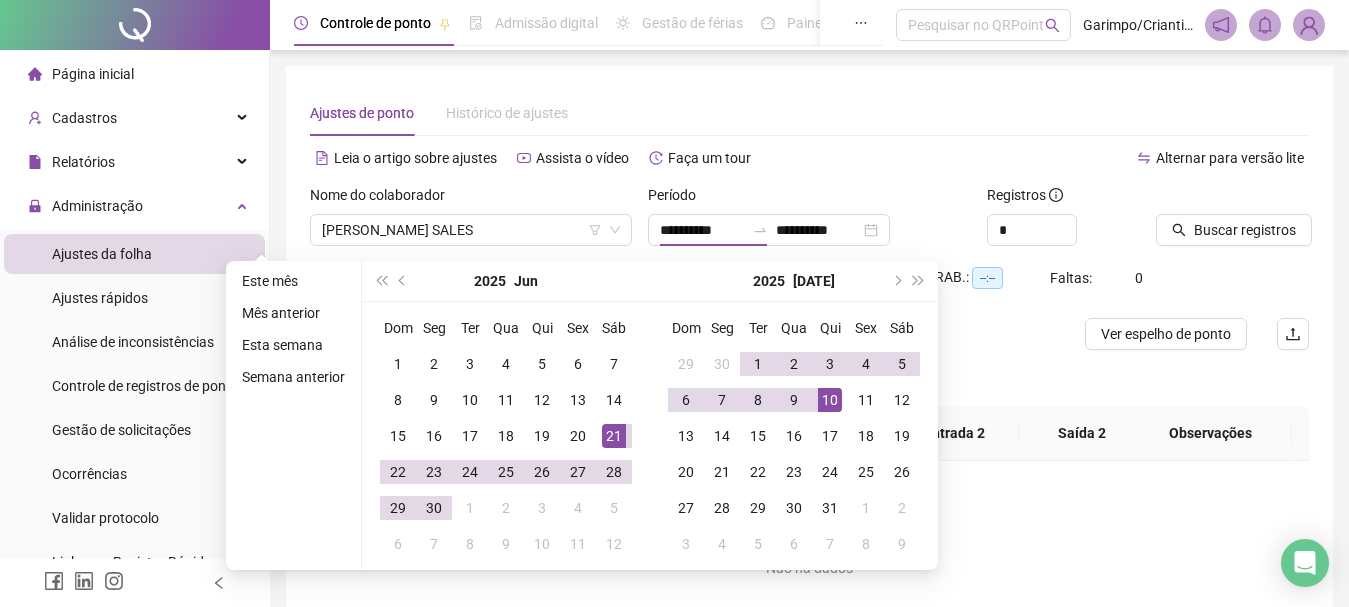 click on "Alternar para versão lite" at bounding box center (1060, 158) 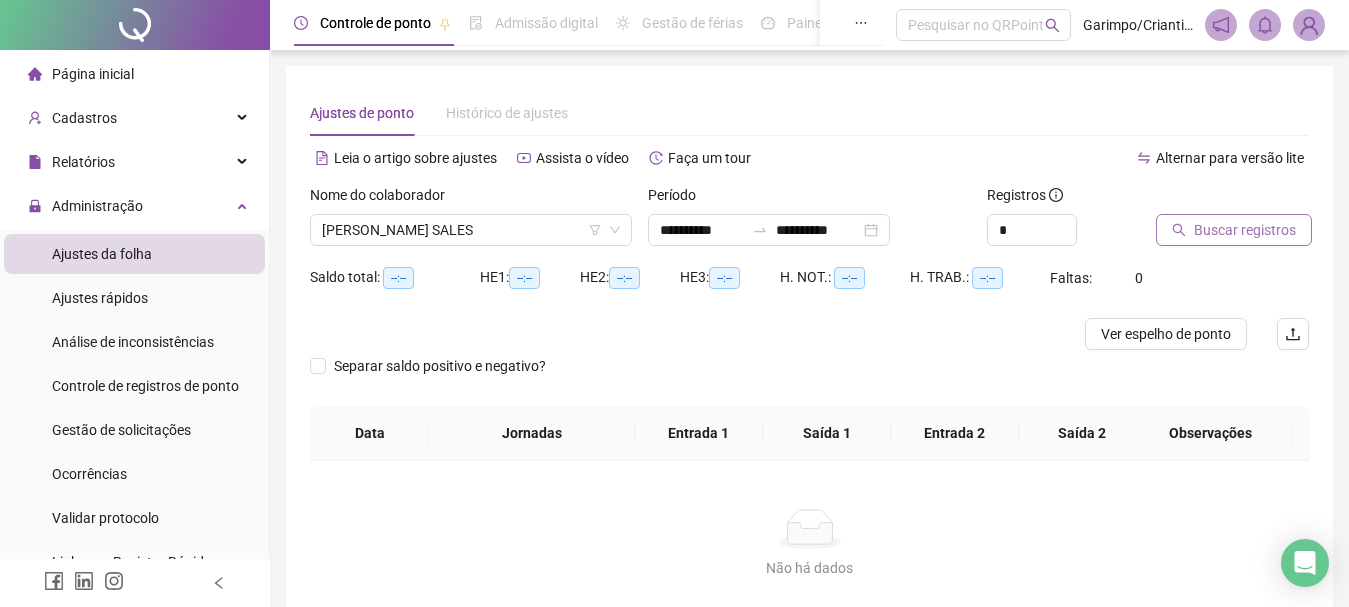 click on "Buscar registros" at bounding box center (1245, 230) 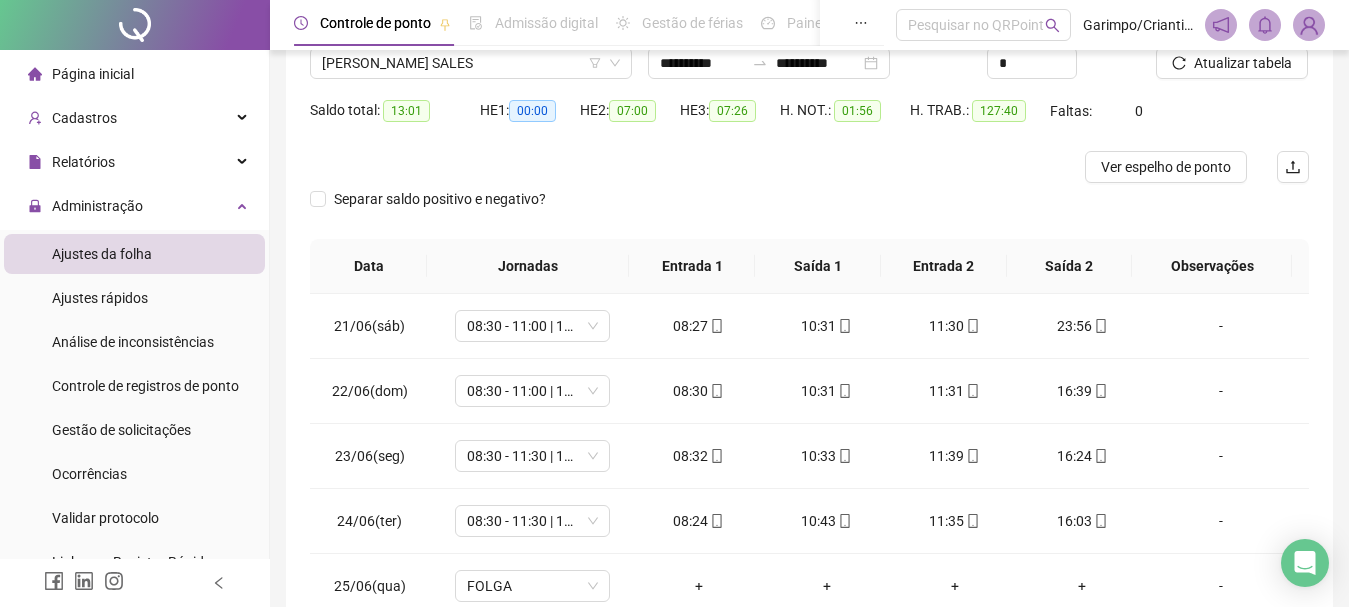 scroll, scrollTop: 391, scrollLeft: 0, axis: vertical 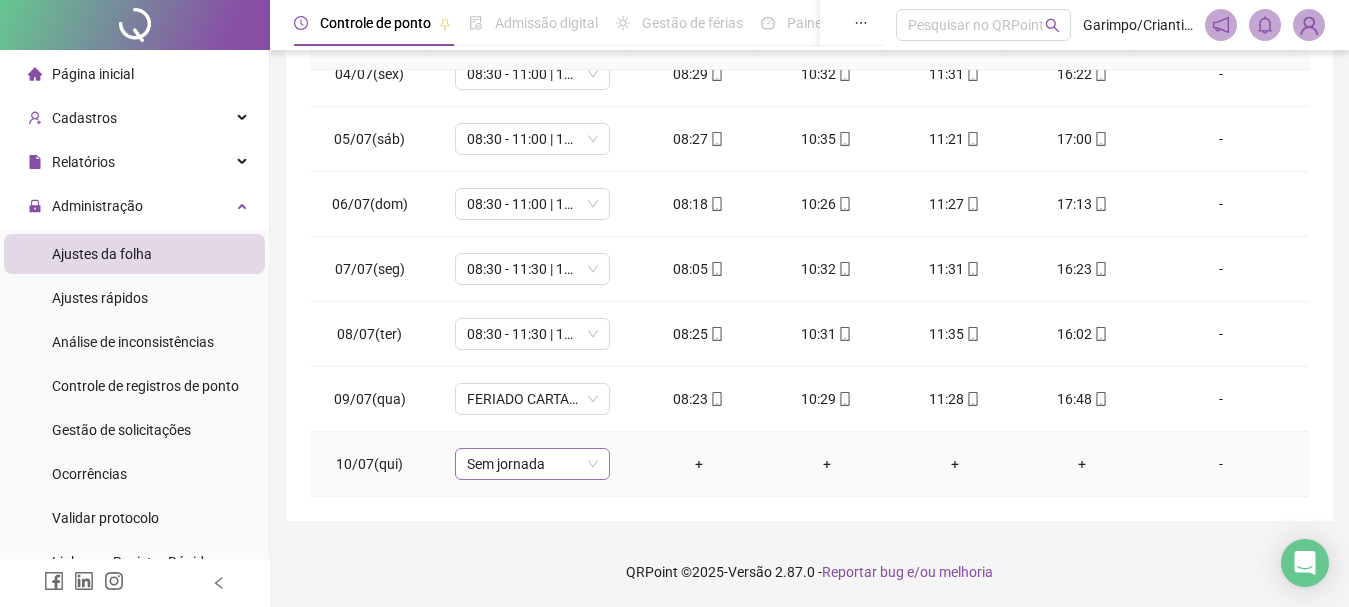 click on "Sem jornada" at bounding box center (532, 464) 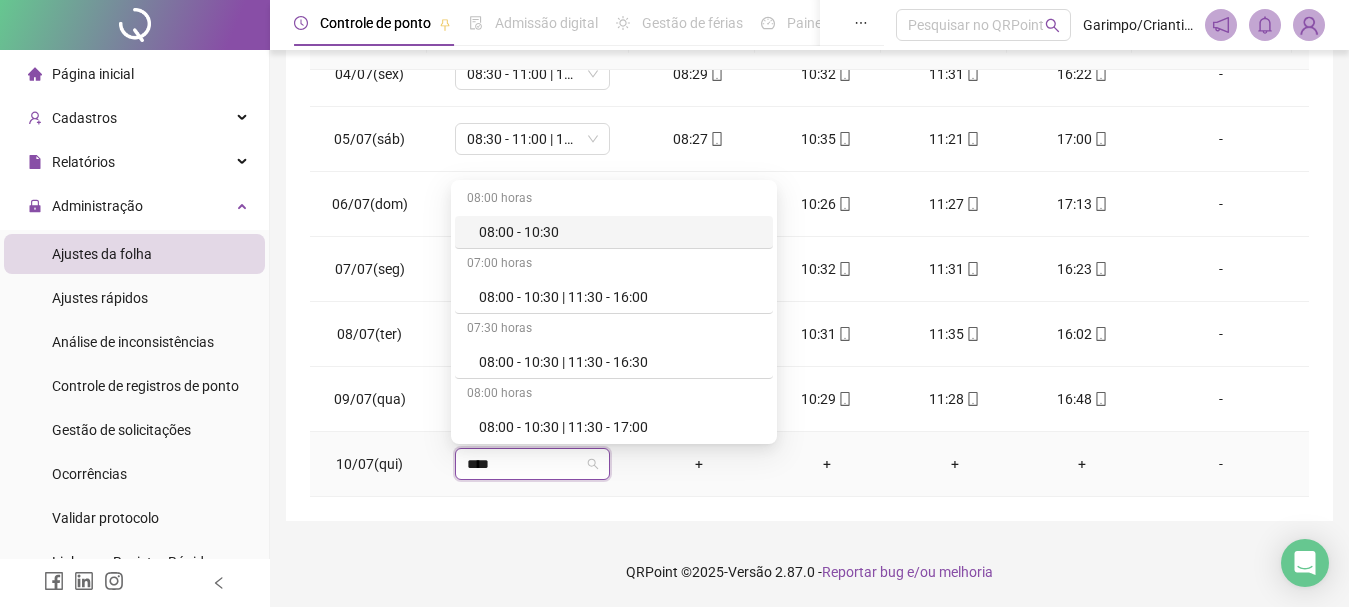 type on "*****" 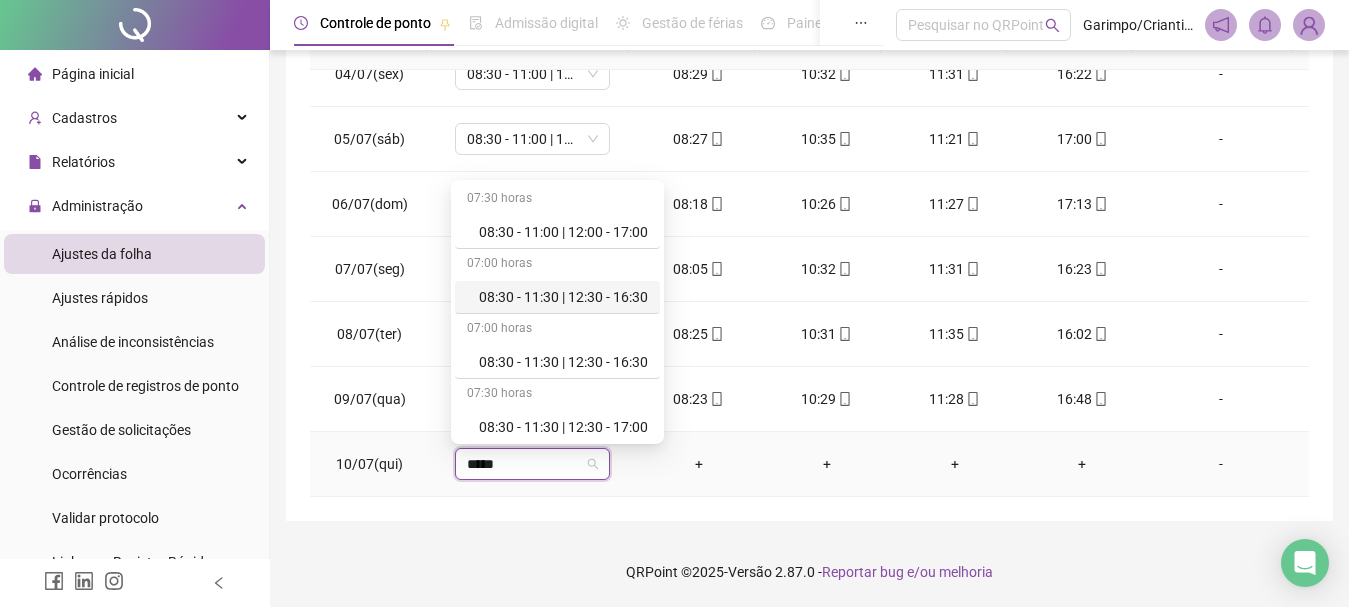 click on "08:30 - 11:30 | 12:30 - 16:30" at bounding box center (563, 297) 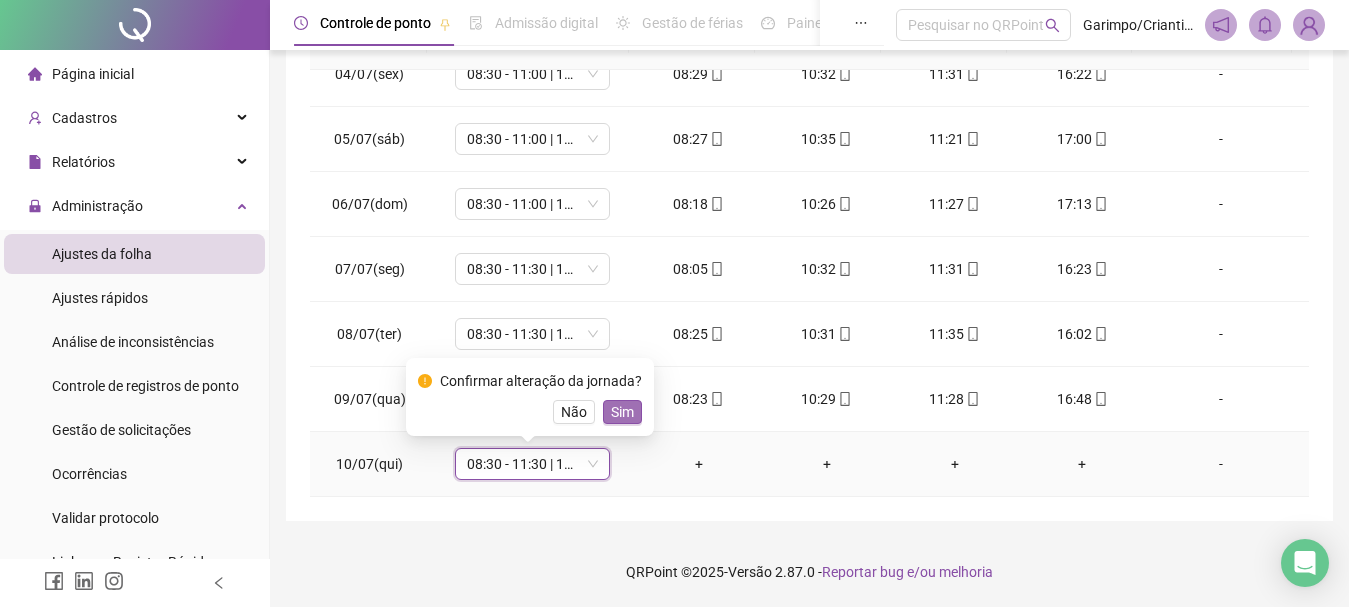 click on "Sim" at bounding box center [622, 412] 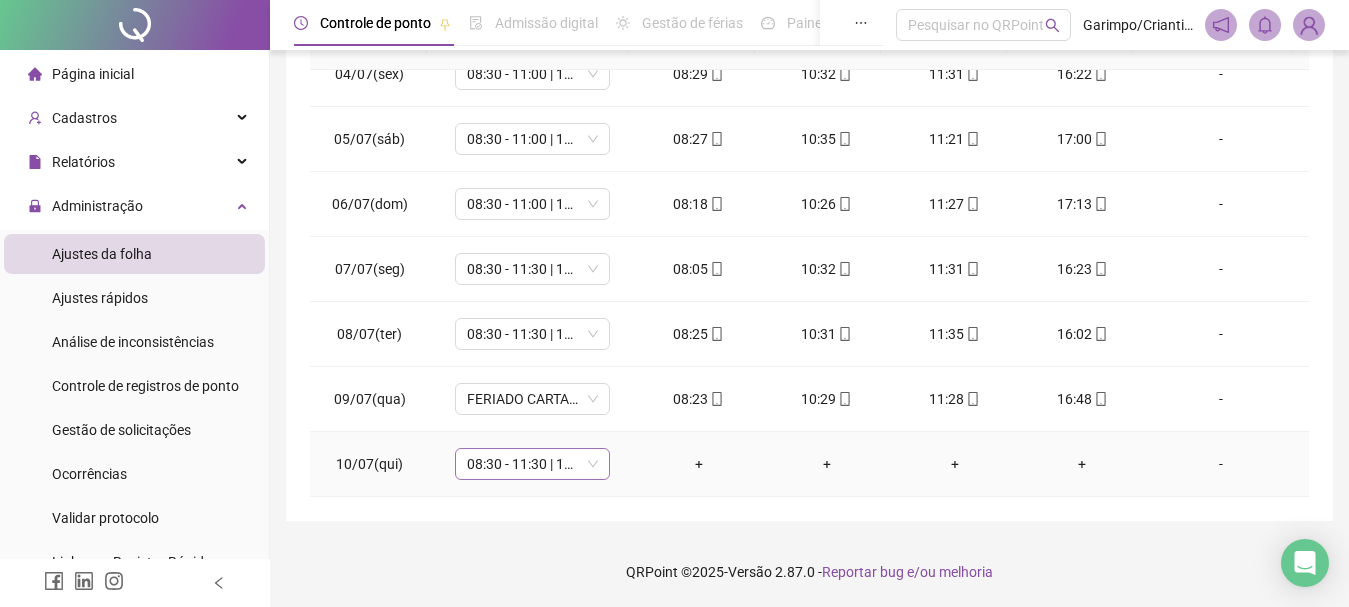 click on "08:30 - 11:30 | 12:30 - 16:30" at bounding box center [532, 464] 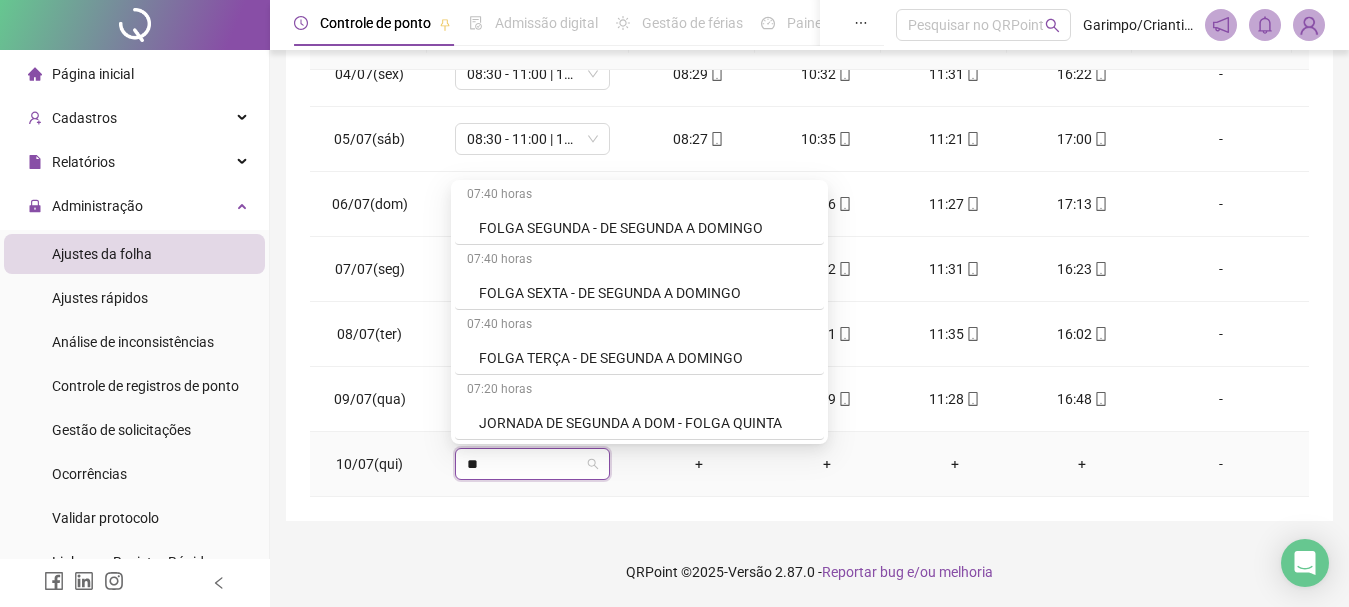 scroll, scrollTop: 524, scrollLeft: 0, axis: vertical 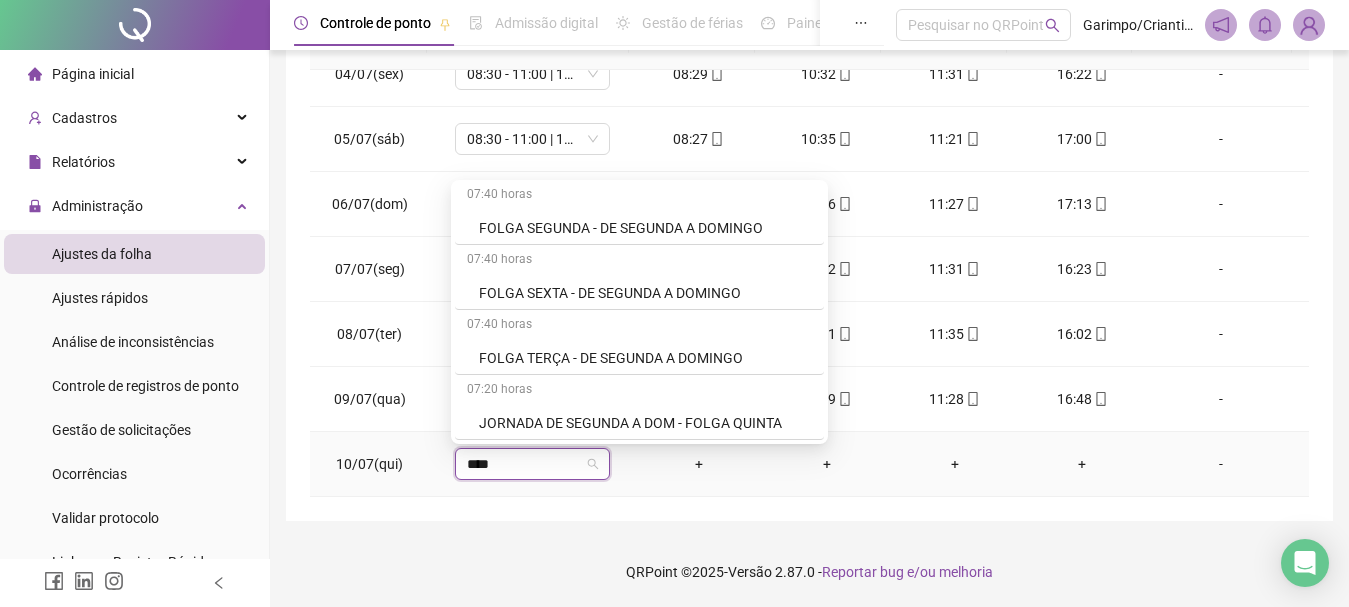 type on "*****" 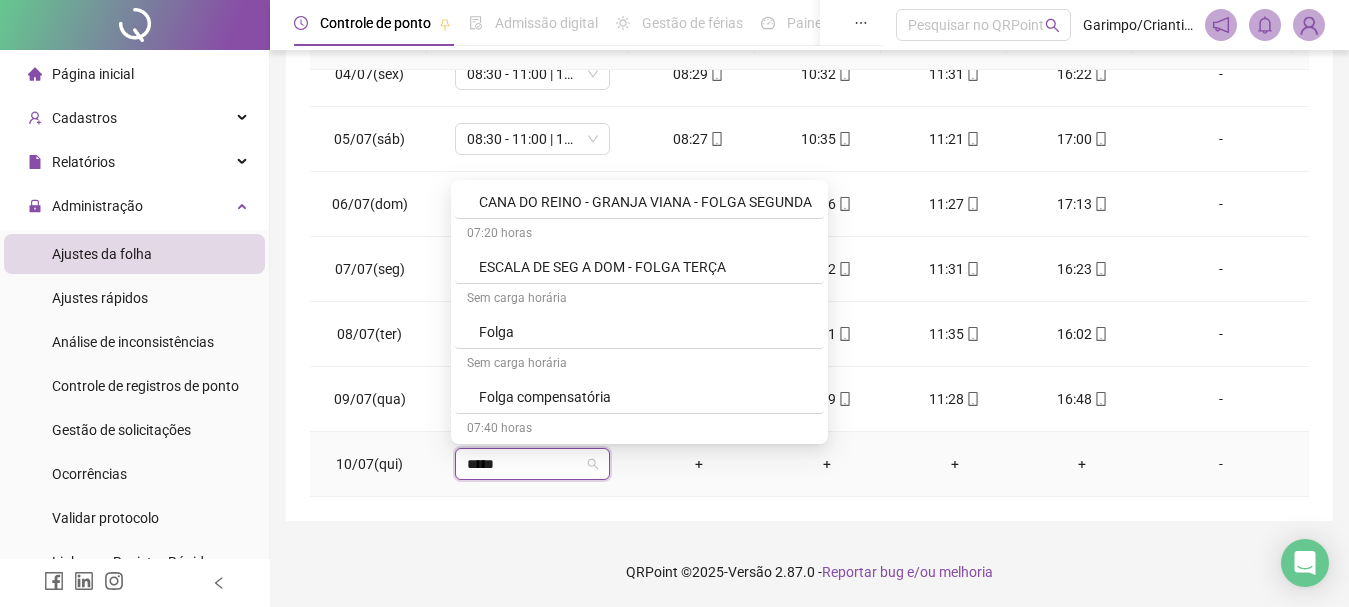 scroll, scrollTop: 124, scrollLeft: 0, axis: vertical 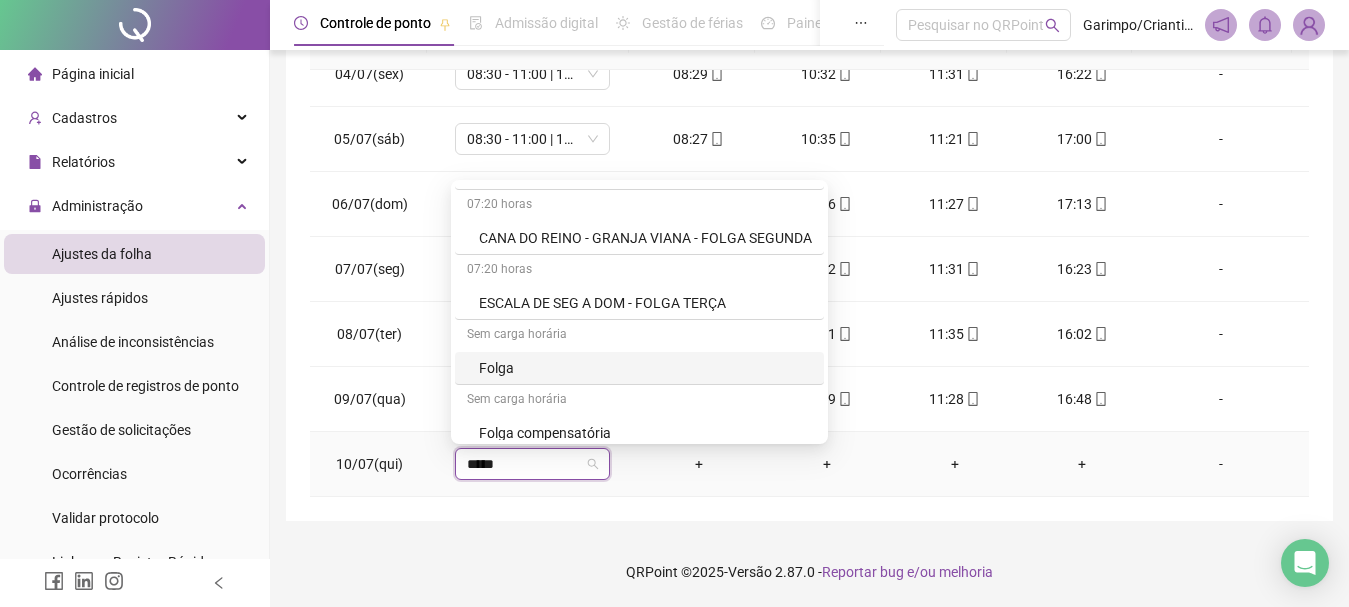 click on "Folga" at bounding box center [645, 368] 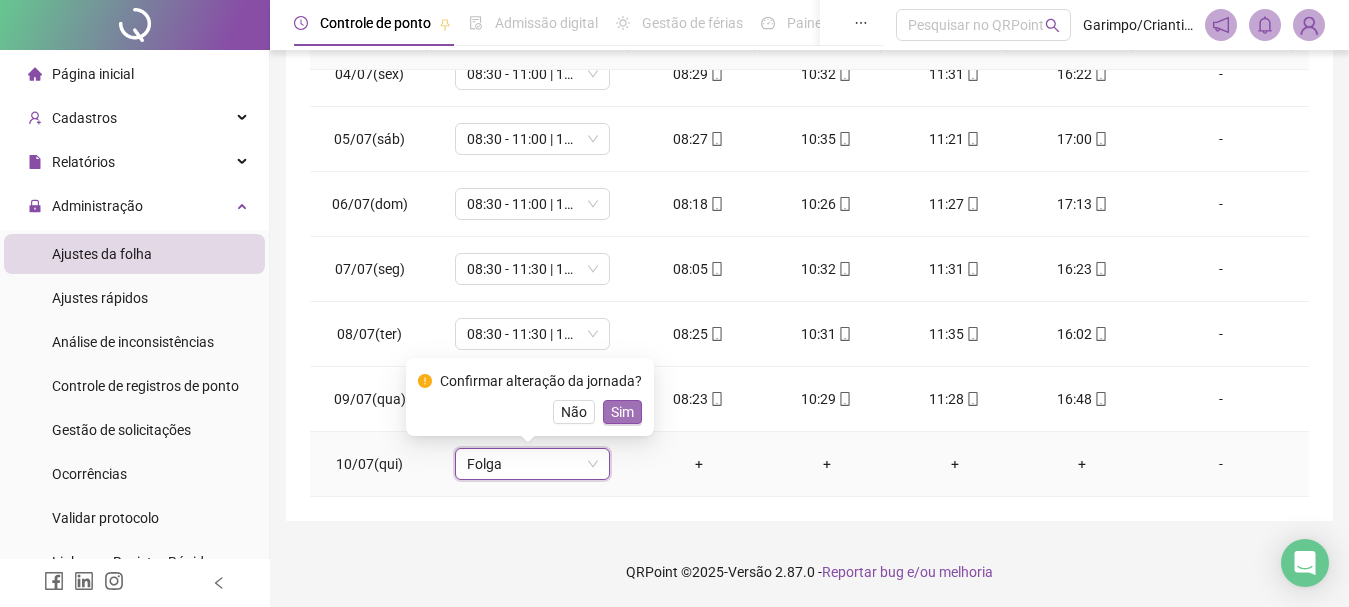 click on "Sim" at bounding box center [622, 412] 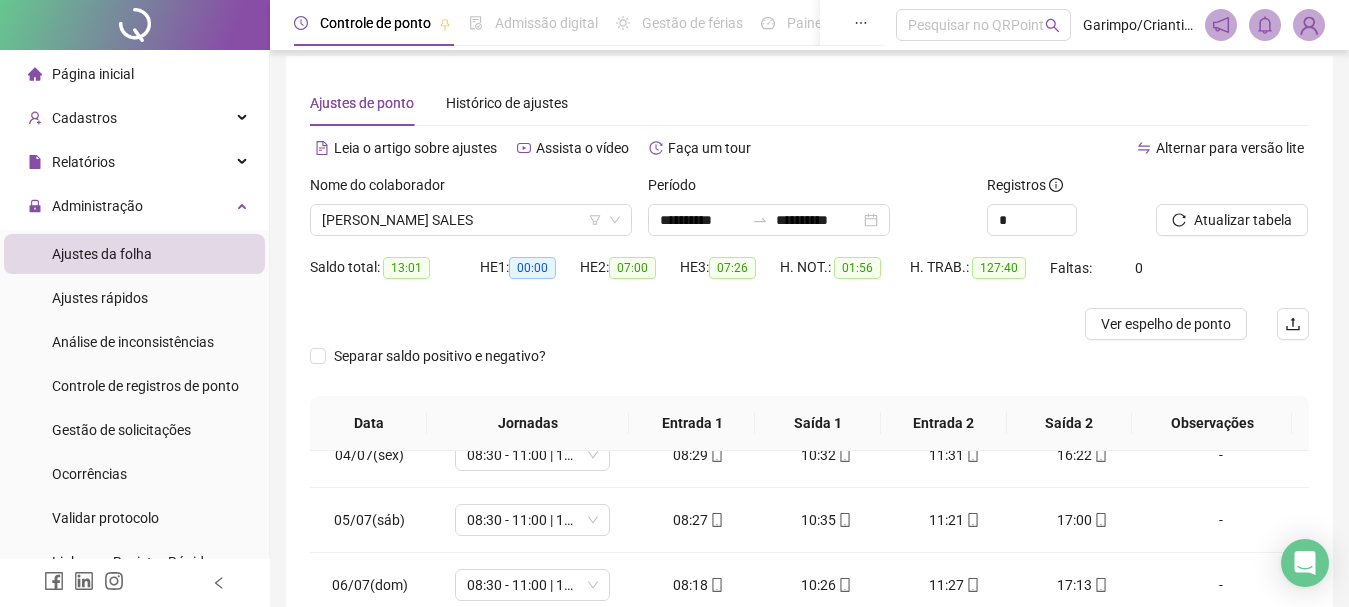 scroll, scrollTop: 0, scrollLeft: 0, axis: both 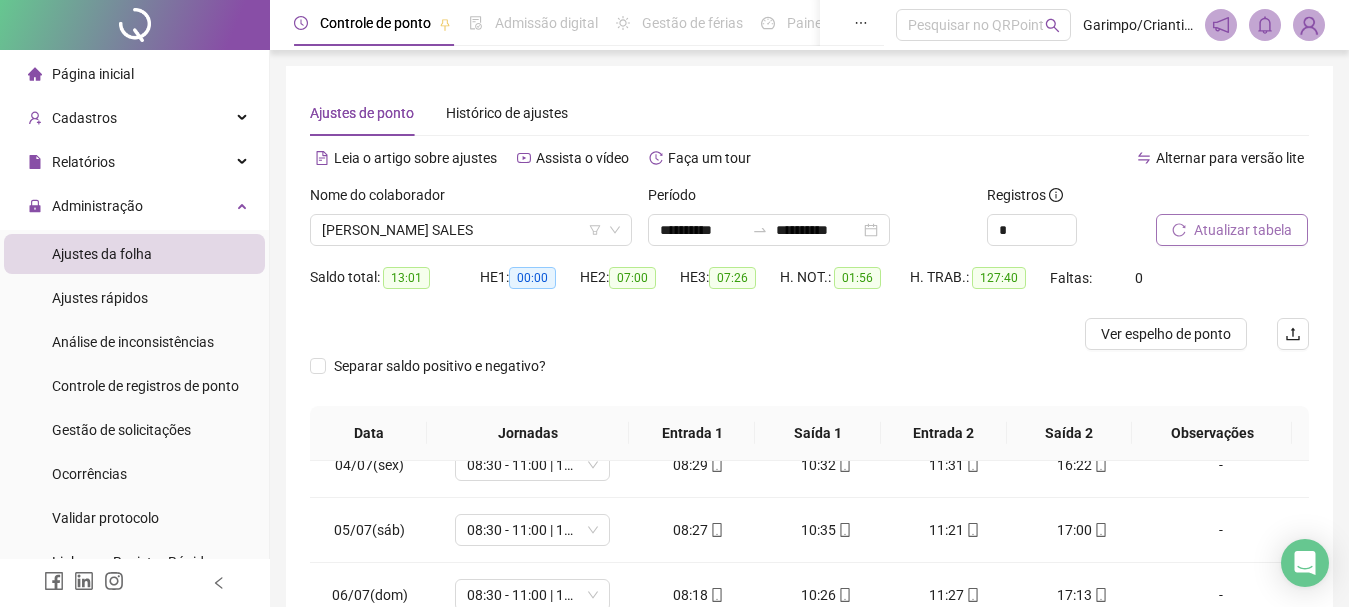 click on "Atualizar tabela" at bounding box center [1232, 230] 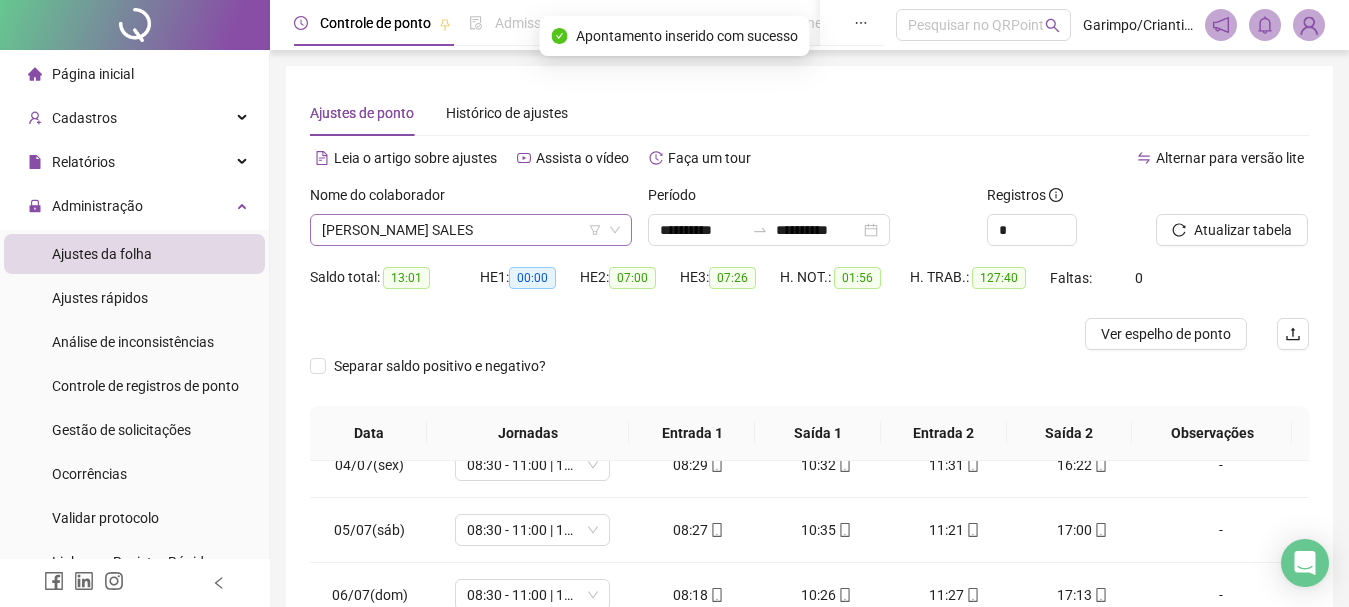 click on "PAMELLA RIBEIRO SALES" at bounding box center (471, 230) 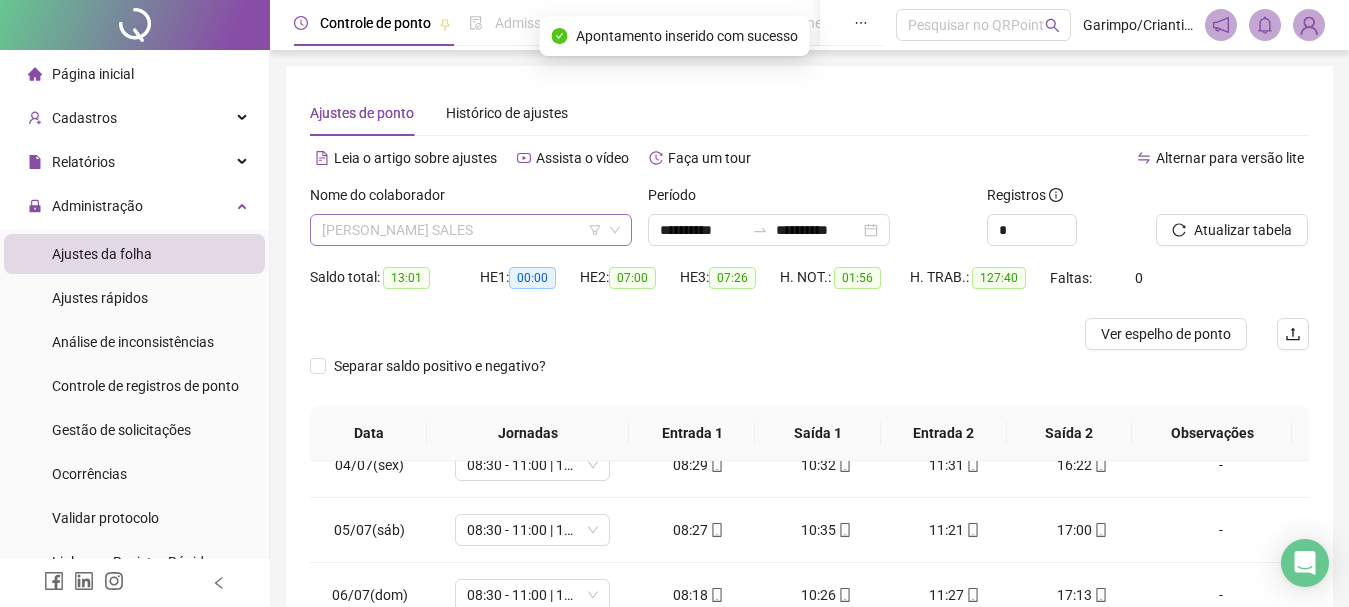 scroll, scrollTop: 1440, scrollLeft: 0, axis: vertical 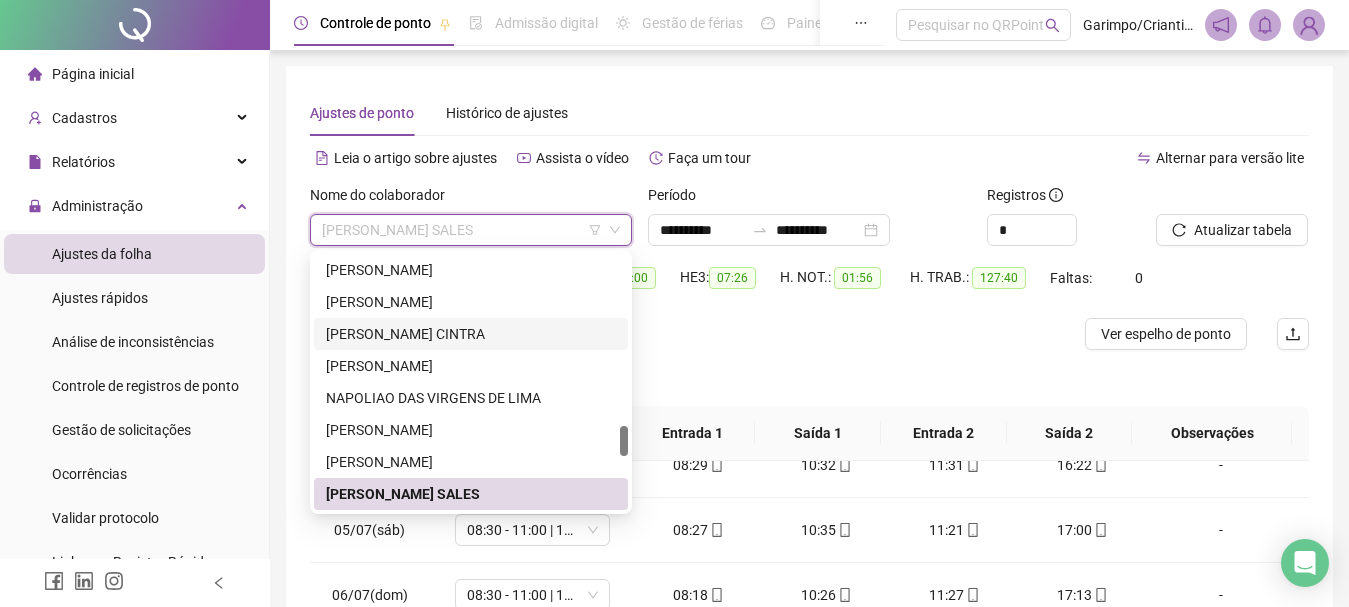click on "MIRIÁ BORGES CINTRA" at bounding box center (471, 334) 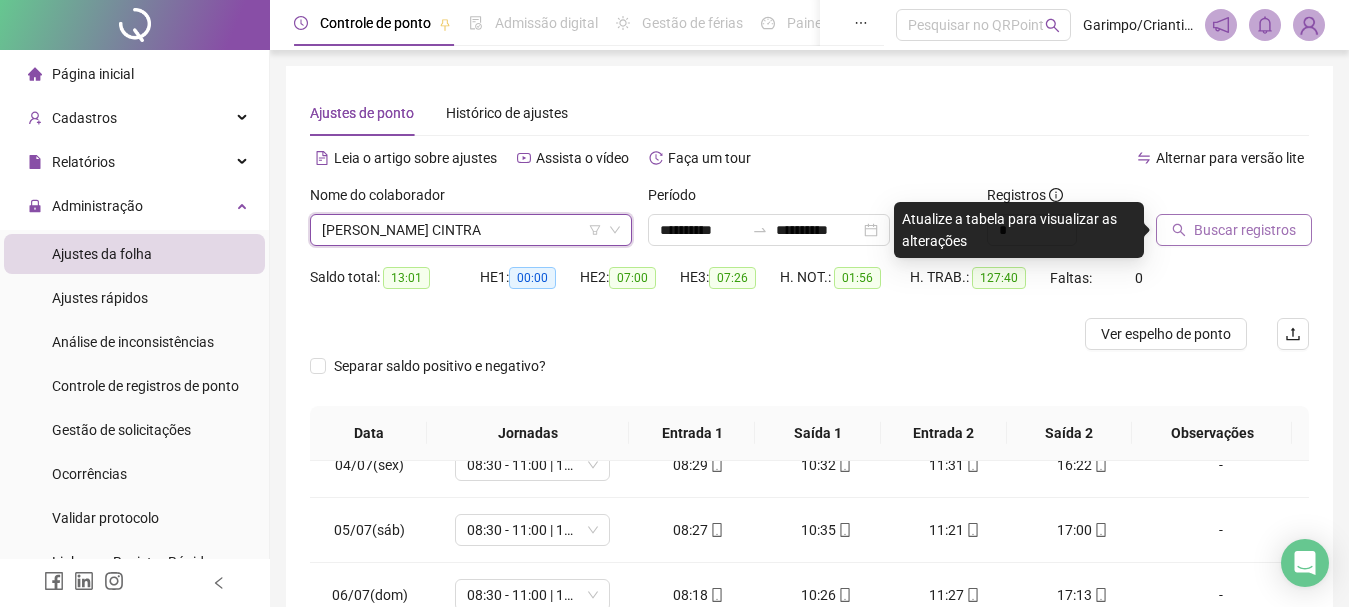 click on "Buscar registros" at bounding box center [1245, 230] 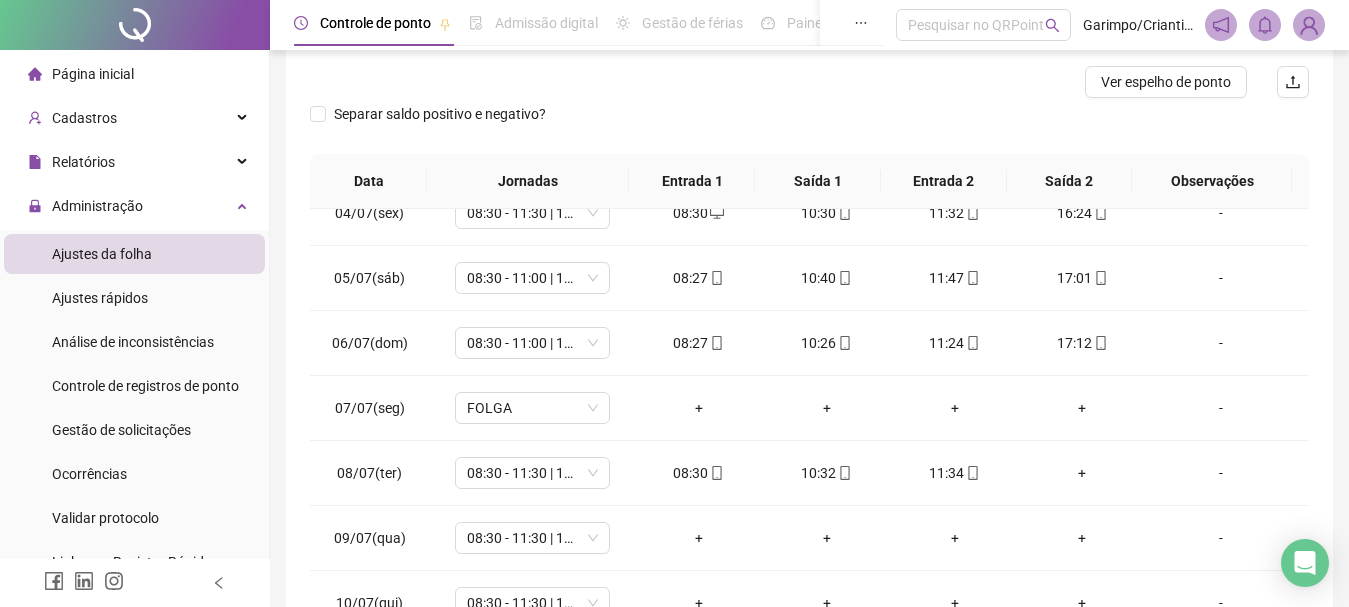 scroll, scrollTop: 391, scrollLeft: 0, axis: vertical 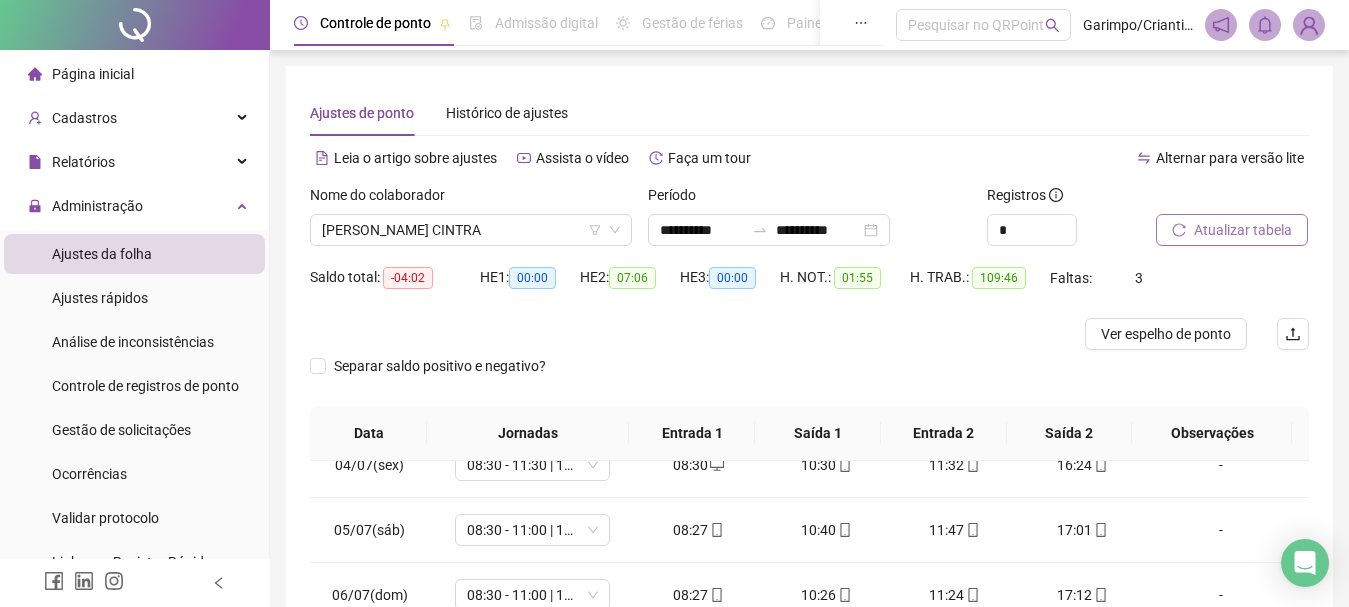 click on "Nome do colaborador" at bounding box center [471, 199] 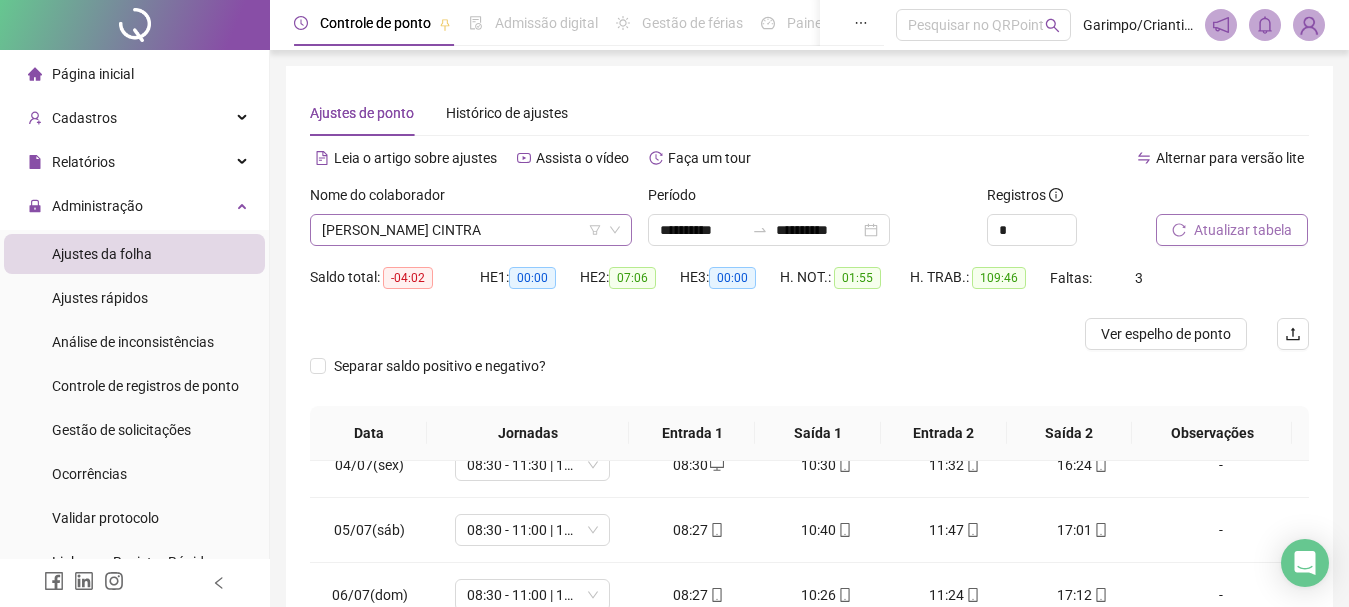 click on "MIRIÁ BORGES CINTRA" at bounding box center (471, 230) 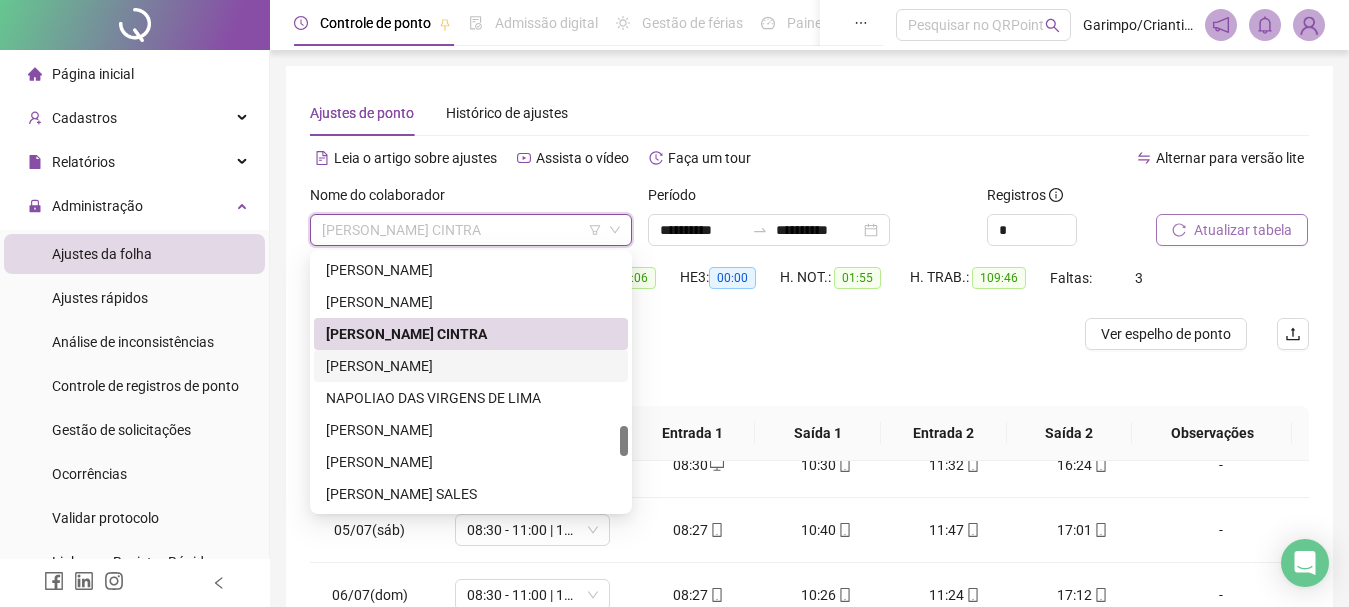 click on "MONICK XAVIER BALESTRA DE OLIVEIRA" at bounding box center [471, 366] 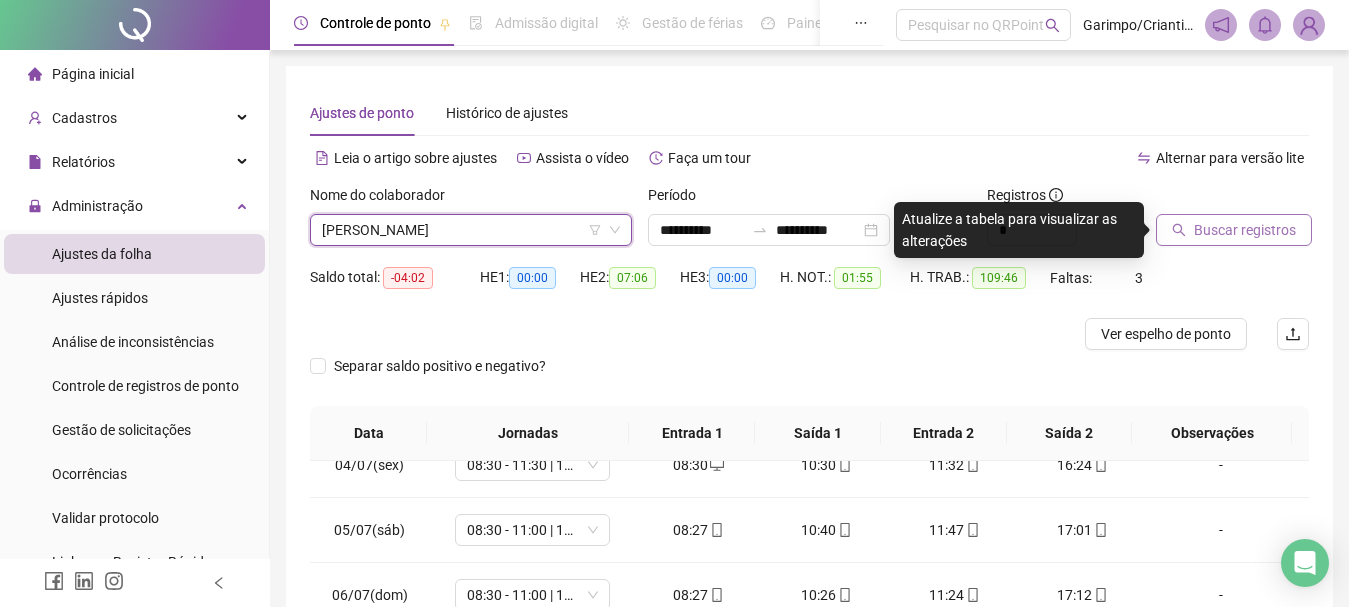 click on "Buscar registros" at bounding box center [1234, 230] 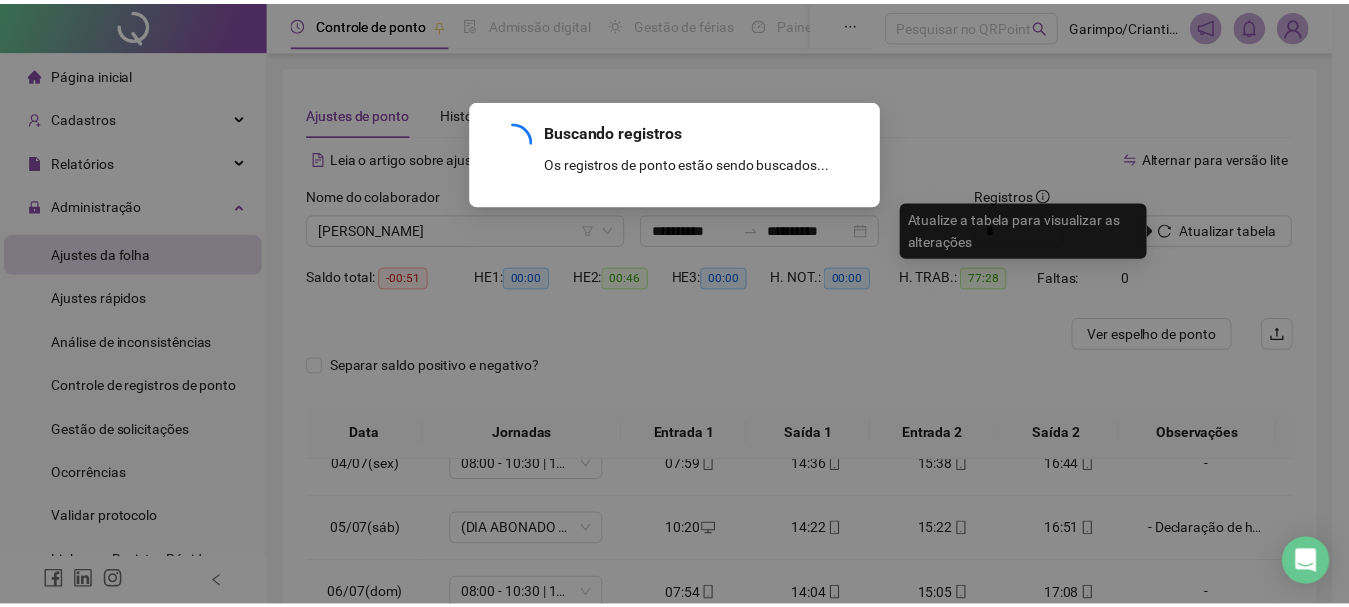 scroll, scrollTop: 223, scrollLeft: 0, axis: vertical 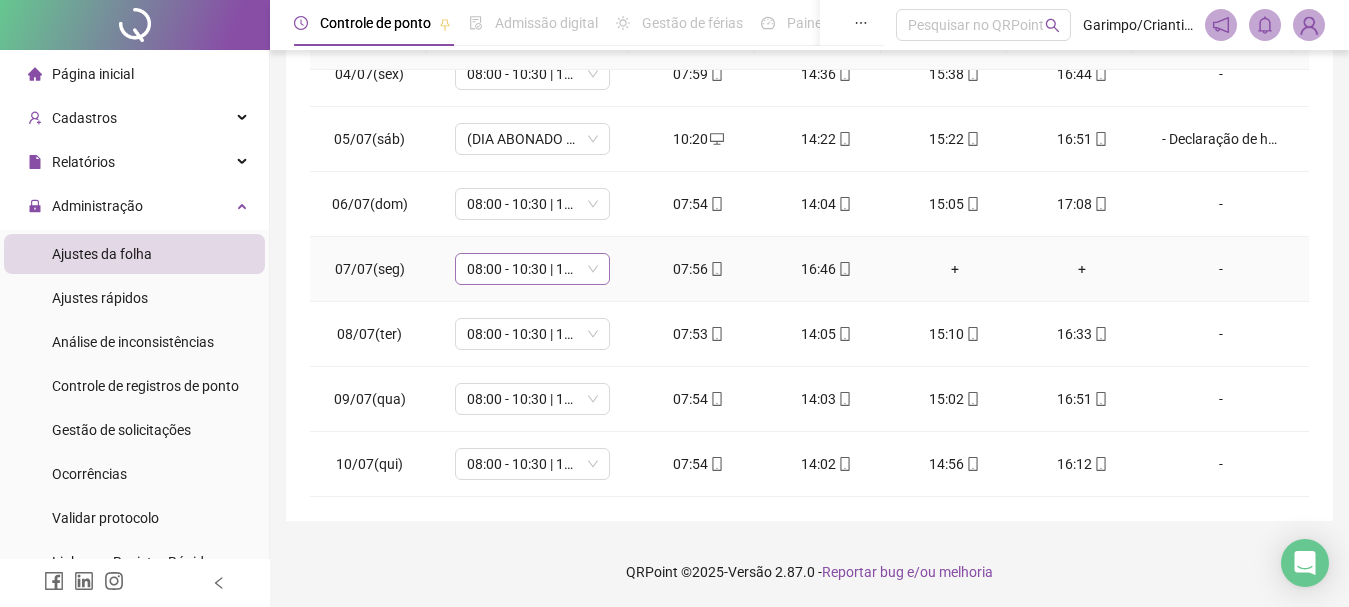 click on "08:00 - 10:30 | 11:30 - 17:00" at bounding box center [532, 269] 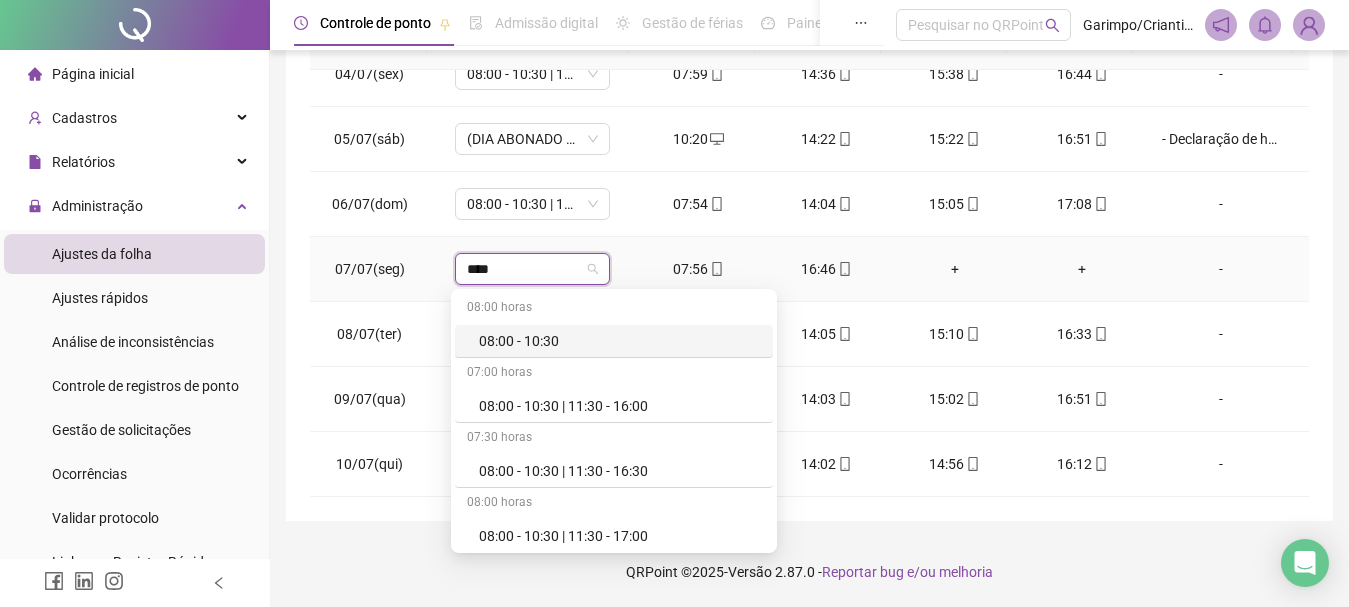type on "*****" 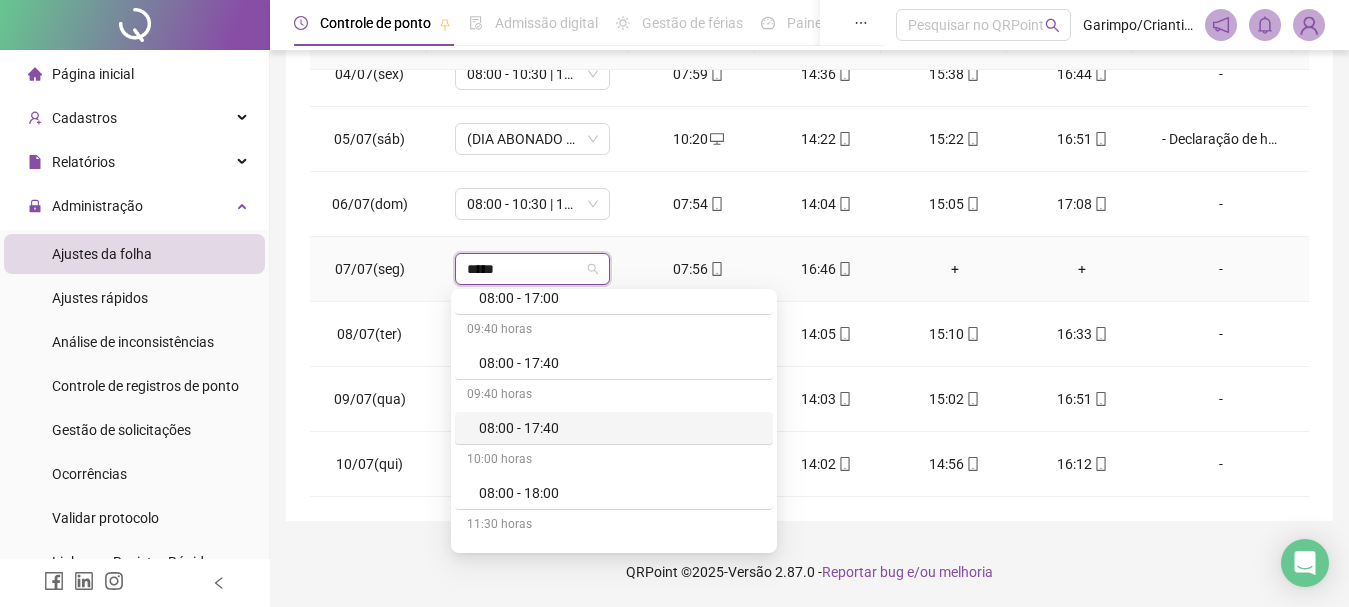 scroll, scrollTop: 1900, scrollLeft: 0, axis: vertical 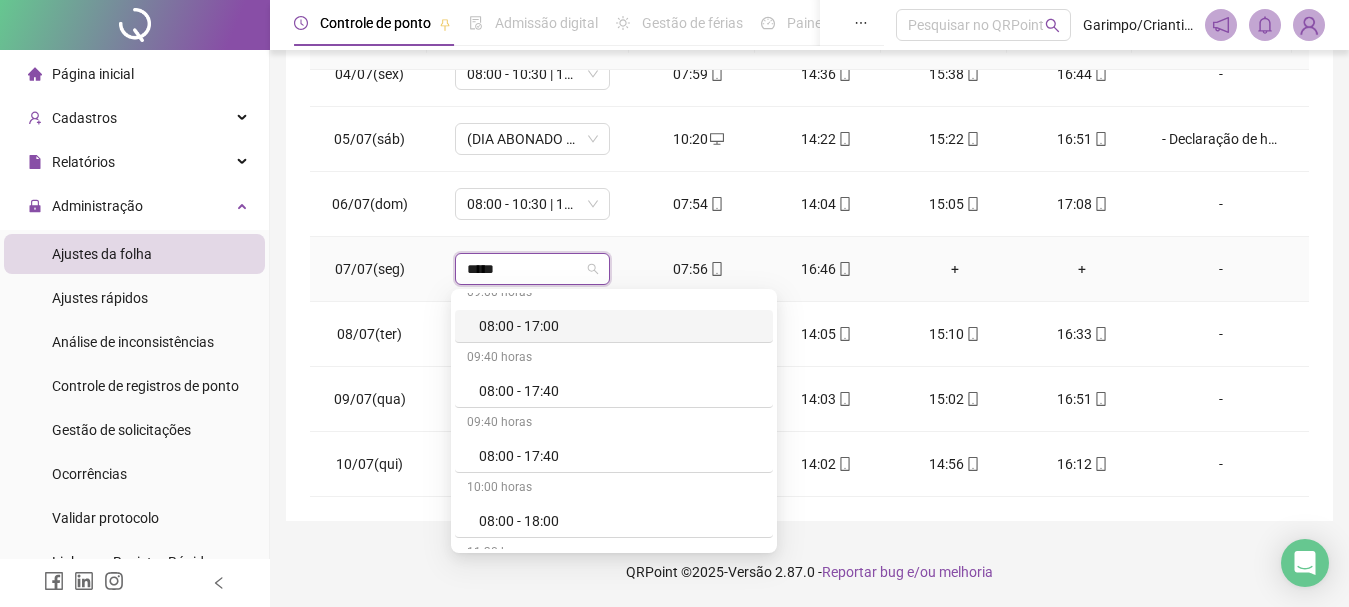 click on "08:00 - 17:00" at bounding box center [620, 326] 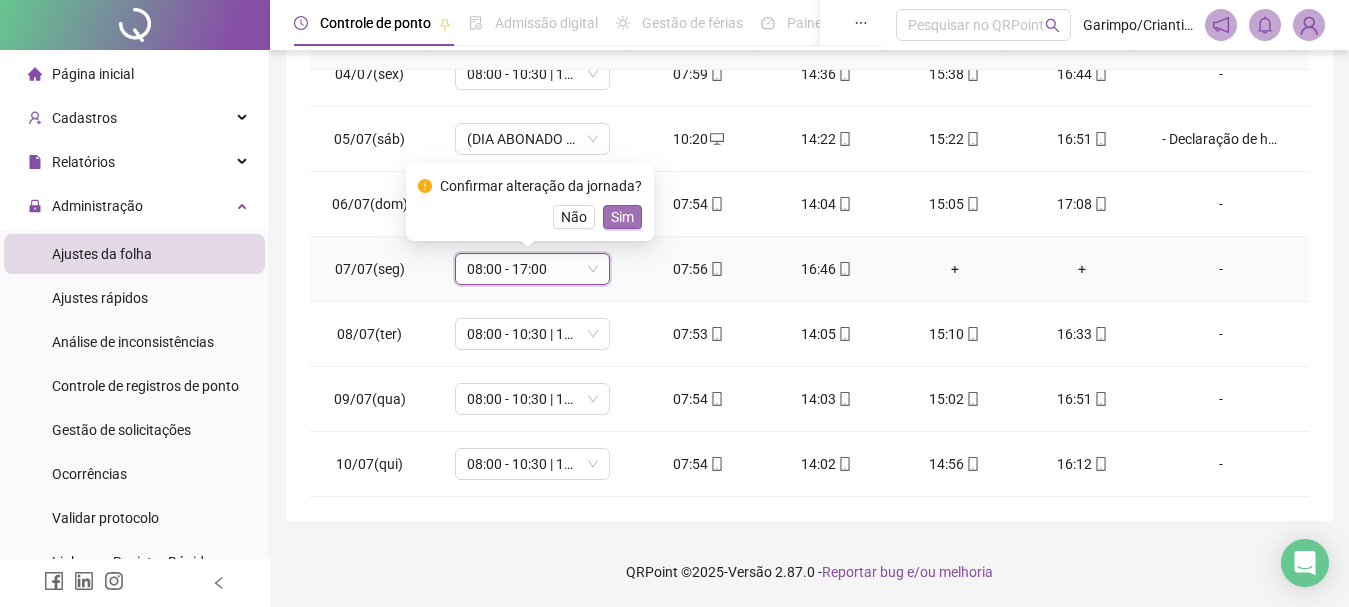click on "Sim" at bounding box center [622, 217] 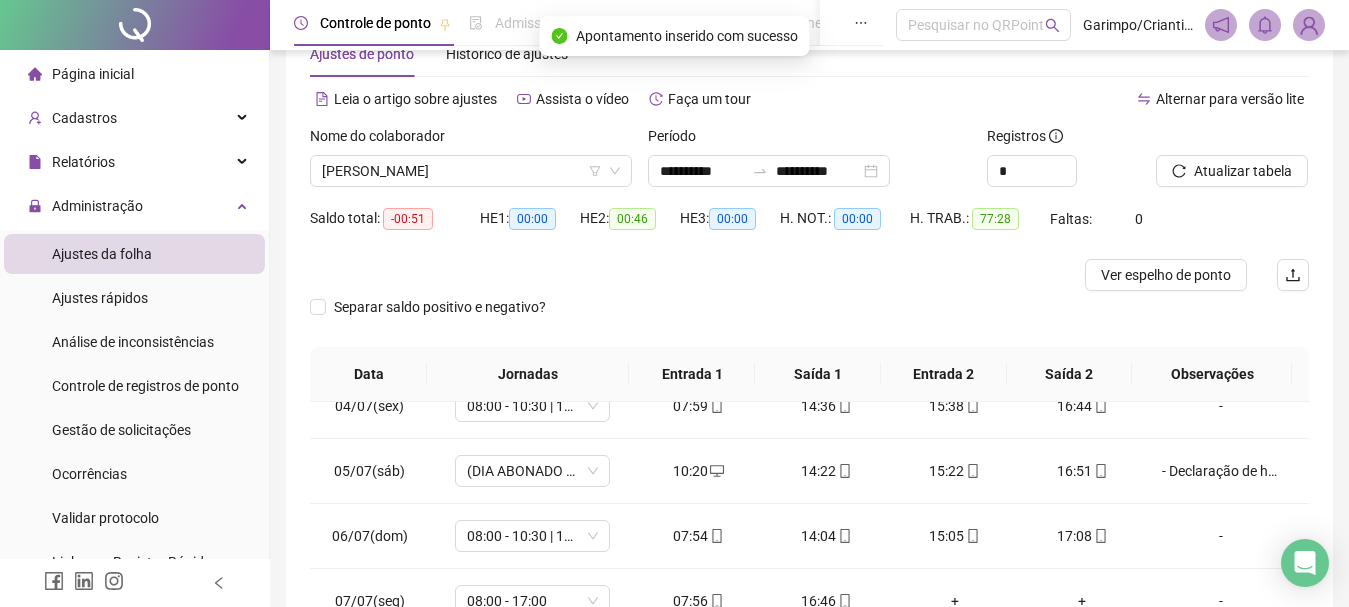 scroll, scrollTop: 0, scrollLeft: 0, axis: both 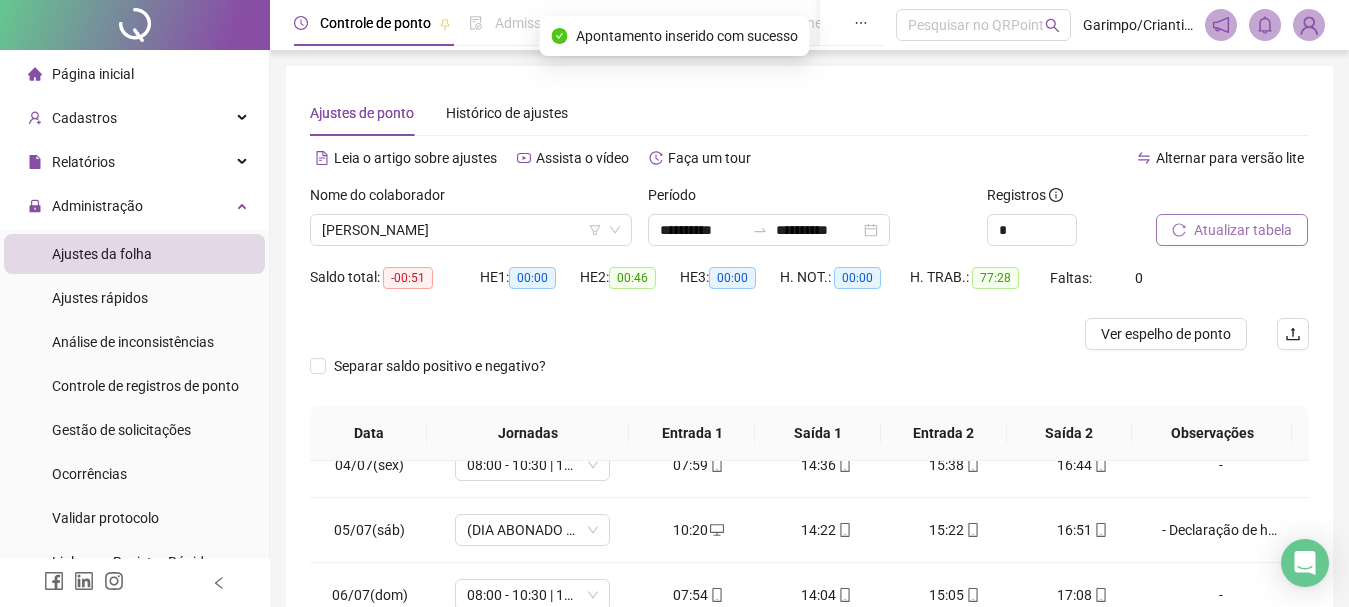 click on "Atualizar tabela" at bounding box center [1232, 230] 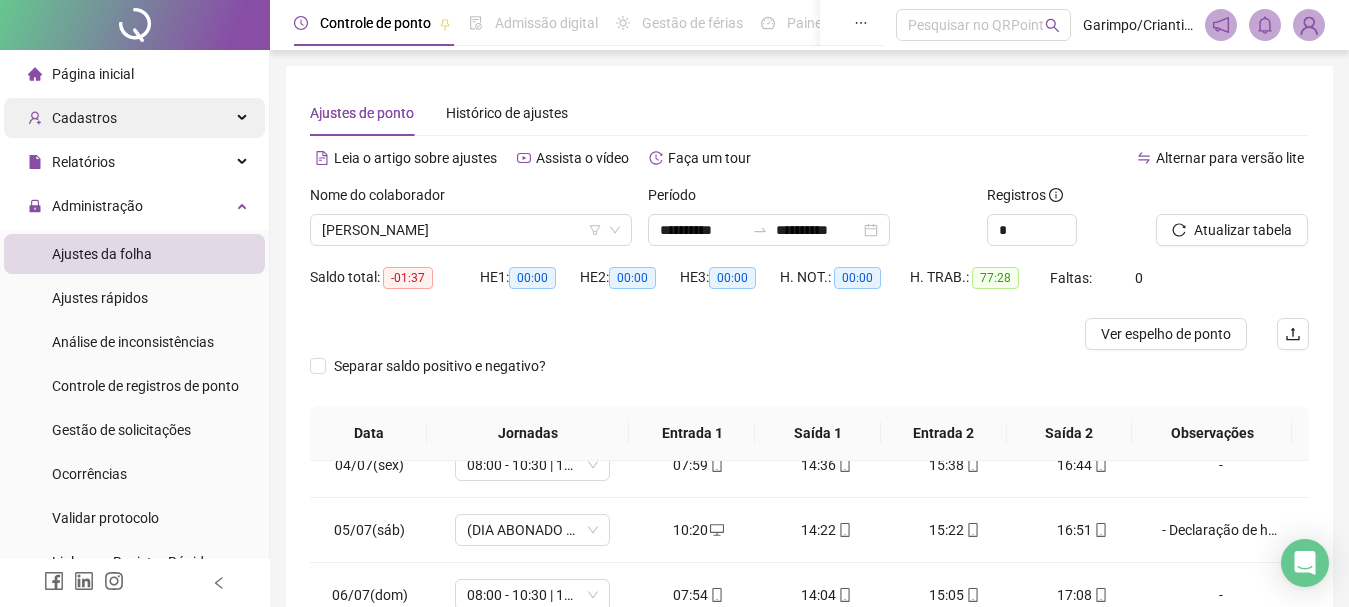 click on "Cadastros" at bounding box center (134, 118) 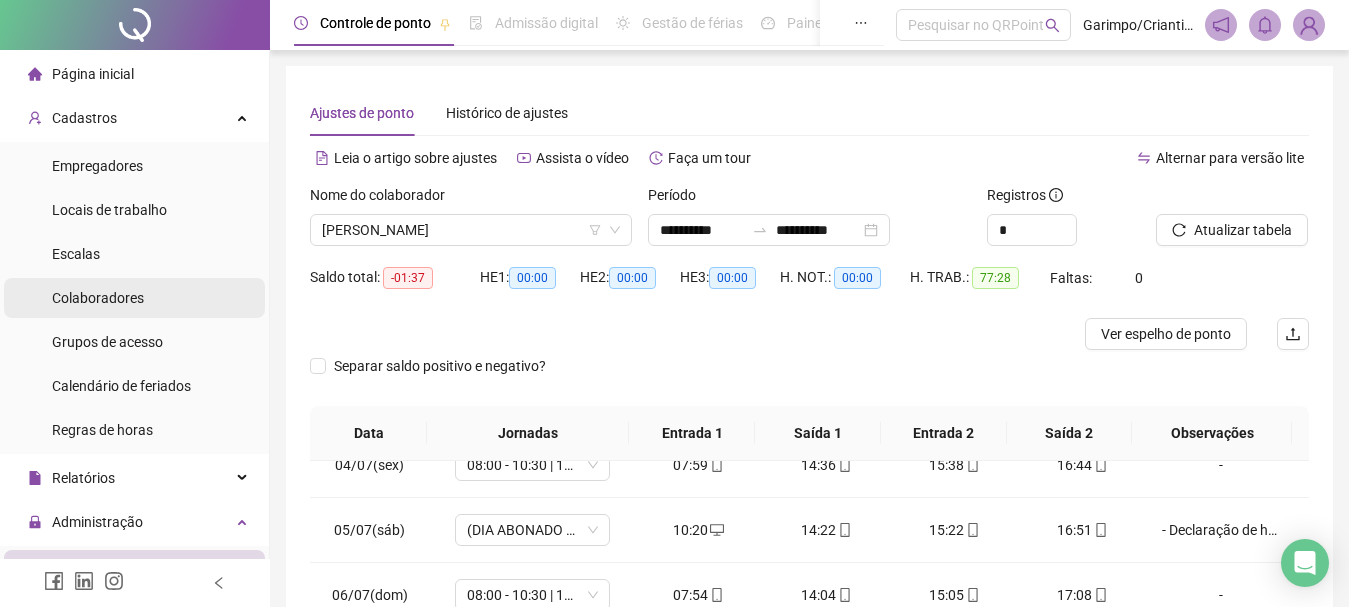 click on "Colaboradores" at bounding box center [98, 298] 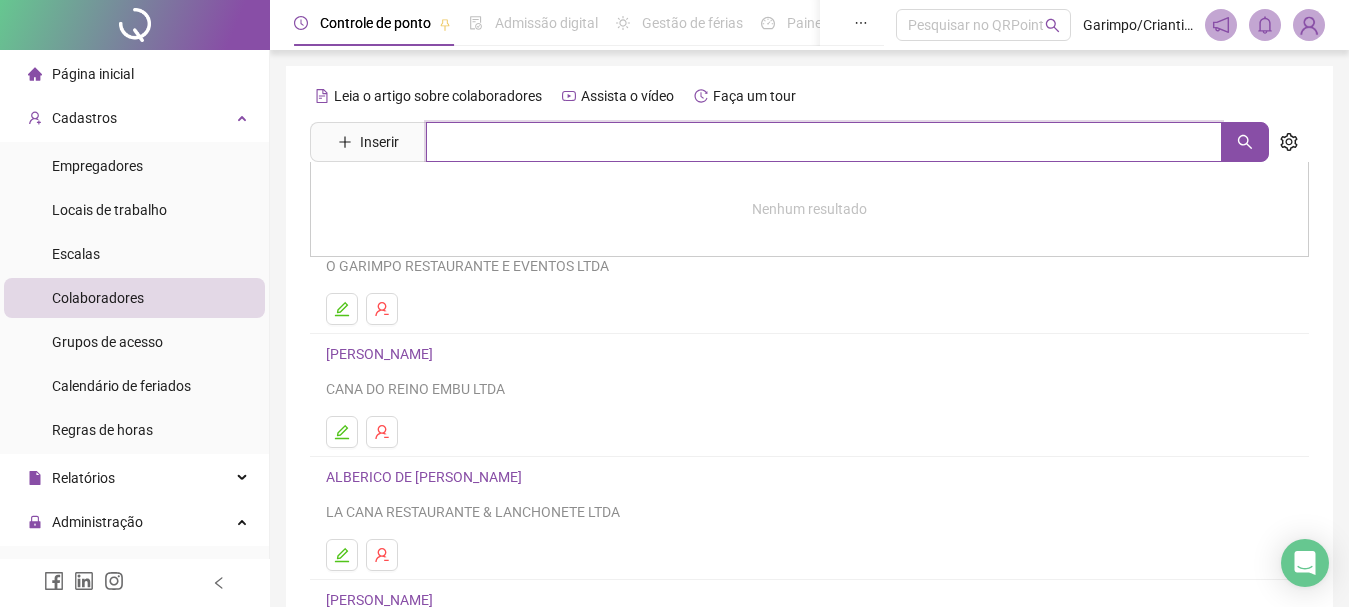 click at bounding box center (824, 142) 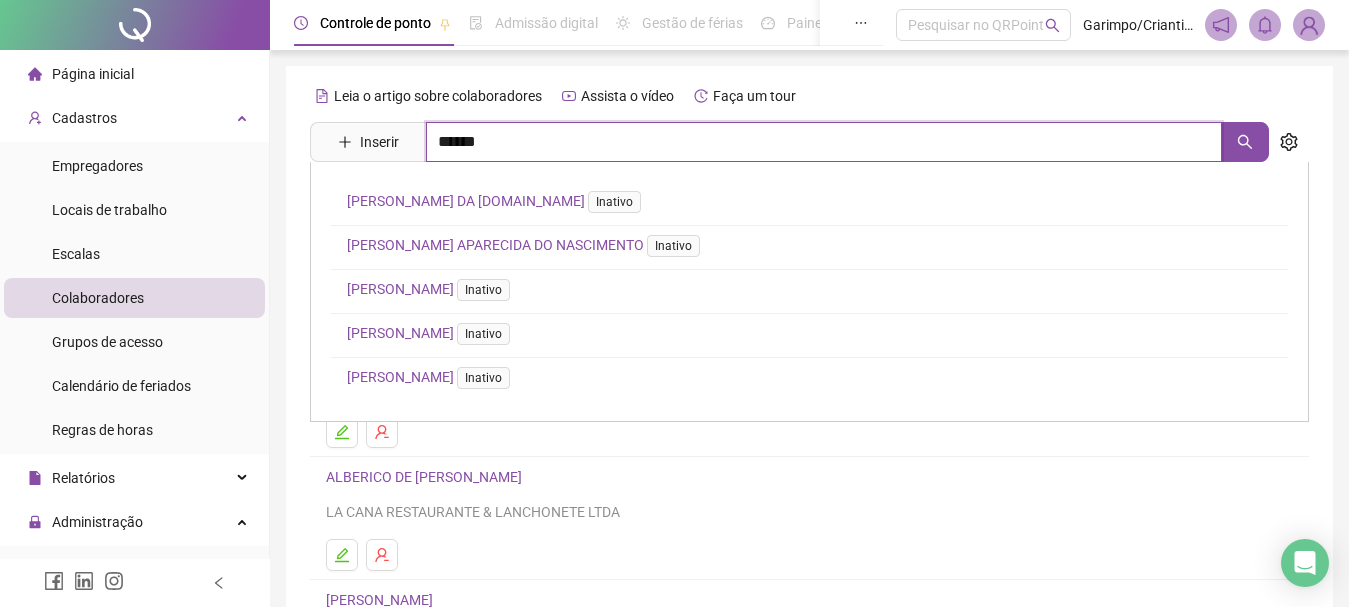 type on "******" 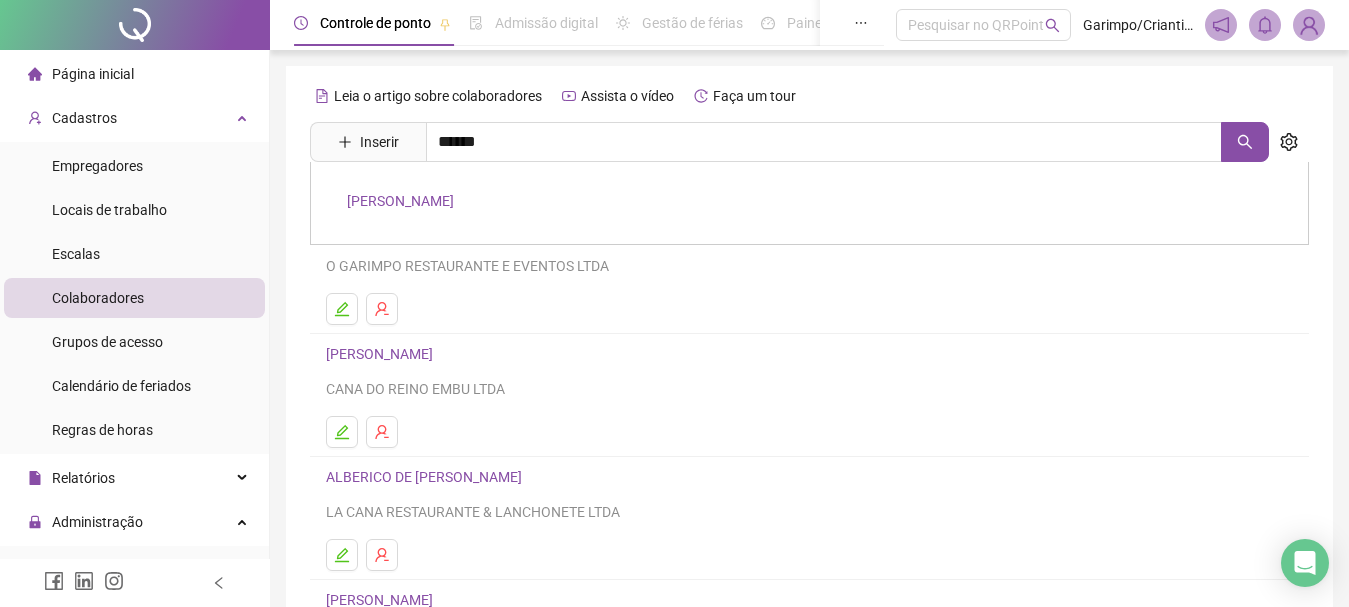 click on "MONICK XAVIER BALESTRA DE OLIVEIRA" at bounding box center [400, 201] 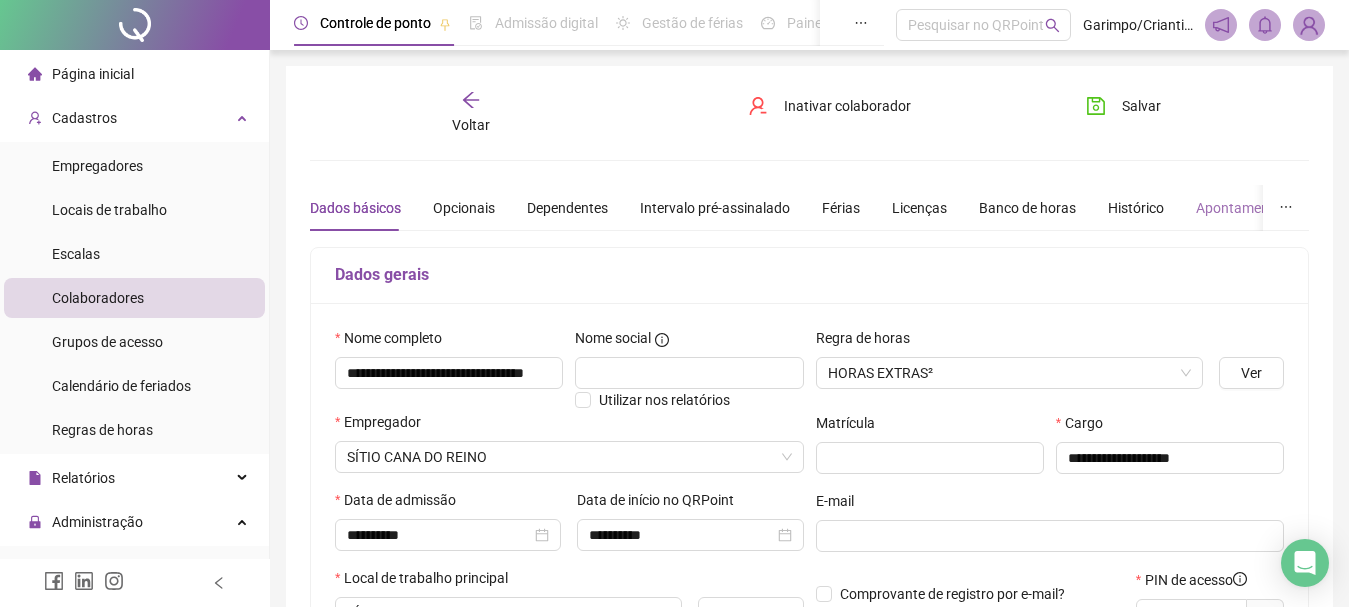 click on "Apontamentos" at bounding box center [1242, 208] 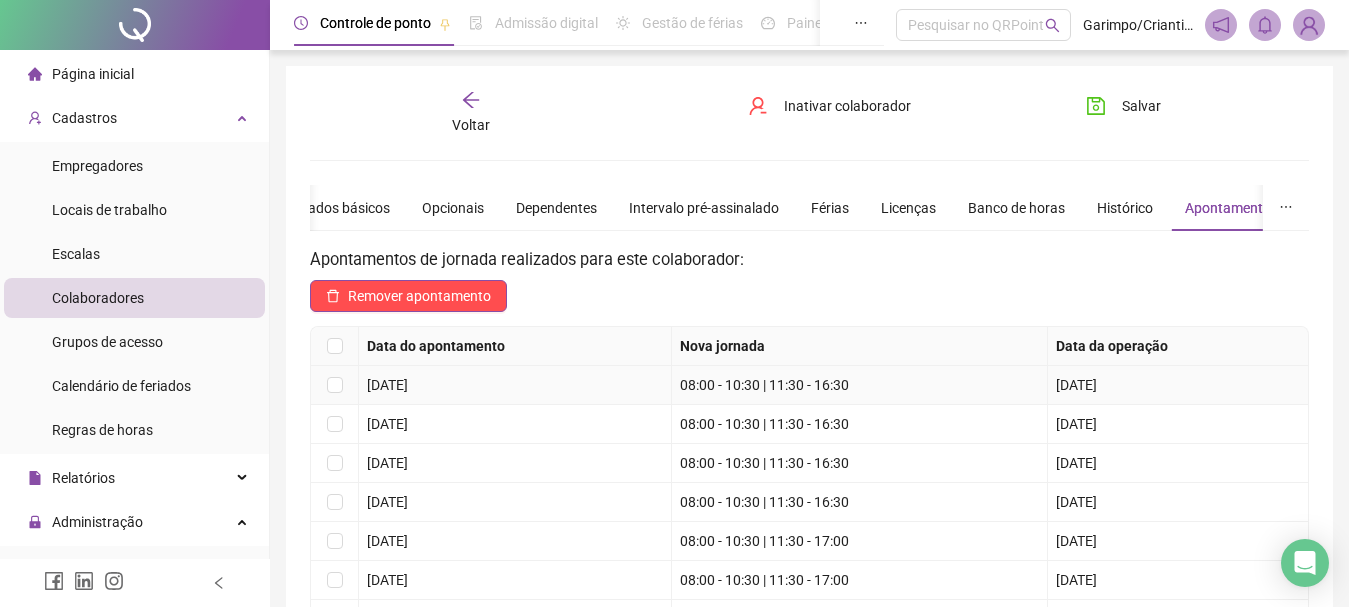 scroll, scrollTop: 100, scrollLeft: 0, axis: vertical 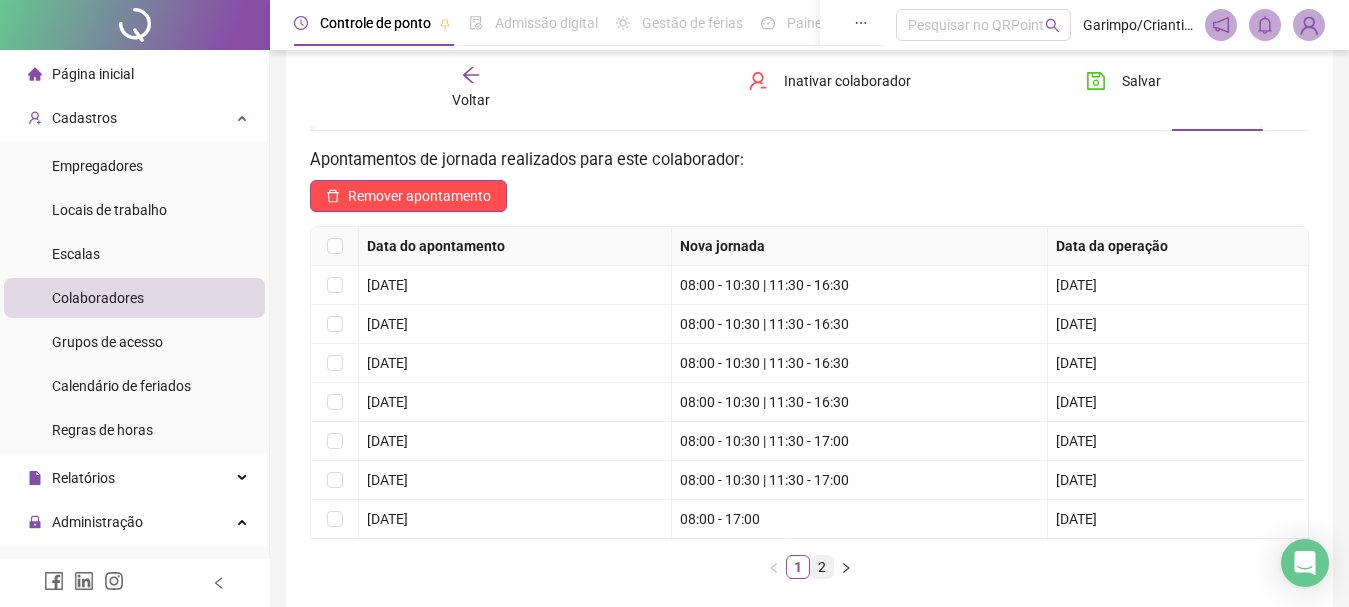click on "2" at bounding box center (822, 567) 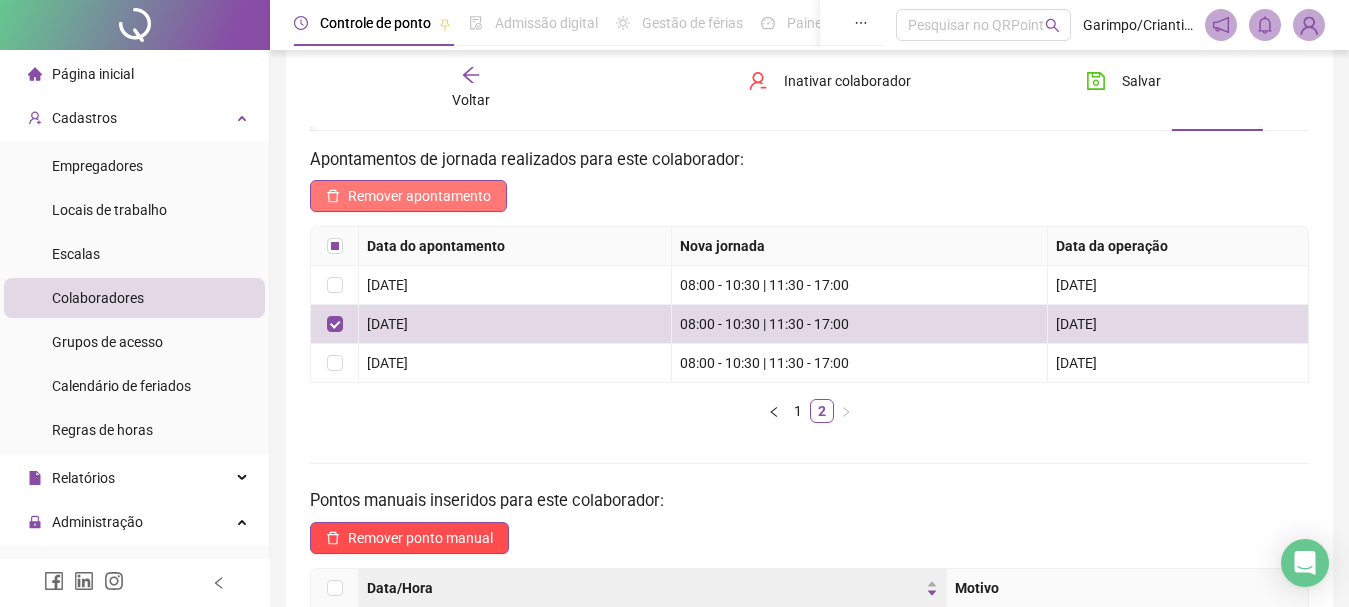 click on "Remover apontamento" at bounding box center (419, 196) 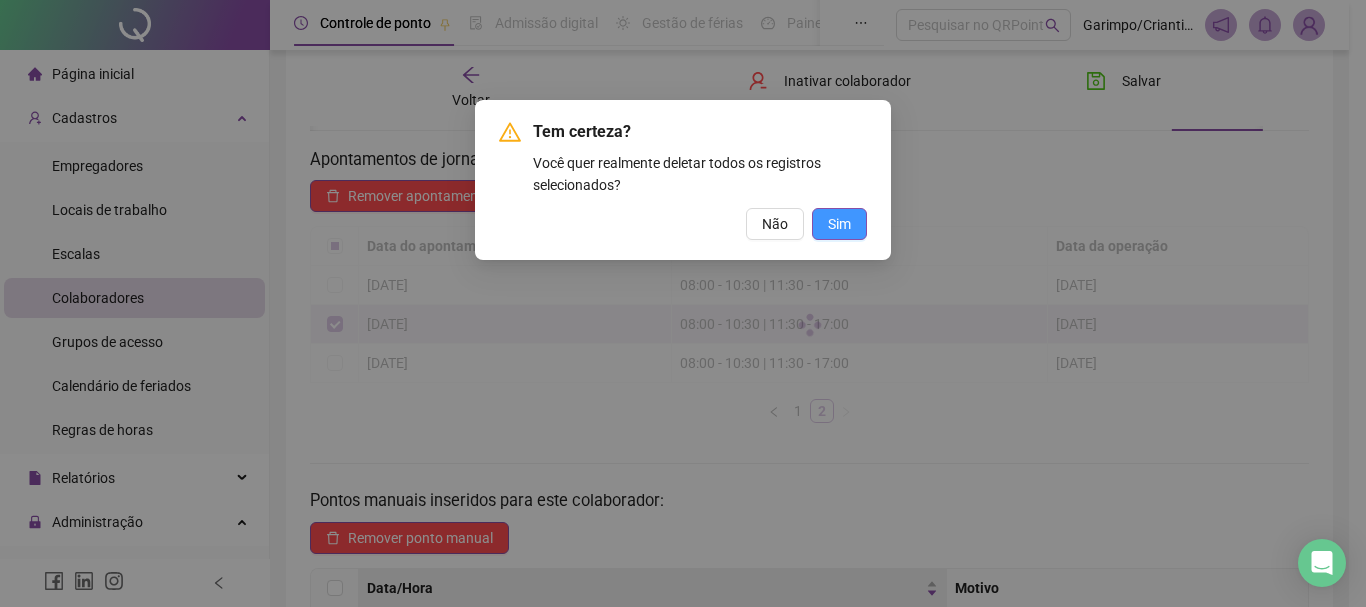 click on "Sim" at bounding box center (839, 224) 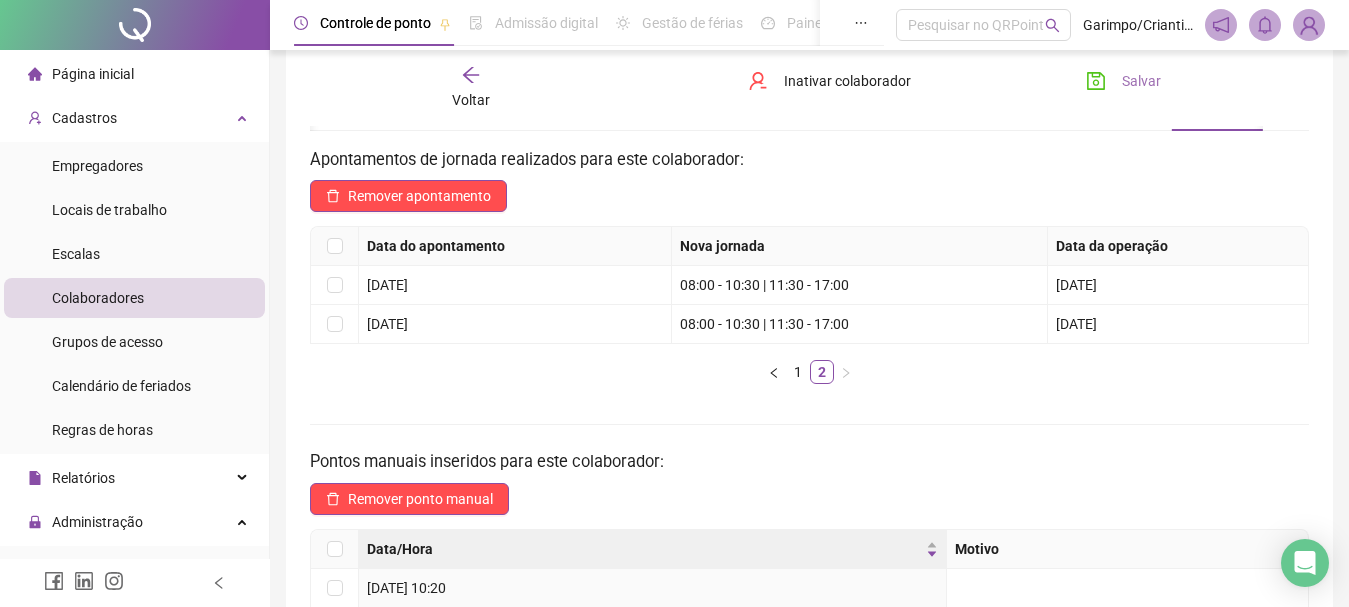 click on "Salvar" at bounding box center (1141, 81) 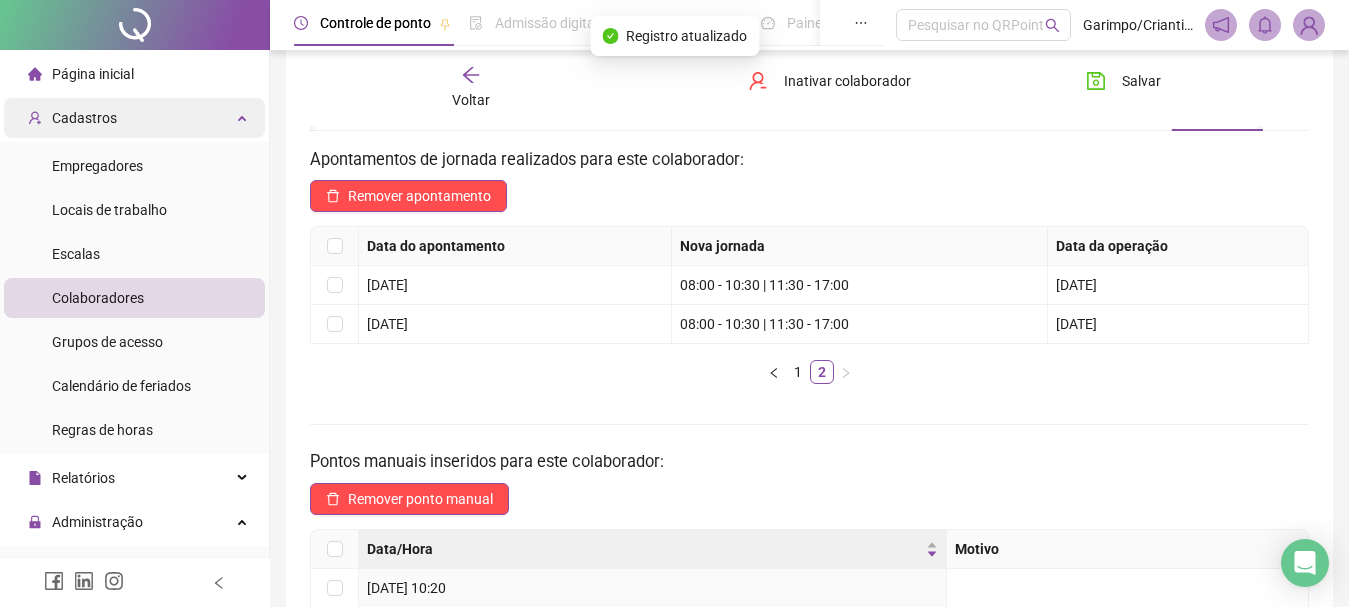click on "Cadastros" at bounding box center [134, 118] 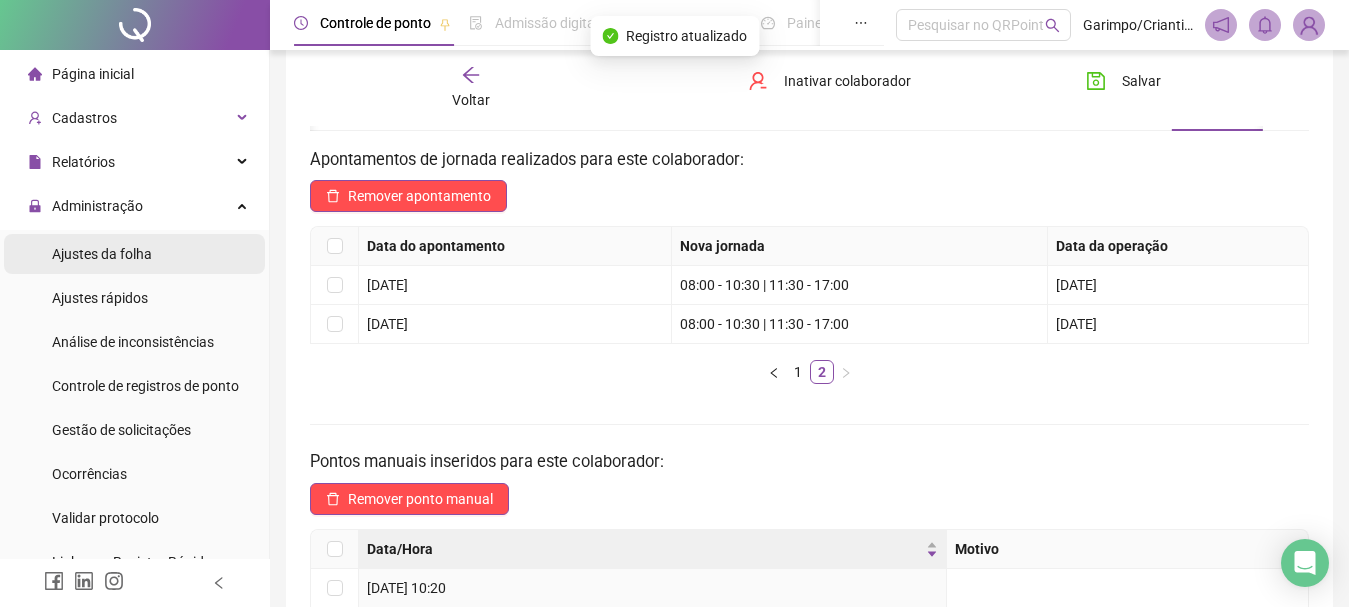 click on "Ajustes da folha" at bounding box center (134, 254) 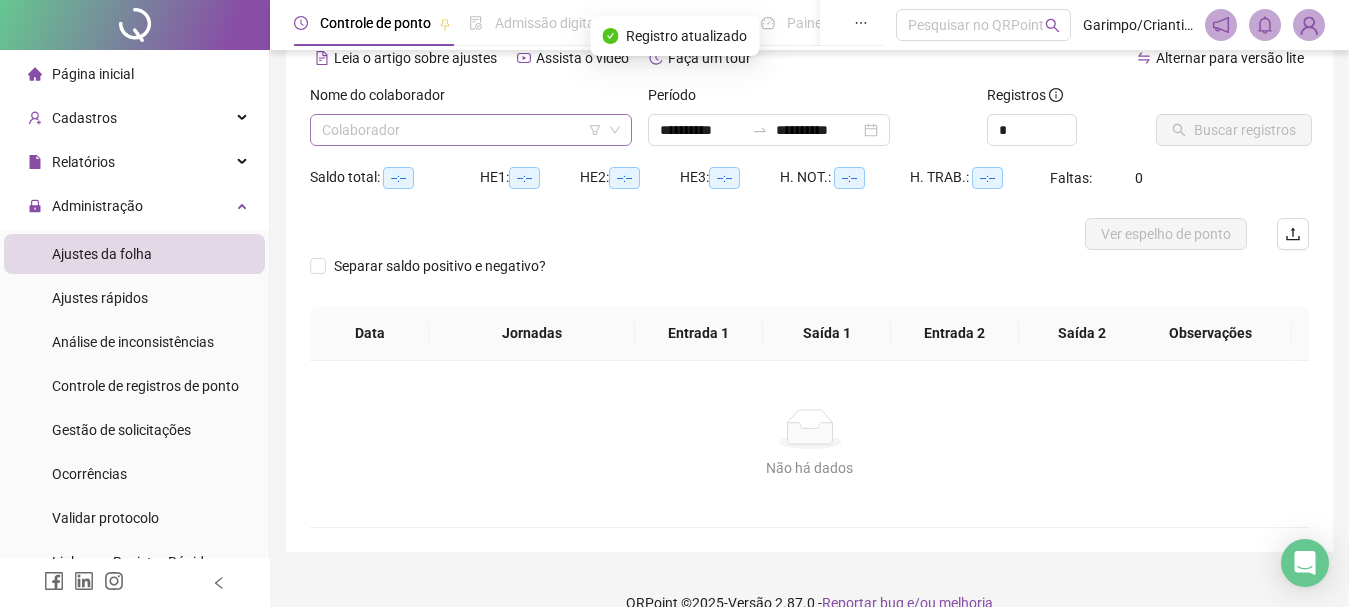 type on "**********" 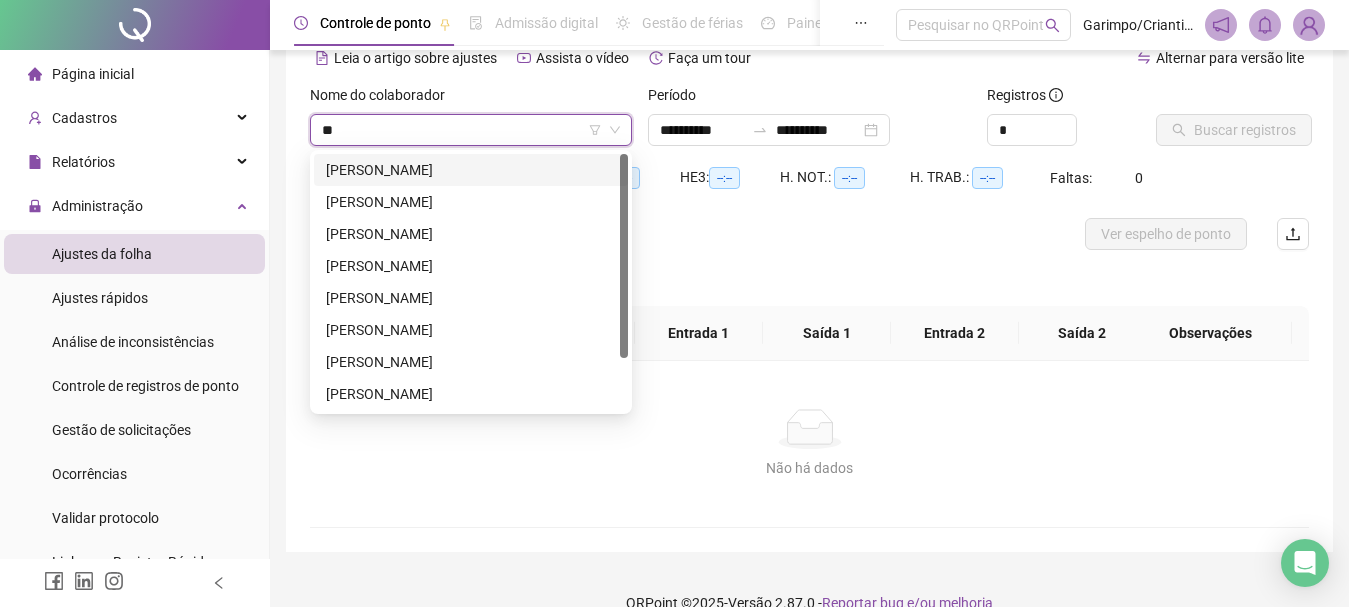 type on "***" 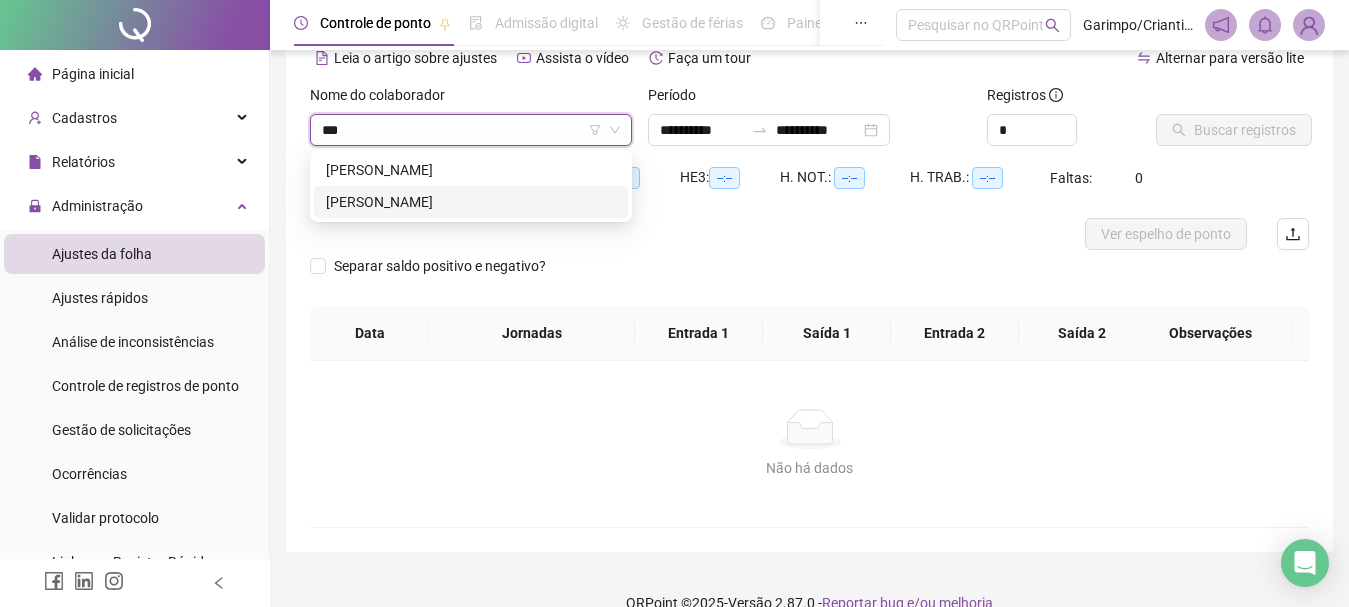 type 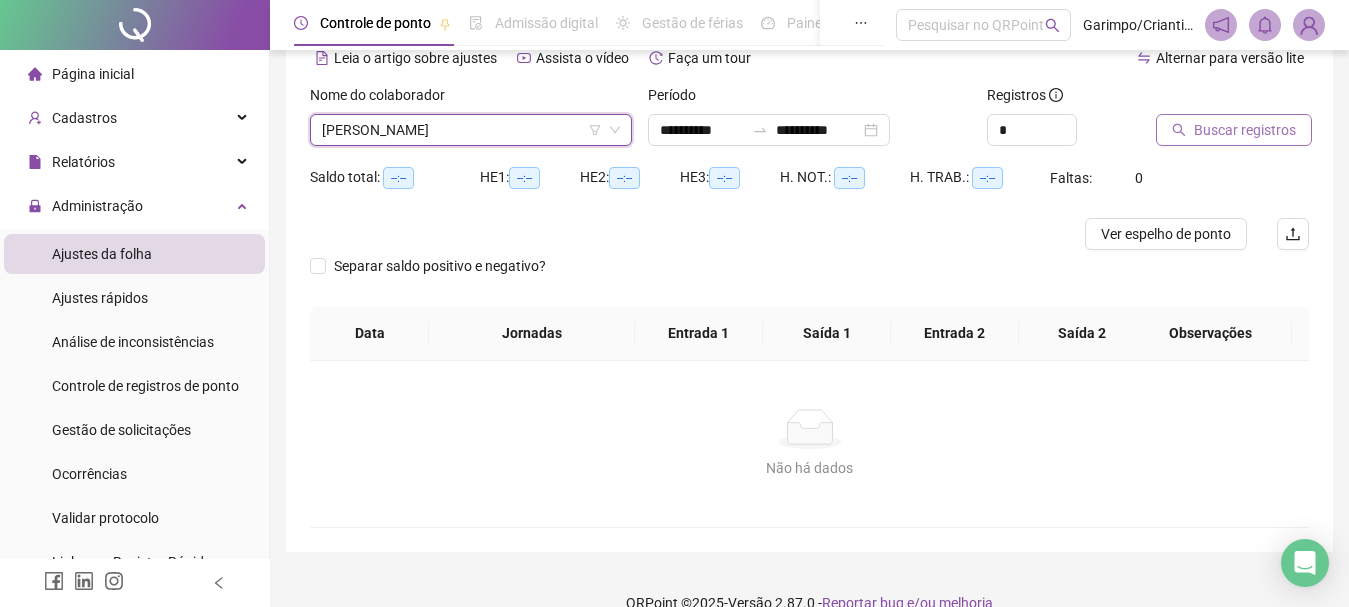 click on "Buscar registros" at bounding box center [1234, 130] 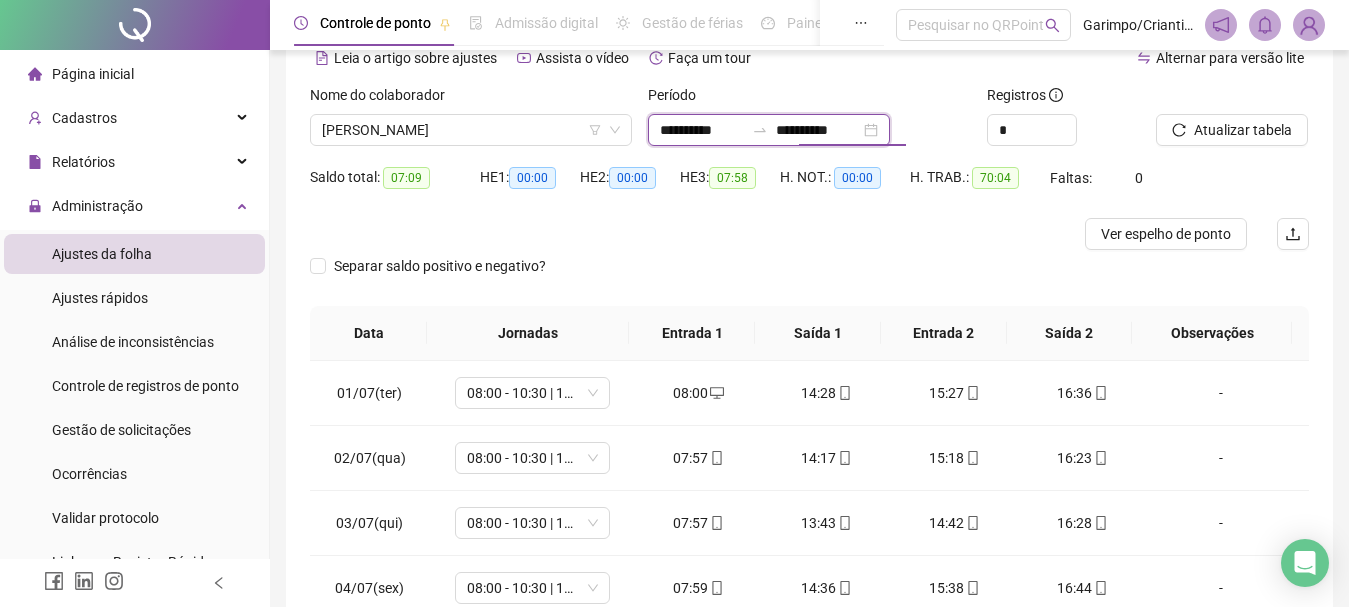 click on "**********" at bounding box center (818, 130) 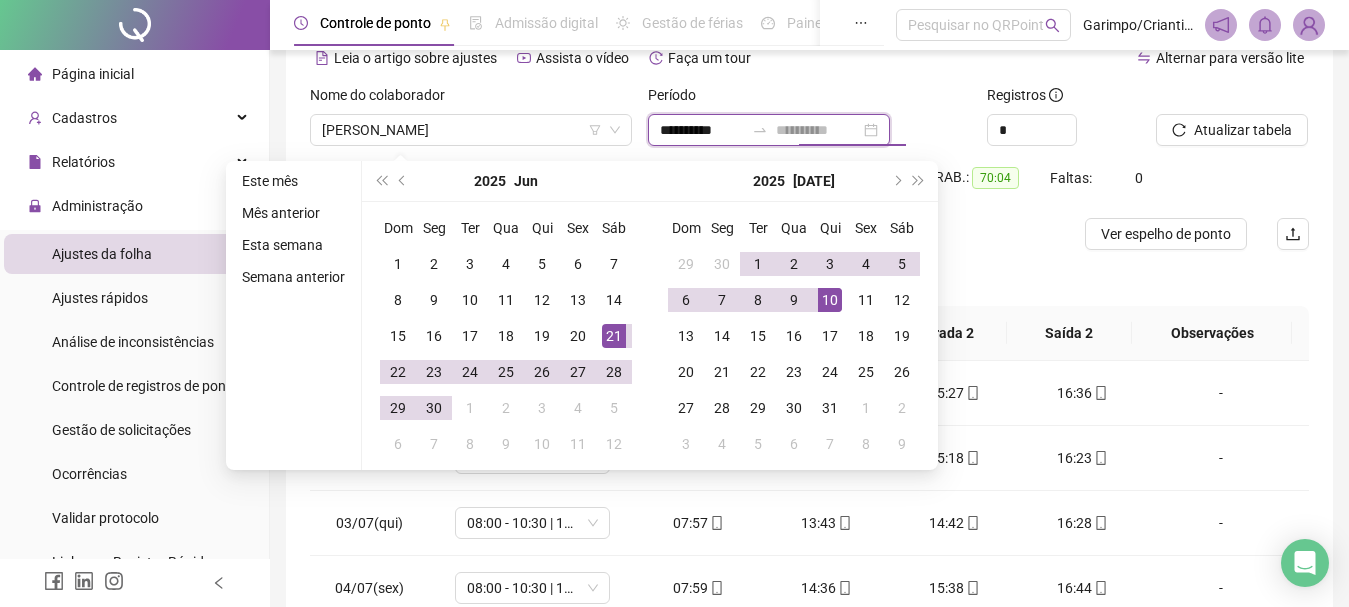 type on "**********" 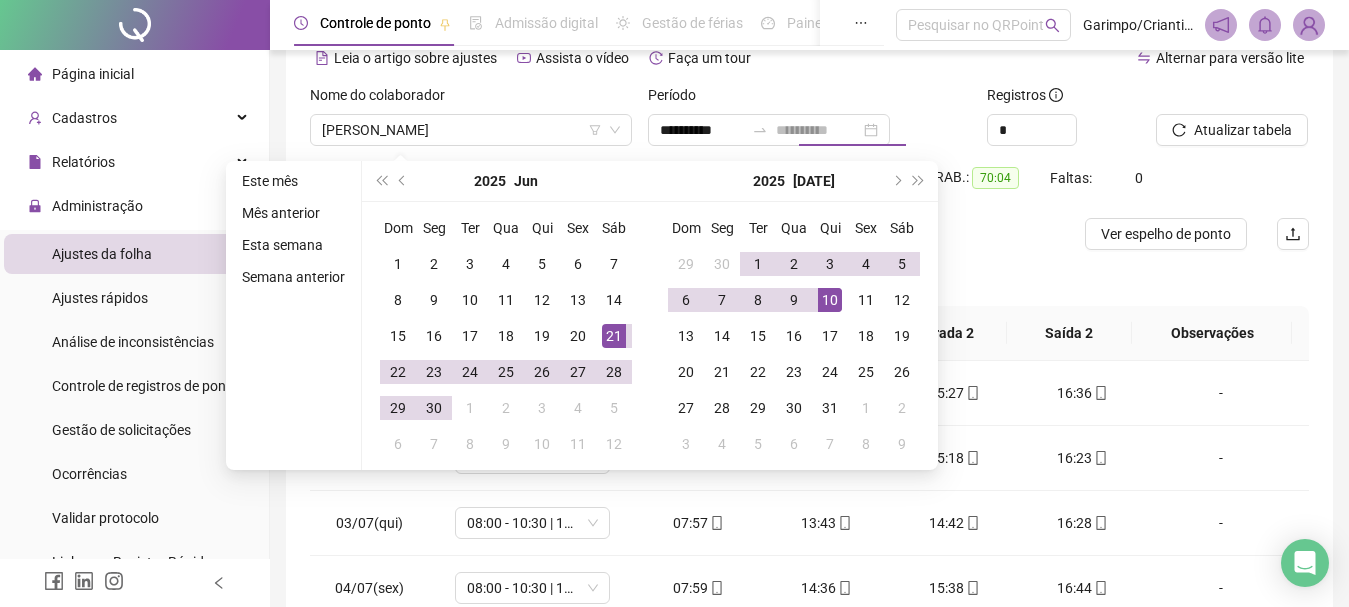 click on "10" at bounding box center [830, 300] 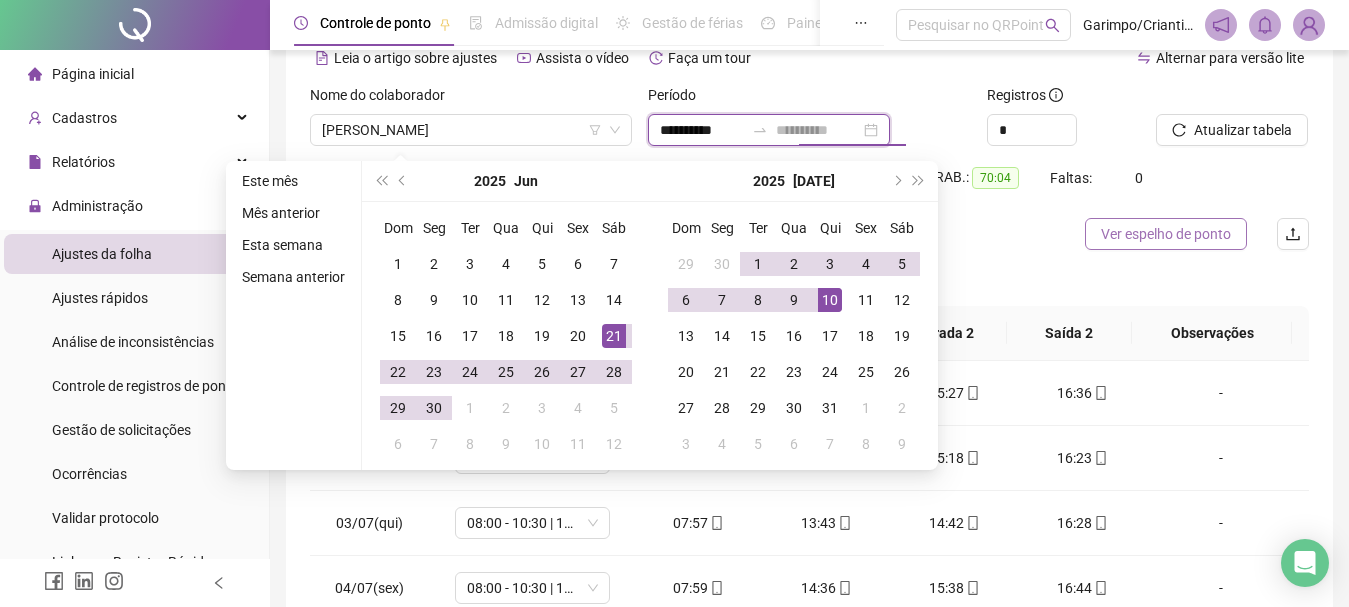type on "**********" 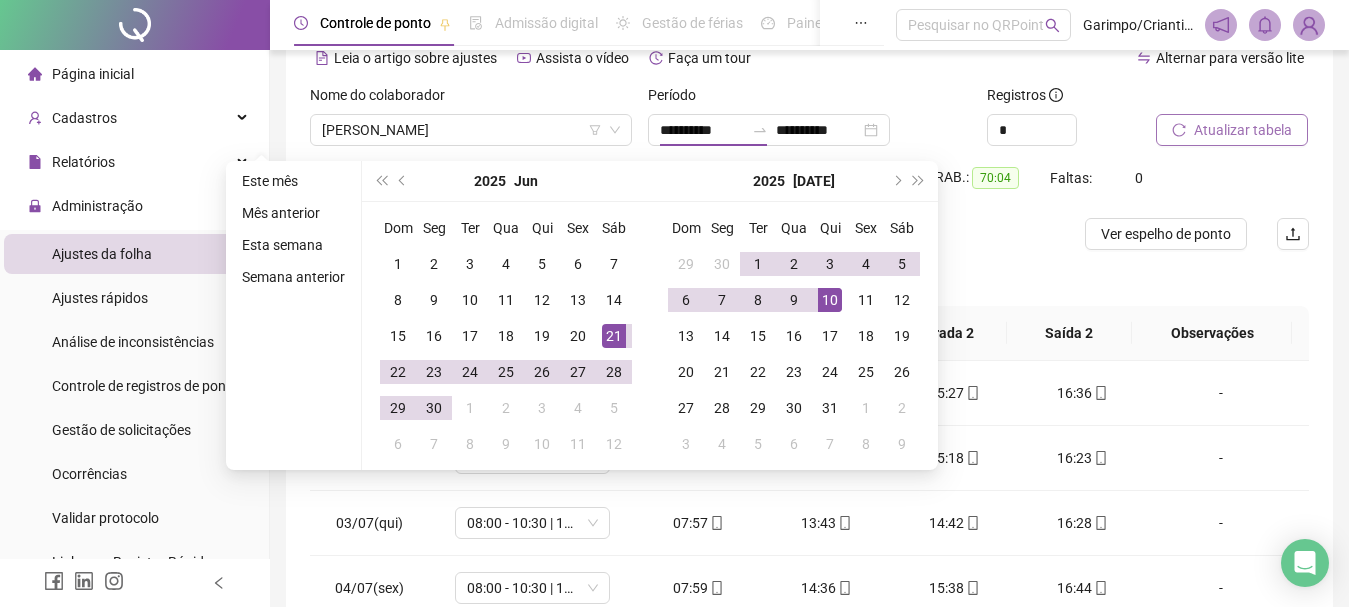 click on "Atualizar tabela" at bounding box center [1232, 123] 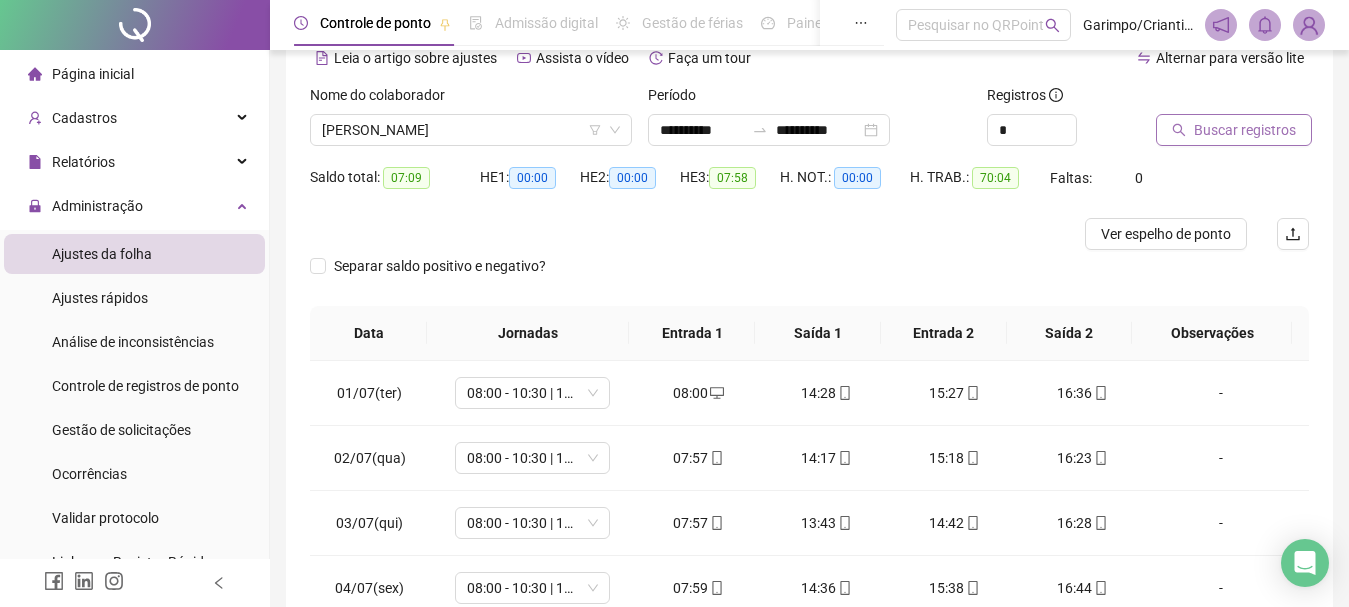 click on "Buscar registros" at bounding box center (1245, 130) 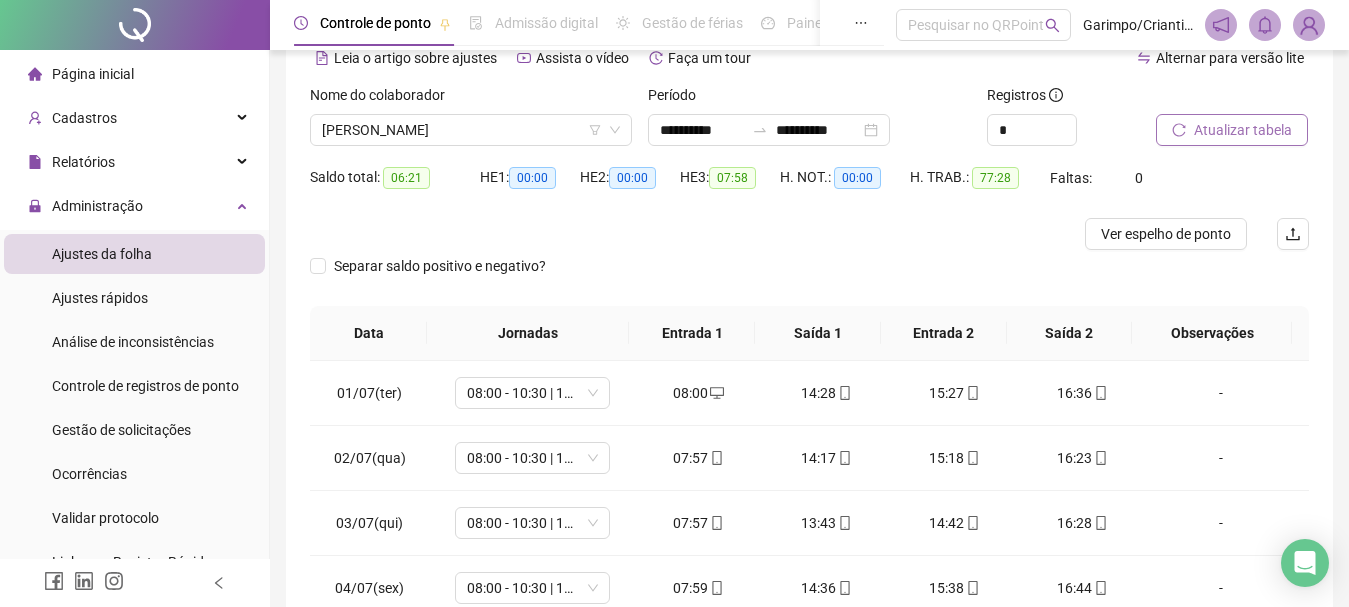 scroll, scrollTop: 391, scrollLeft: 0, axis: vertical 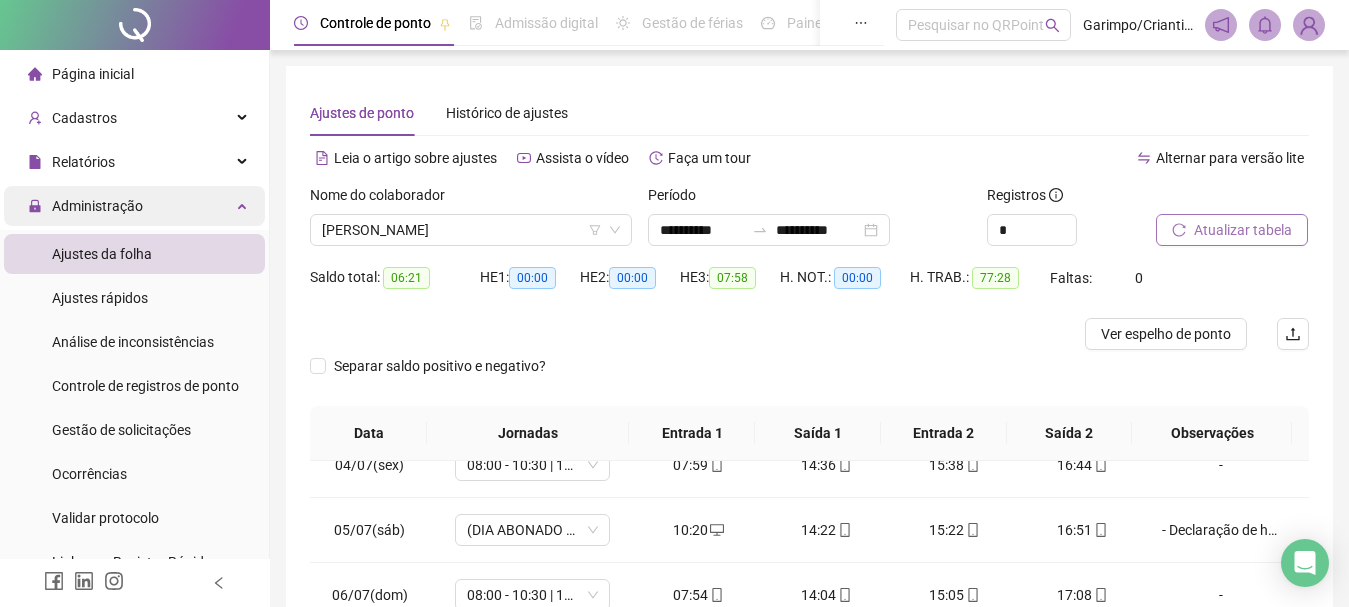 click on "Administração" at bounding box center [134, 206] 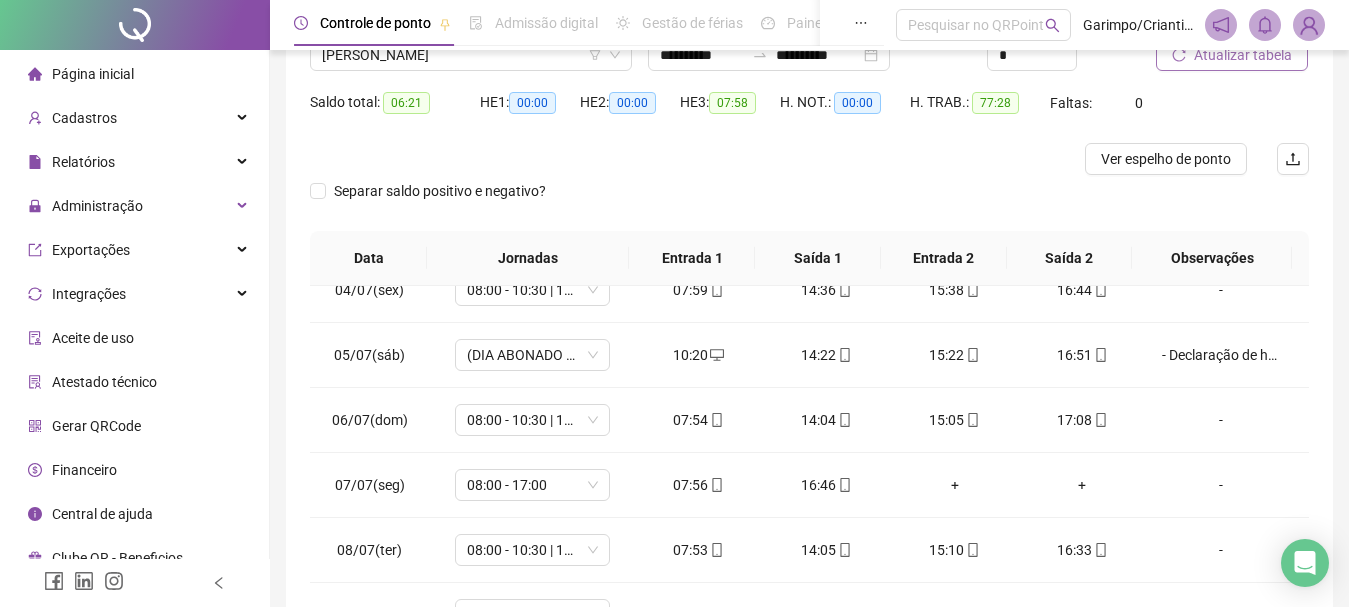 scroll, scrollTop: 391, scrollLeft: 0, axis: vertical 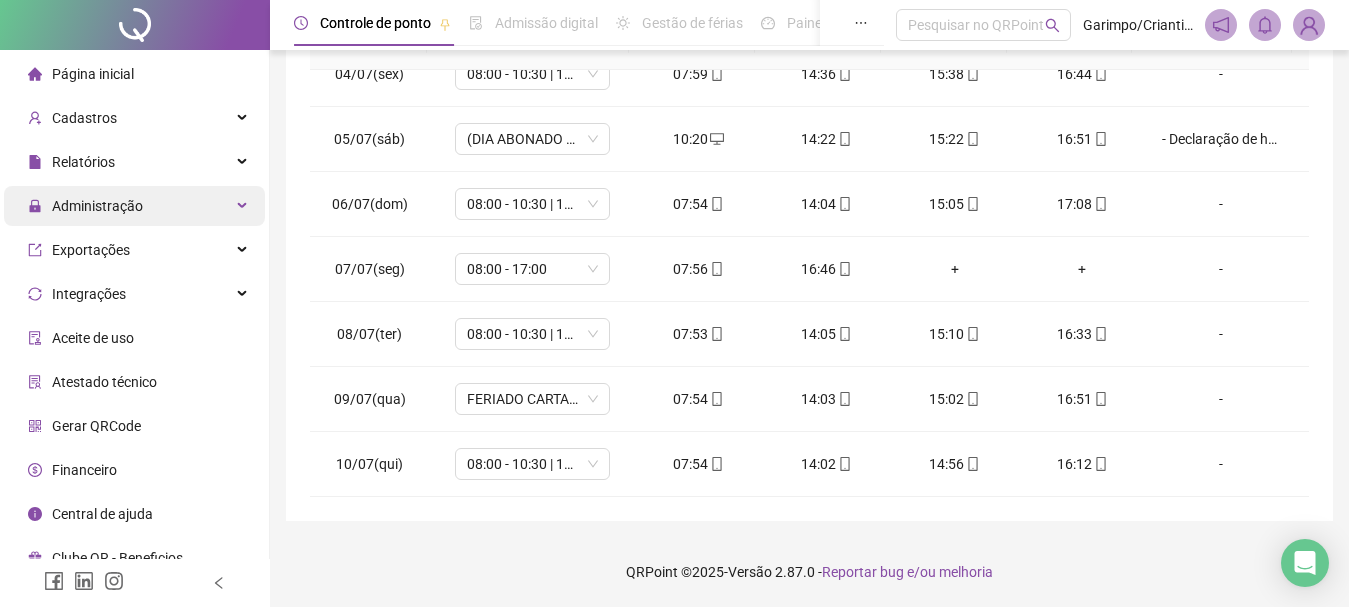 click on "Administração" at bounding box center (134, 206) 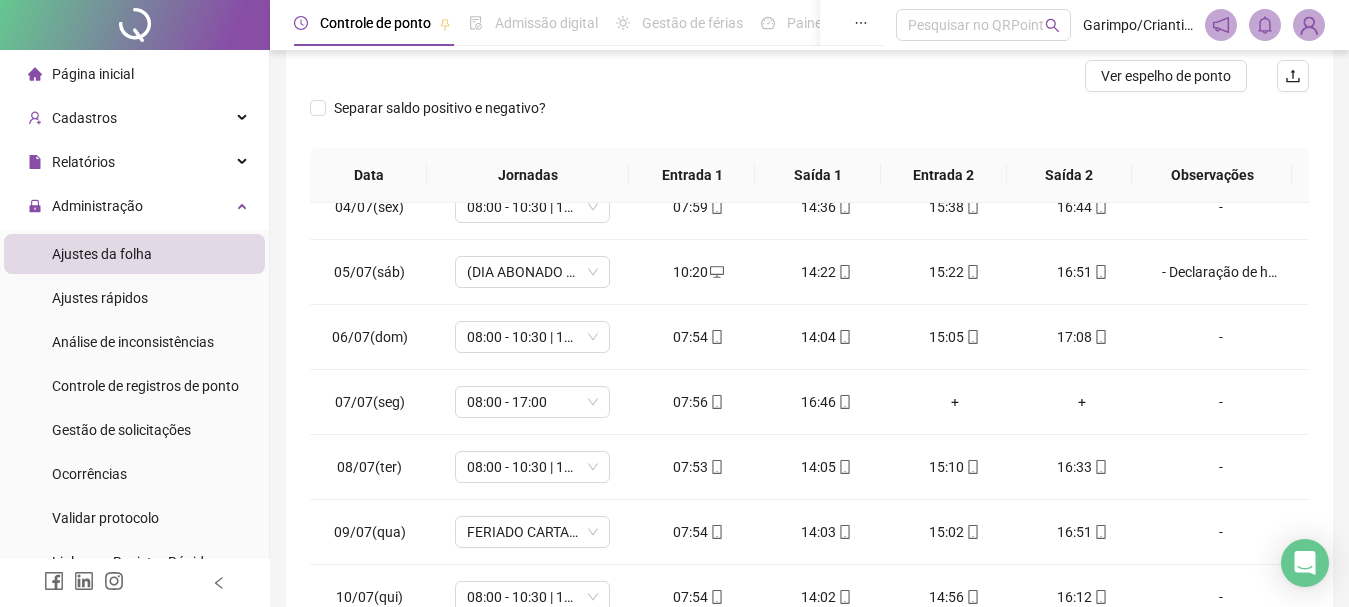 scroll, scrollTop: 0, scrollLeft: 0, axis: both 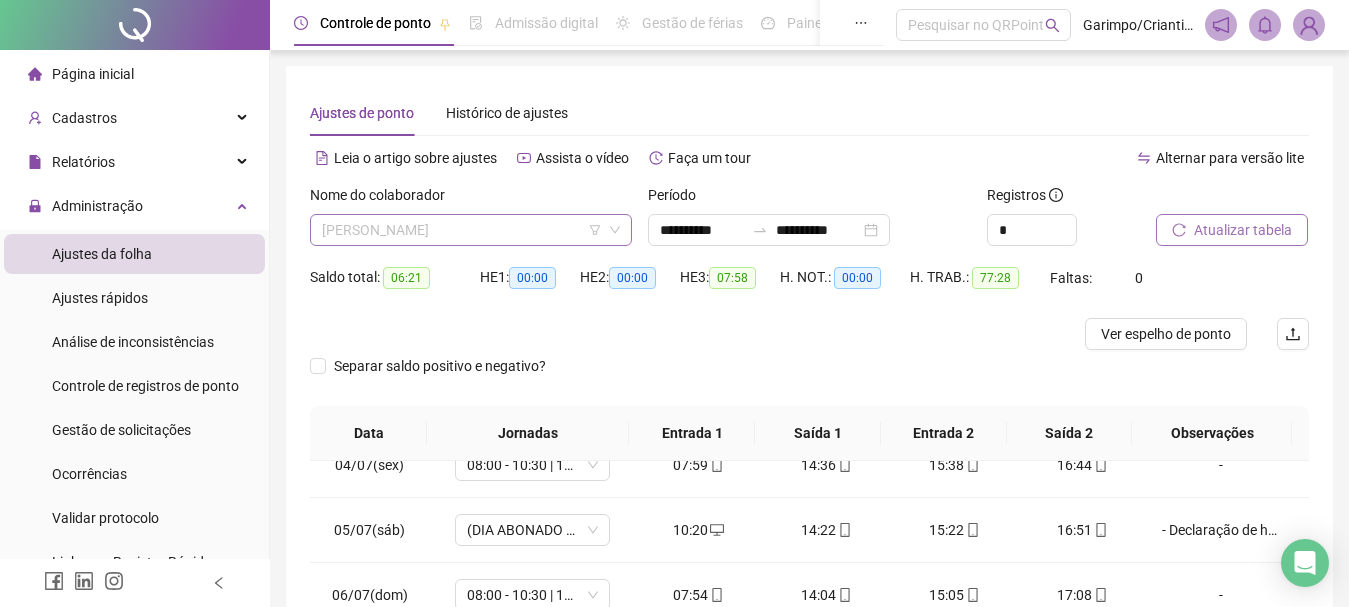 click on "MONICK XAVIER BALESTRA DE OLIVEIRA" at bounding box center (471, 230) 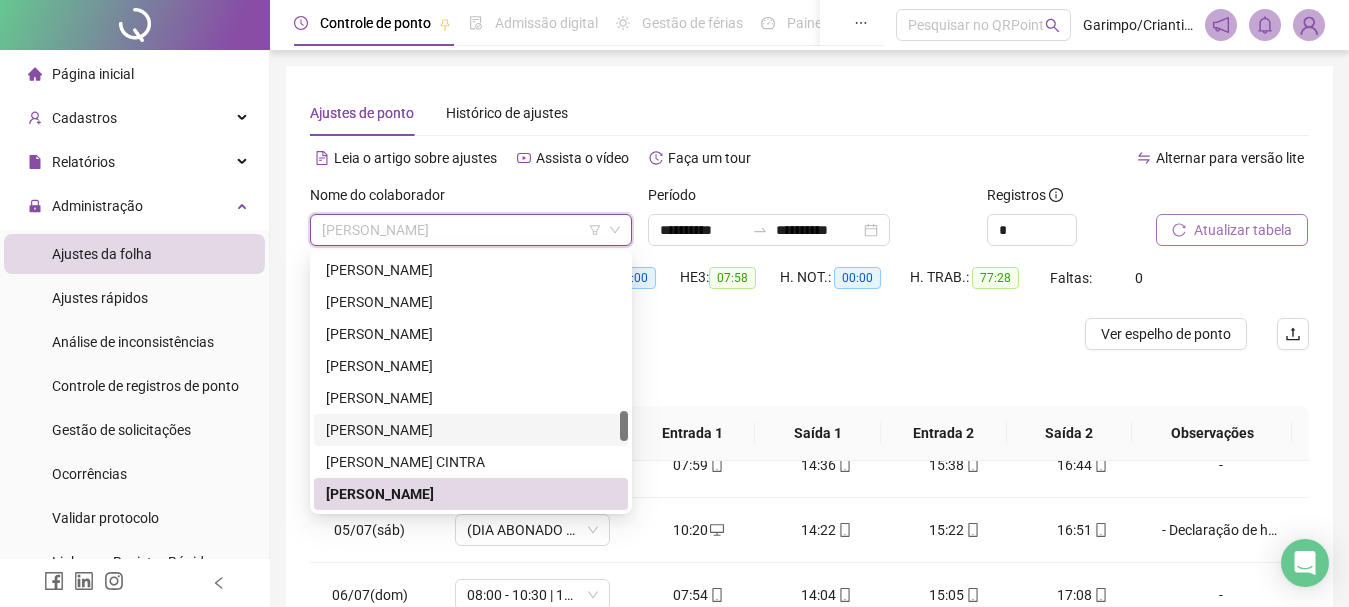 click on "MILTON JOSE LAMEU DA SILVA" at bounding box center [471, 430] 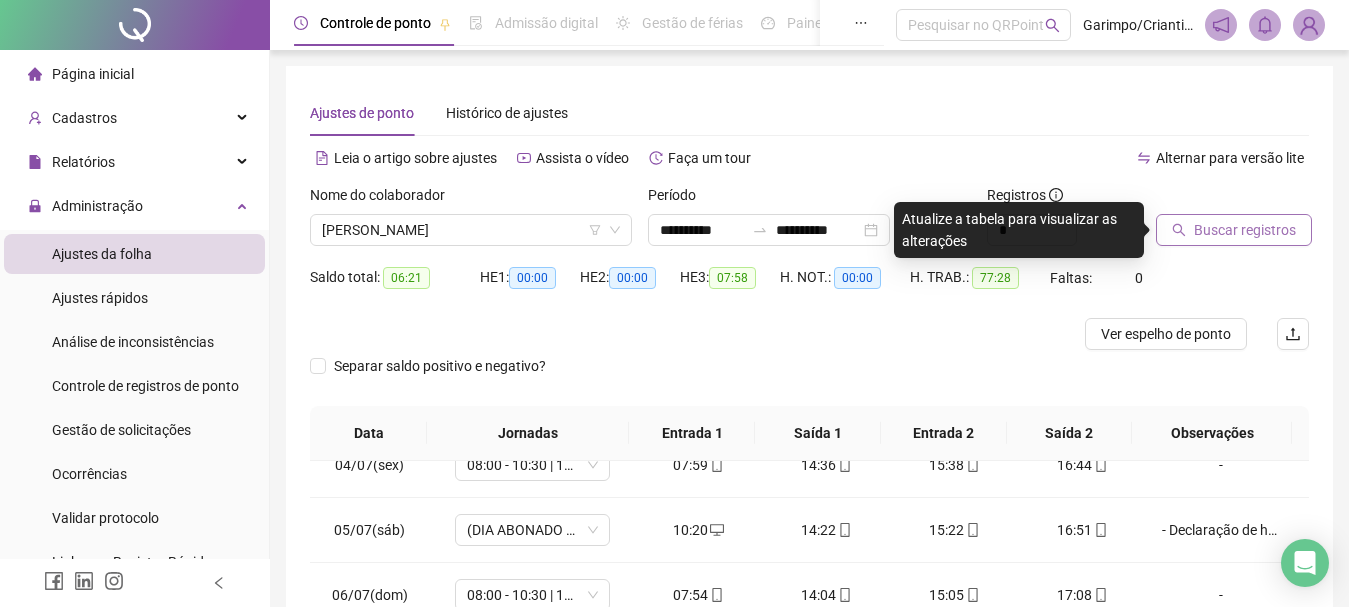 click on "Buscar registros" at bounding box center [1245, 230] 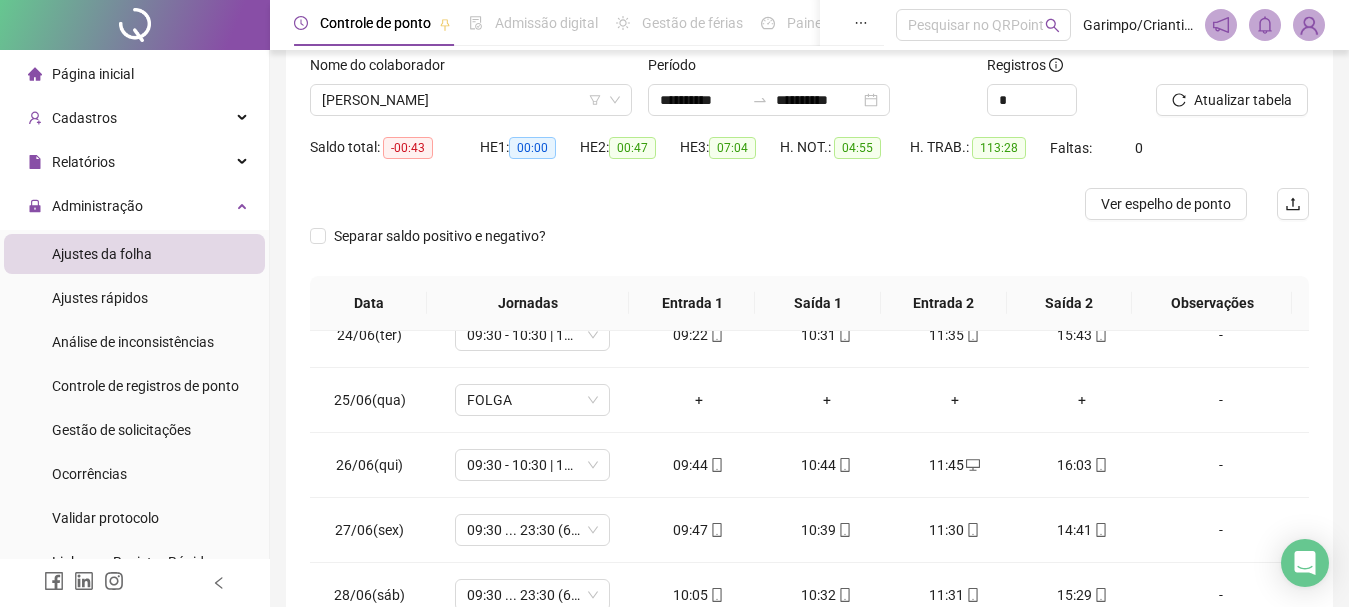 scroll, scrollTop: 391, scrollLeft: 0, axis: vertical 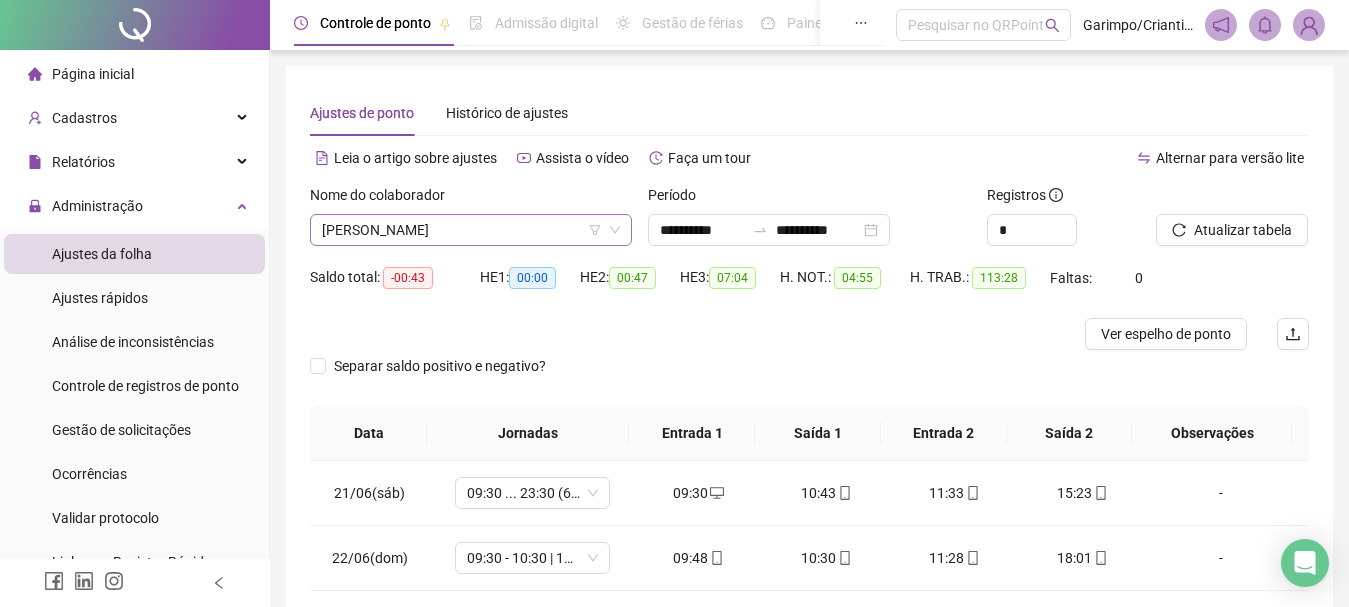 click on "MILTON JOSE LAMEU DA SILVA" at bounding box center [471, 230] 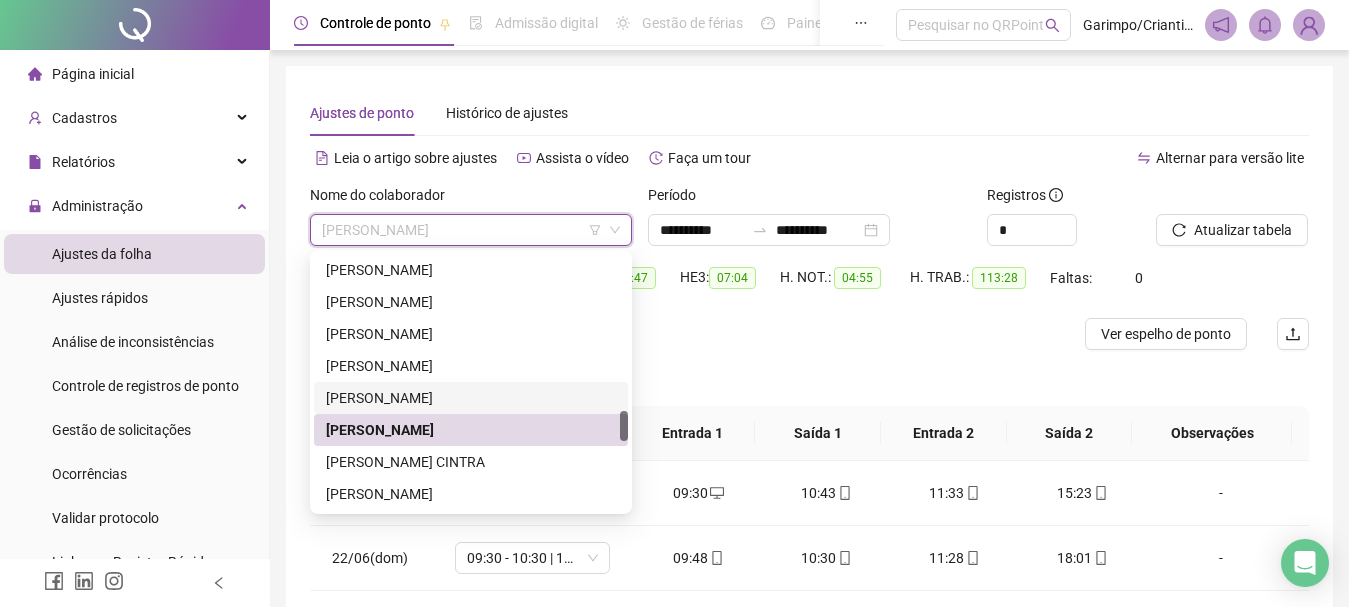 click on "MAURICEA DA SILVA" at bounding box center [471, 398] 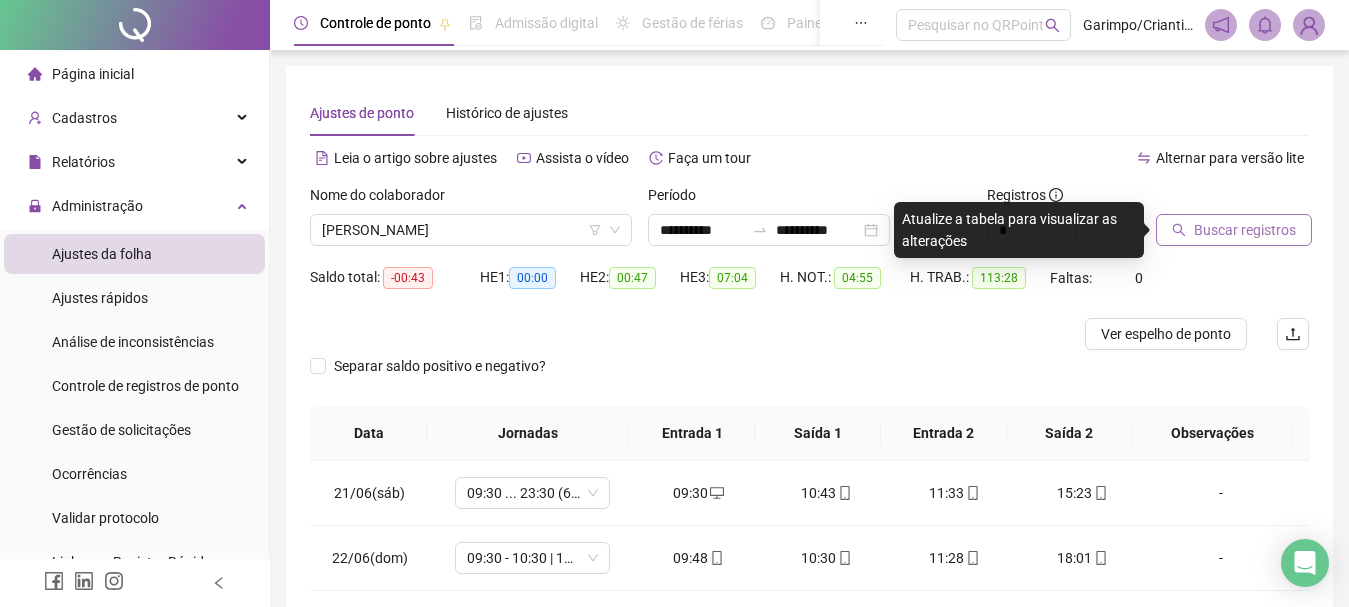 click on "Buscar registros" at bounding box center (1245, 230) 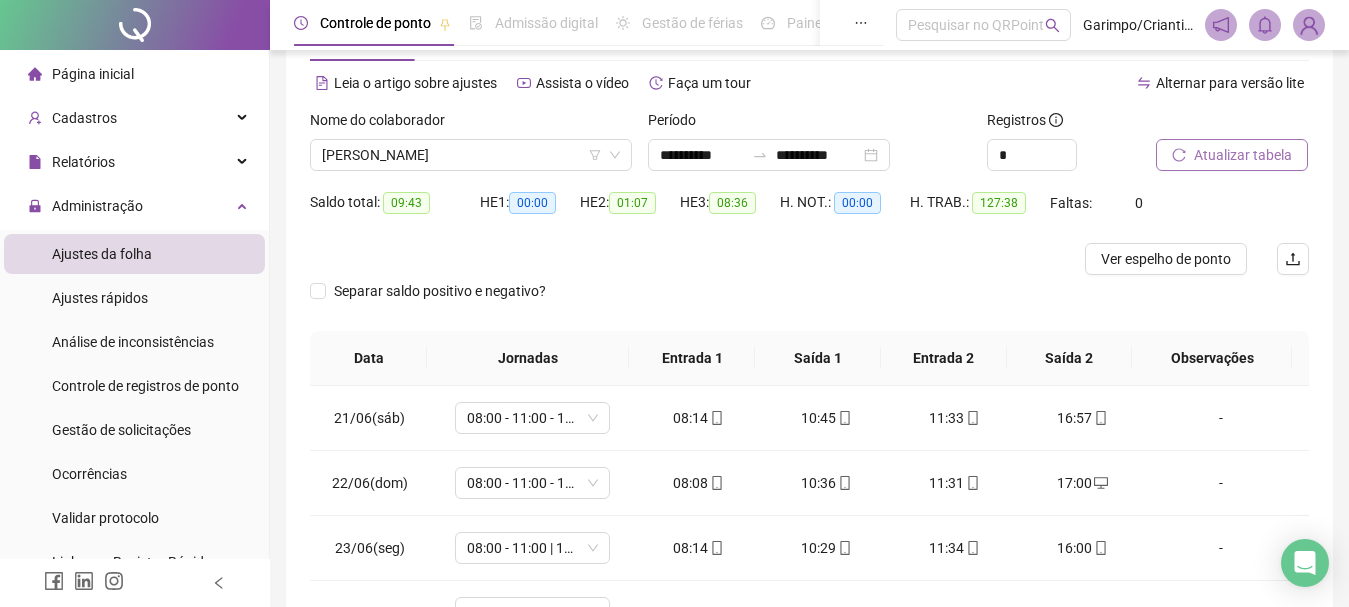 scroll, scrollTop: 391, scrollLeft: 0, axis: vertical 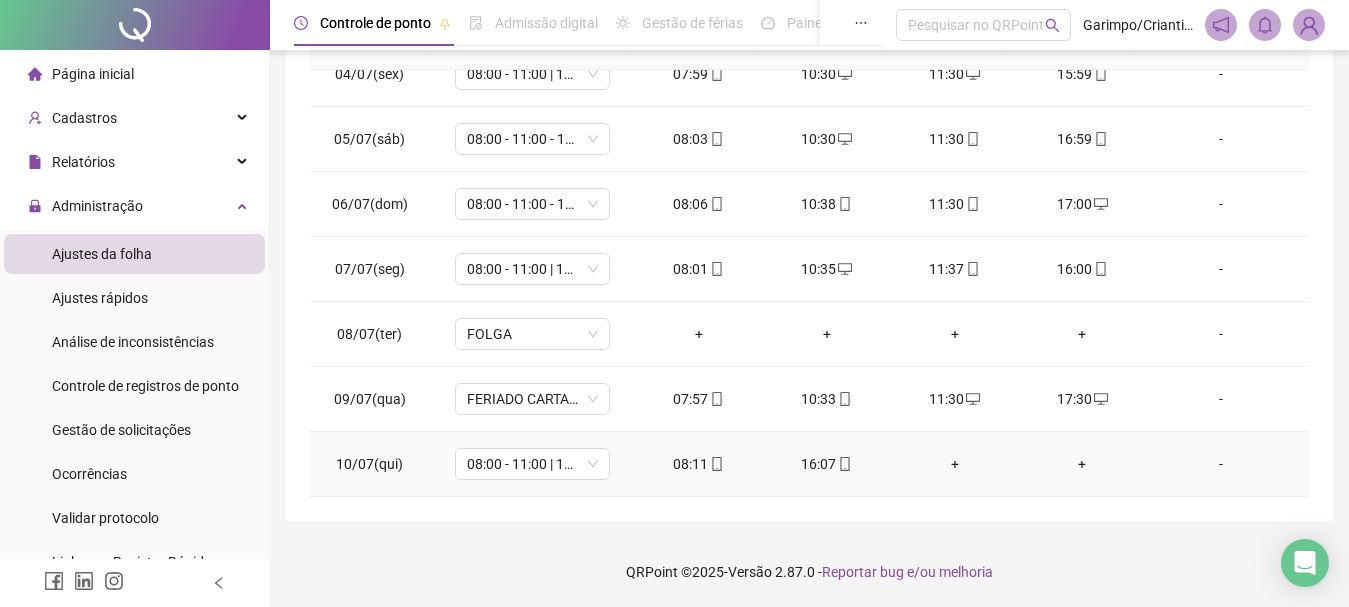 click on "+" at bounding box center (955, 464) 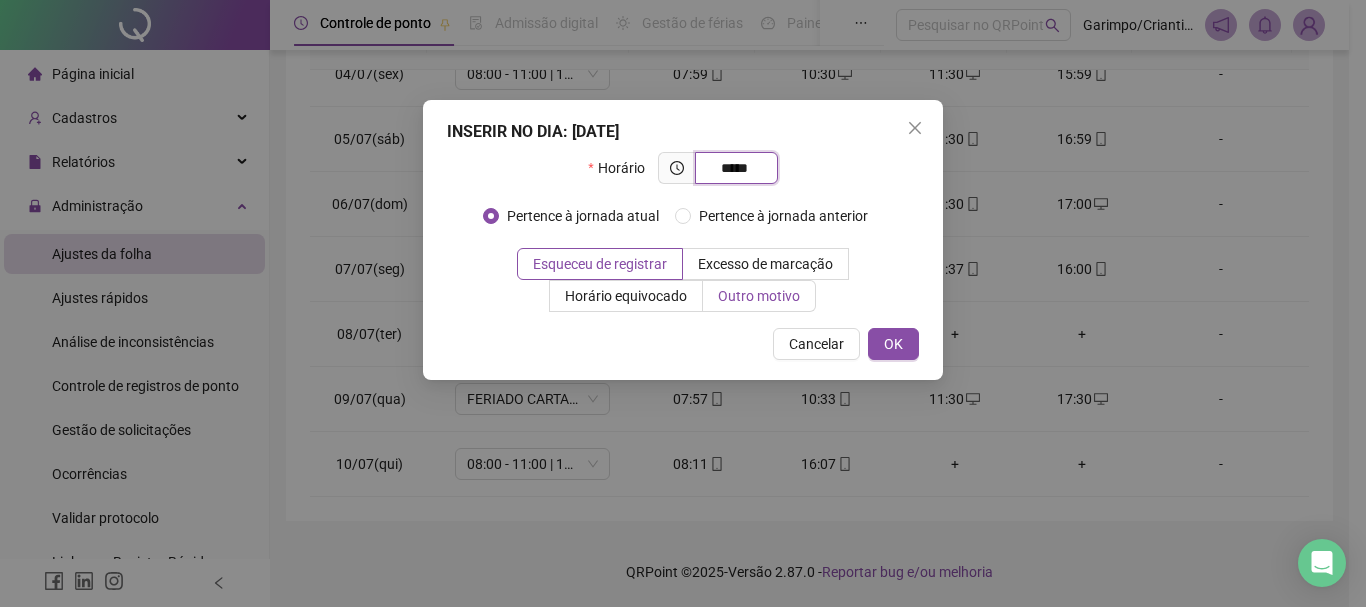 type on "*****" 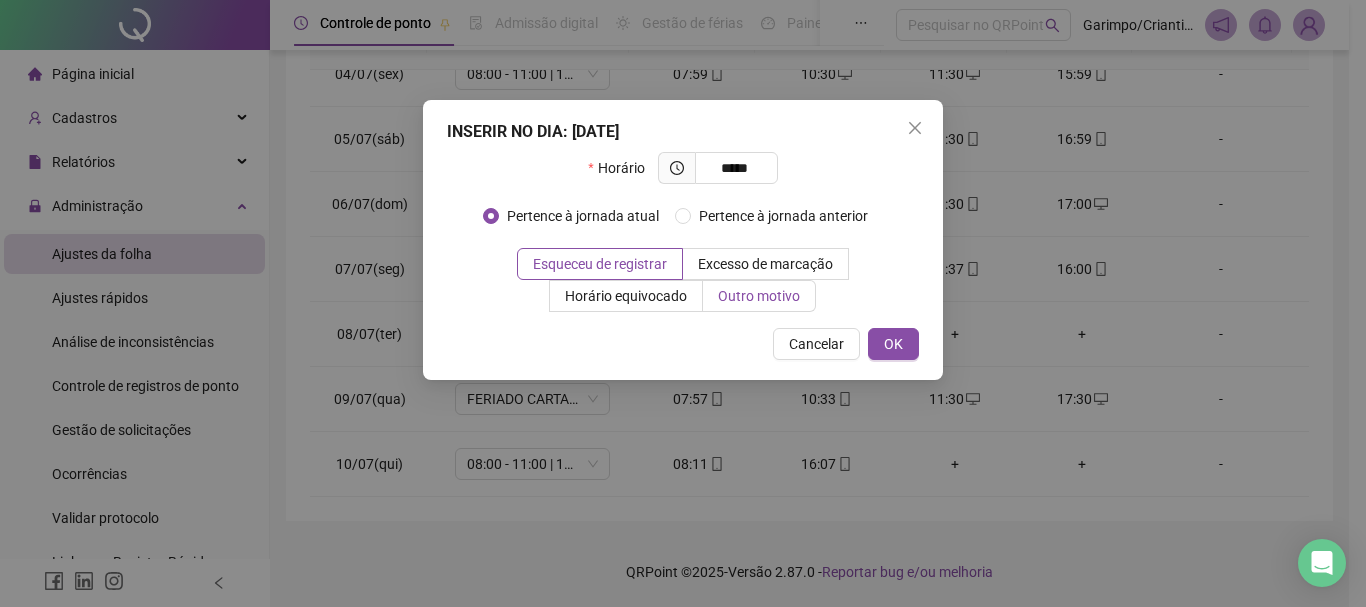 click on "Outro motivo" at bounding box center [759, 296] 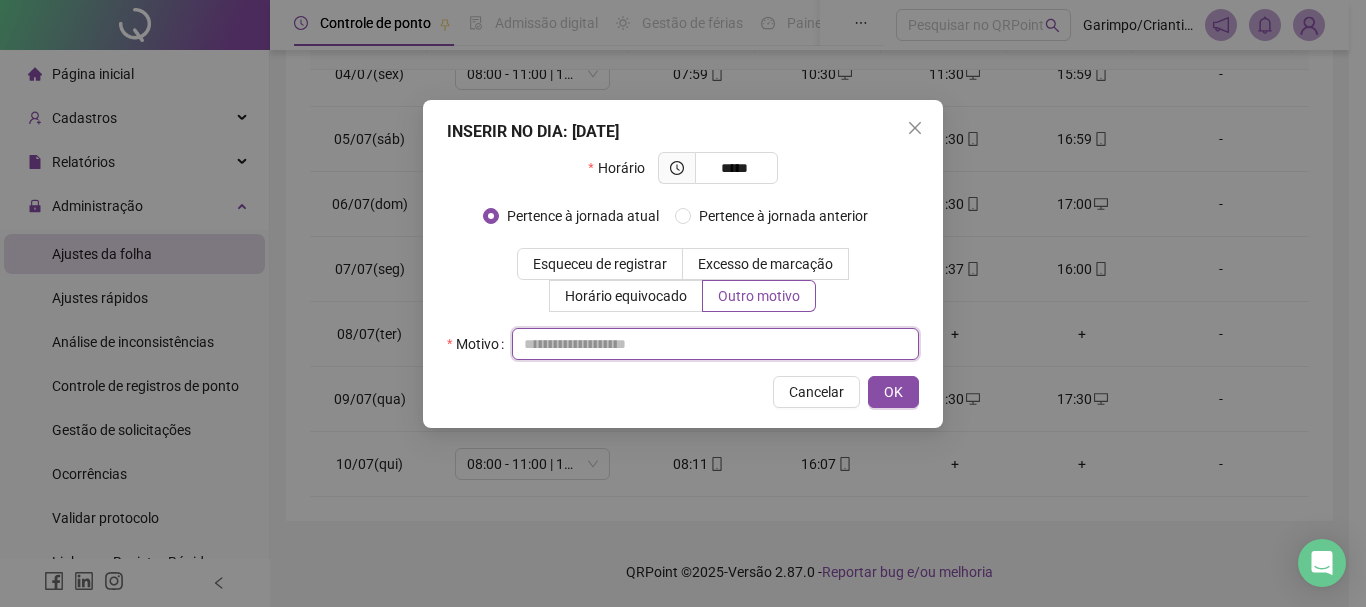 click at bounding box center [715, 344] 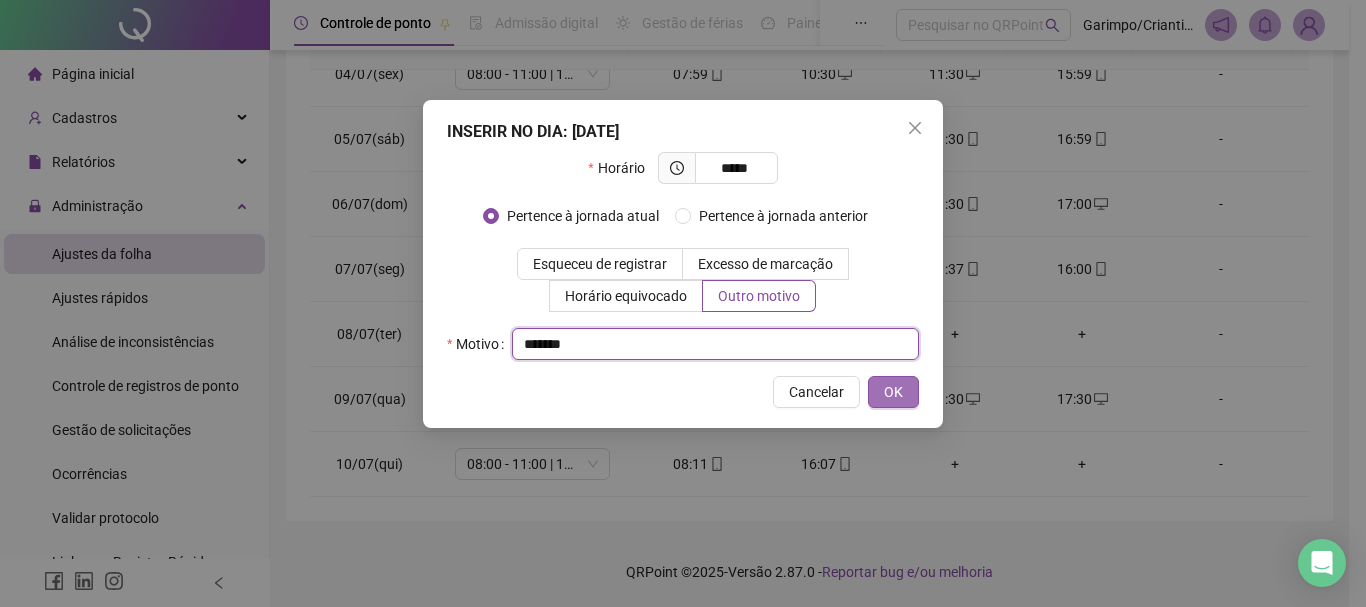 type 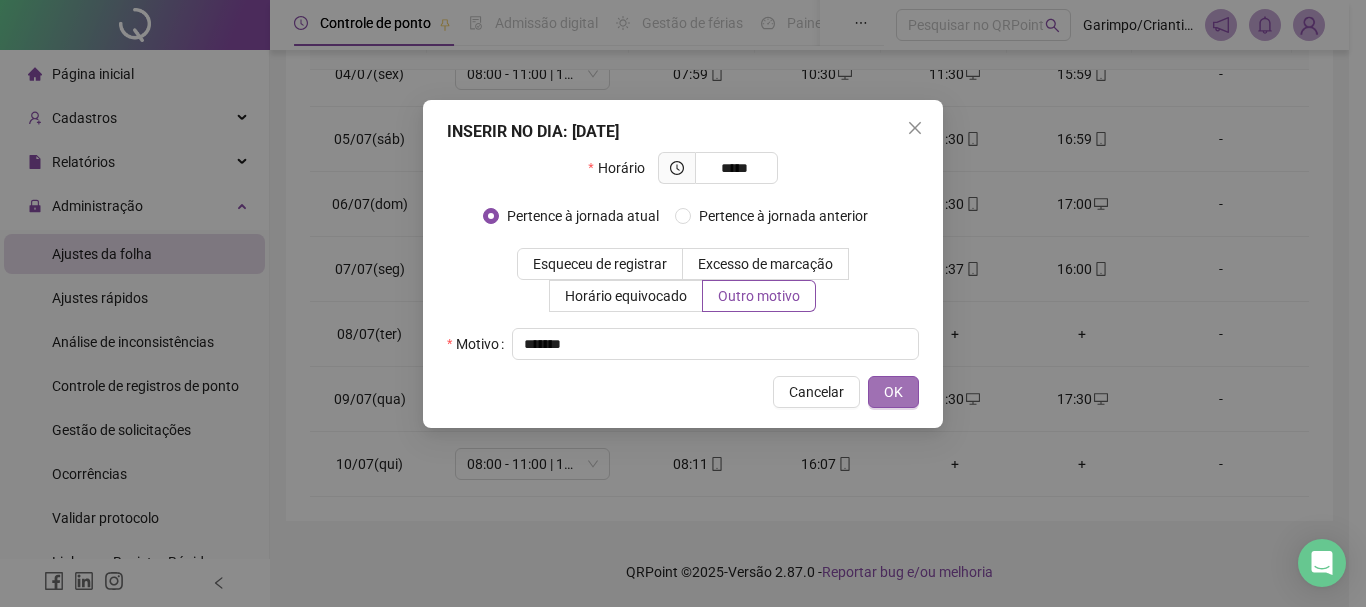 type 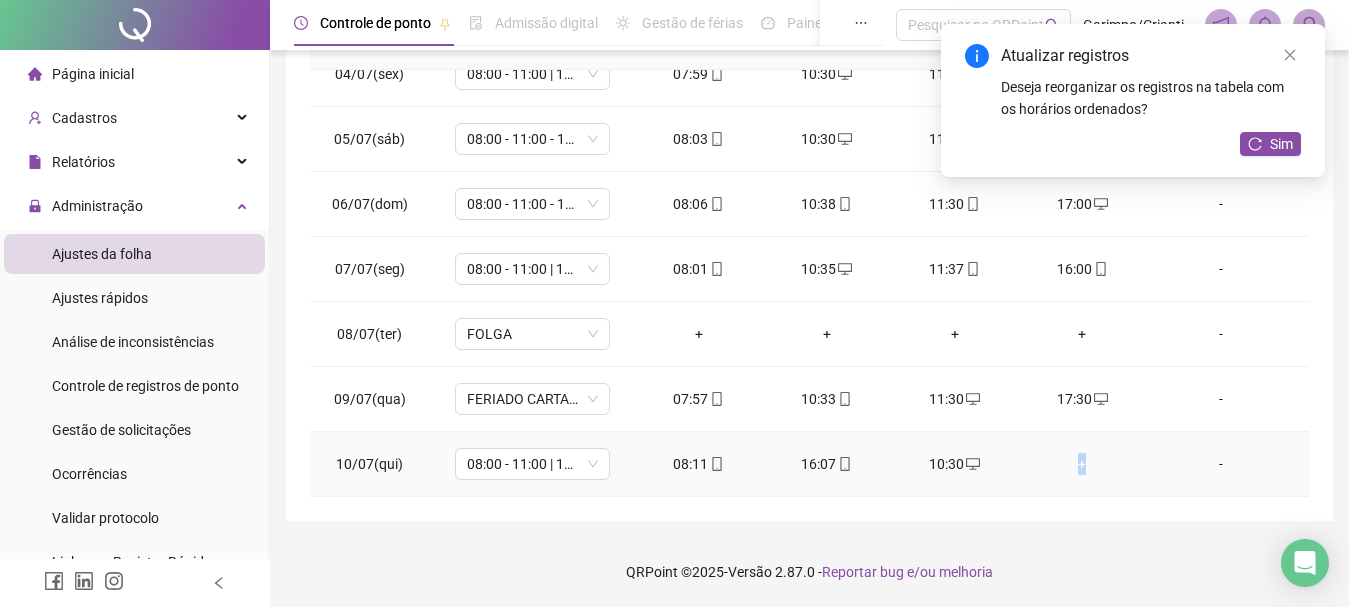 click on "+" at bounding box center [1083, 464] 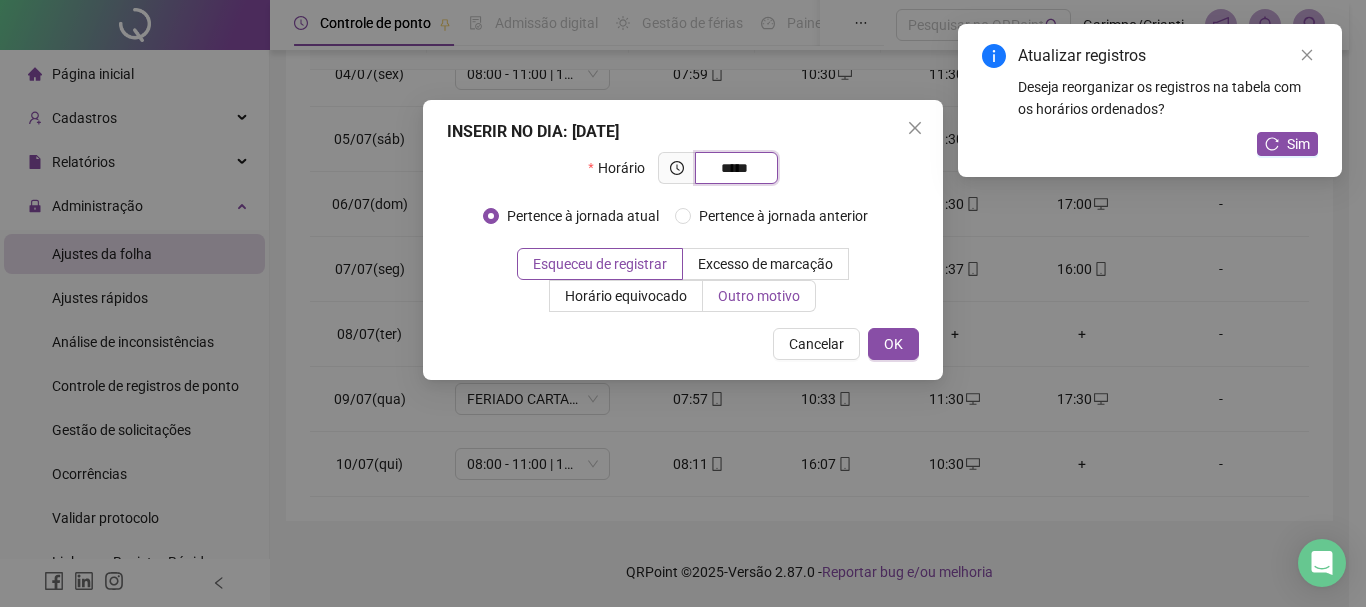type on "*****" 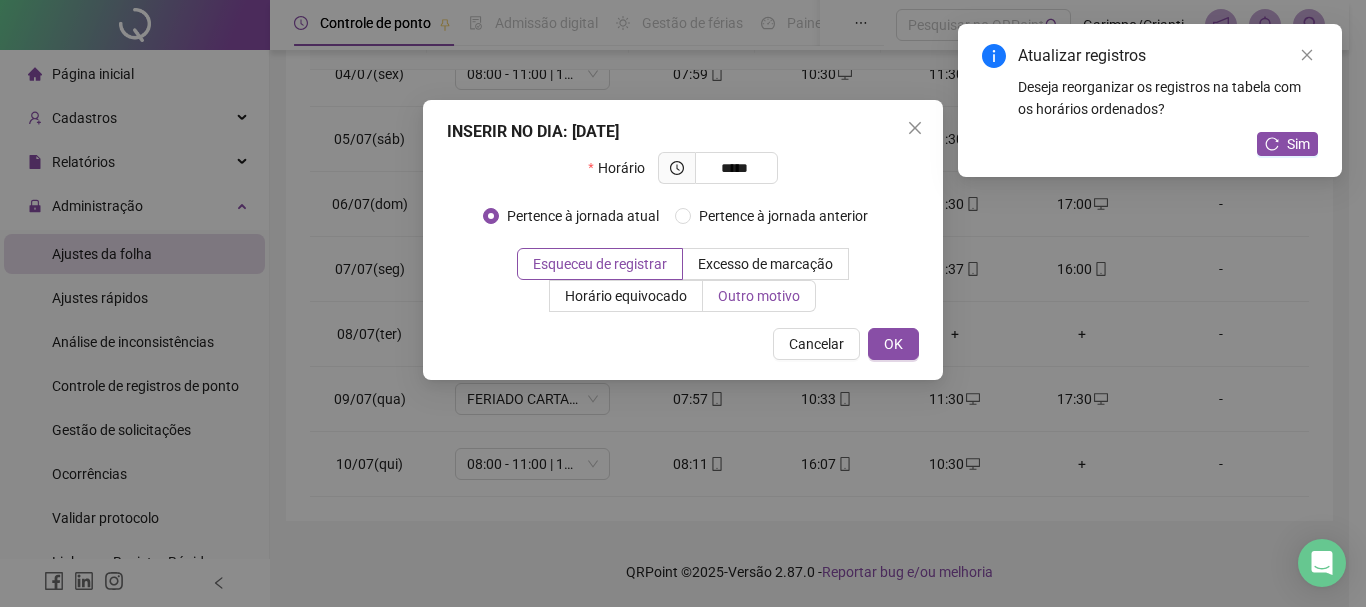 click on "Outro motivo" at bounding box center [759, 296] 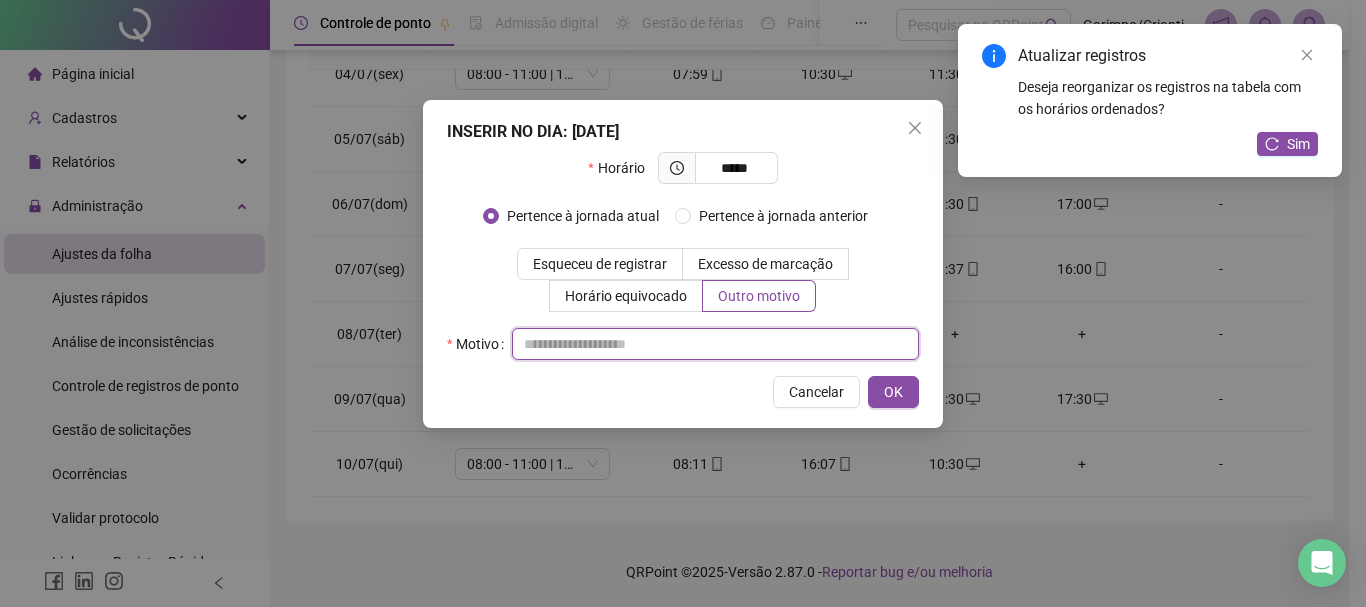 click at bounding box center [715, 344] 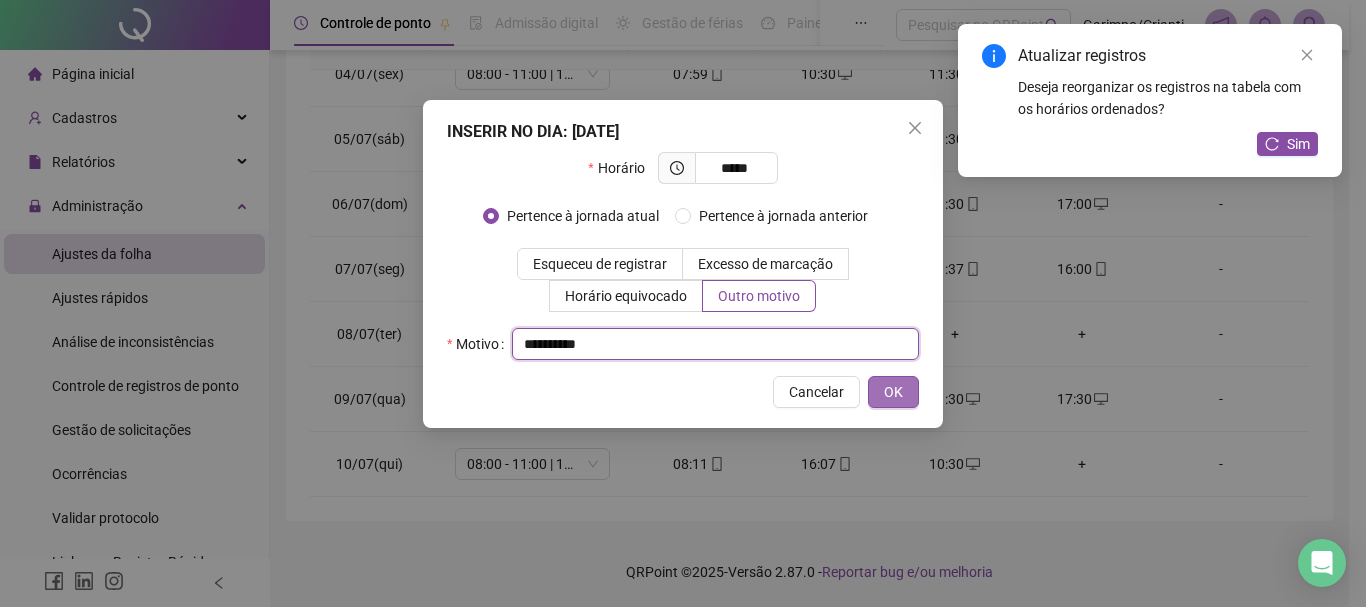 type 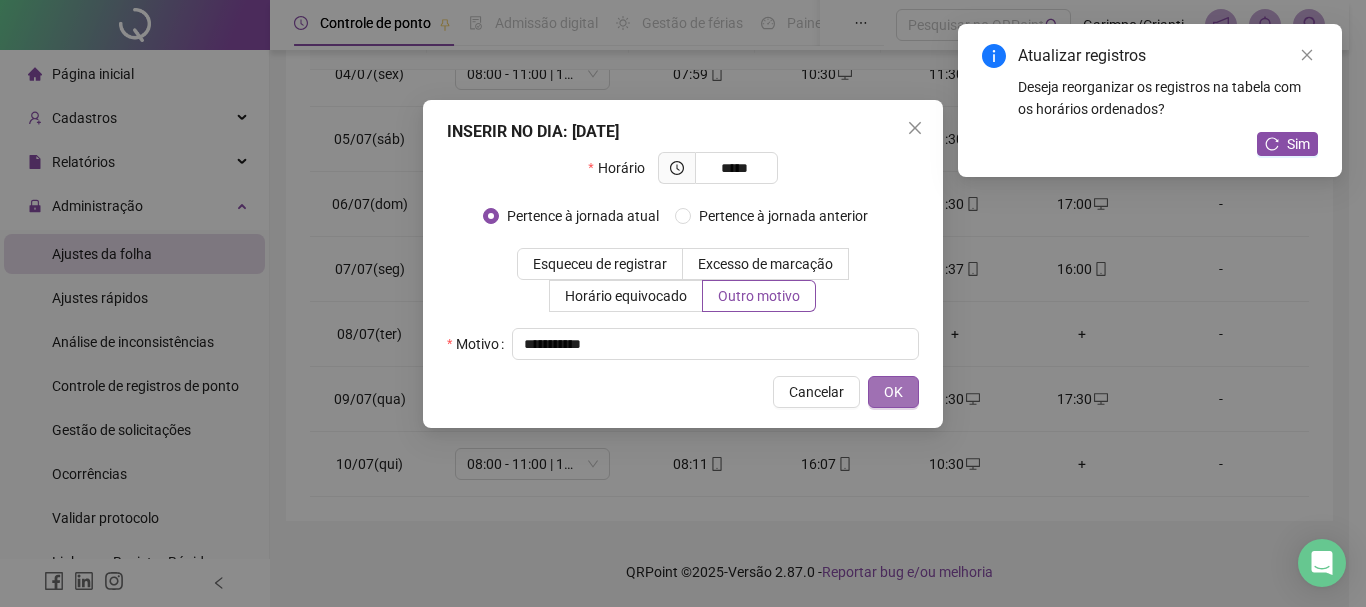 type 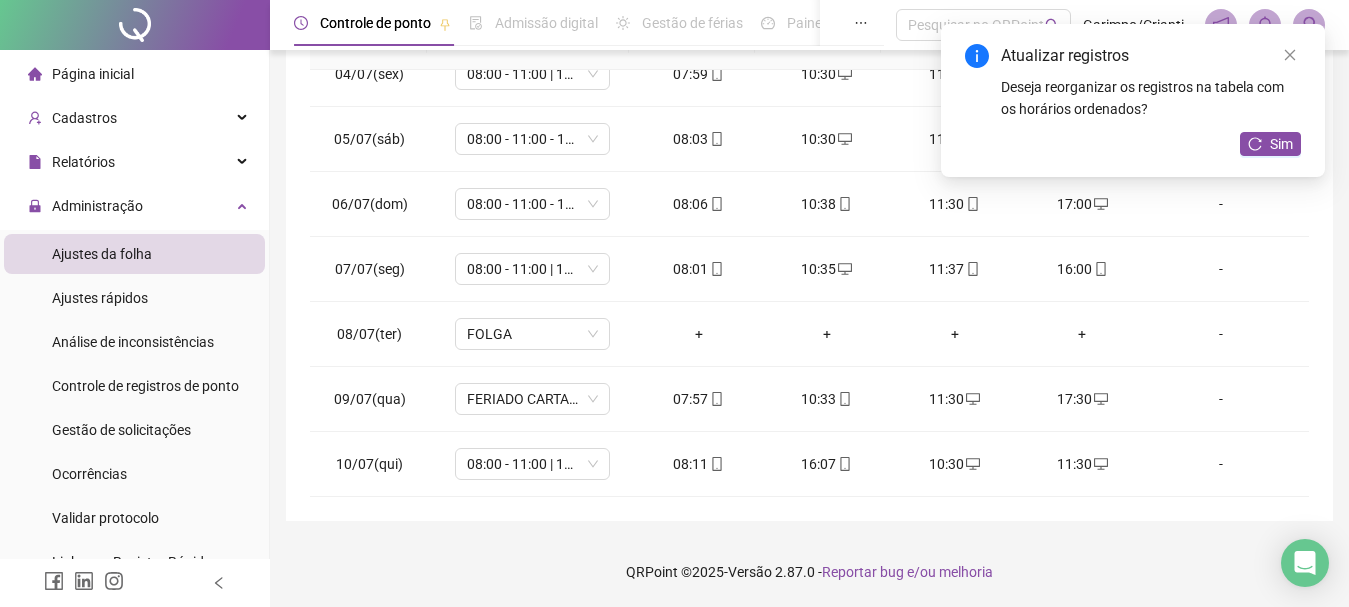 click on "Atualizar registros Deseja reorganizar os registros na tabela com os horários ordenados? Sim" at bounding box center (1133, 100) 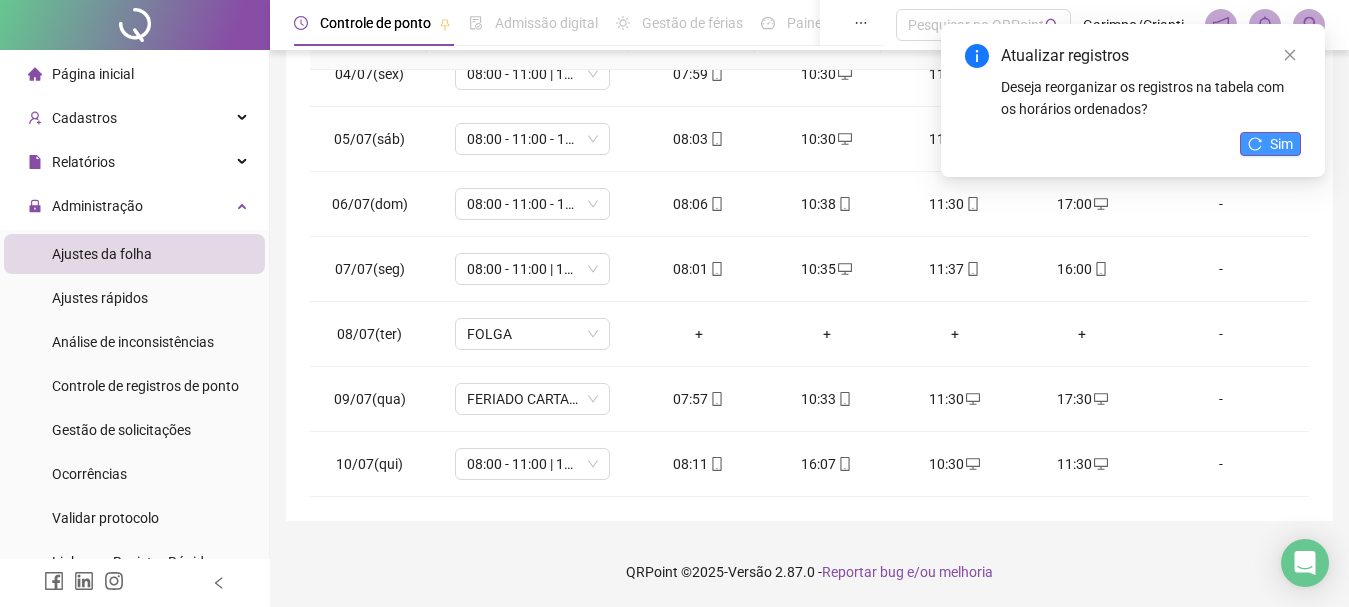click on "Sim" at bounding box center (1270, 144) 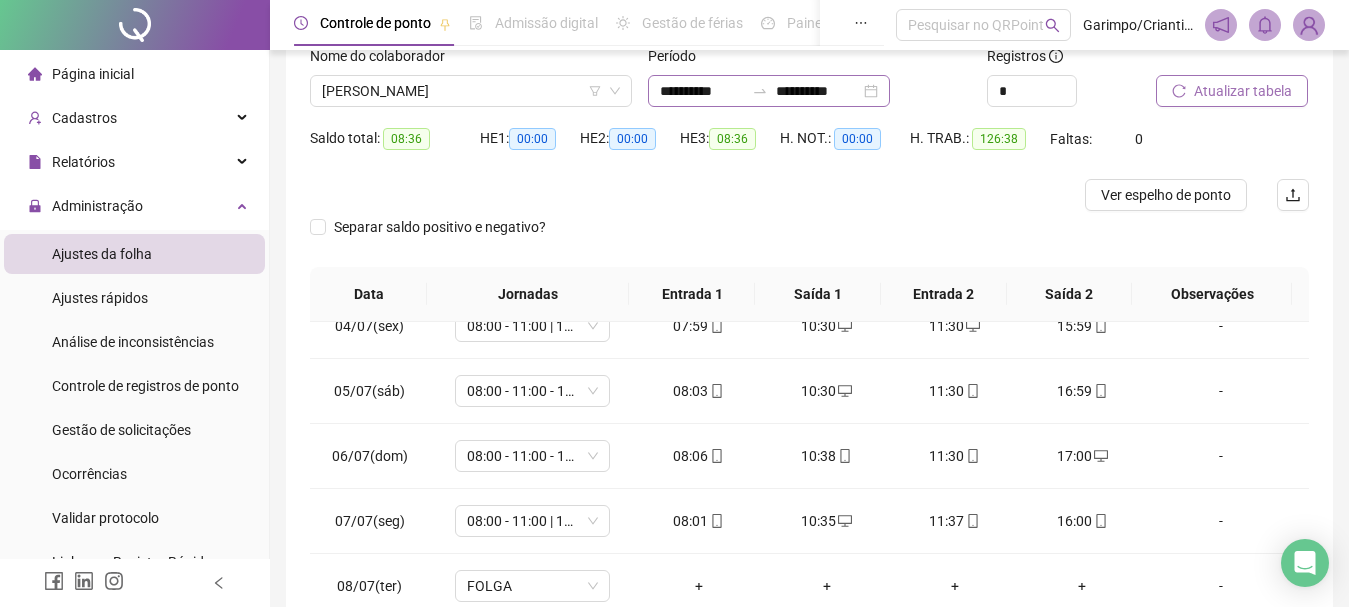 scroll, scrollTop: 391, scrollLeft: 0, axis: vertical 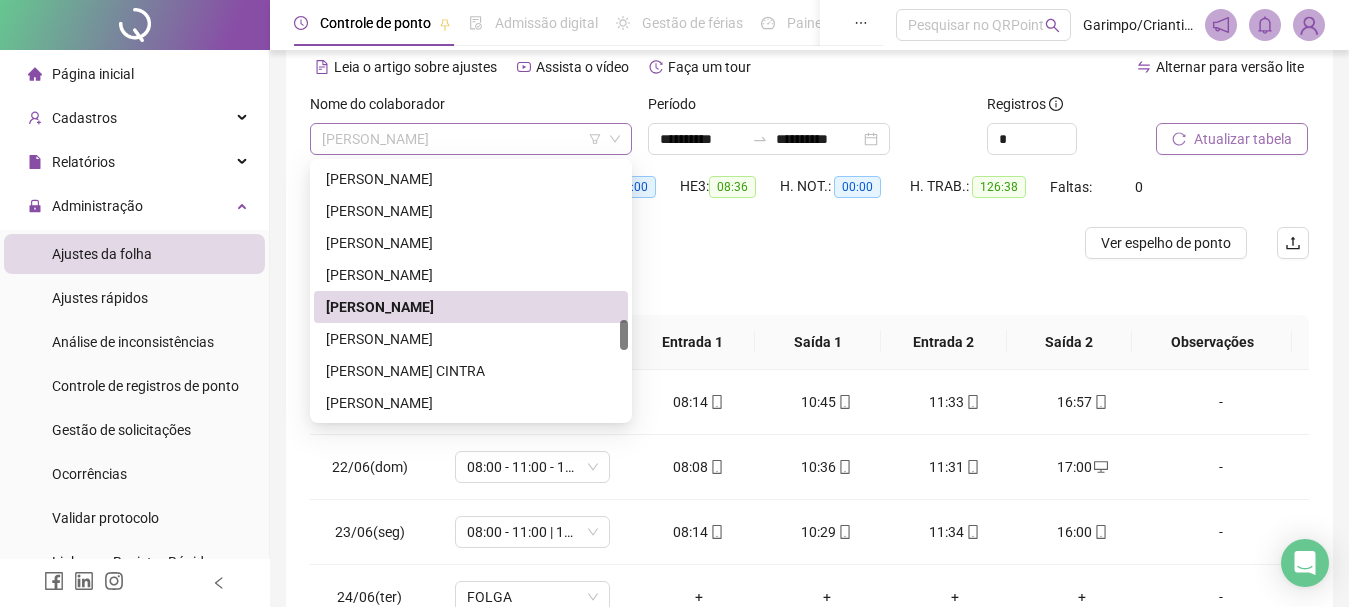 click on "MAURICEA DA SILVA" at bounding box center [471, 139] 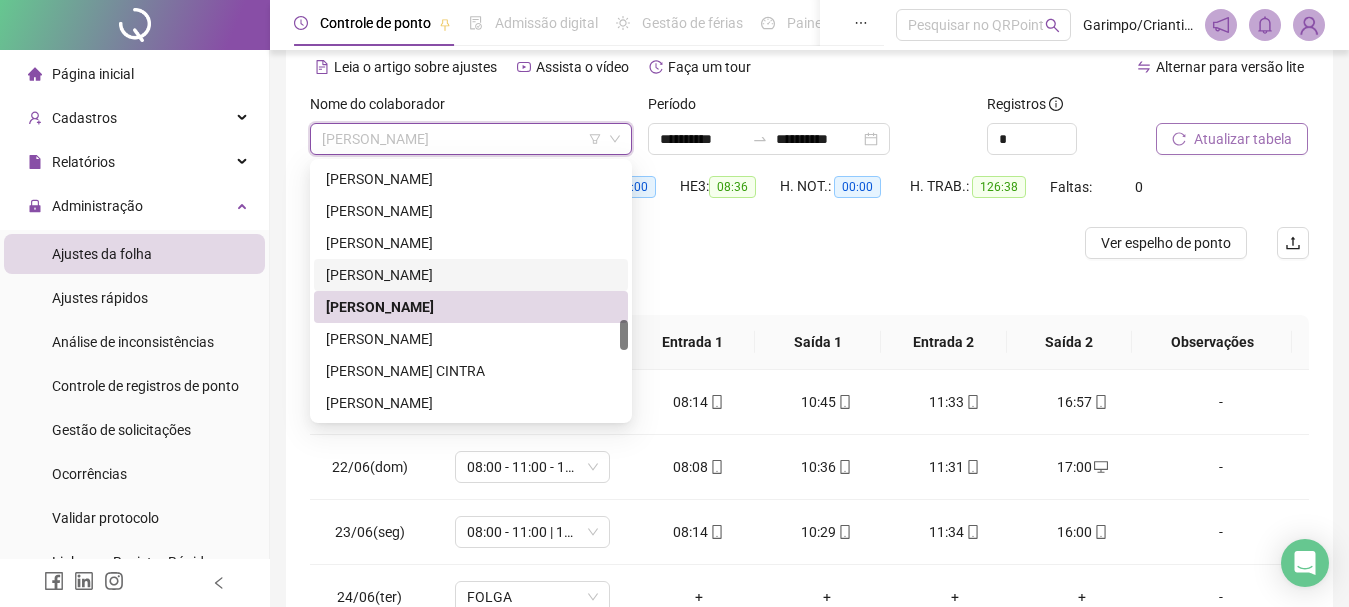 click on "MARILIA EUGENIA SANTOS MOREIRA" at bounding box center [471, 275] 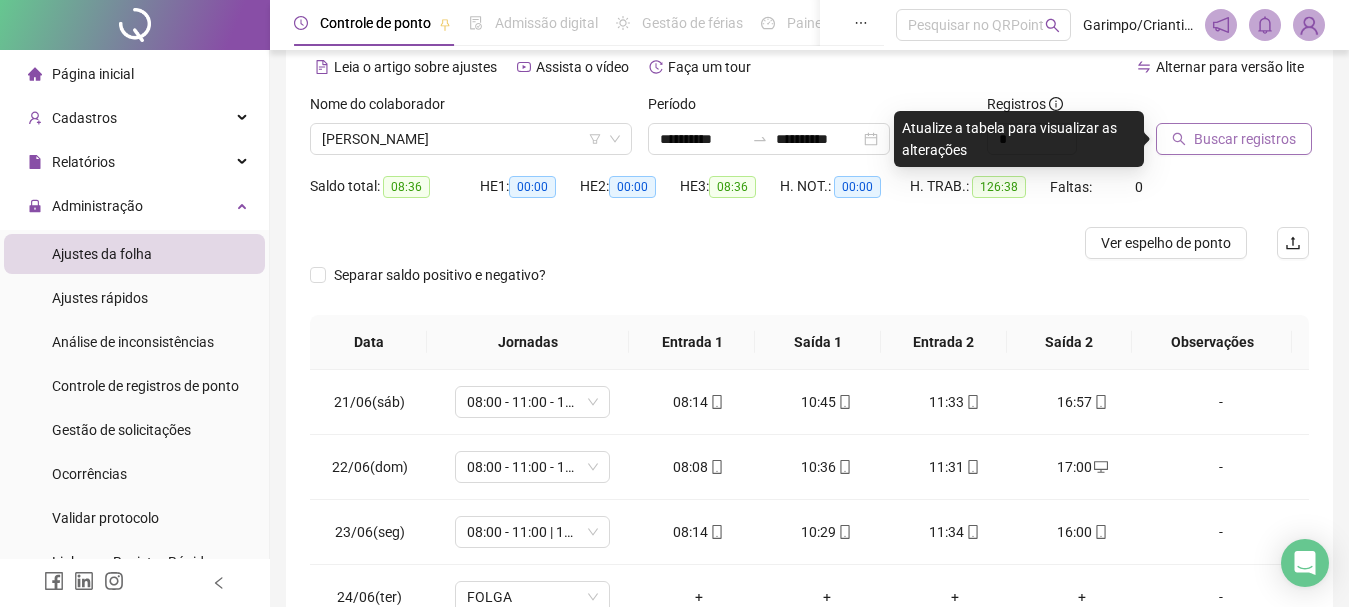 click on "Buscar registros" at bounding box center [1234, 139] 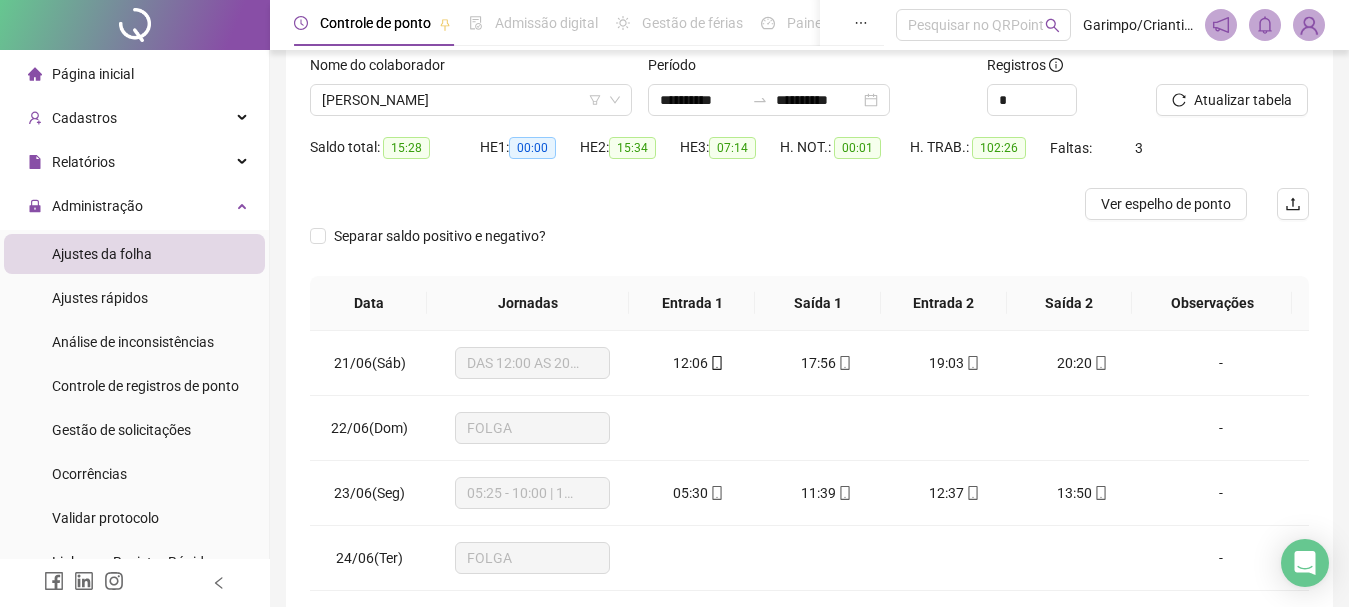scroll, scrollTop: 391, scrollLeft: 0, axis: vertical 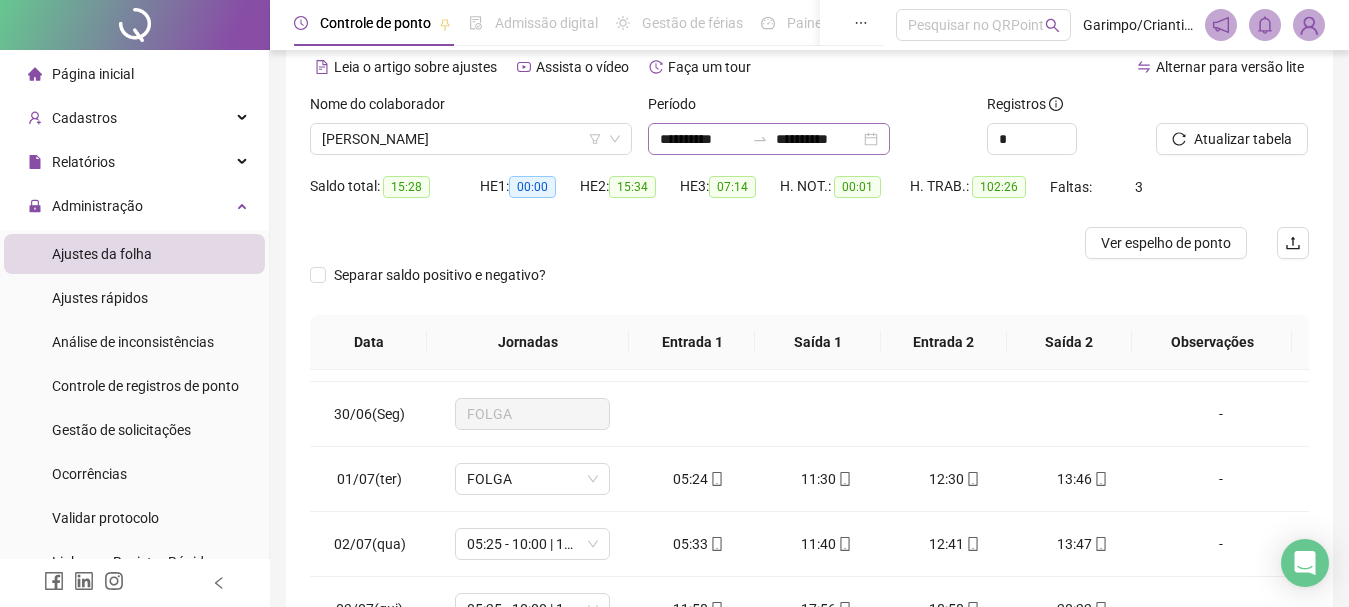 drag, startPoint x: 667, startPoint y: 122, endPoint x: 681, endPoint y: 138, distance: 21.260292 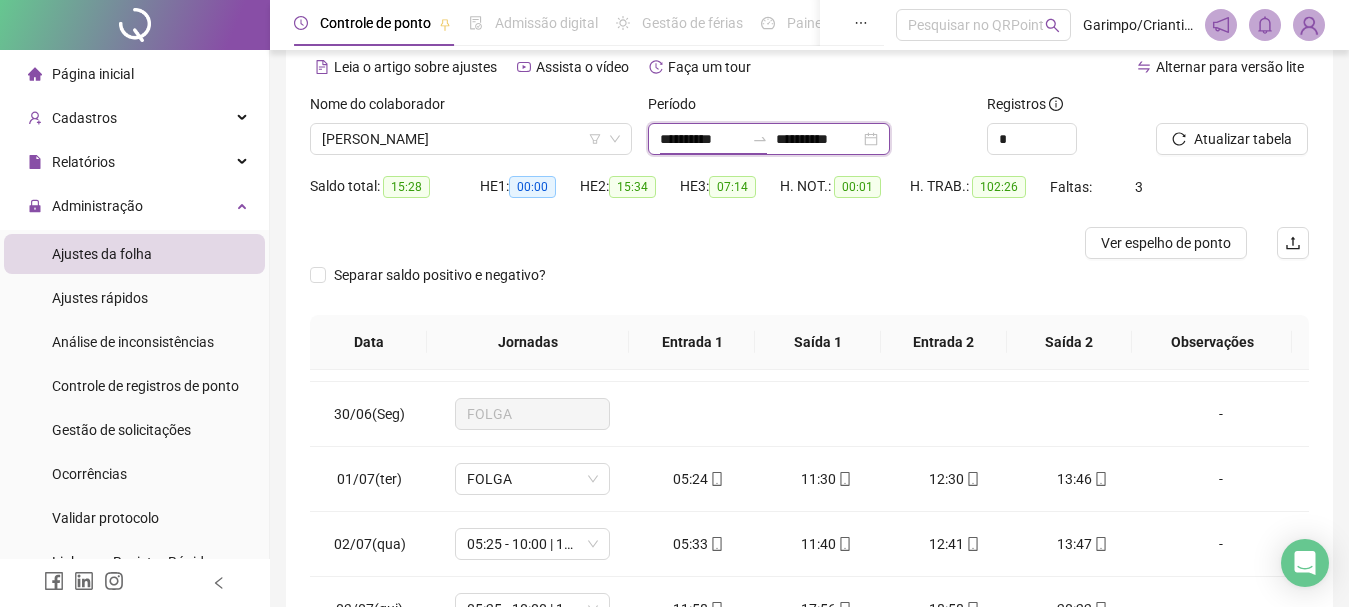 click on "**********" at bounding box center [702, 139] 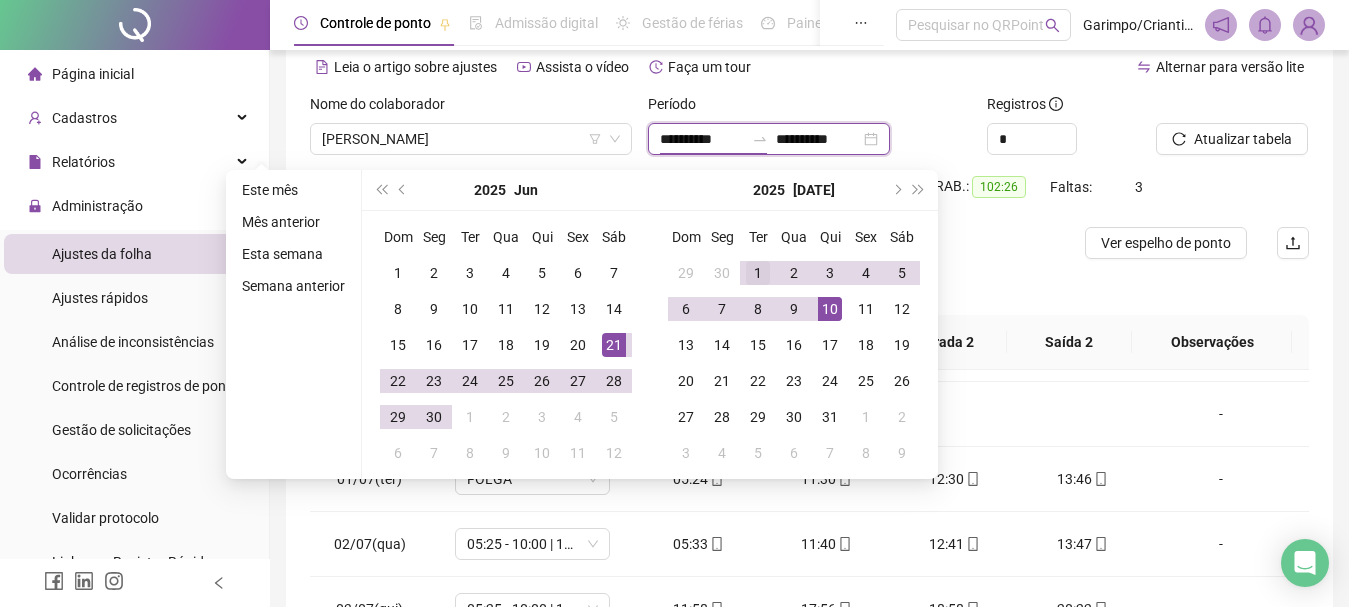 type on "**********" 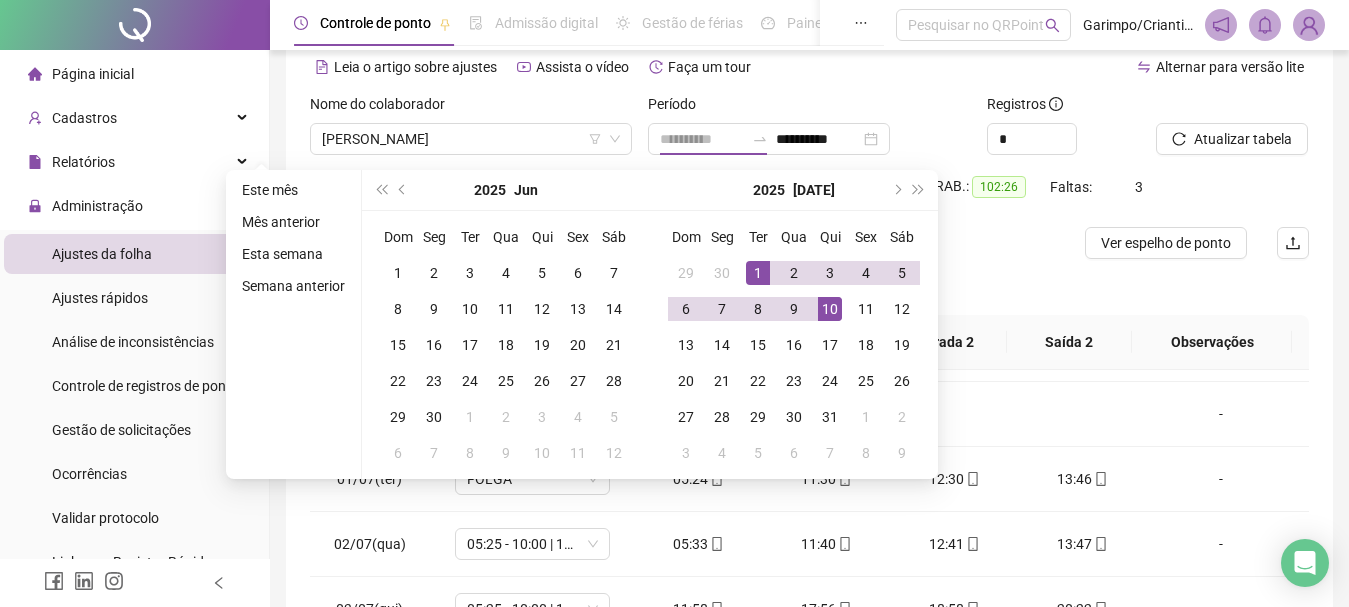 click on "1" at bounding box center [758, 273] 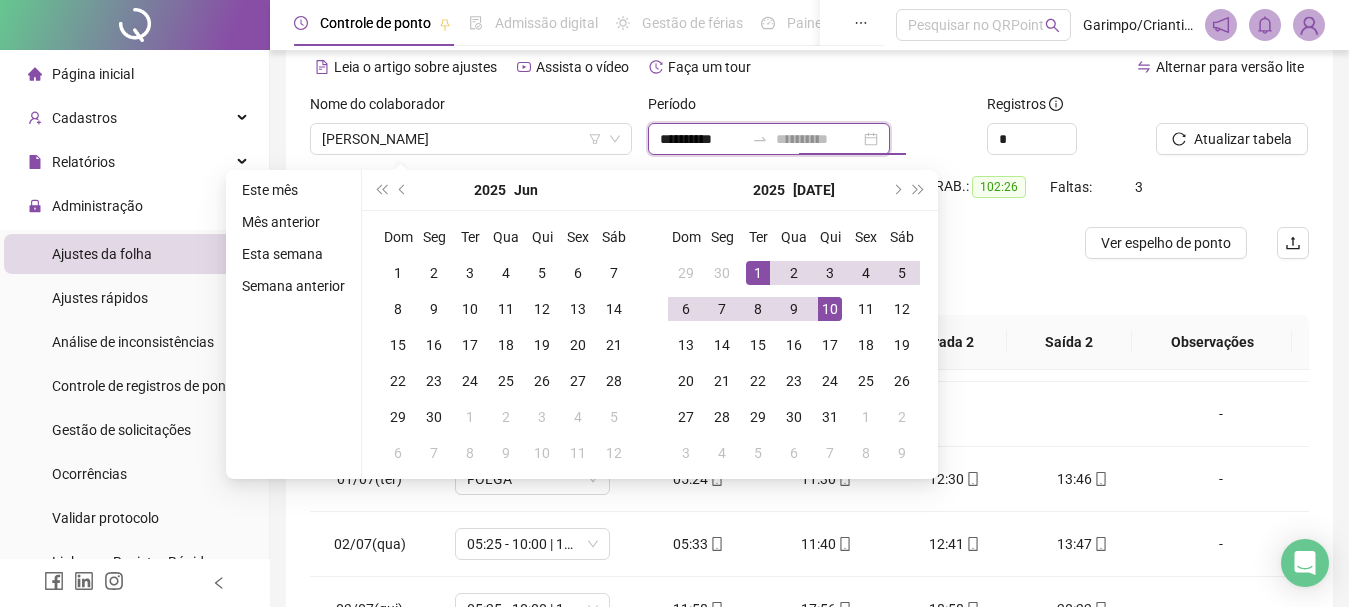 type on "**********" 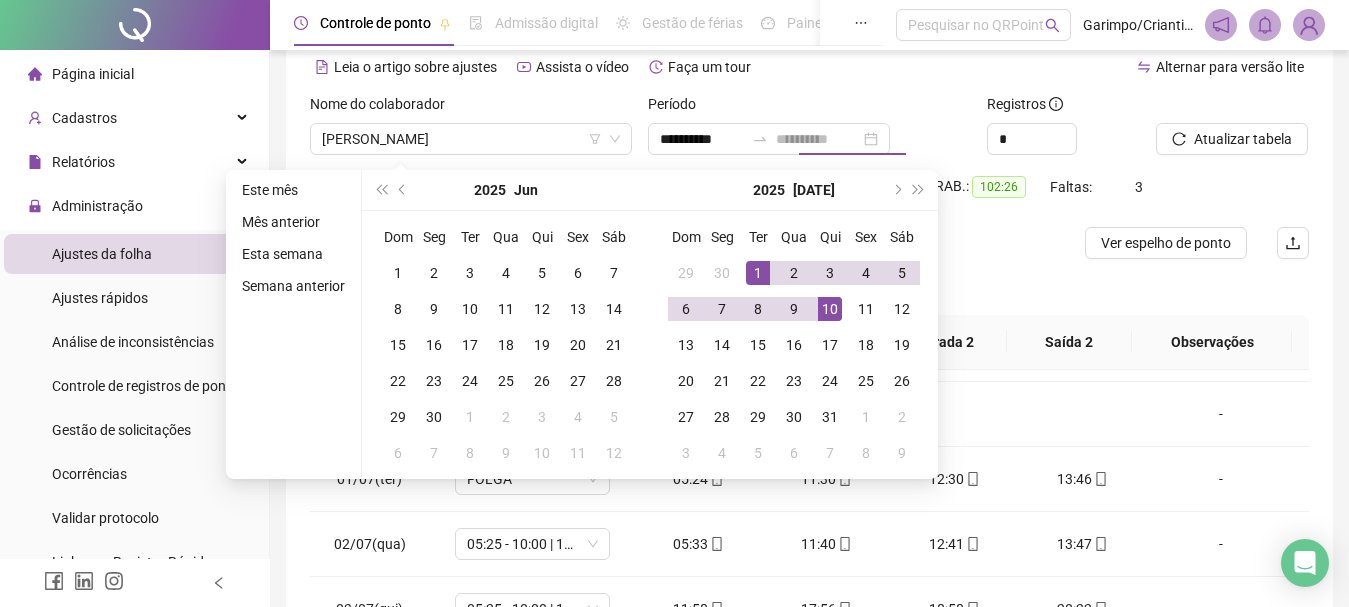 click on "10" at bounding box center [830, 309] 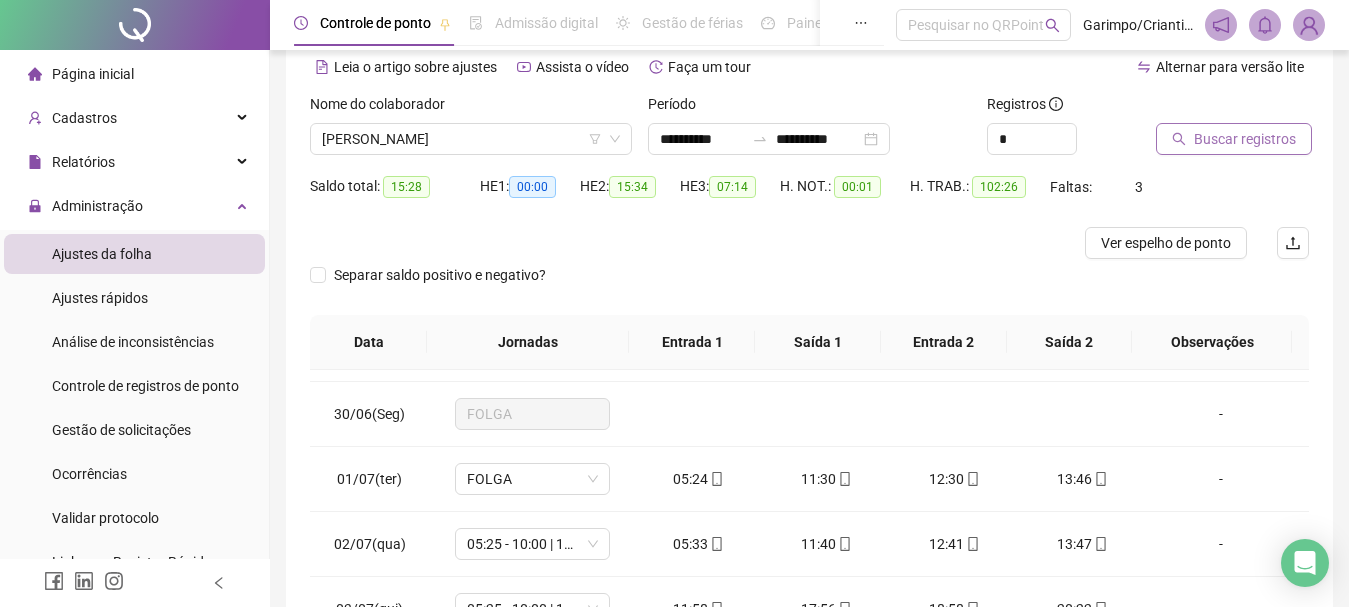 click on "Buscar registros" at bounding box center (1245, 139) 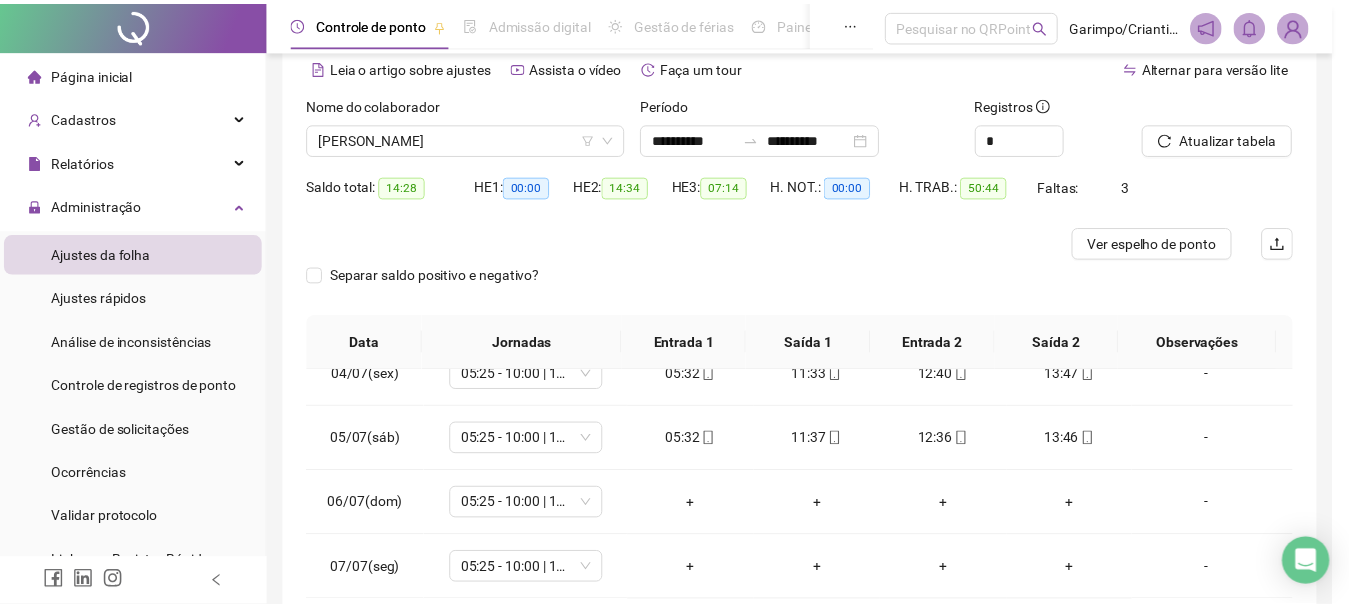 scroll, scrollTop: 223, scrollLeft: 0, axis: vertical 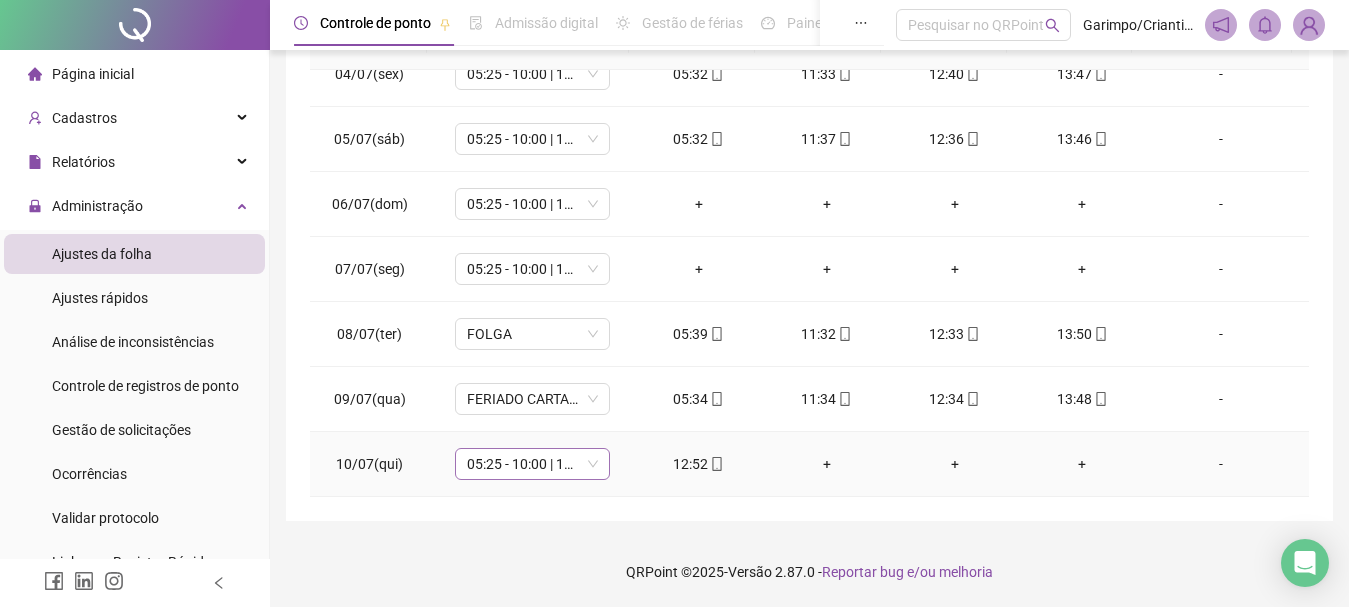 click on "05:25 - 10:00 | 11:00 - 13:45" at bounding box center [532, 464] 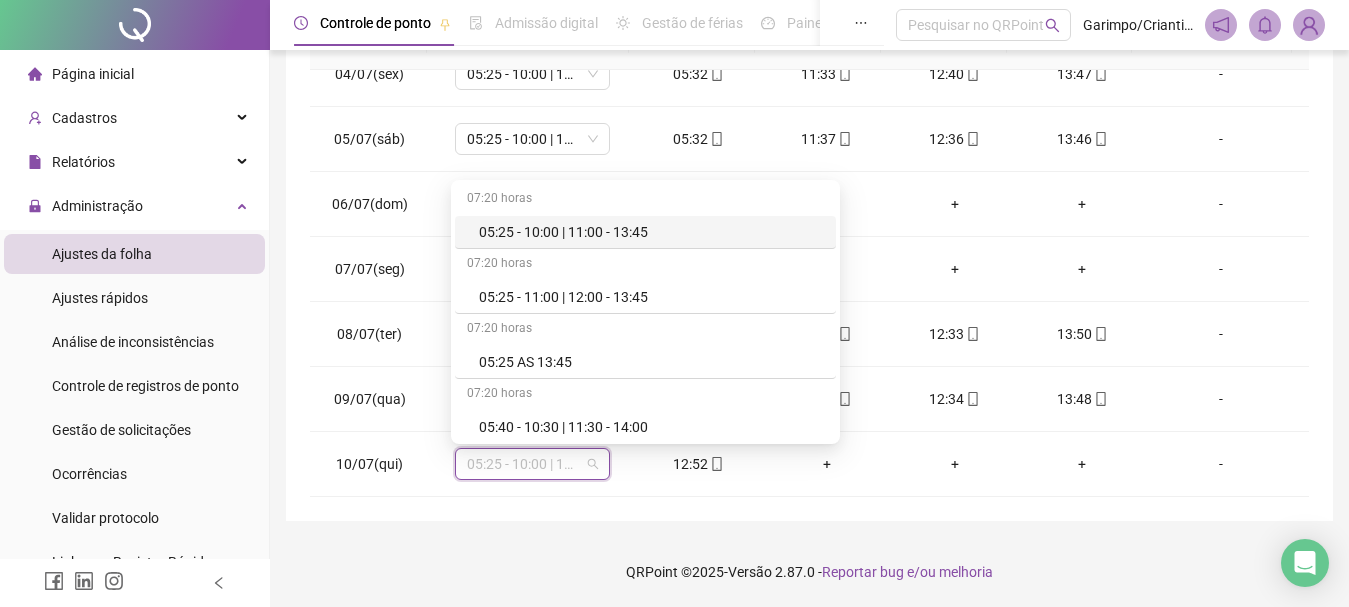 click on "**********" at bounding box center [809, 108] 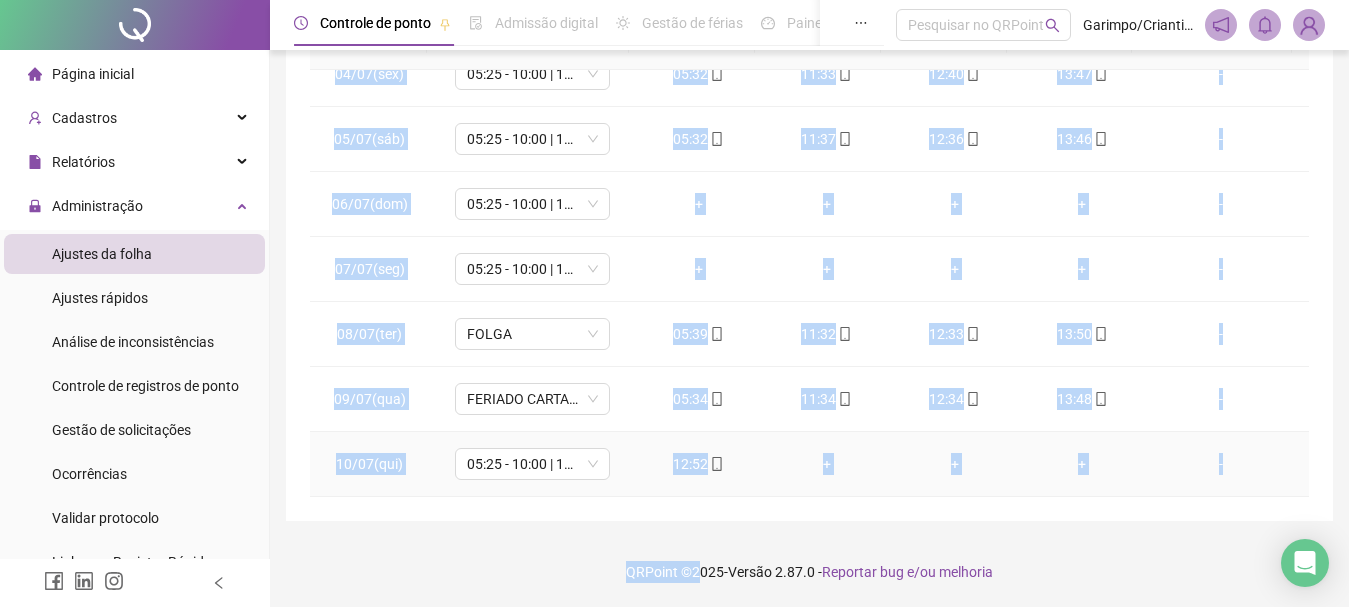 click on "**********" at bounding box center [809, 98] 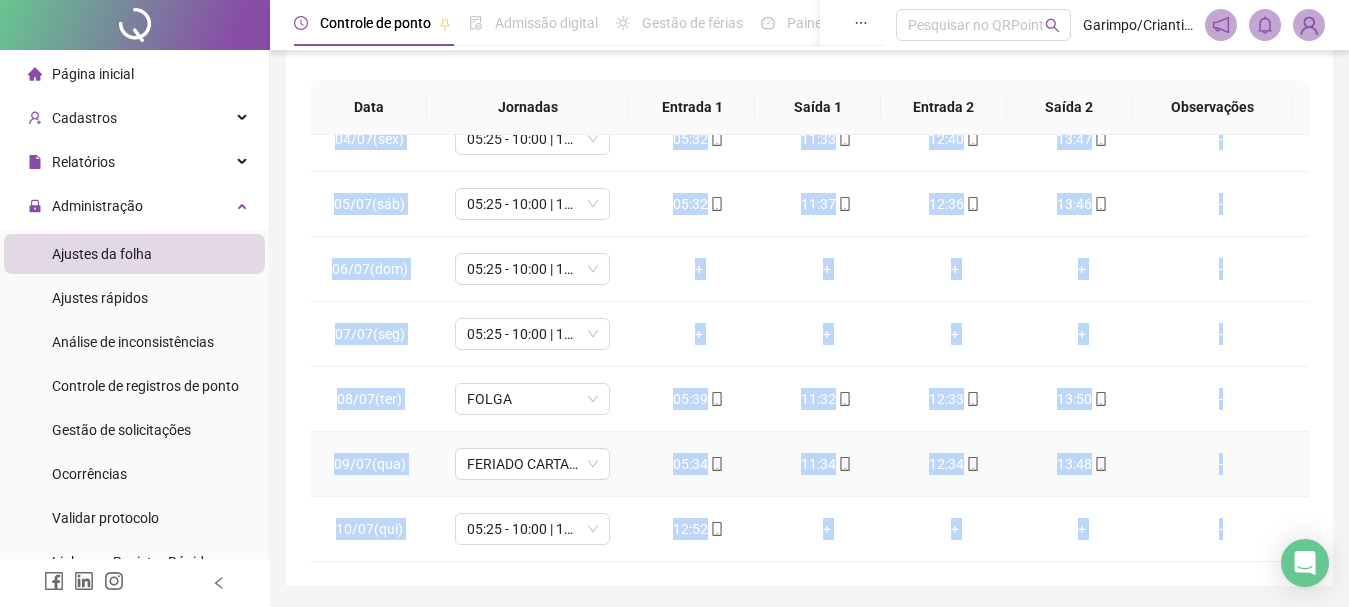 scroll, scrollTop: 291, scrollLeft: 0, axis: vertical 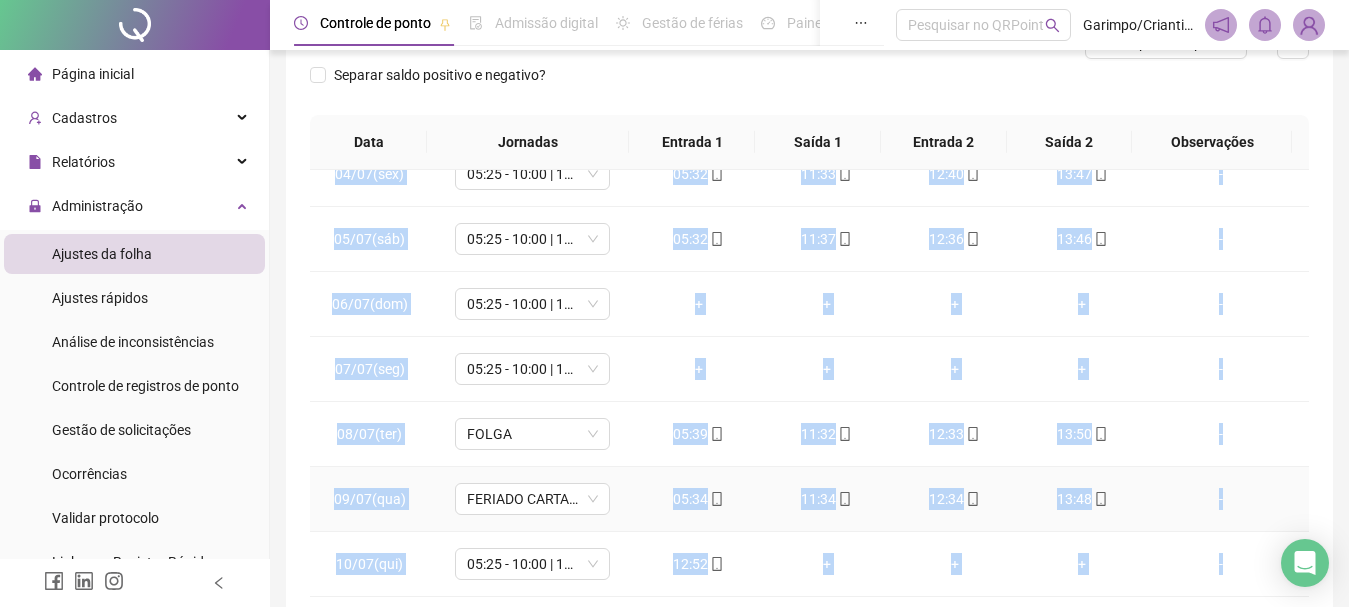 click on "FERIADO CARTA MAGNA DE [GEOGRAPHIC_DATA]" at bounding box center [532, 499] 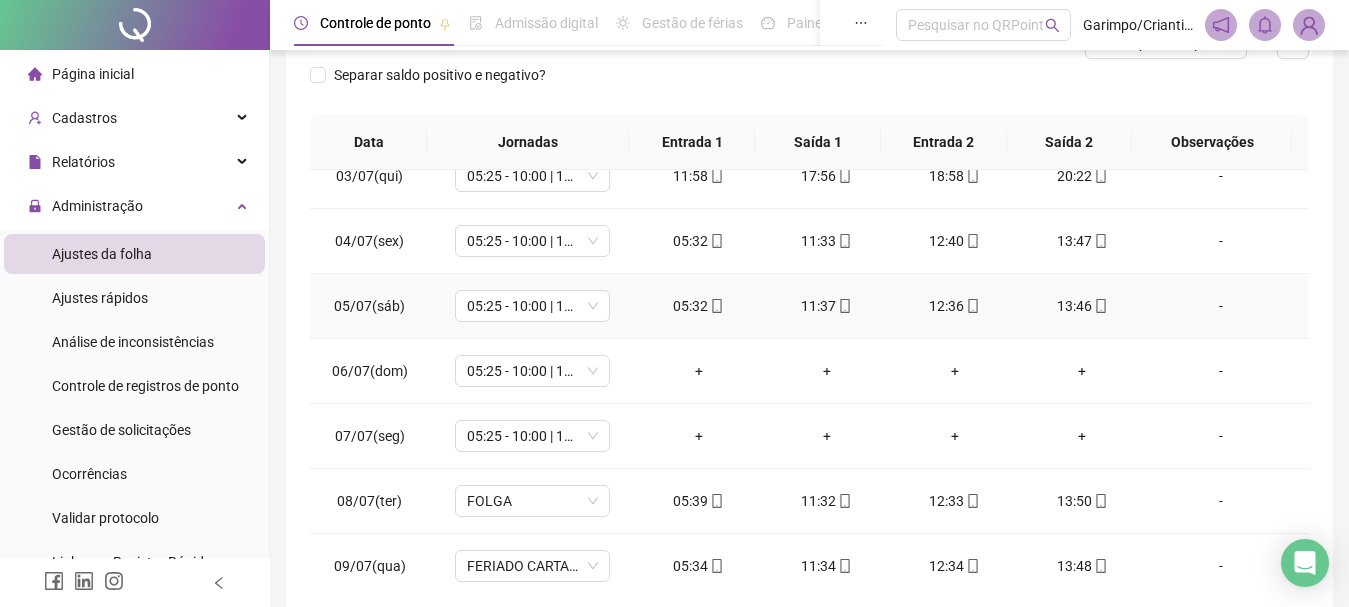 scroll, scrollTop: 223, scrollLeft: 0, axis: vertical 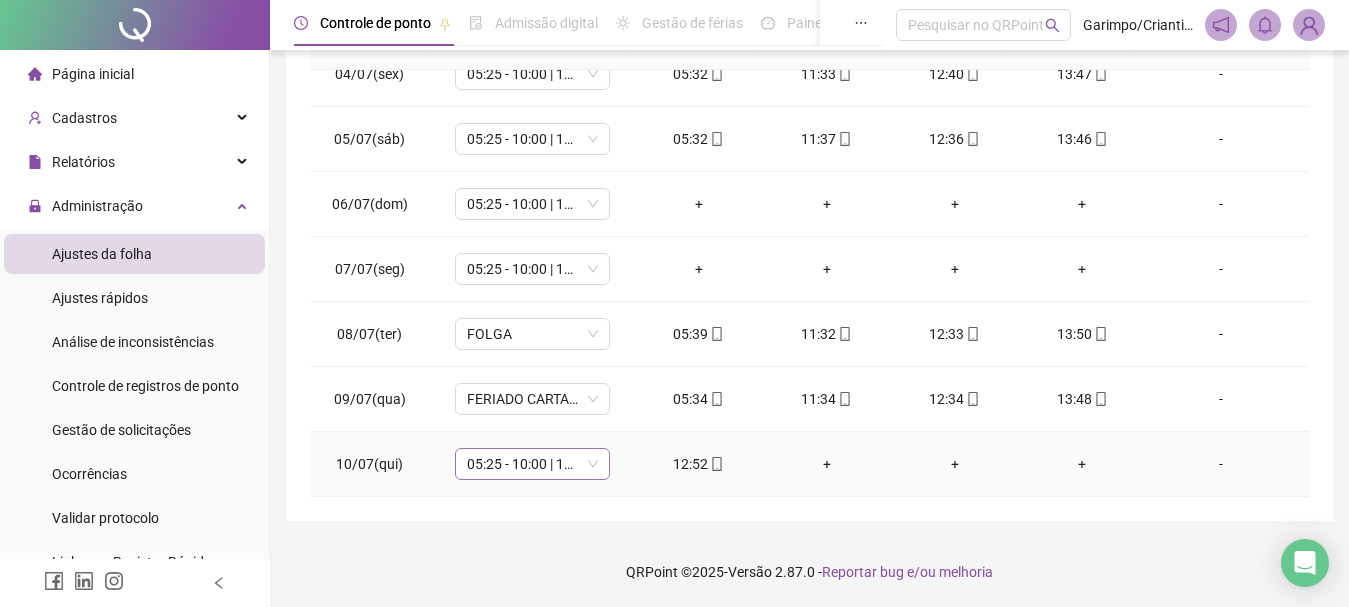 click on "05:25 - 10:00 | 11:00 - 13:45" at bounding box center [532, 464] 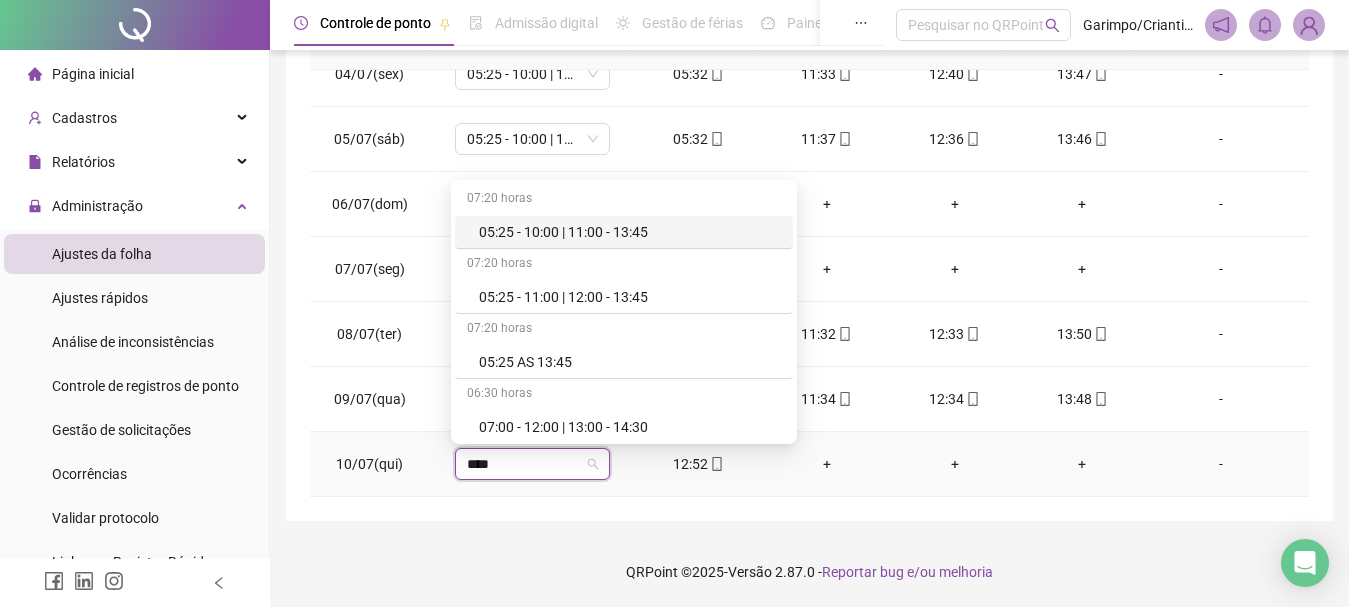 type on "*****" 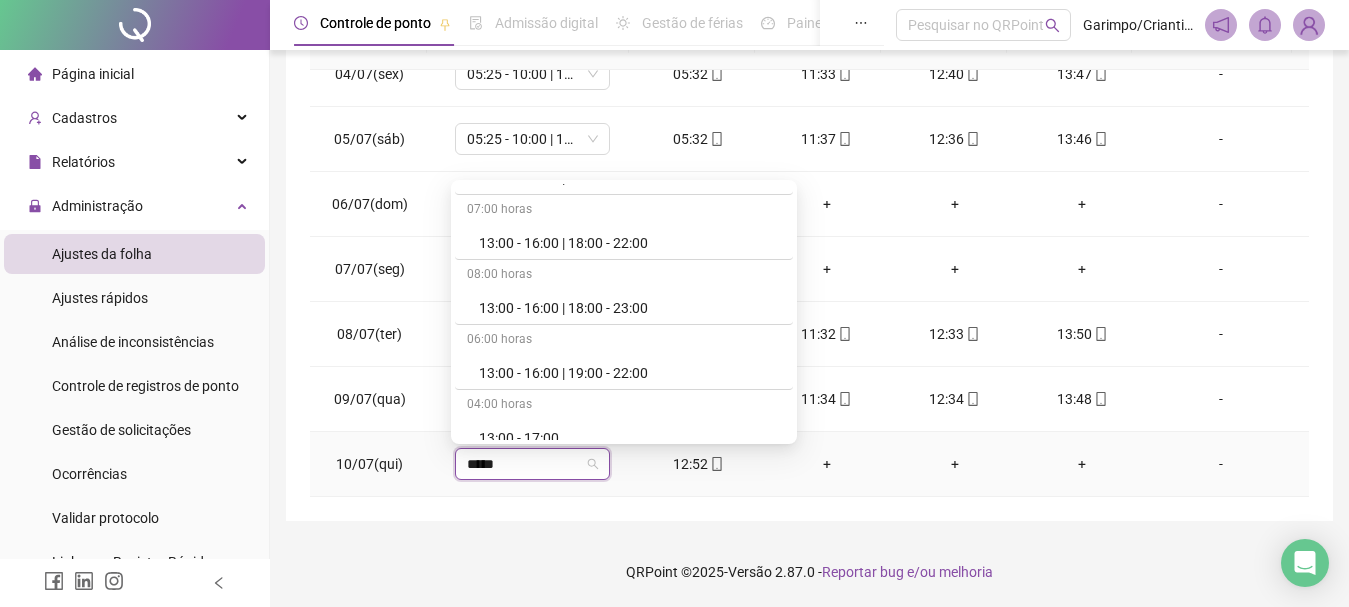 scroll, scrollTop: 4500, scrollLeft: 0, axis: vertical 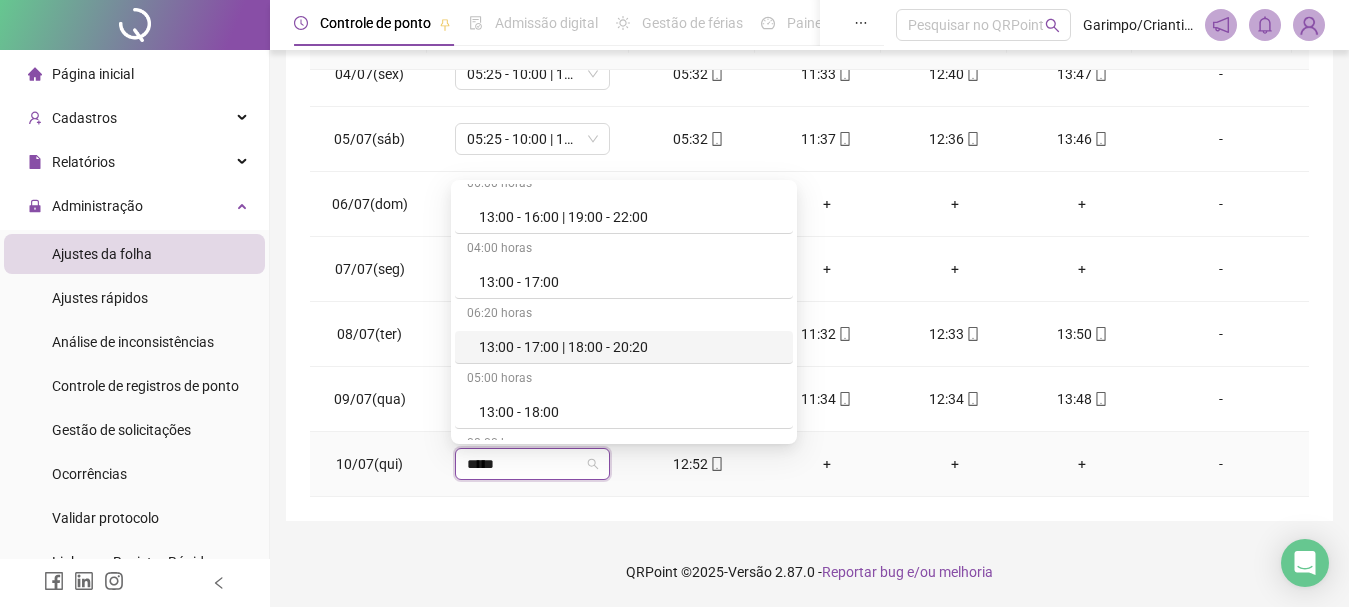 click on "13:00 - 17:00 | 18:00 - 20:20" at bounding box center (630, 347) 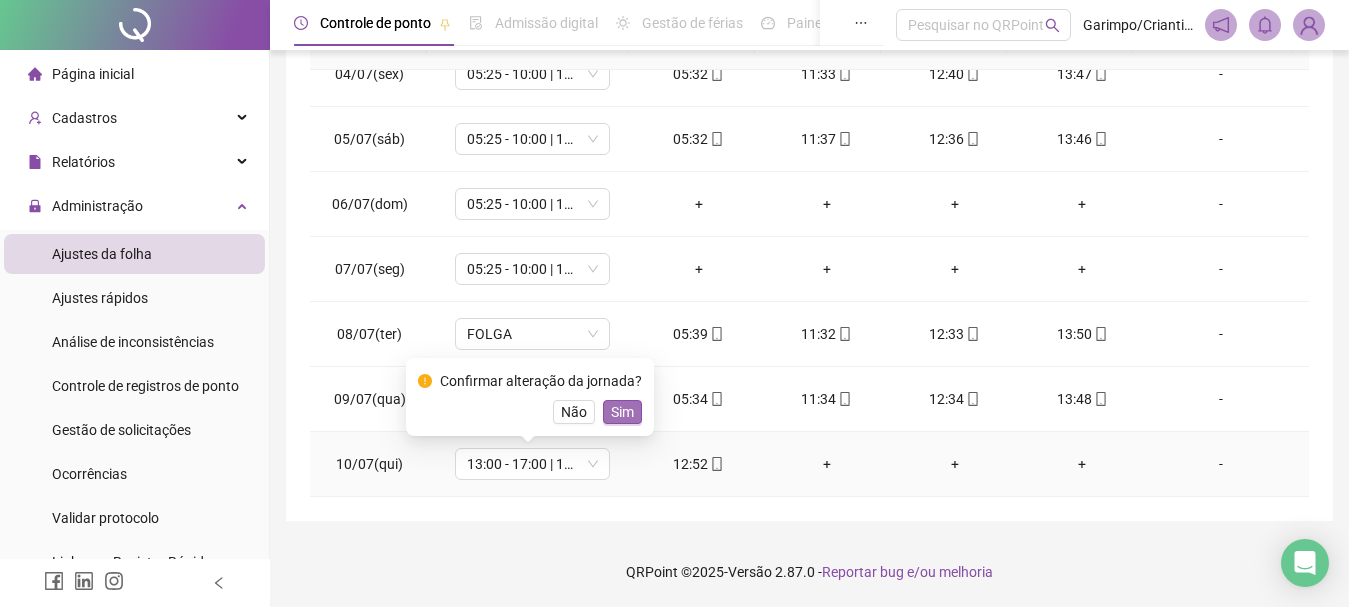 click on "Sim" at bounding box center [622, 412] 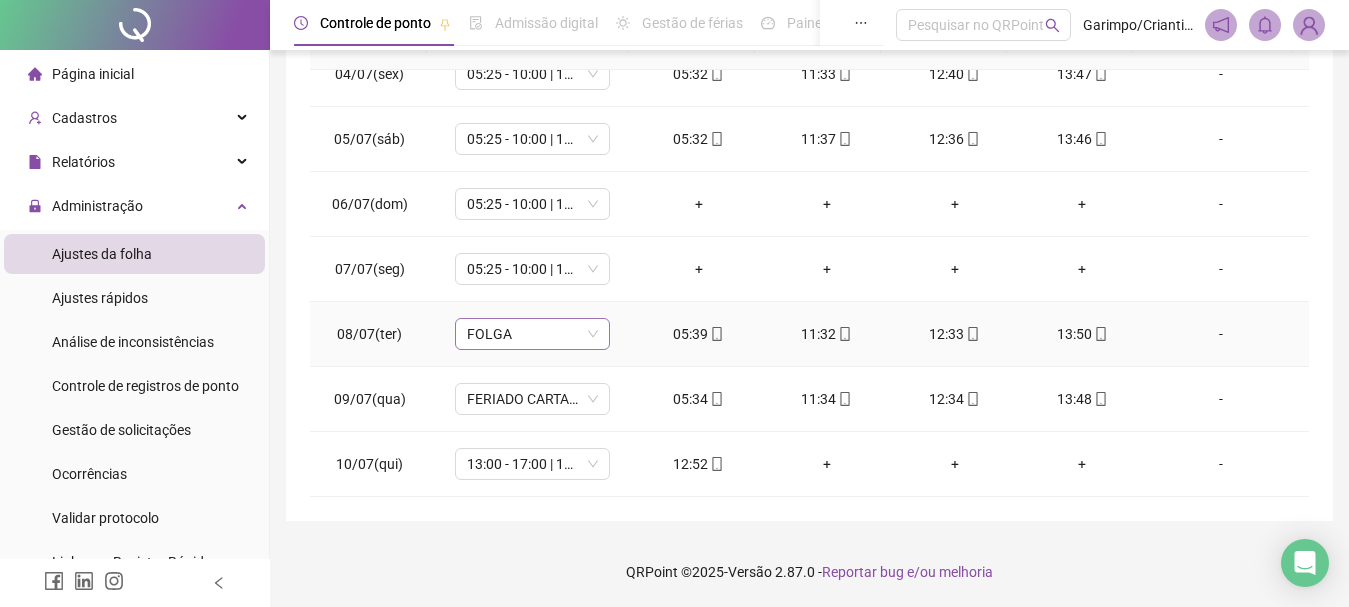 click on "FOLGA" at bounding box center (532, 334) 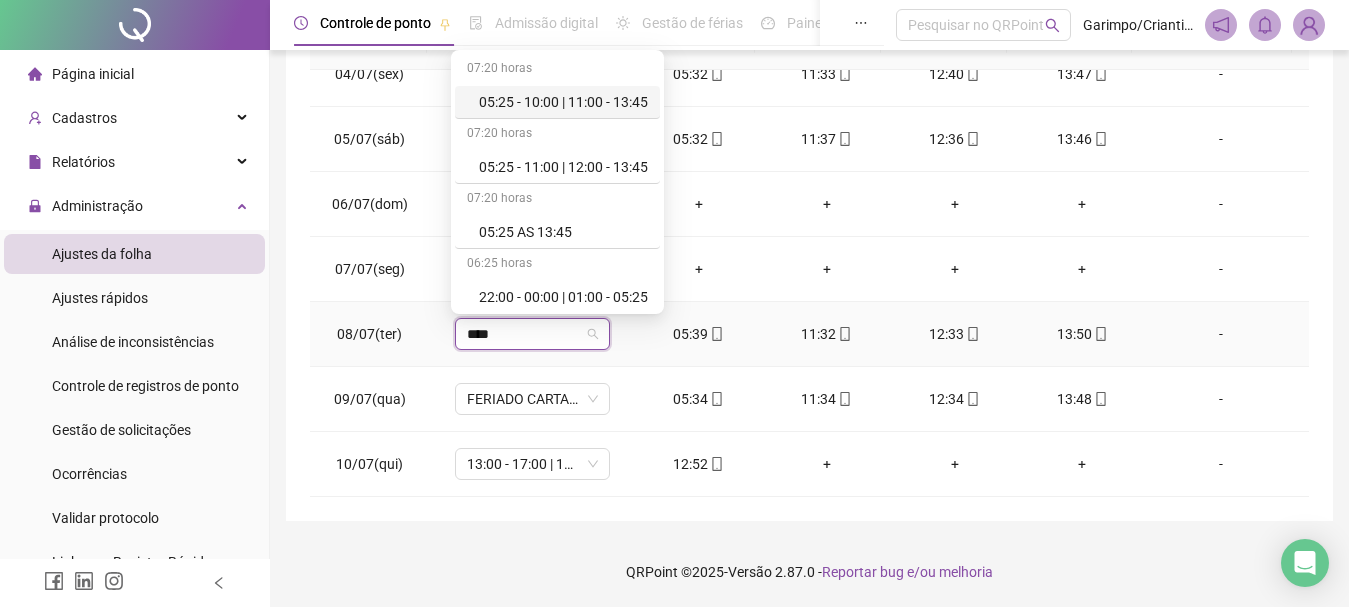 type on "*****" 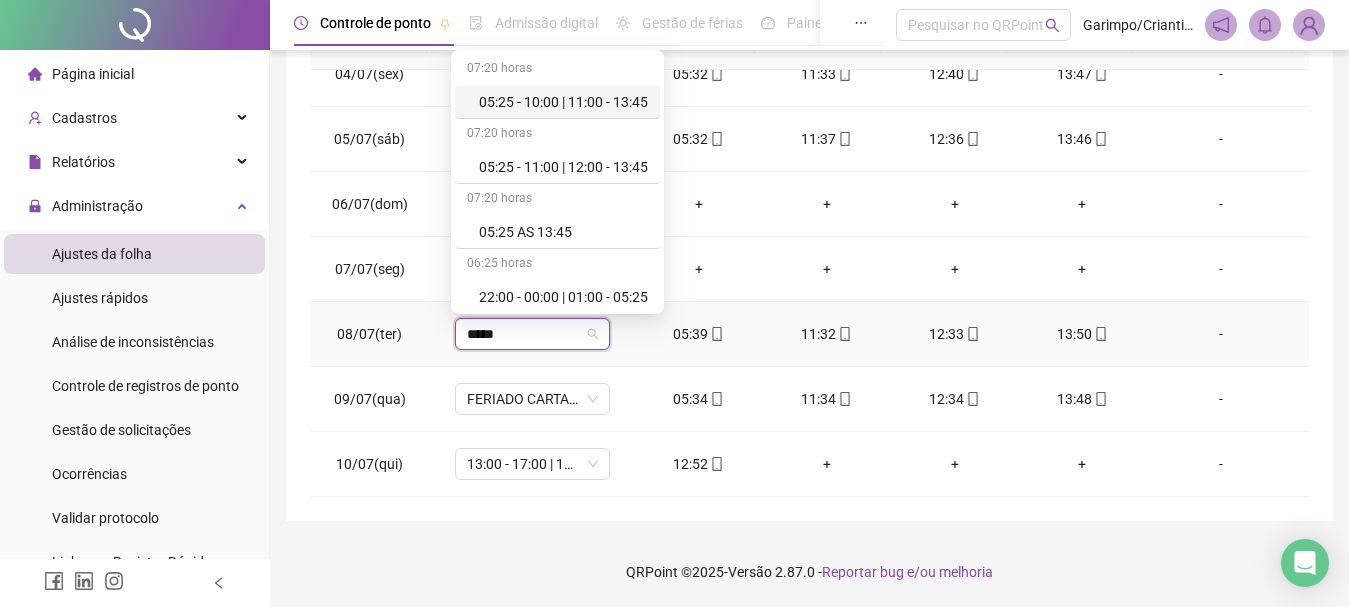 click on "05:25 - 10:00 | 11:00 - 13:45" at bounding box center [563, 102] 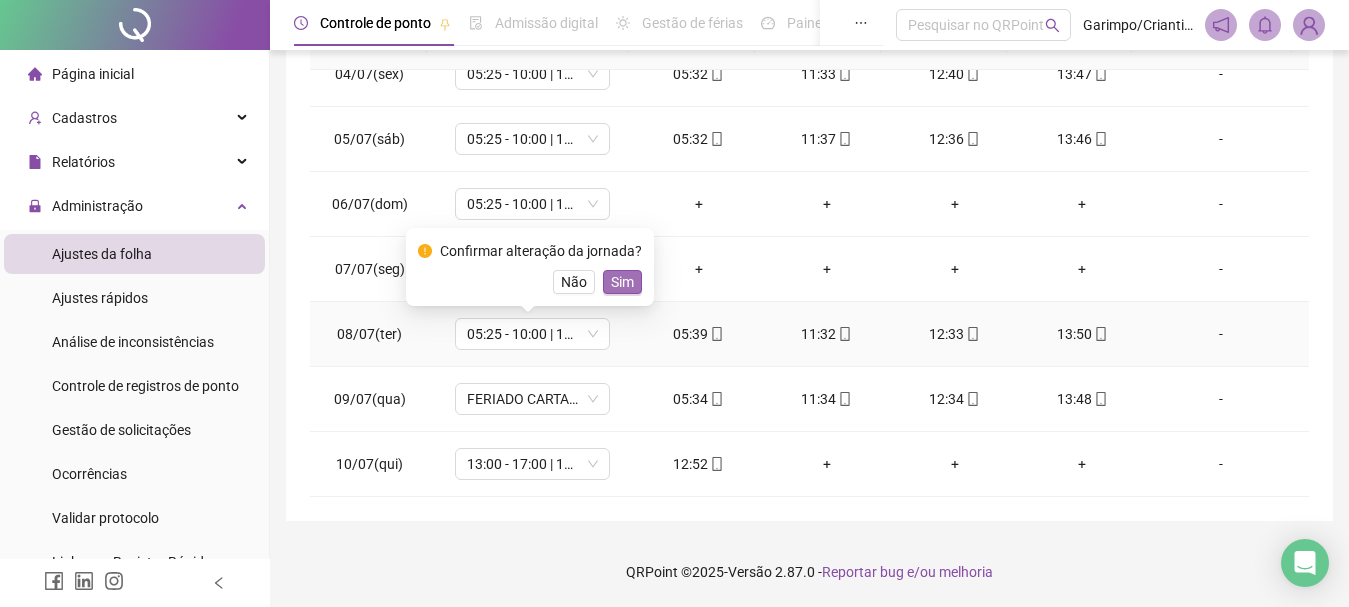 click on "Sim" at bounding box center (622, 282) 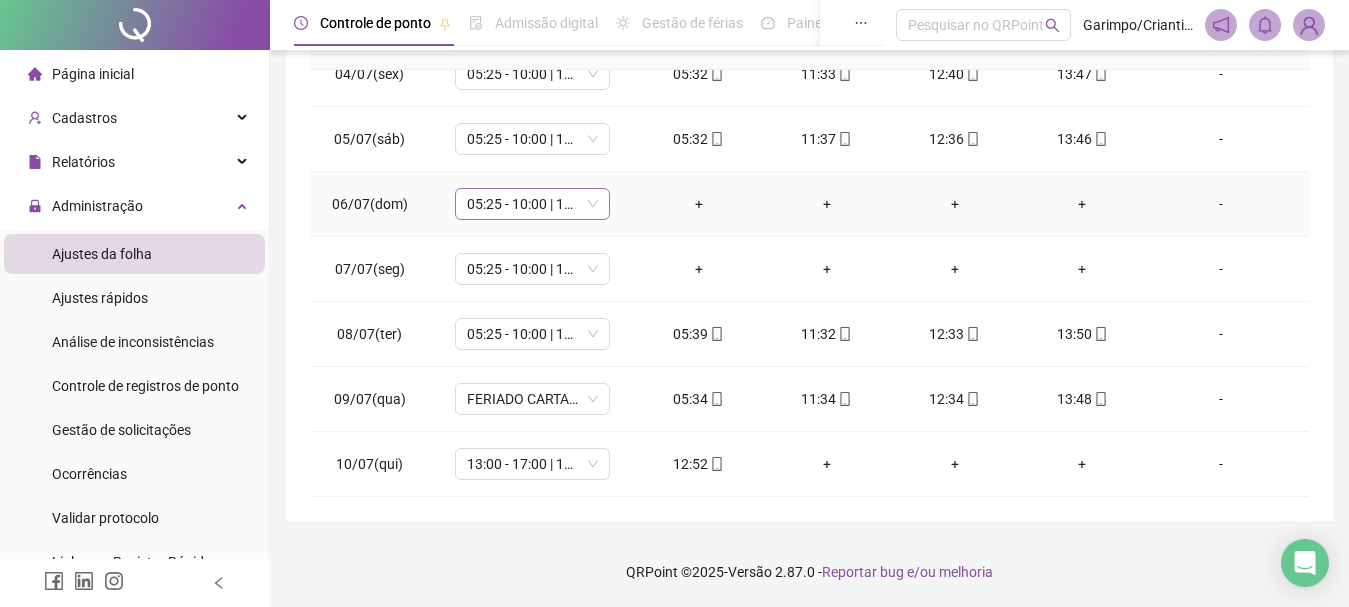 click on "05:25 - 10:00 | 11:00 - 13:45" at bounding box center [532, 204] 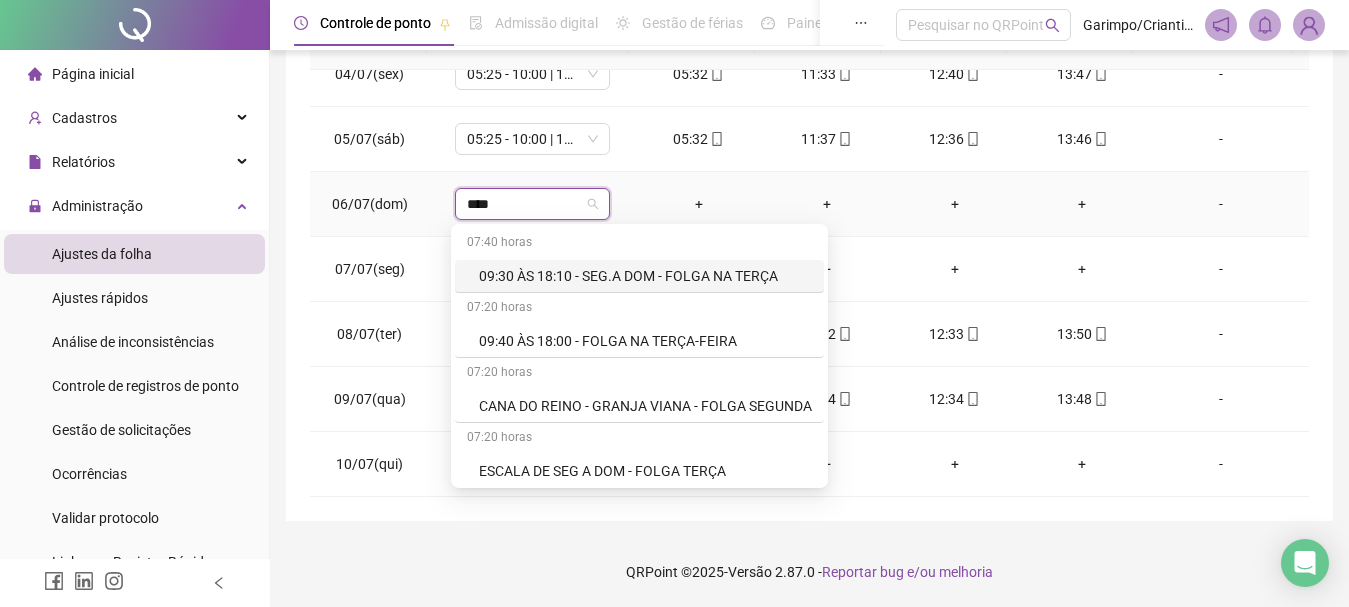 type on "*****" 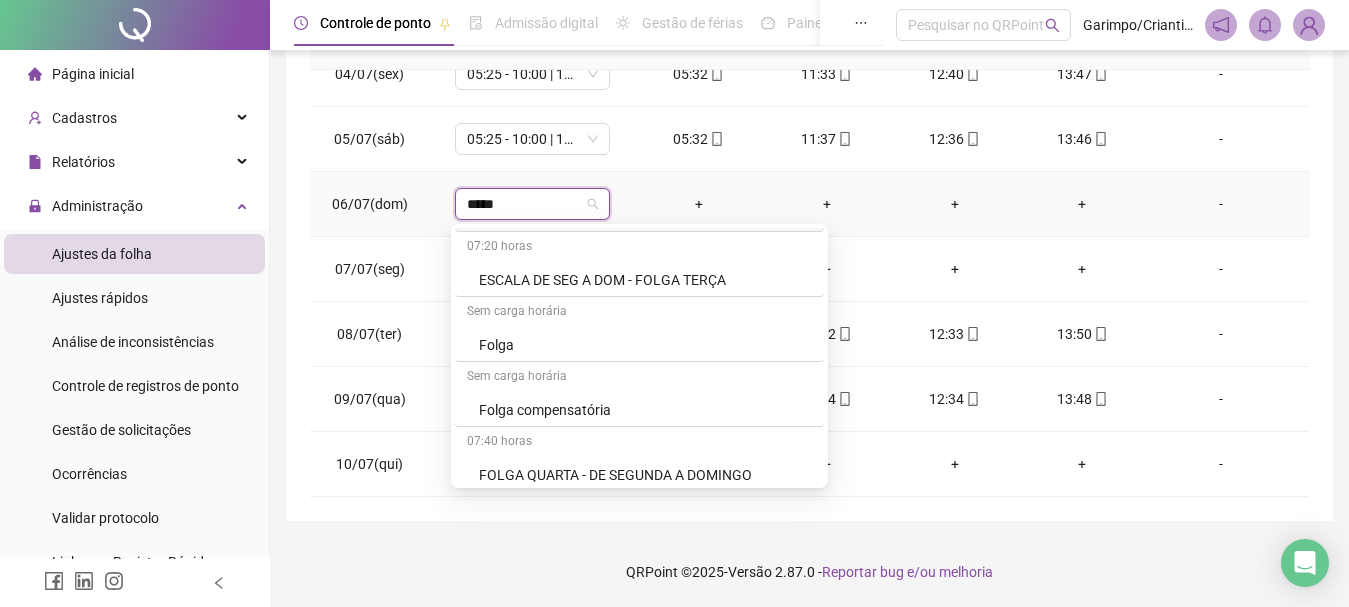 scroll, scrollTop: 200, scrollLeft: 0, axis: vertical 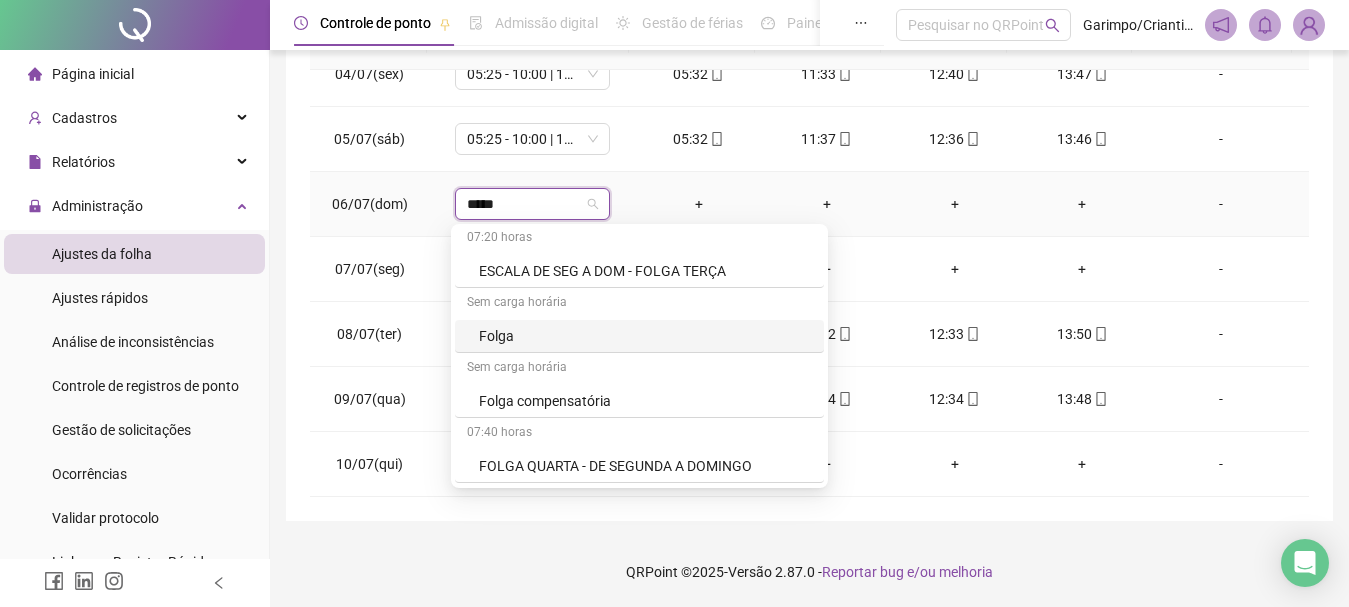 click on "Folga" at bounding box center (645, 336) 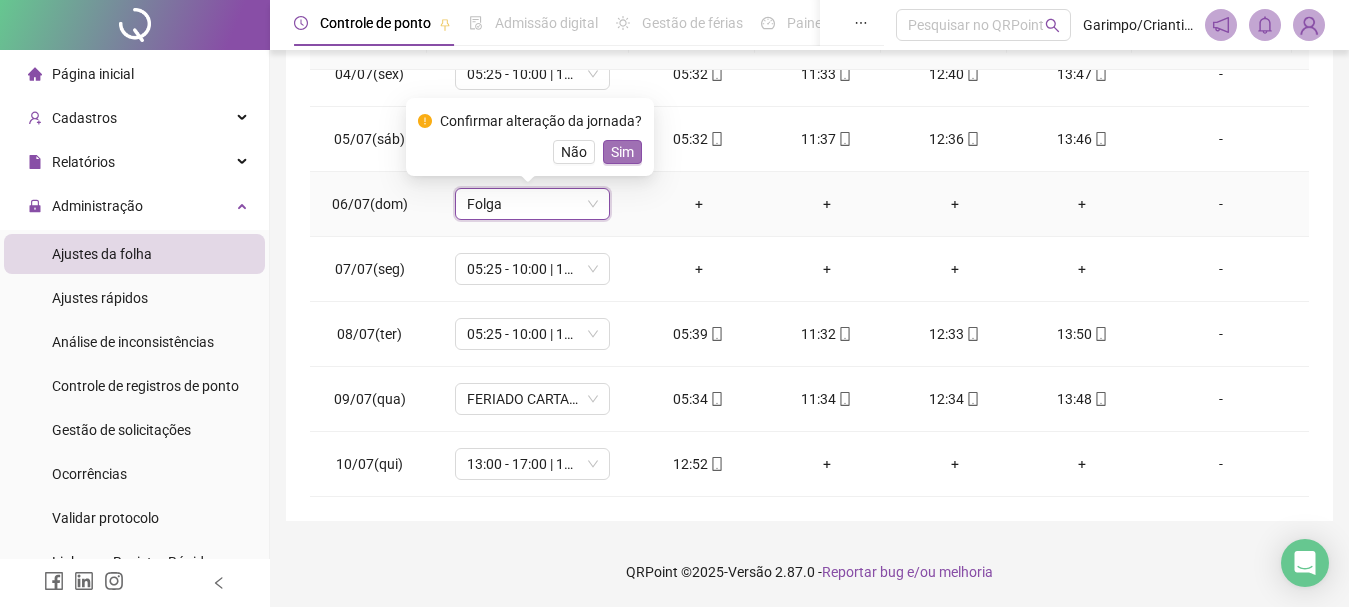 click on "Sim" at bounding box center (622, 152) 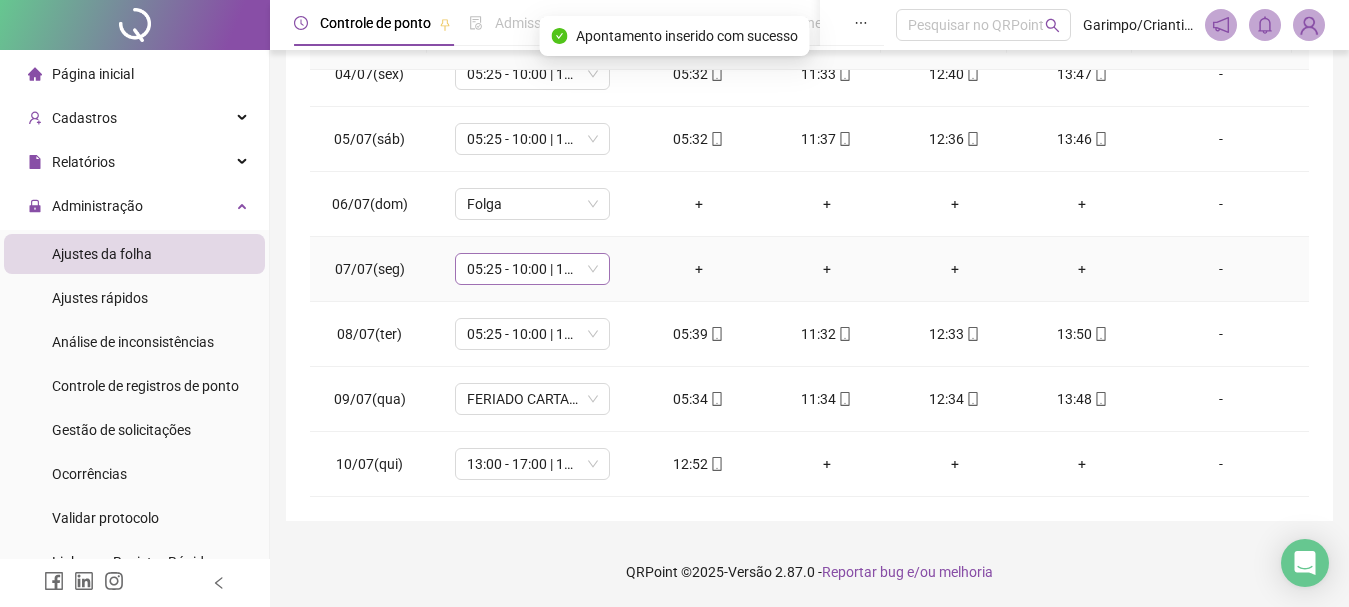 click on "05:25 - 10:00 | 11:00 - 13:45" at bounding box center (532, 269) 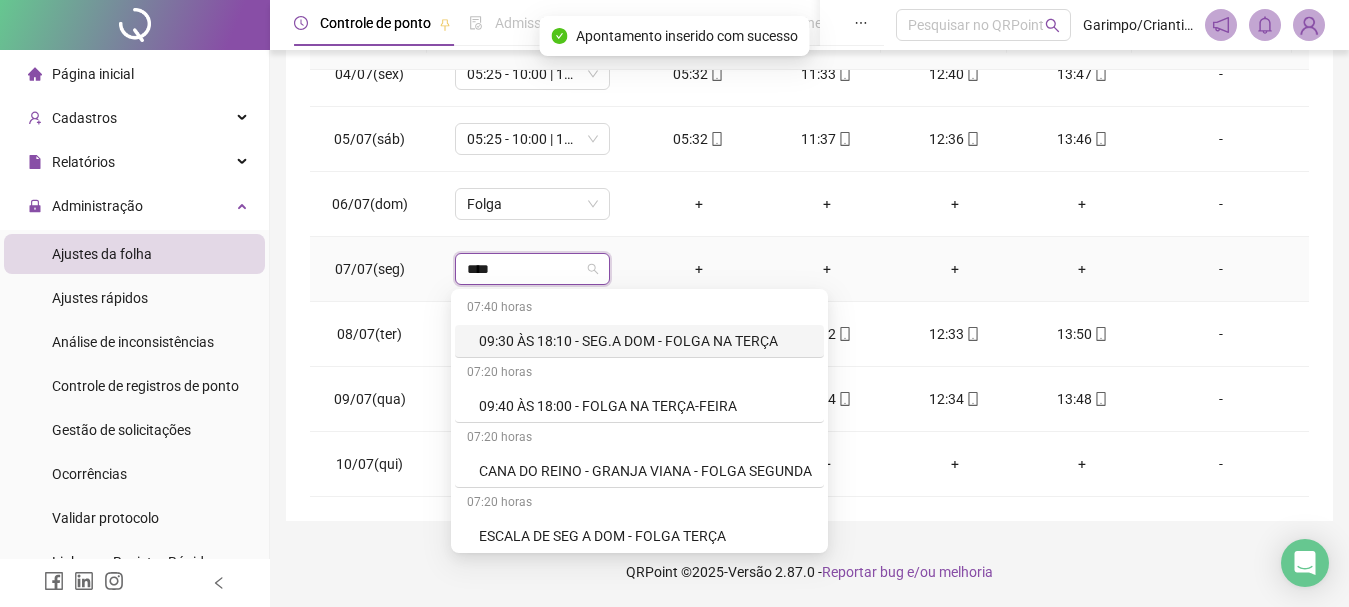 type on "*****" 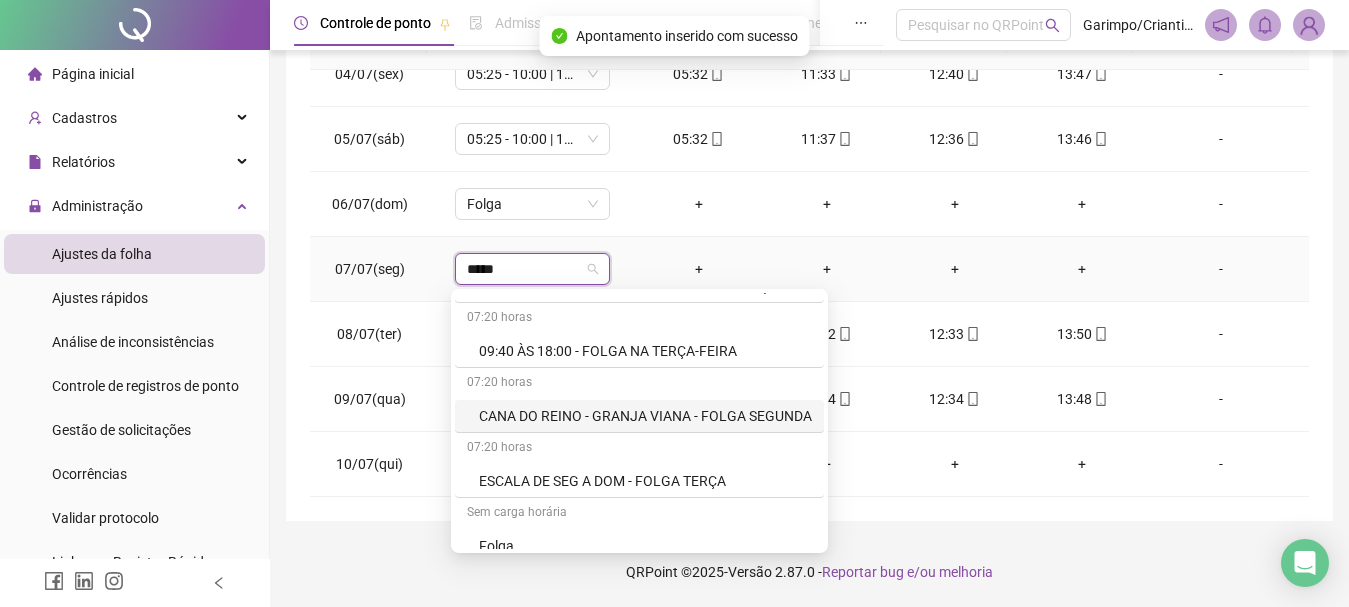 scroll, scrollTop: 200, scrollLeft: 0, axis: vertical 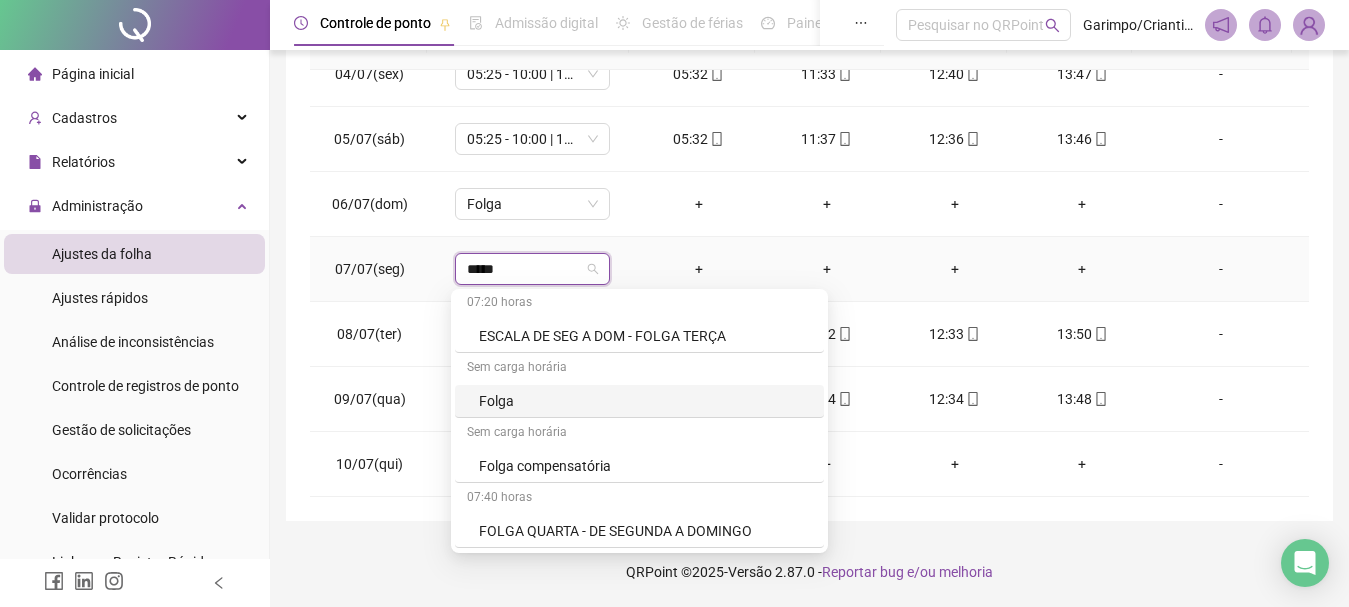 click on "Folga" at bounding box center [645, 401] 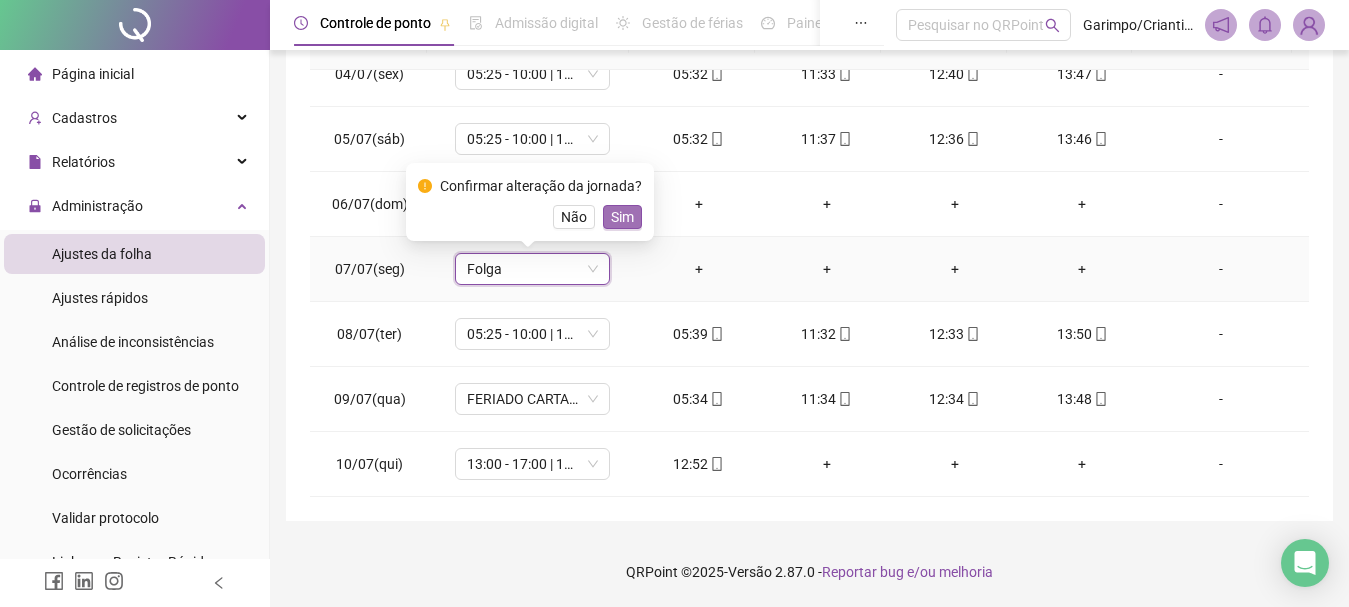click on "Sim" at bounding box center (622, 217) 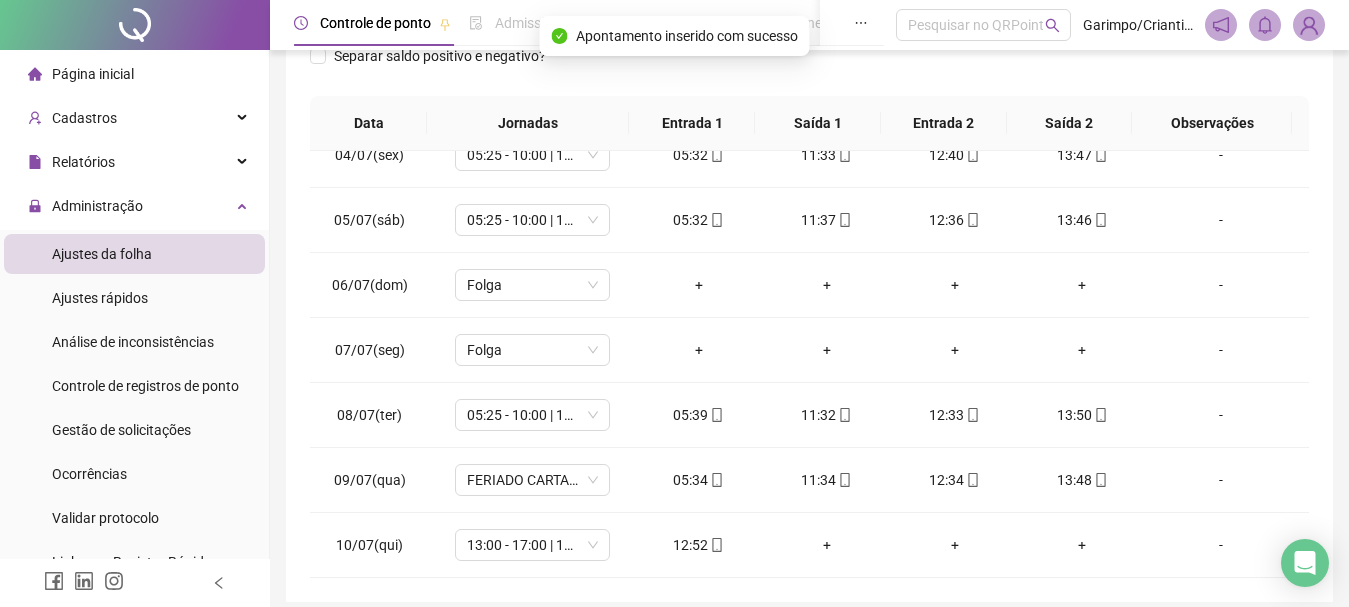 scroll, scrollTop: 191, scrollLeft: 0, axis: vertical 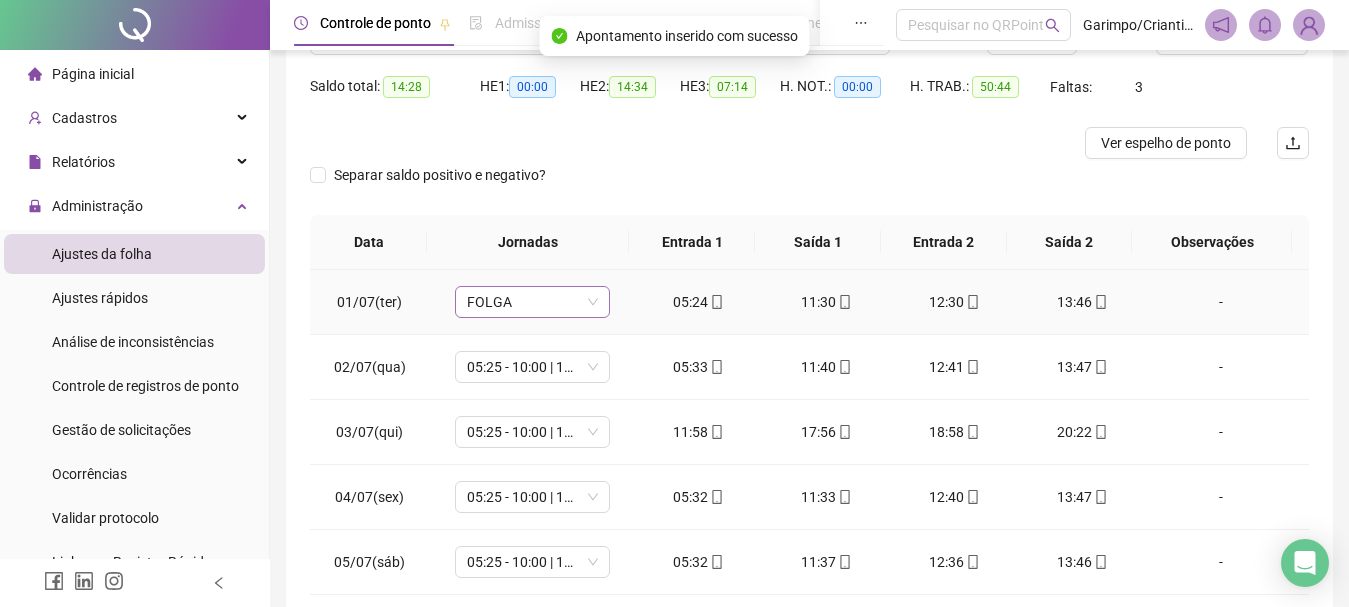 click on "FOLGA" at bounding box center (532, 302) 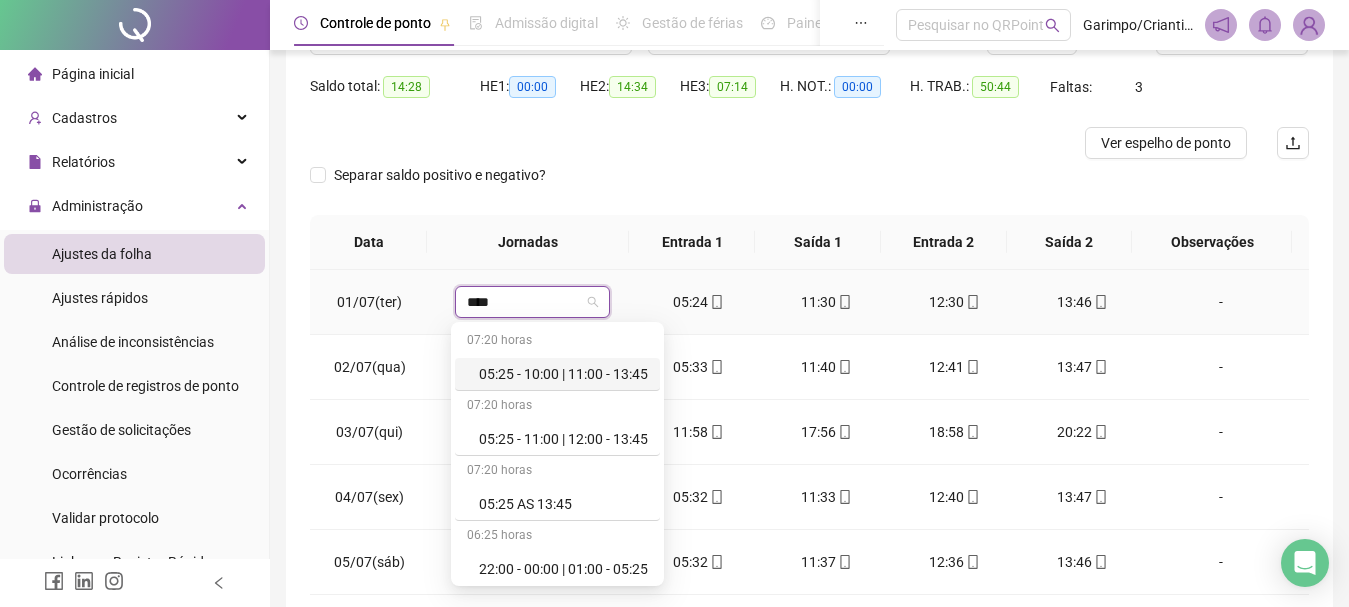 type on "*****" 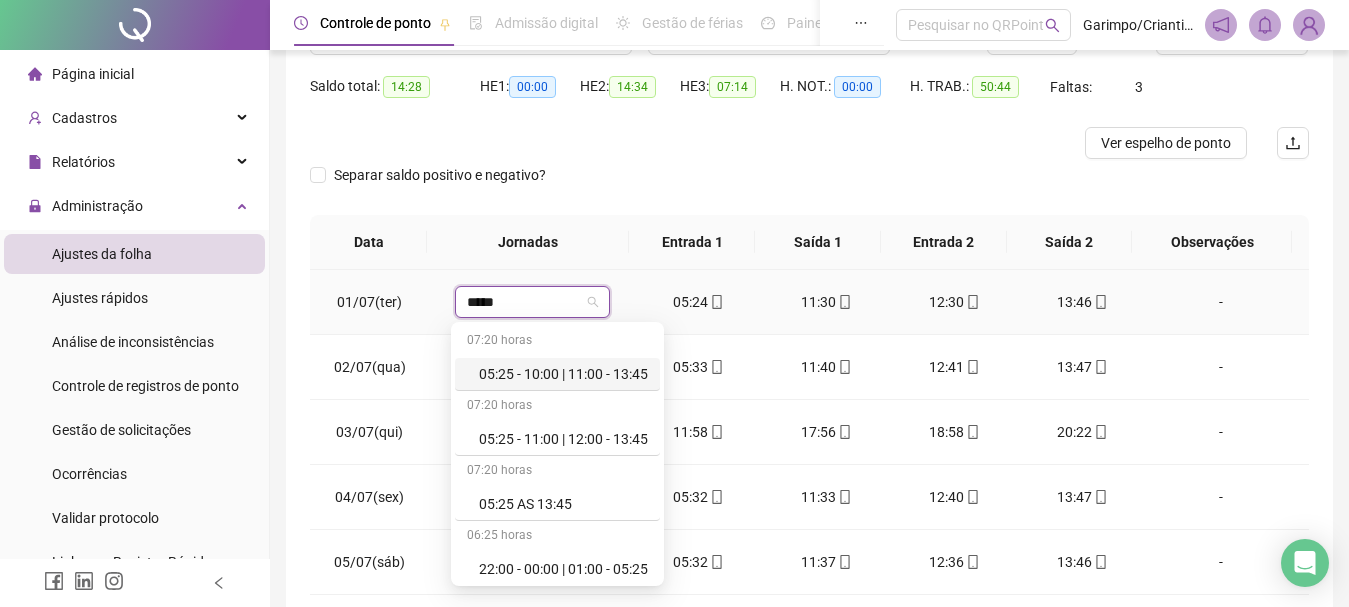click on "05:25 - 10:00 | 11:00 - 13:45" at bounding box center [563, 374] 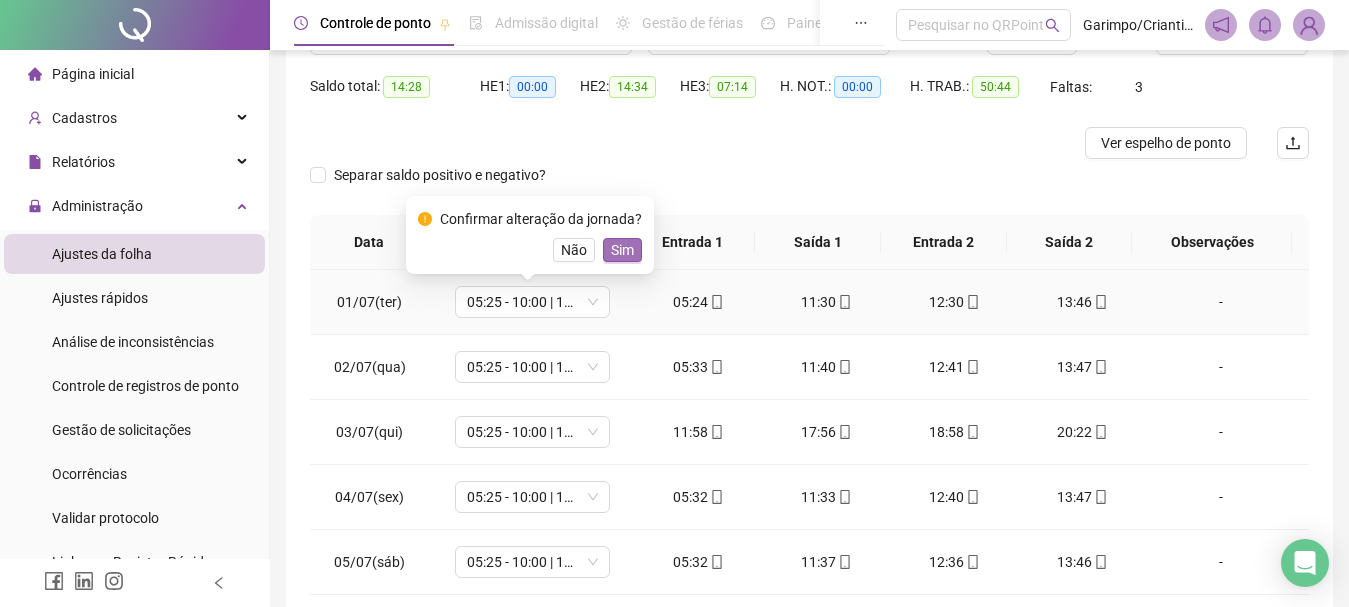 click on "Sim" at bounding box center (622, 250) 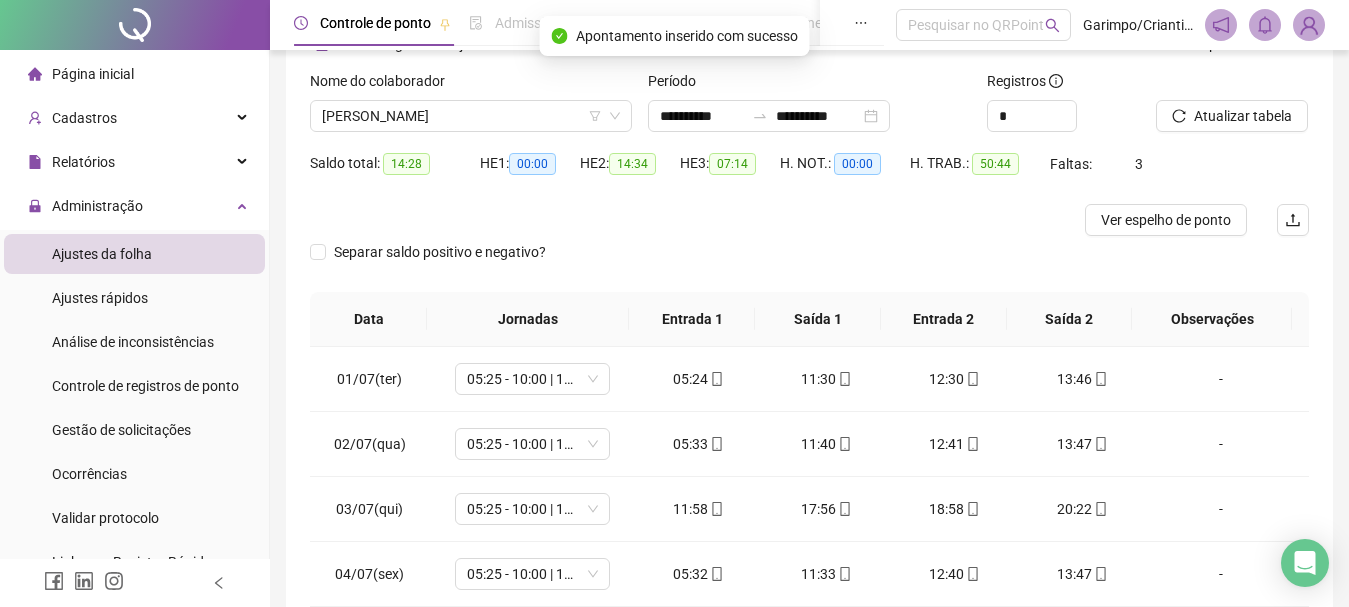 scroll, scrollTop: 0, scrollLeft: 0, axis: both 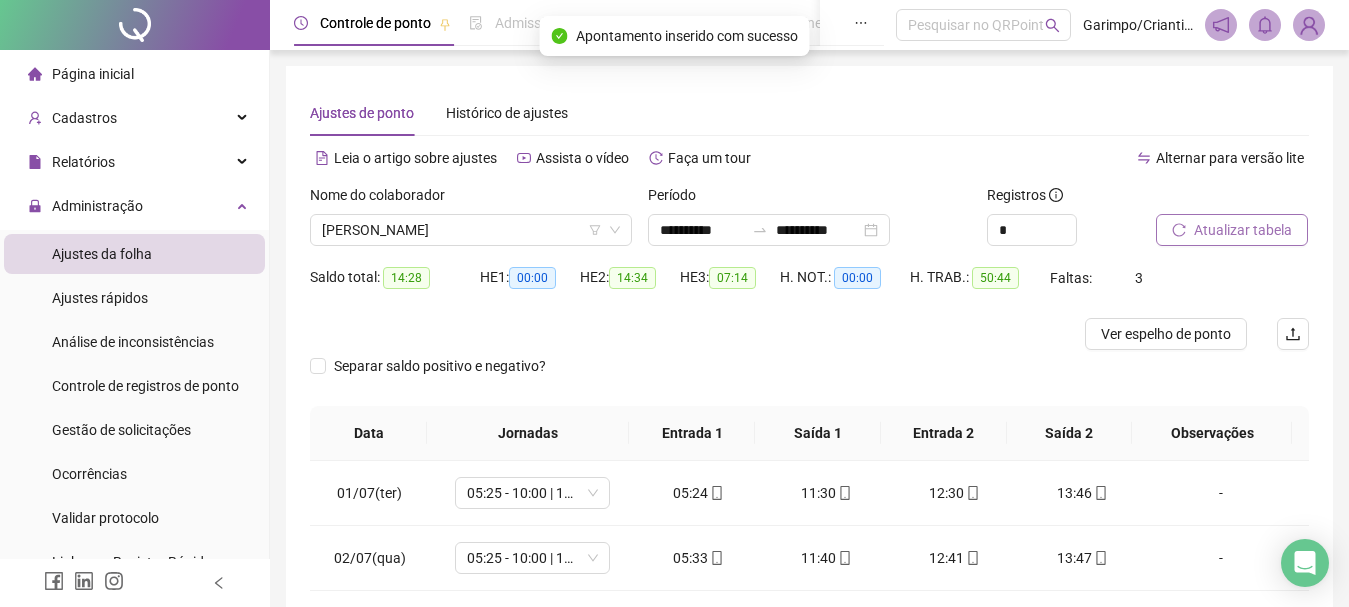 click on "Atualizar tabela" at bounding box center [1243, 230] 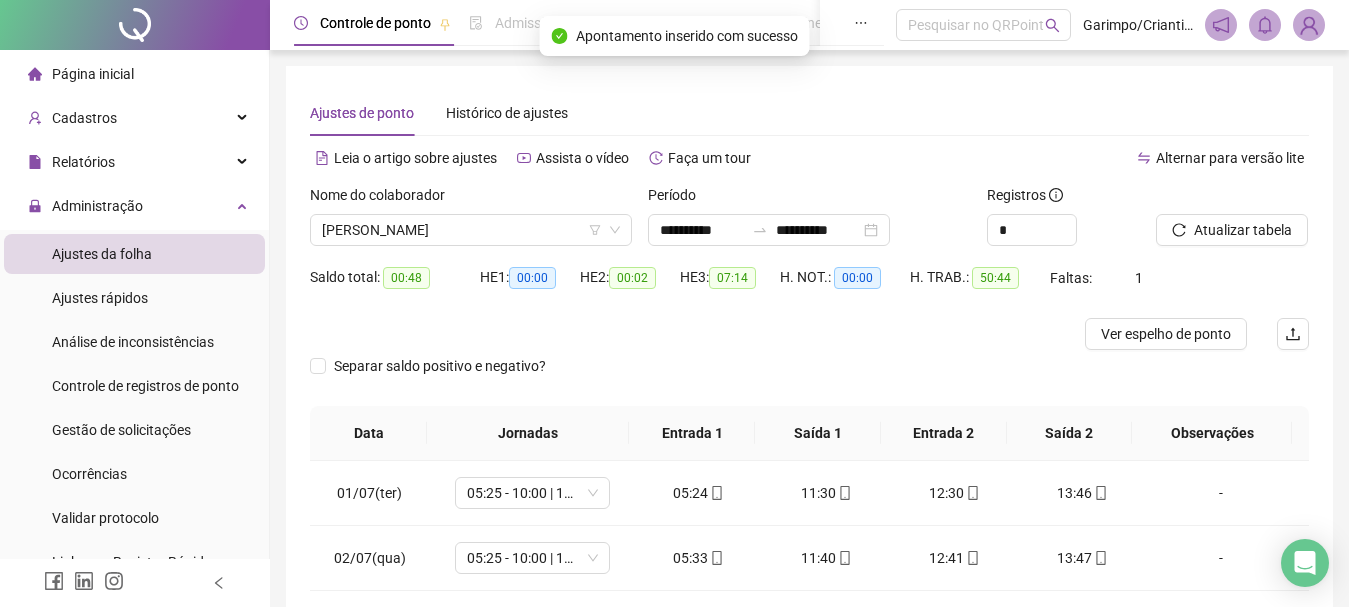scroll, scrollTop: 300, scrollLeft: 0, axis: vertical 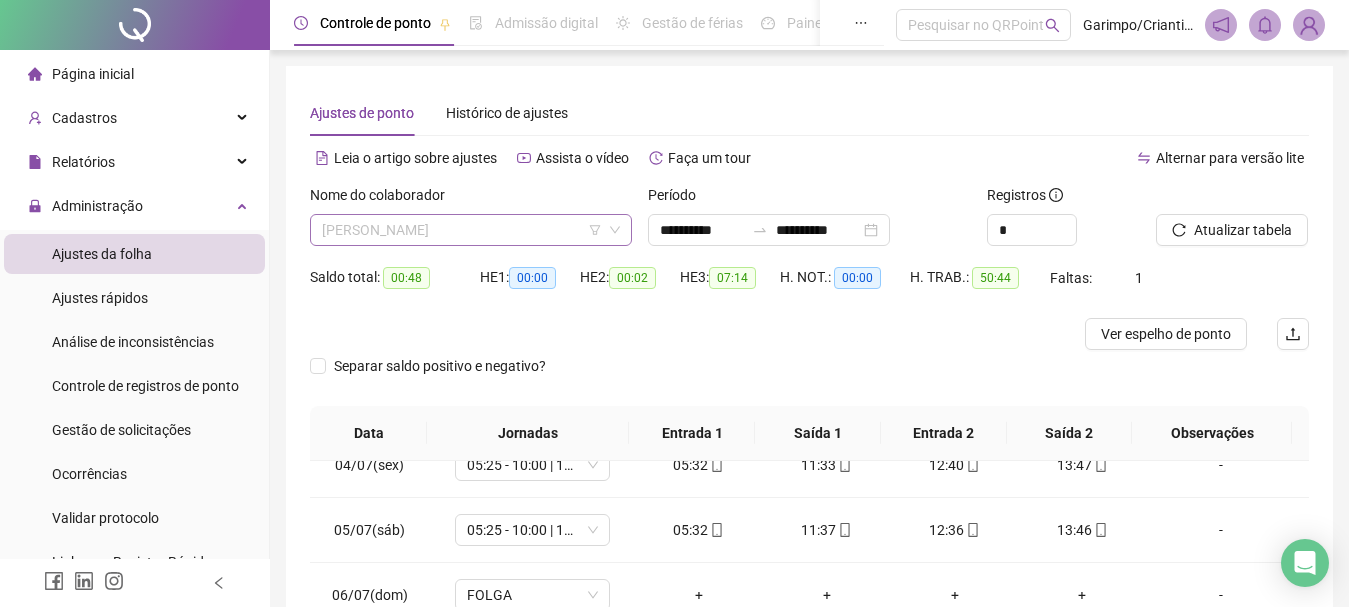click on "MARILIA EUGENIA SANTOS MOREIRA" at bounding box center (471, 230) 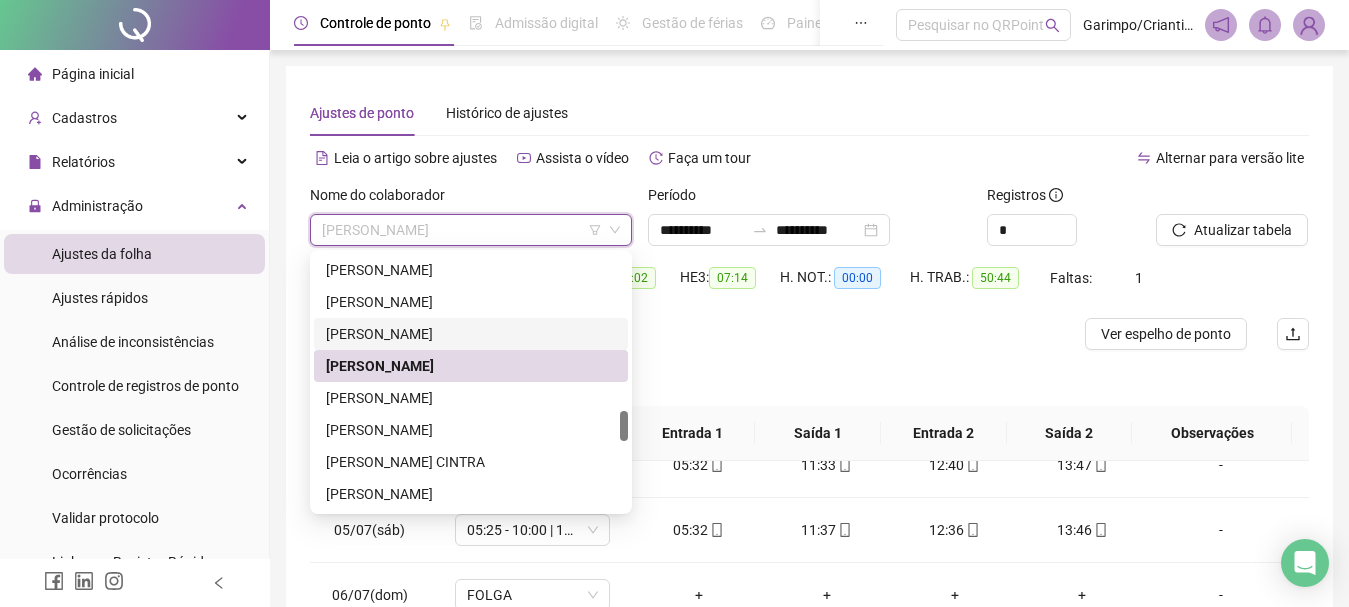 click on "MARIANA SILVA SANTOS" at bounding box center (471, 334) 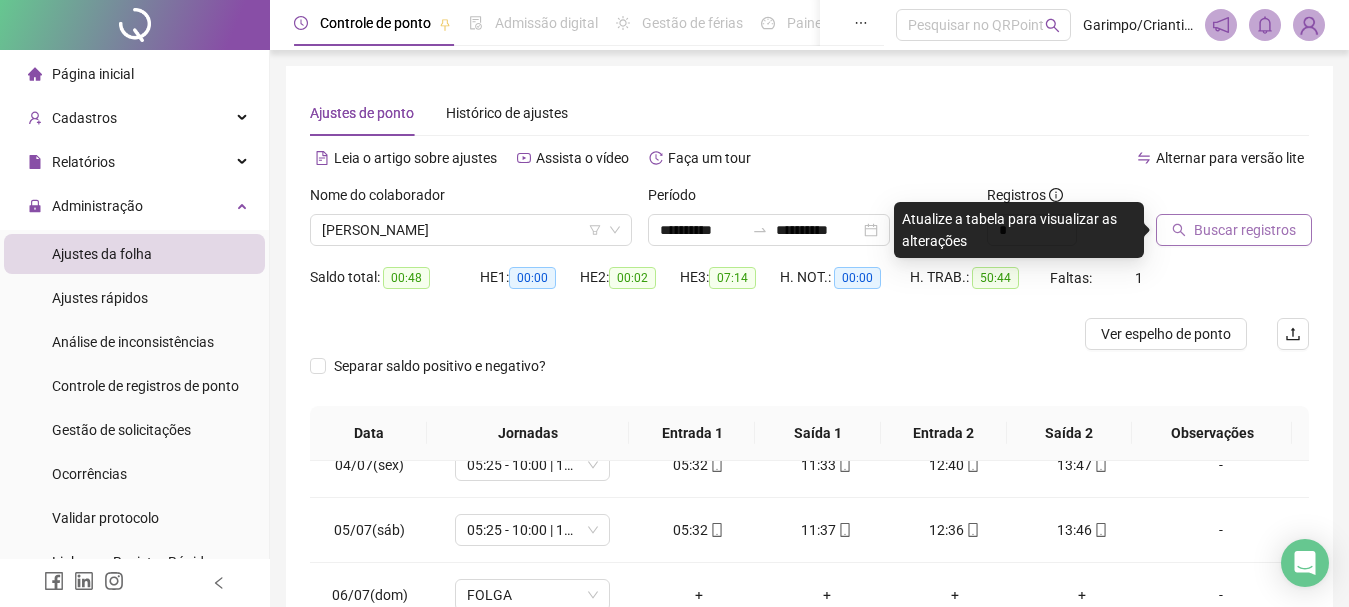 click on "Buscar registros" at bounding box center (1245, 230) 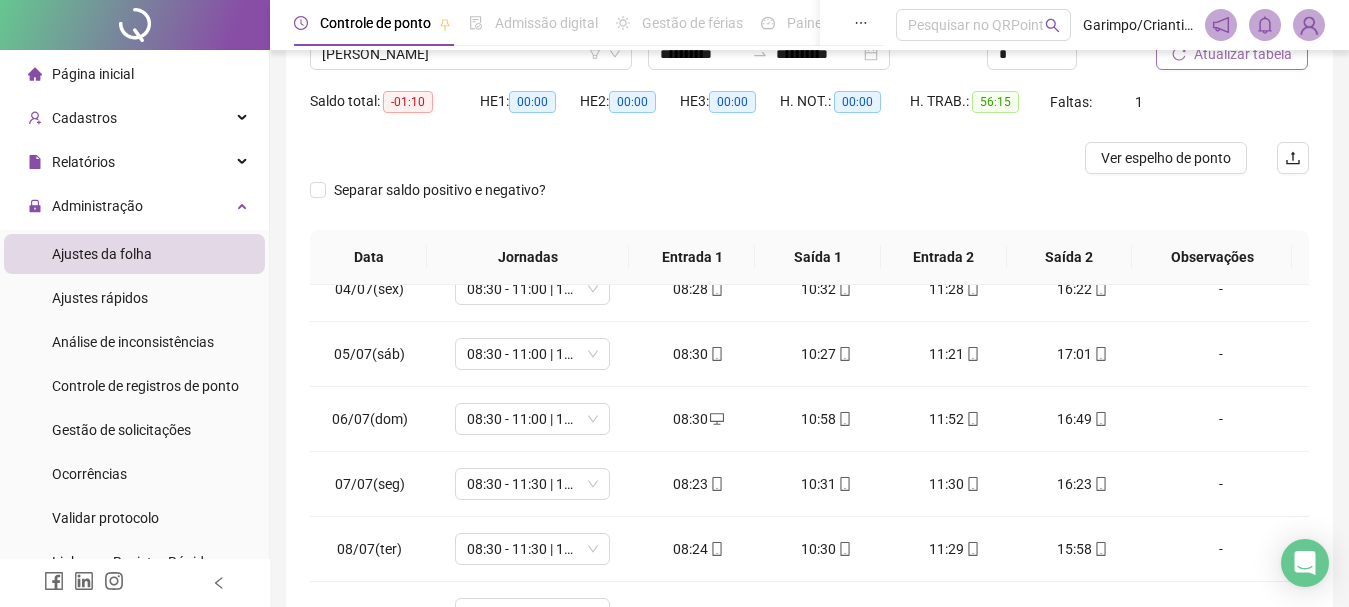 scroll, scrollTop: 391, scrollLeft: 0, axis: vertical 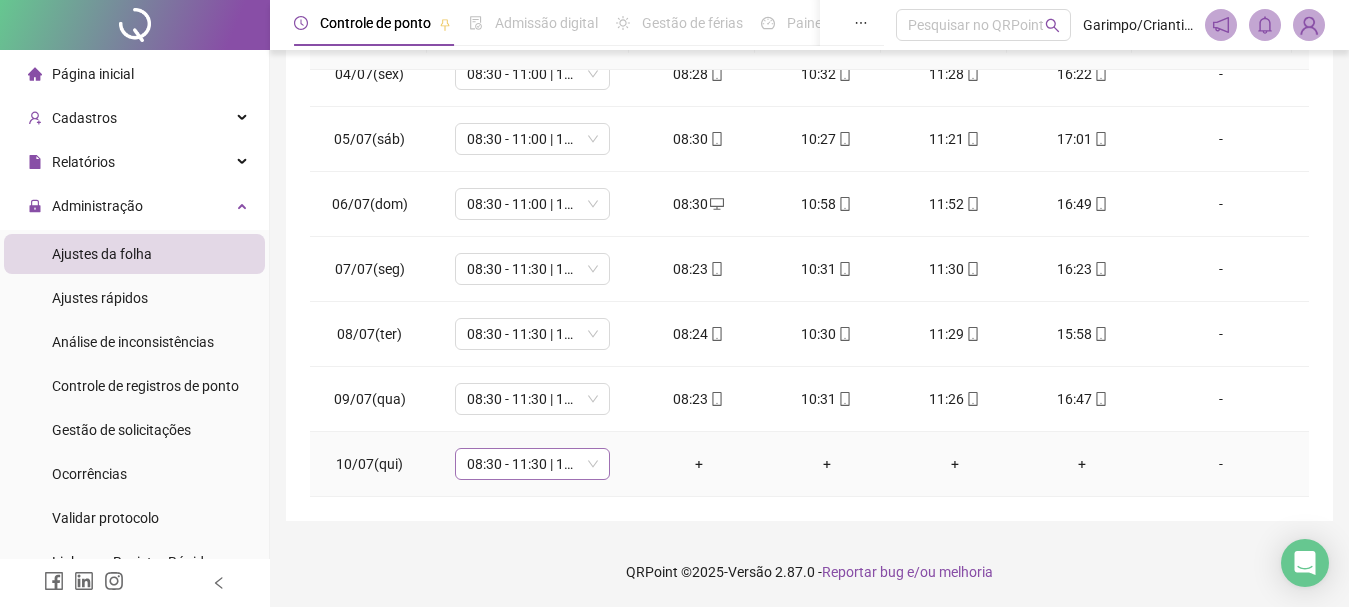 click on "08:30 - 11:30 | 12:30 - 16:30" at bounding box center [532, 464] 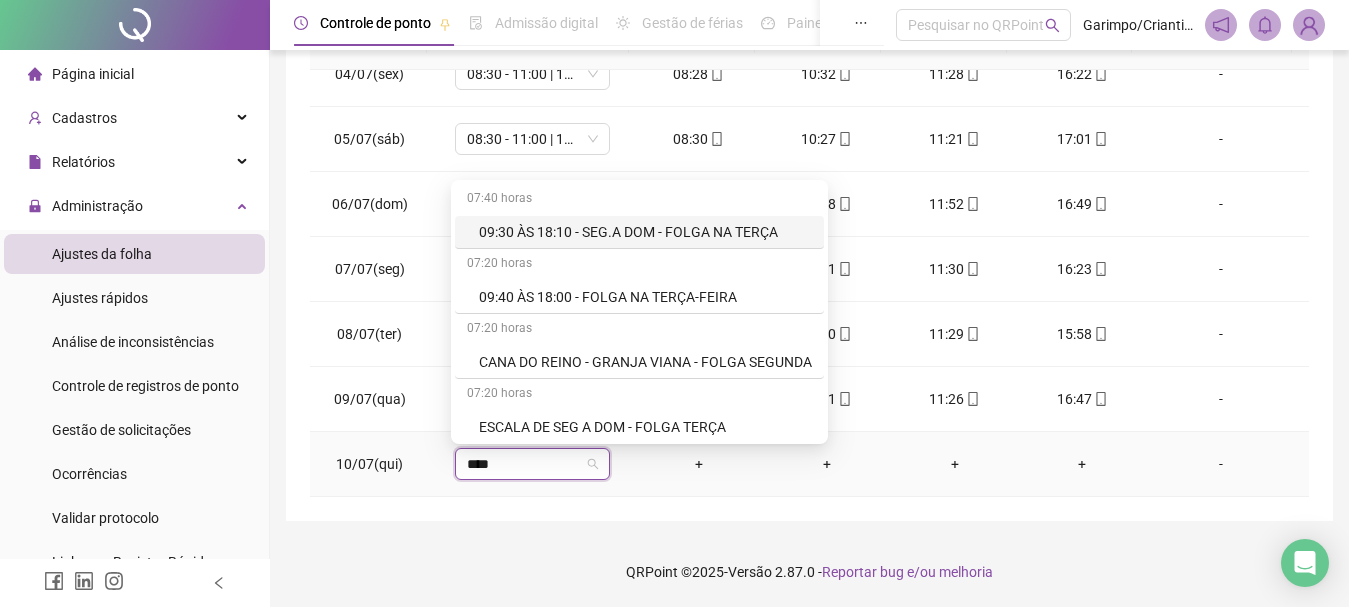 type on "*****" 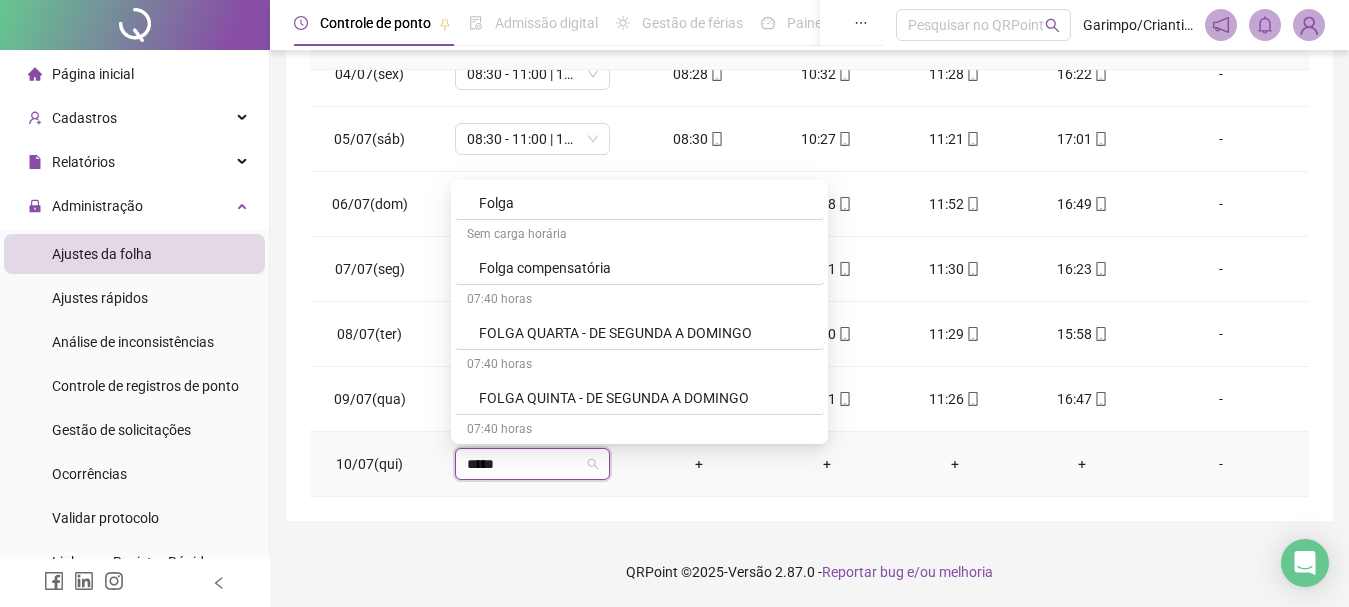 scroll, scrollTop: 300, scrollLeft: 0, axis: vertical 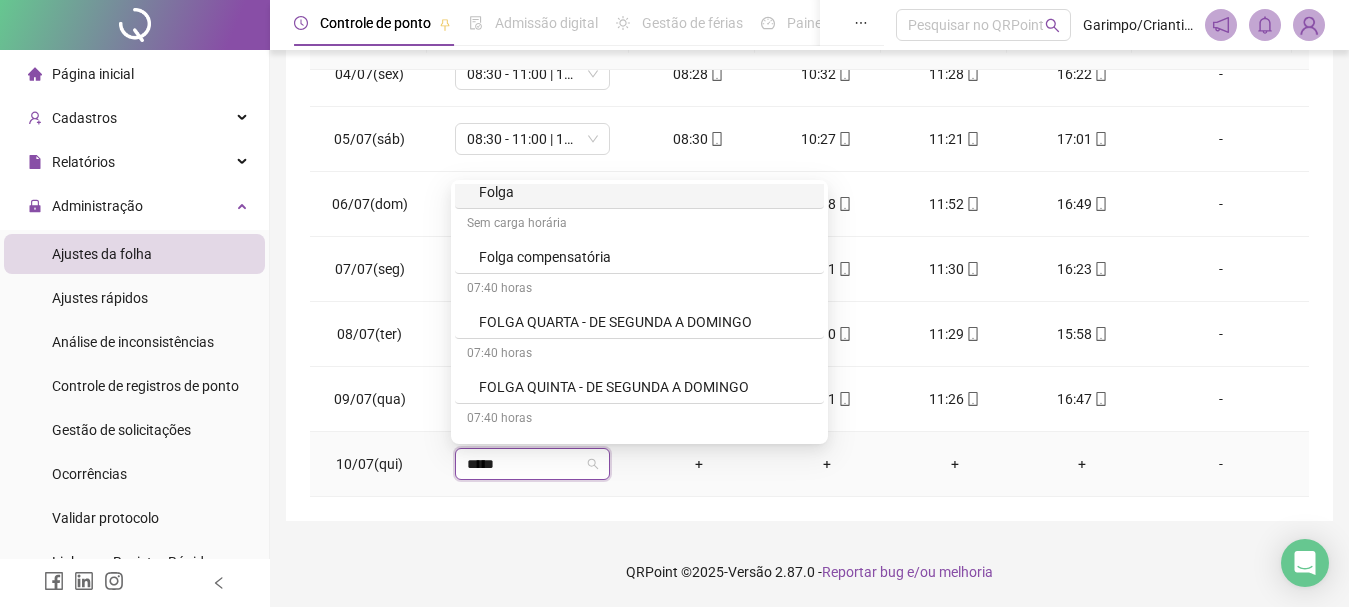 click on "Folga" at bounding box center [645, 192] 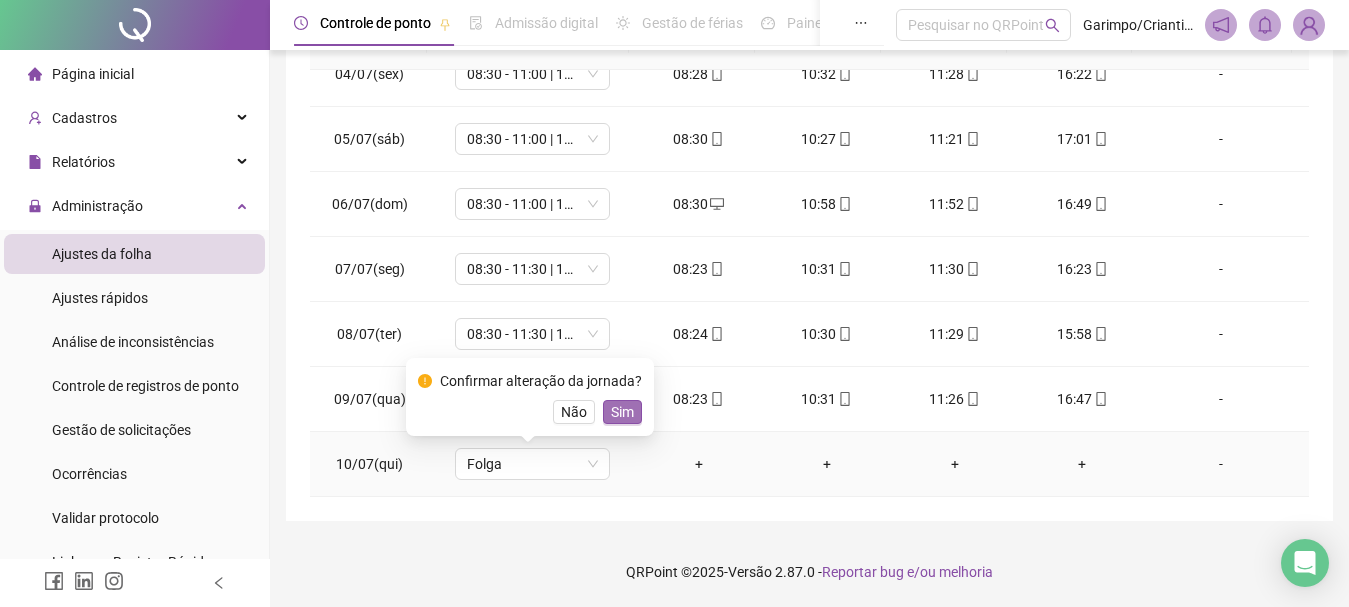 click on "Sim" at bounding box center (622, 412) 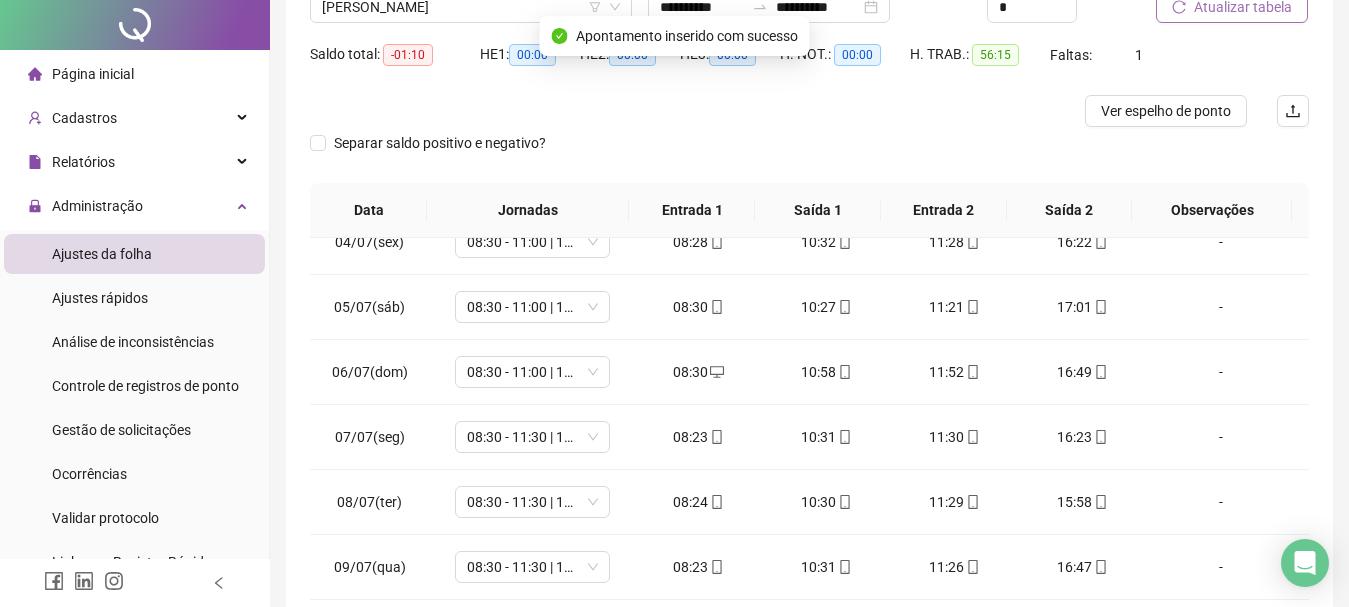 scroll, scrollTop: 0, scrollLeft: 0, axis: both 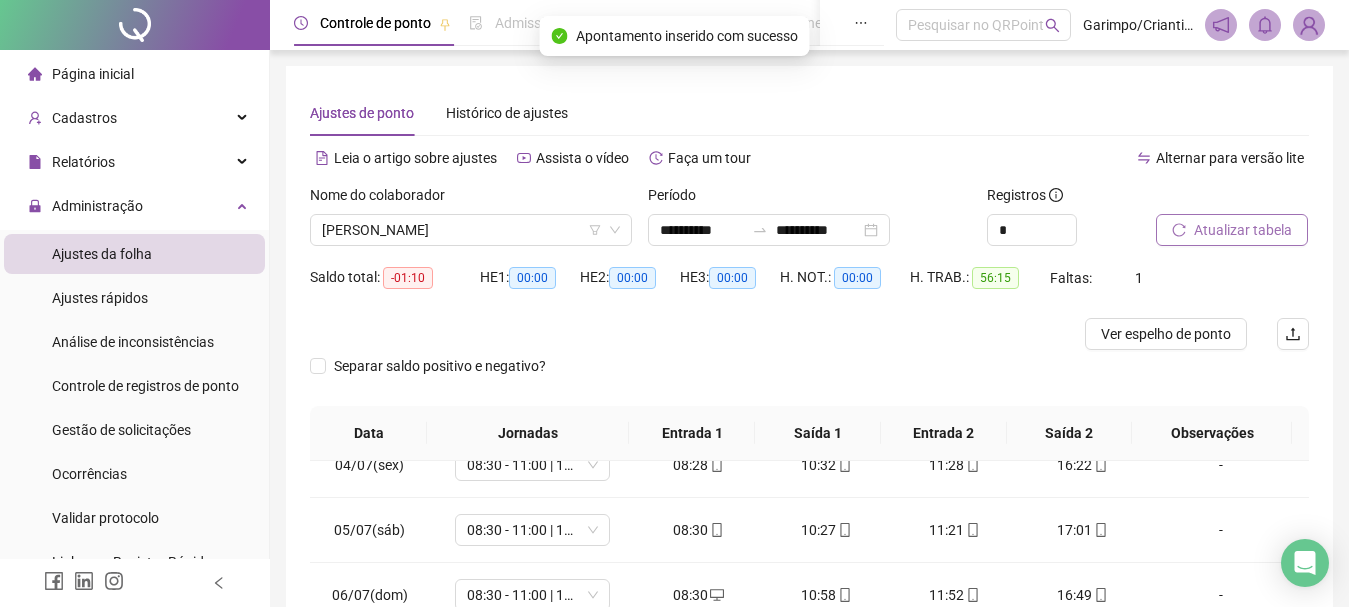 click on "Atualizar tabela" at bounding box center (1243, 230) 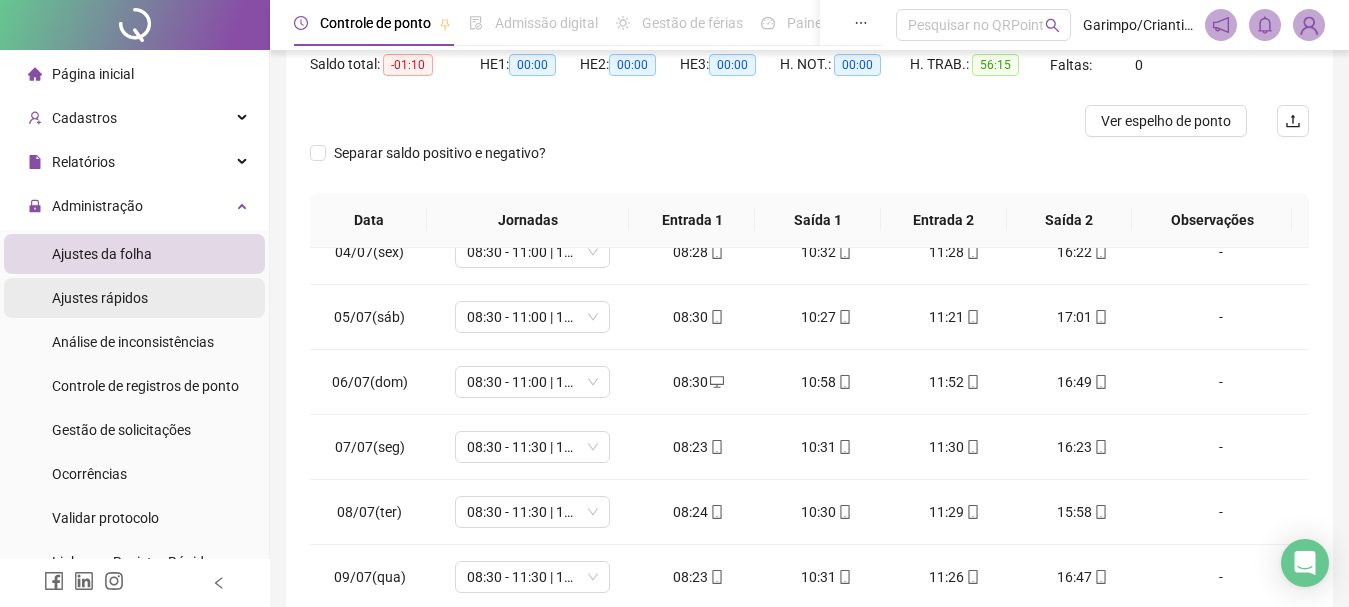 scroll, scrollTop: 191, scrollLeft: 0, axis: vertical 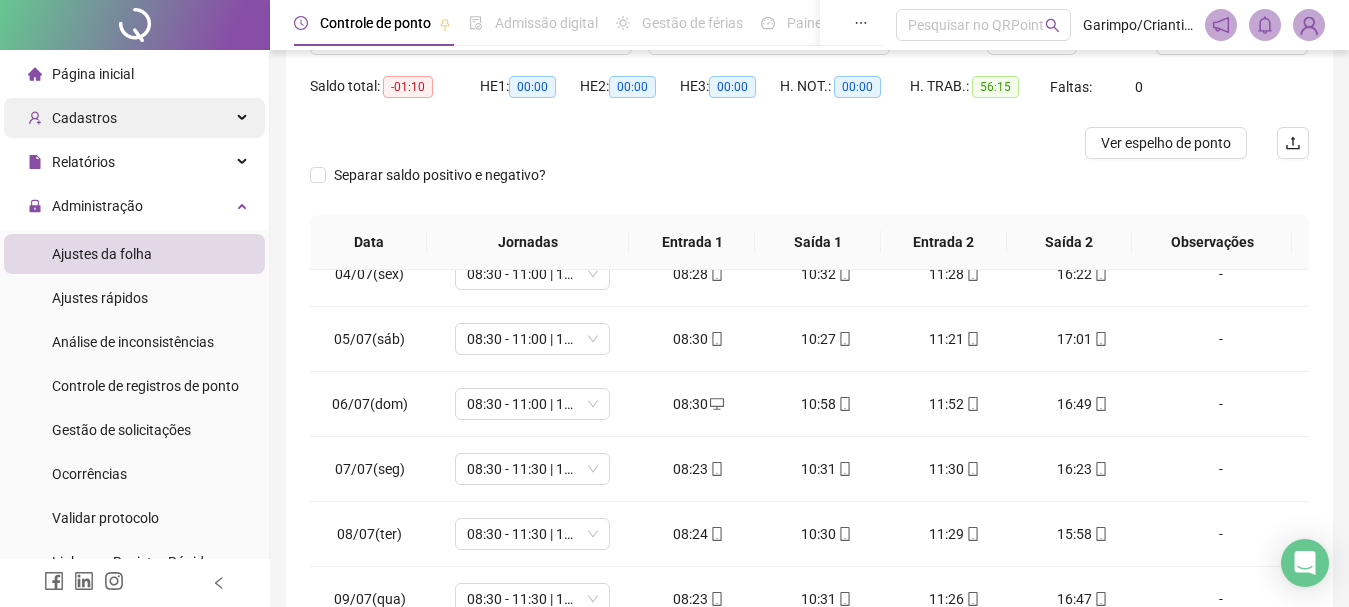 click on "Cadastros" at bounding box center (134, 118) 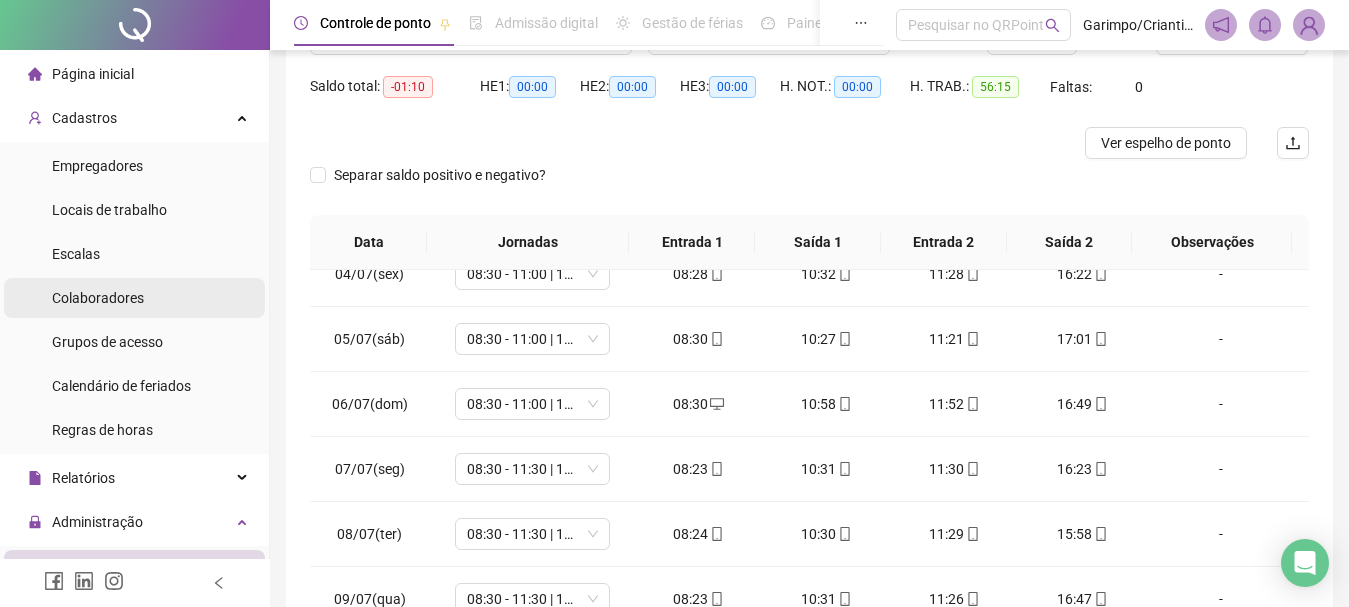 click on "Colaboradores" at bounding box center [98, 298] 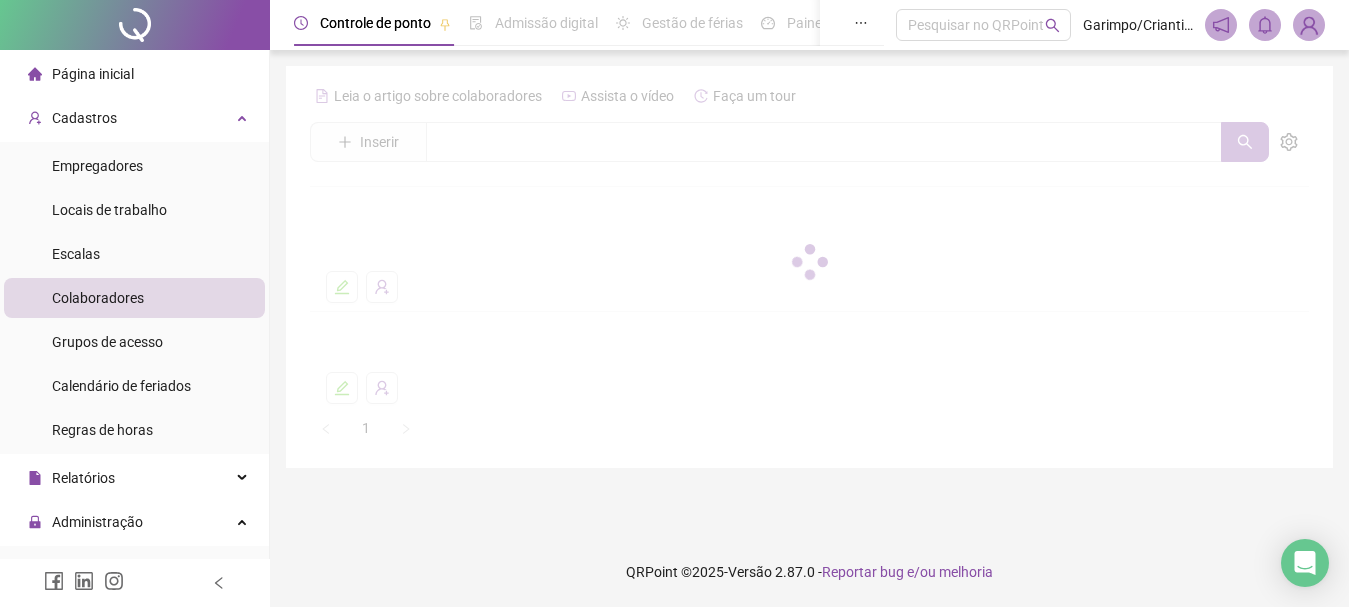 scroll, scrollTop: 0, scrollLeft: 0, axis: both 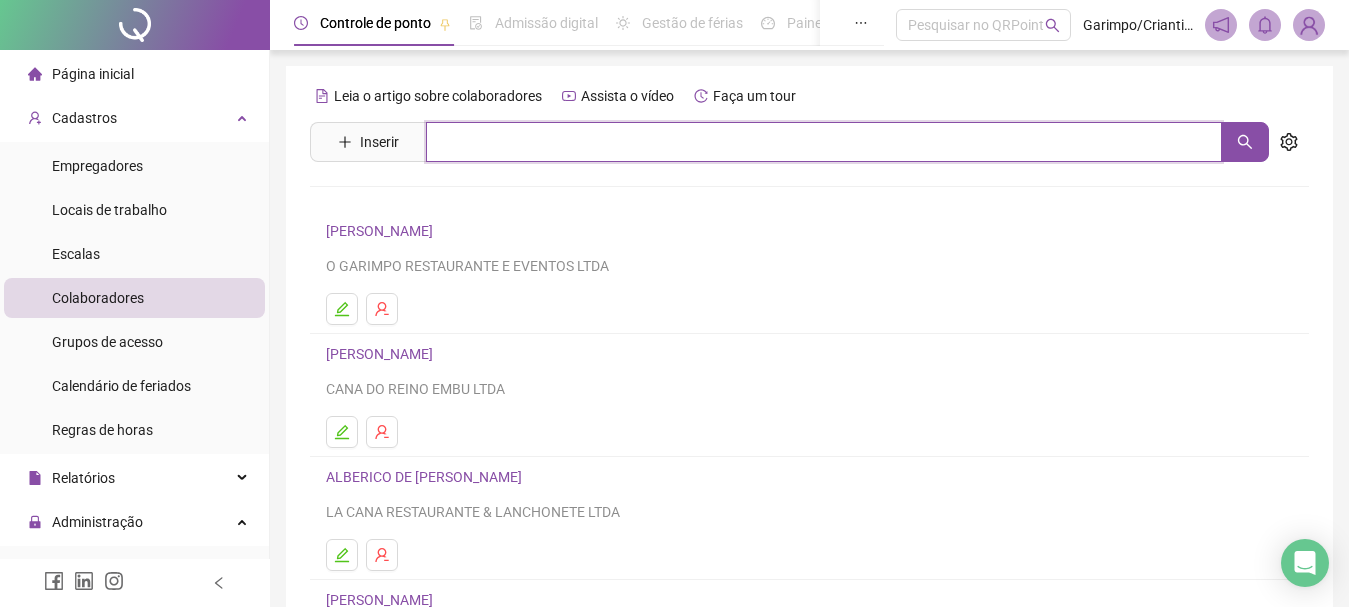 click at bounding box center (824, 142) 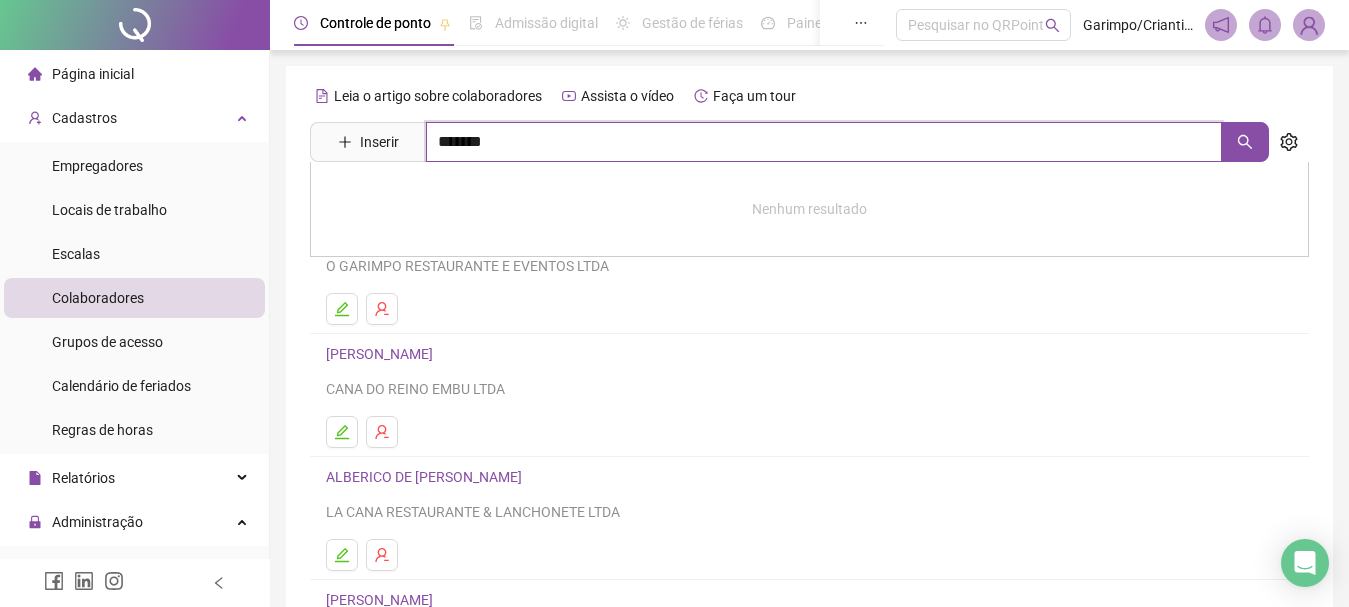 type on "*******" 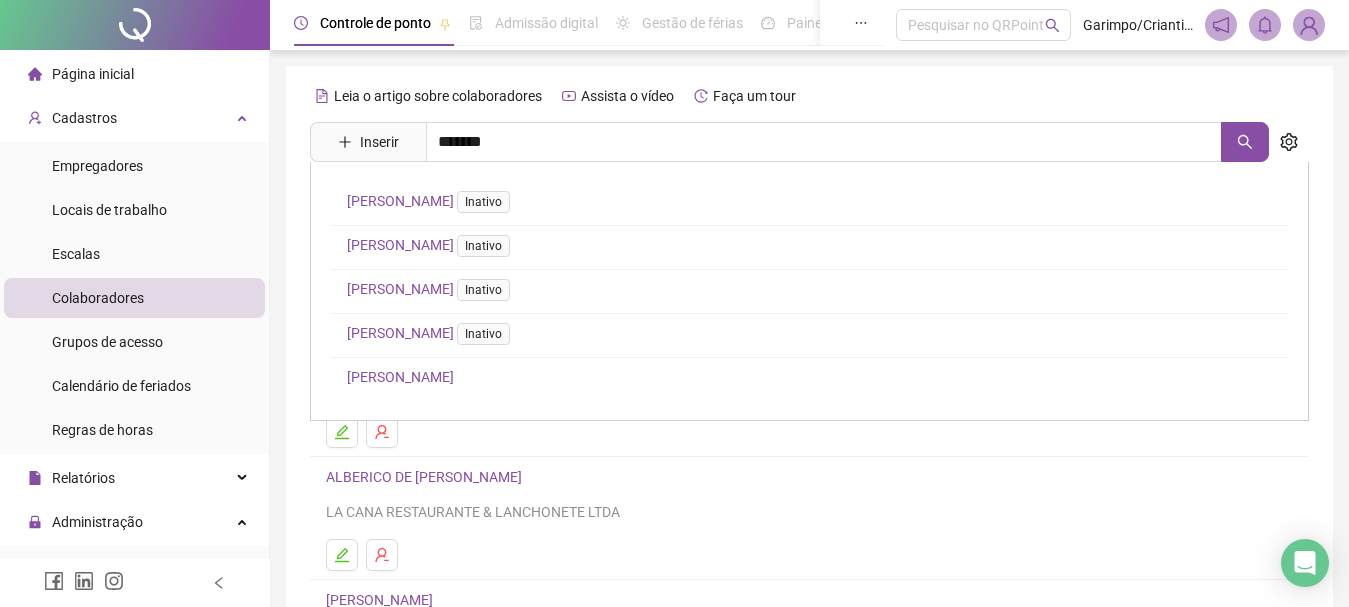 click on "MARIANA SILVA SANTOS" at bounding box center [400, 377] 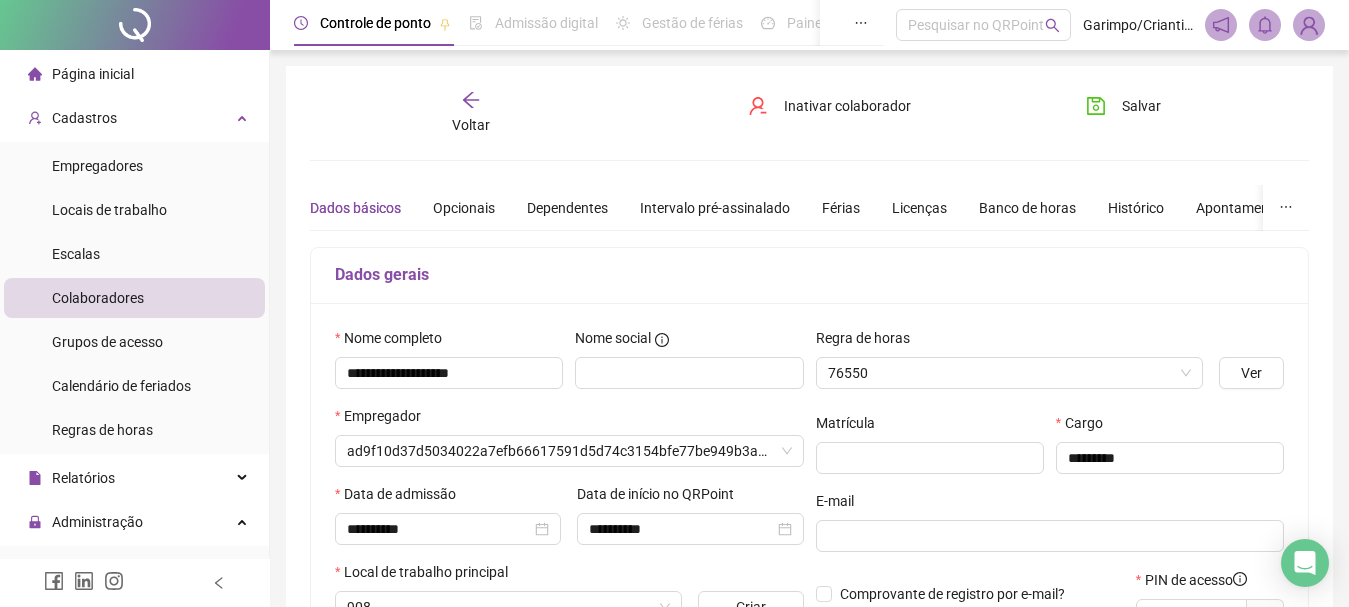 type on "**********" 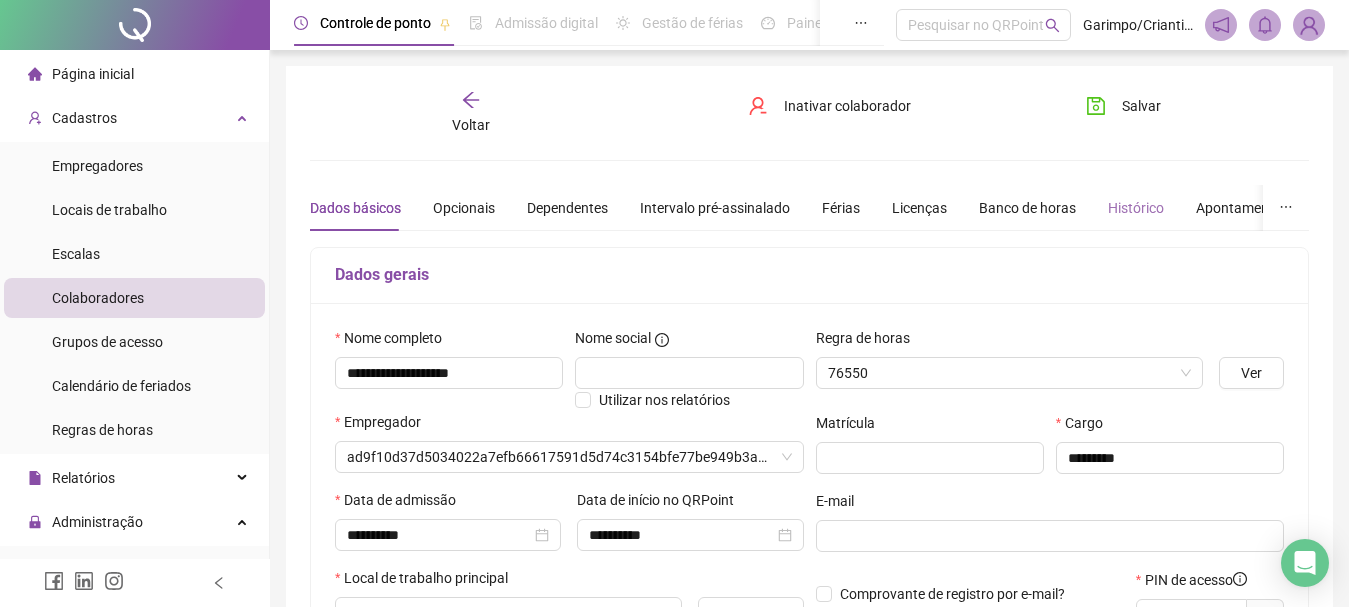 type on "**********" 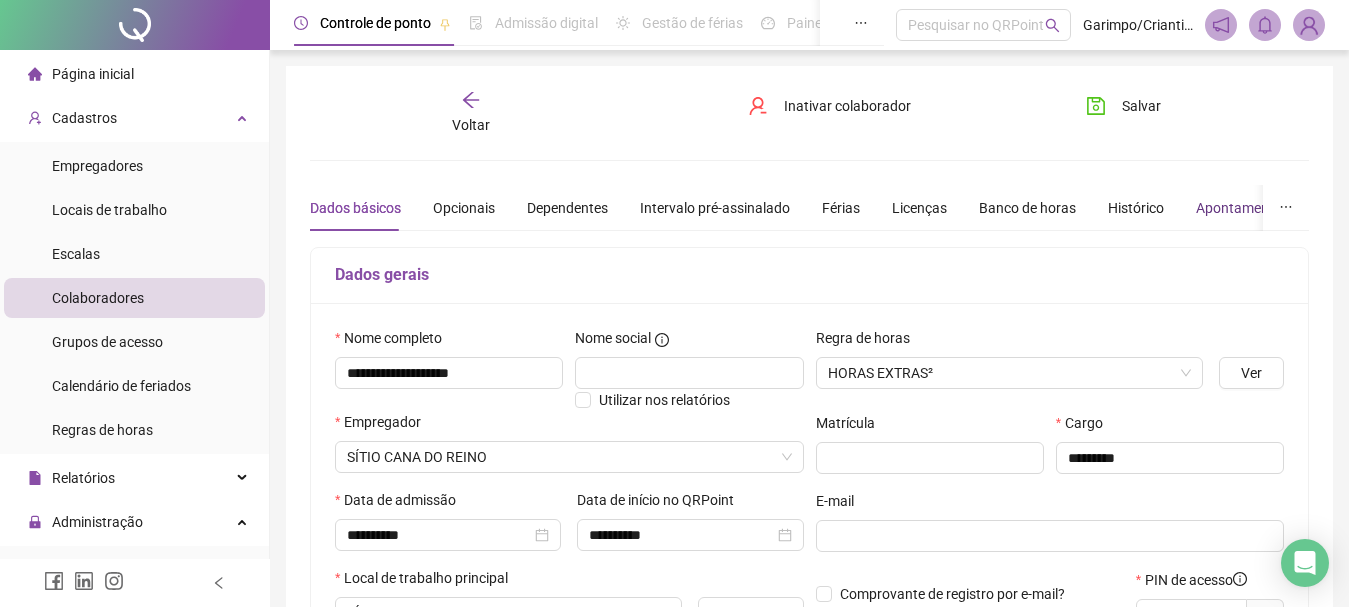 click on "Apontamentos" at bounding box center (1242, 208) 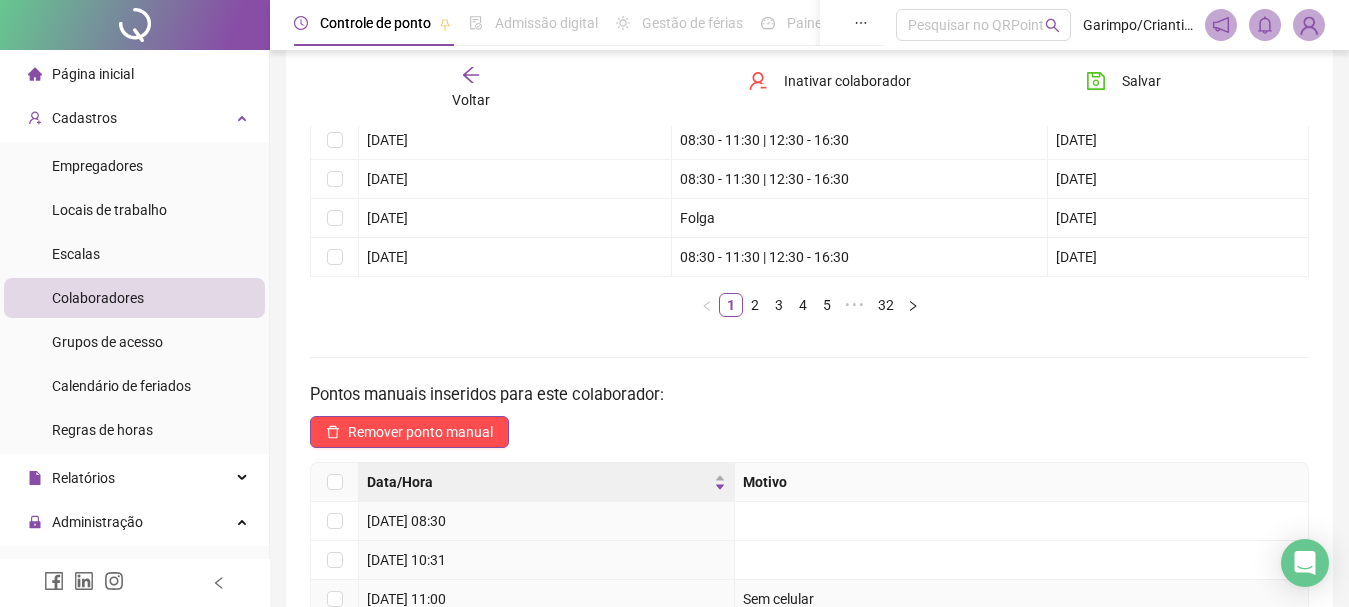 scroll, scrollTop: 327, scrollLeft: 0, axis: vertical 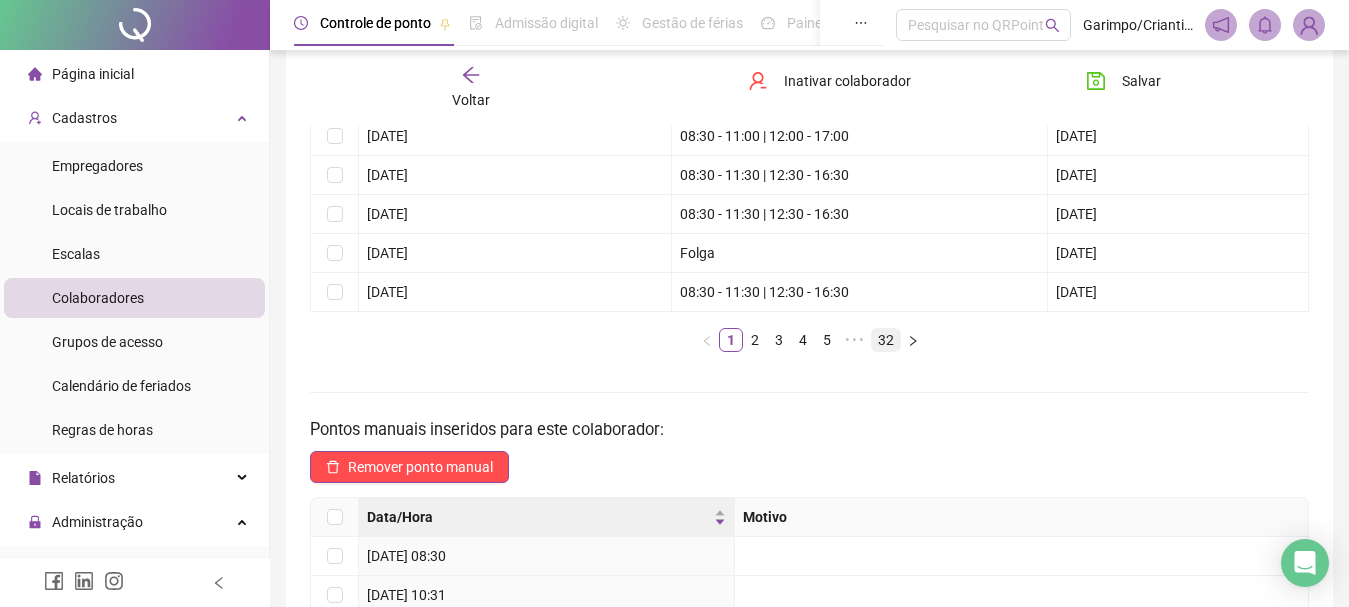 click on "32" at bounding box center [886, 340] 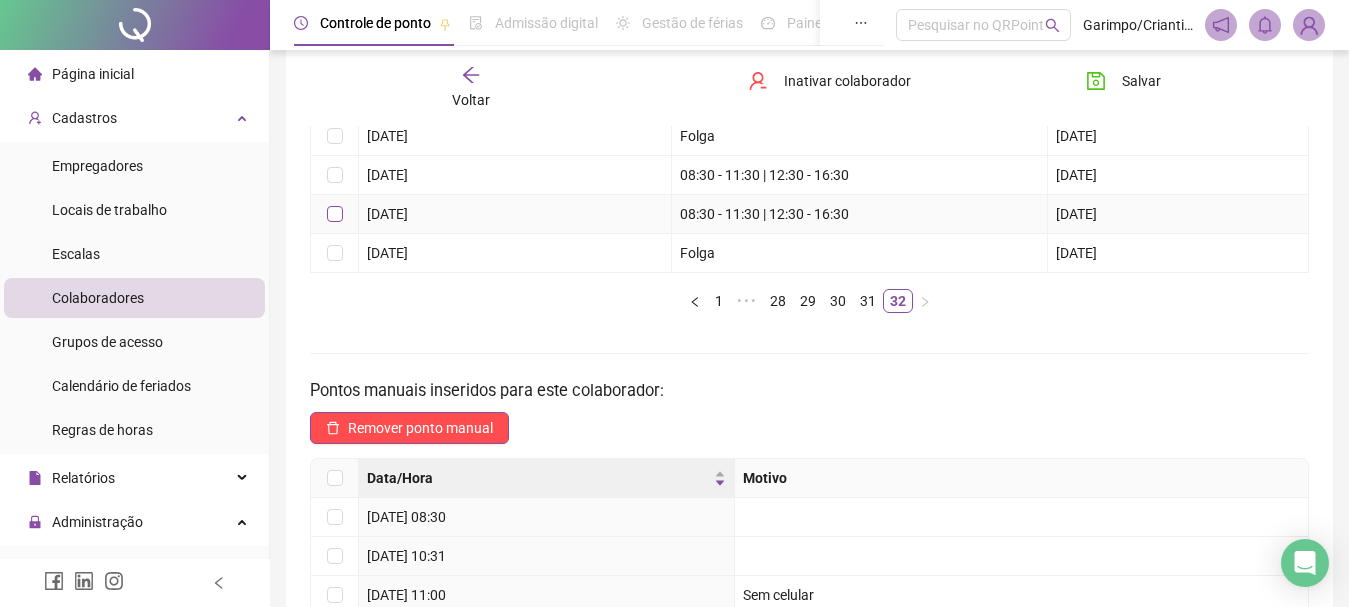 click at bounding box center (335, 214) 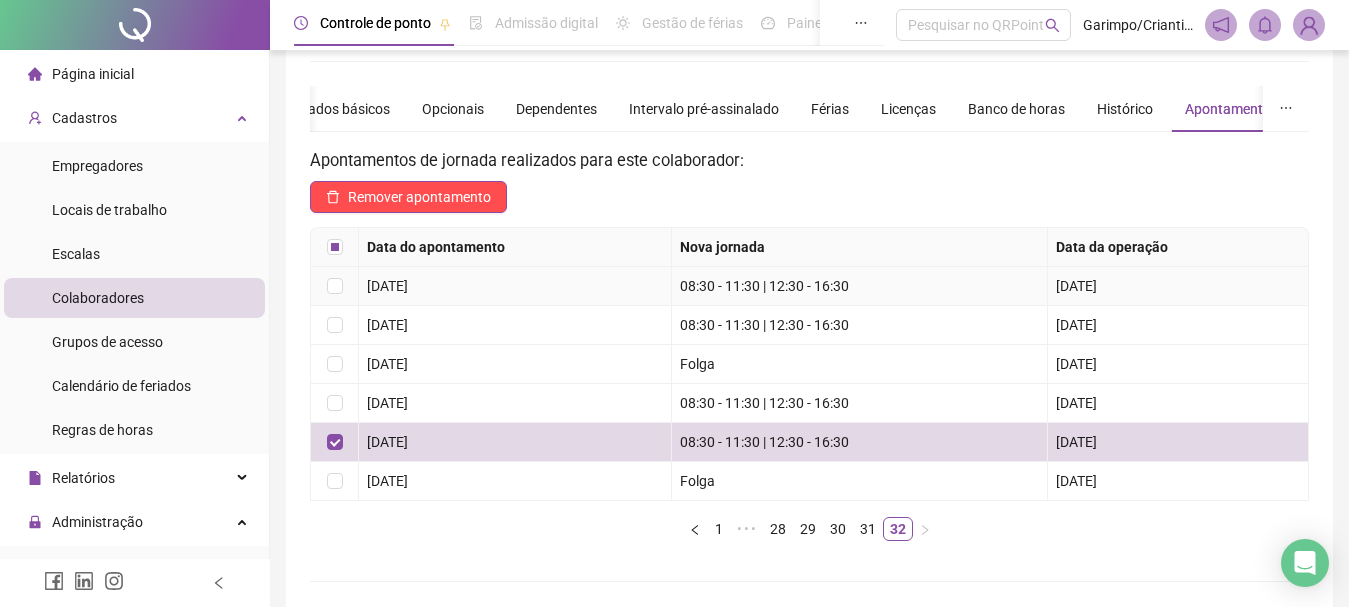 scroll, scrollTop: 27, scrollLeft: 0, axis: vertical 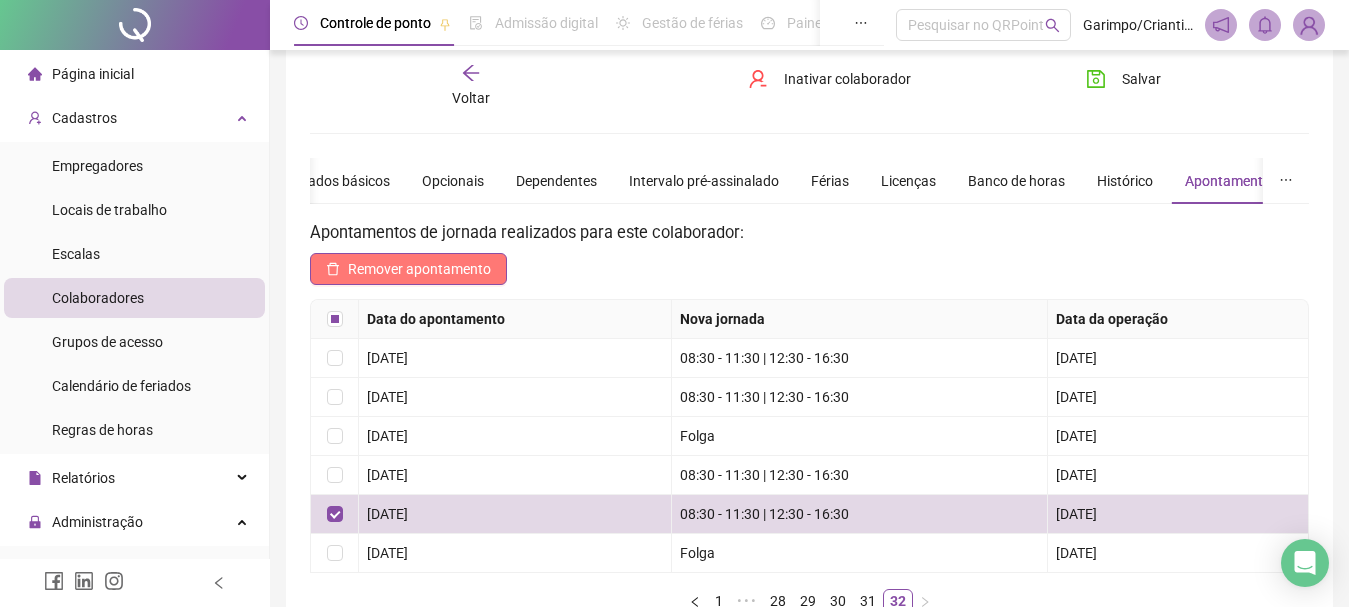 click on "Remover apontamento" at bounding box center (419, 269) 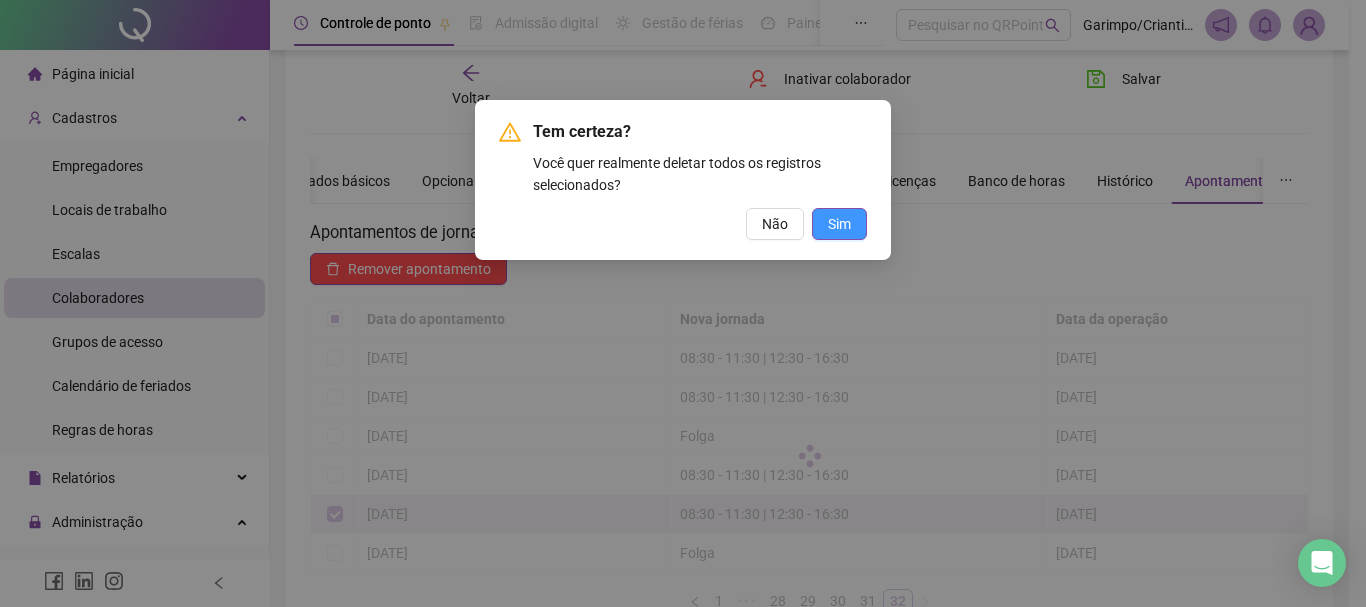 click on "Sim" at bounding box center (839, 224) 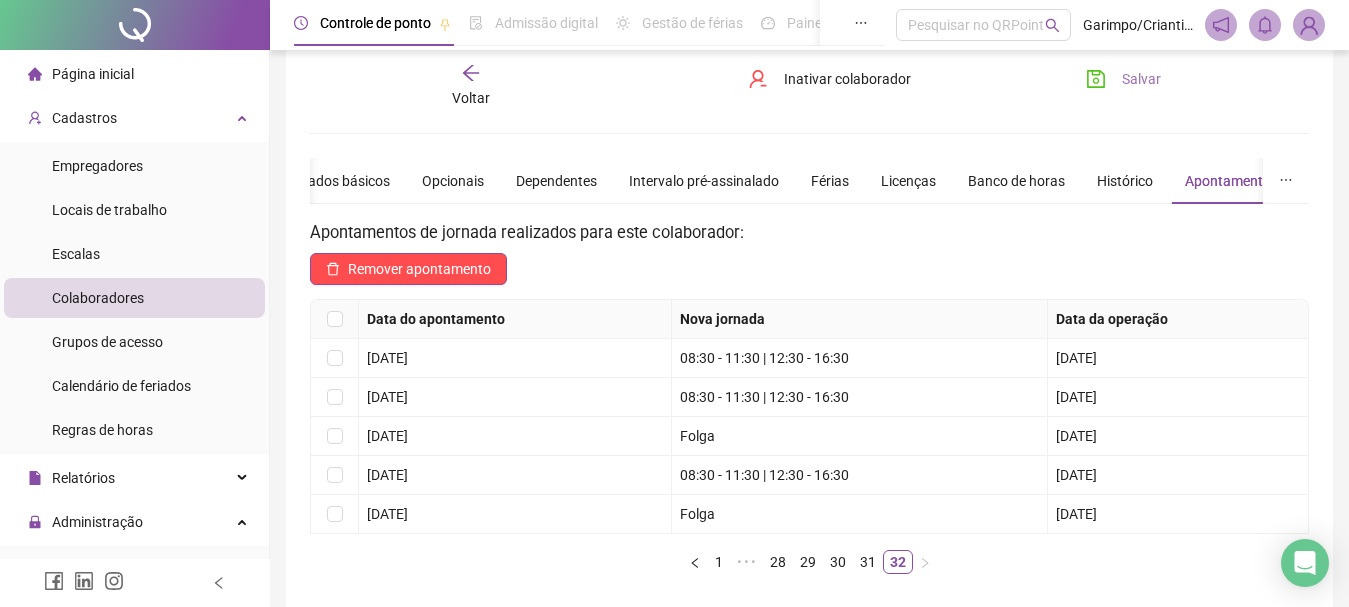 click on "Salvar" at bounding box center [1141, 79] 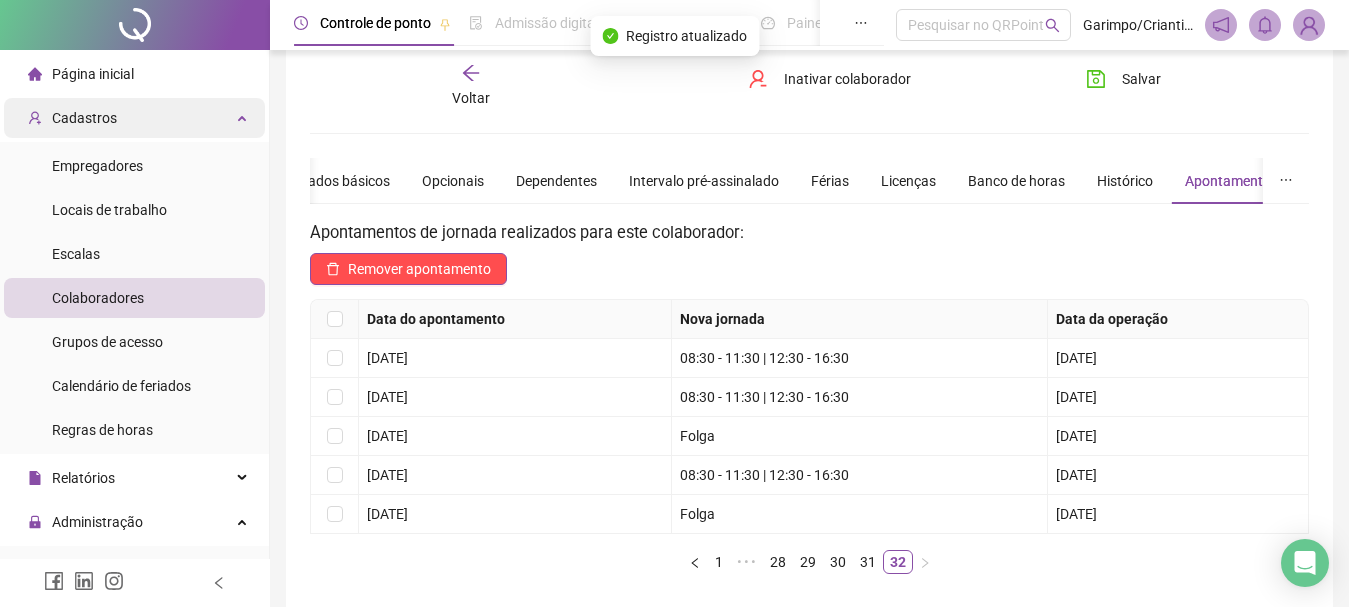 click on "Cadastros" at bounding box center (134, 118) 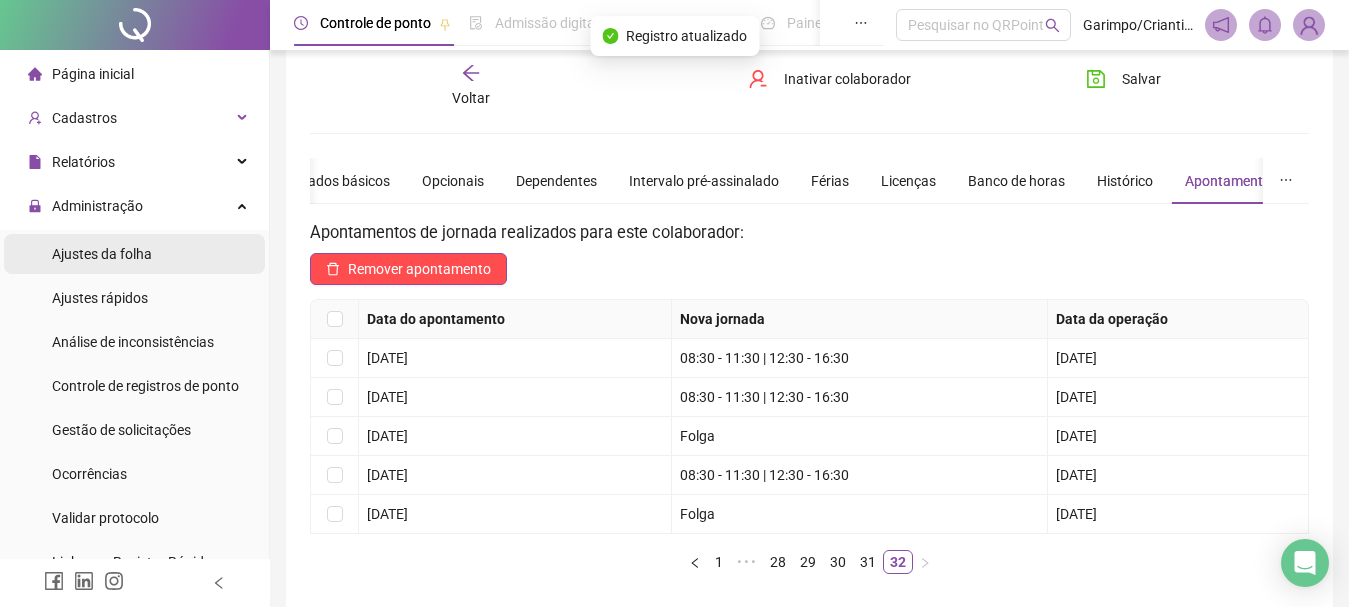 click on "Ajustes da folha" at bounding box center (102, 254) 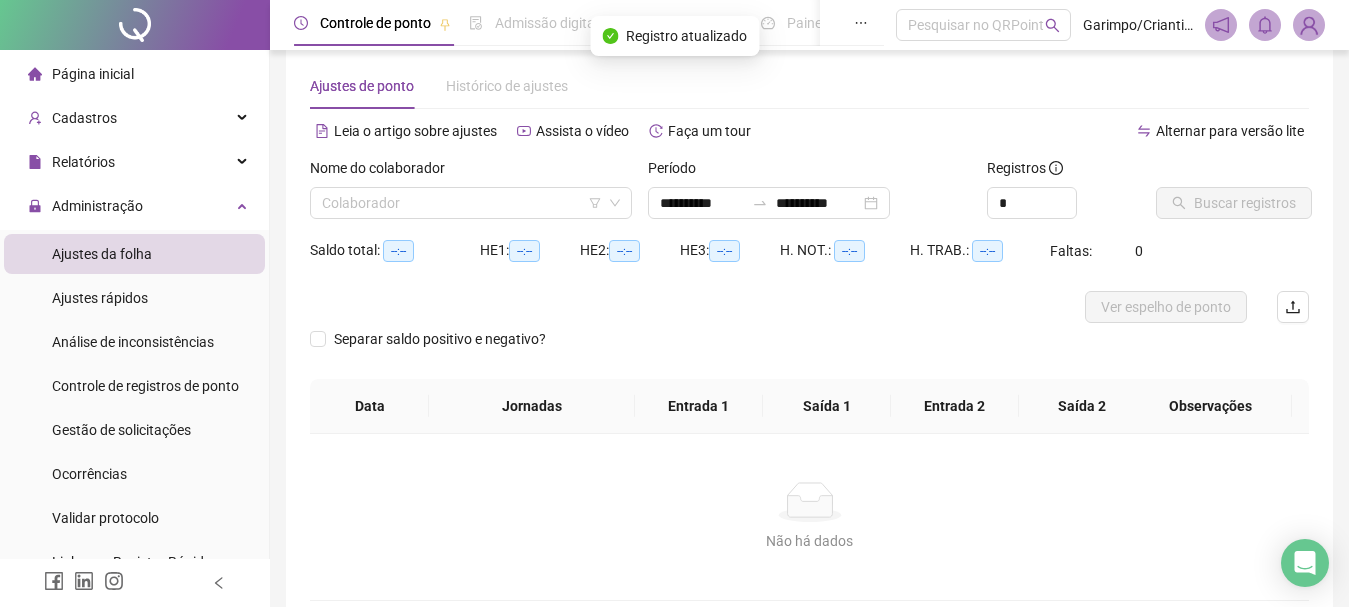 type on "**********" 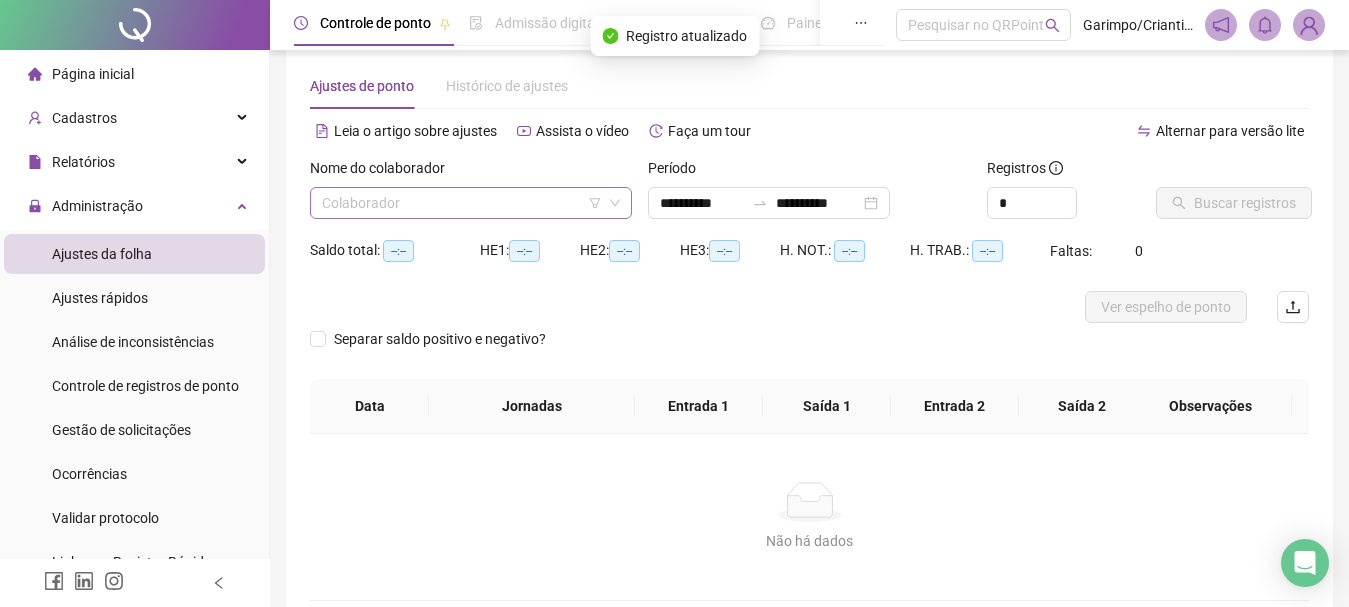 click at bounding box center (465, 203) 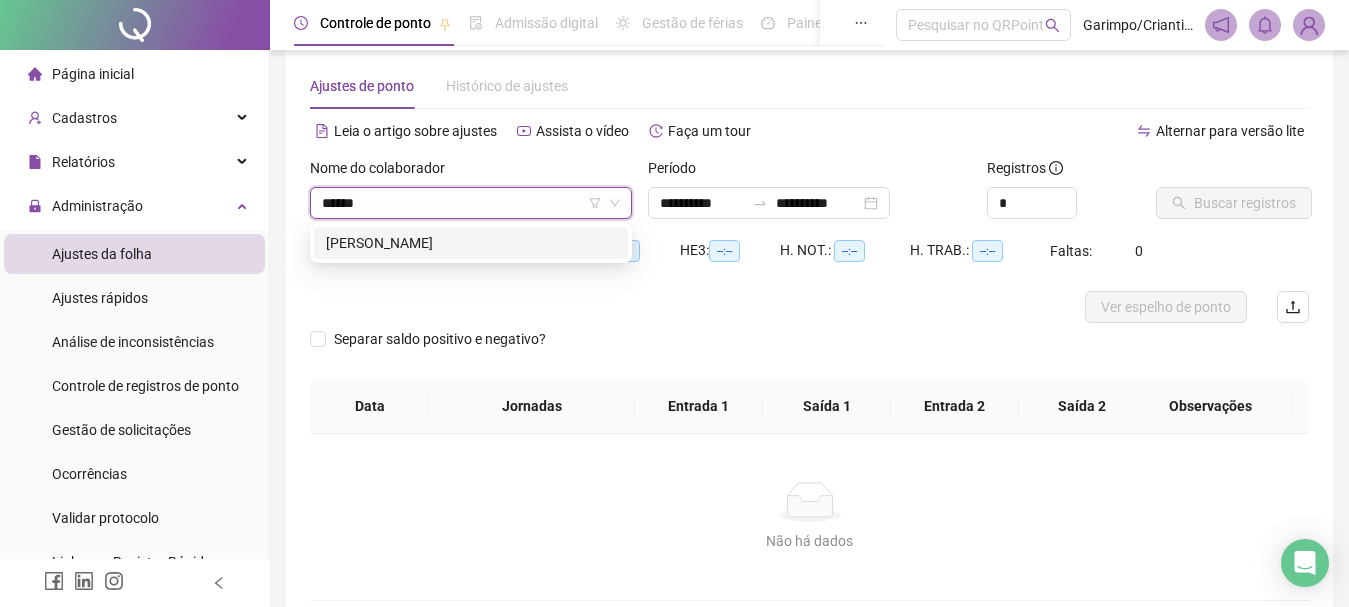 type on "*******" 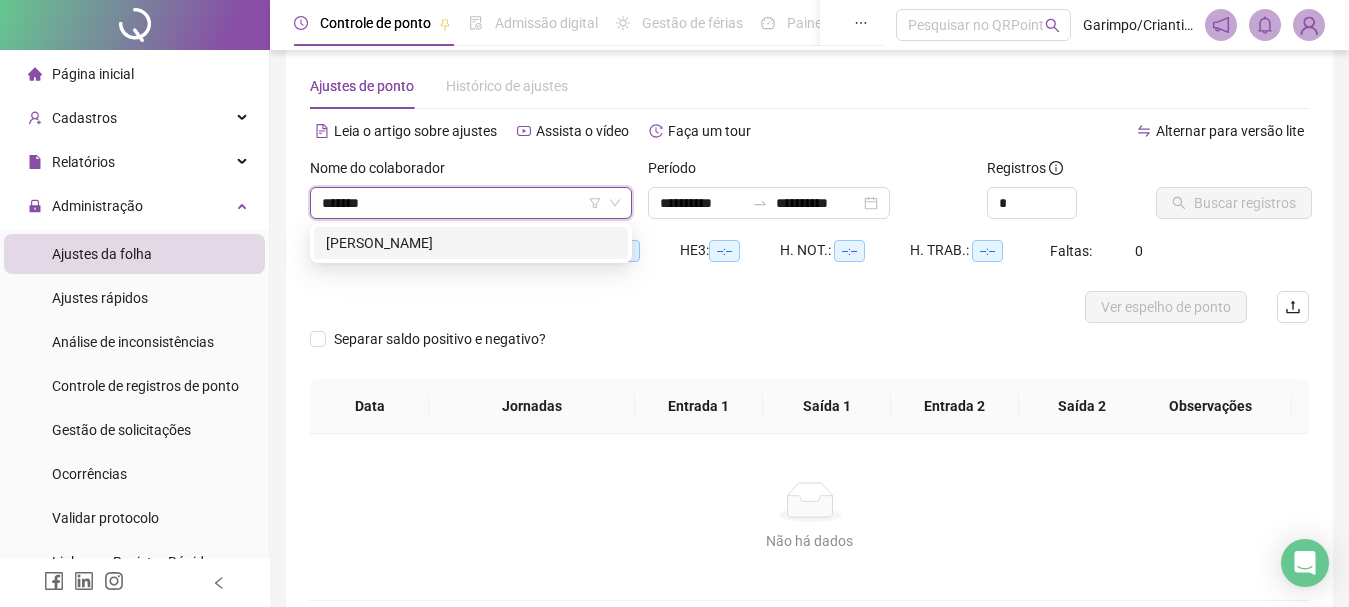 type 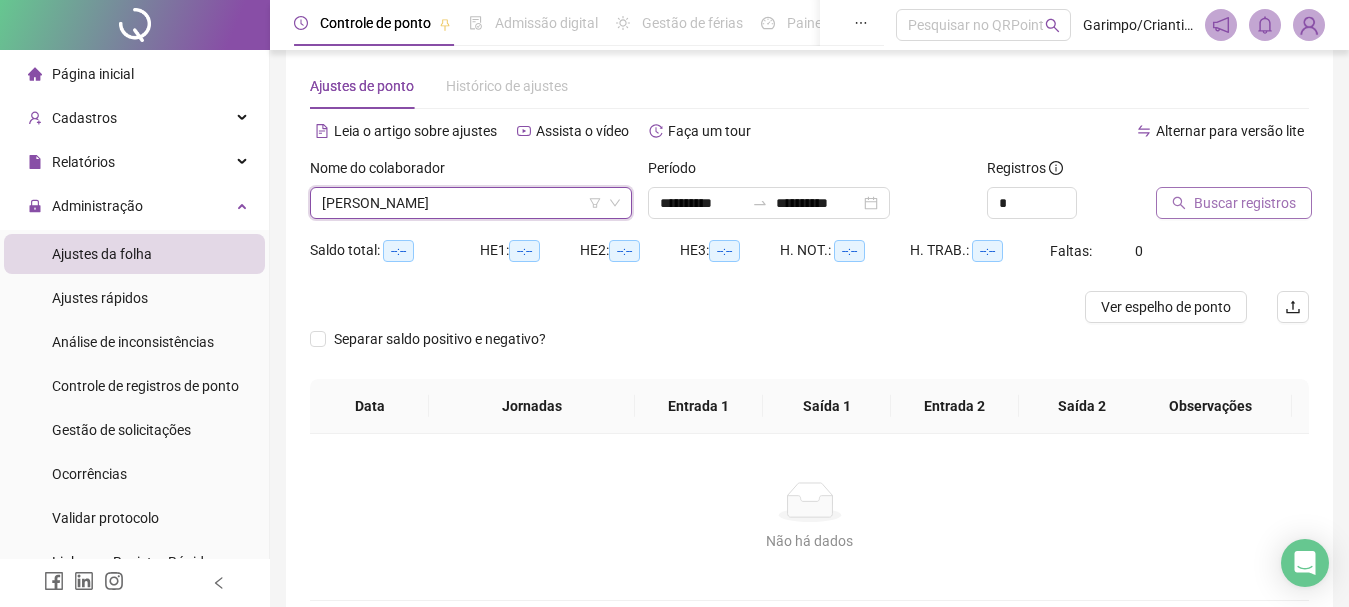 click on "Buscar registros" at bounding box center [1245, 203] 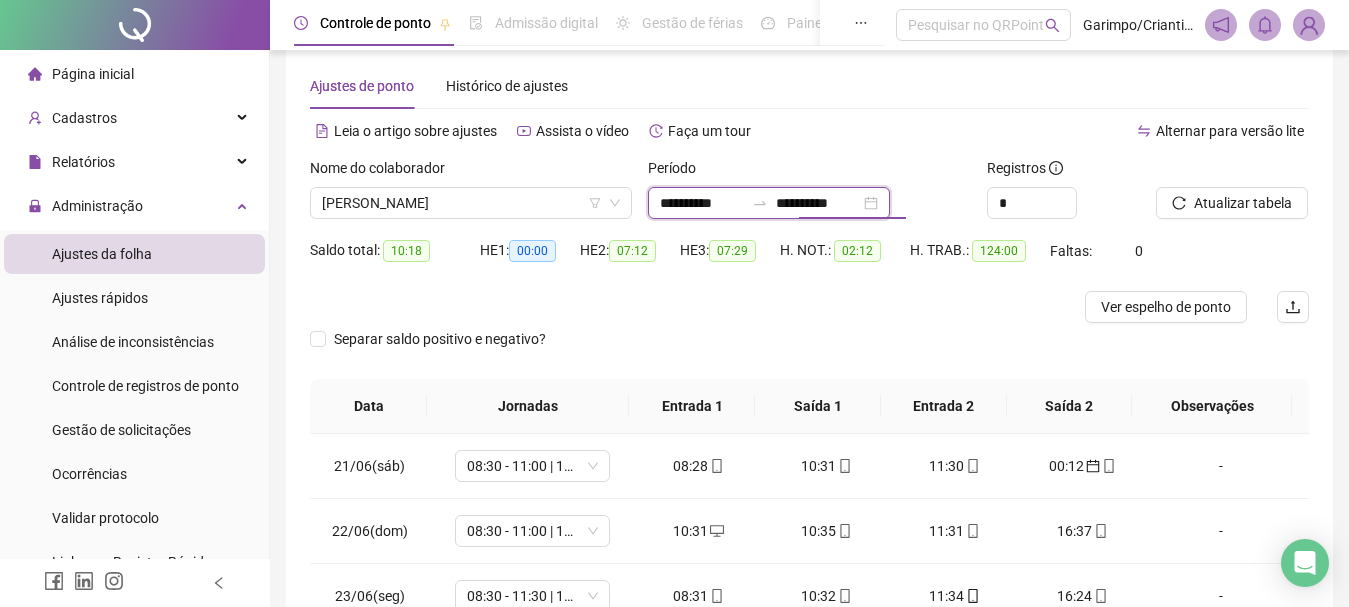 click on "**********" at bounding box center (818, 203) 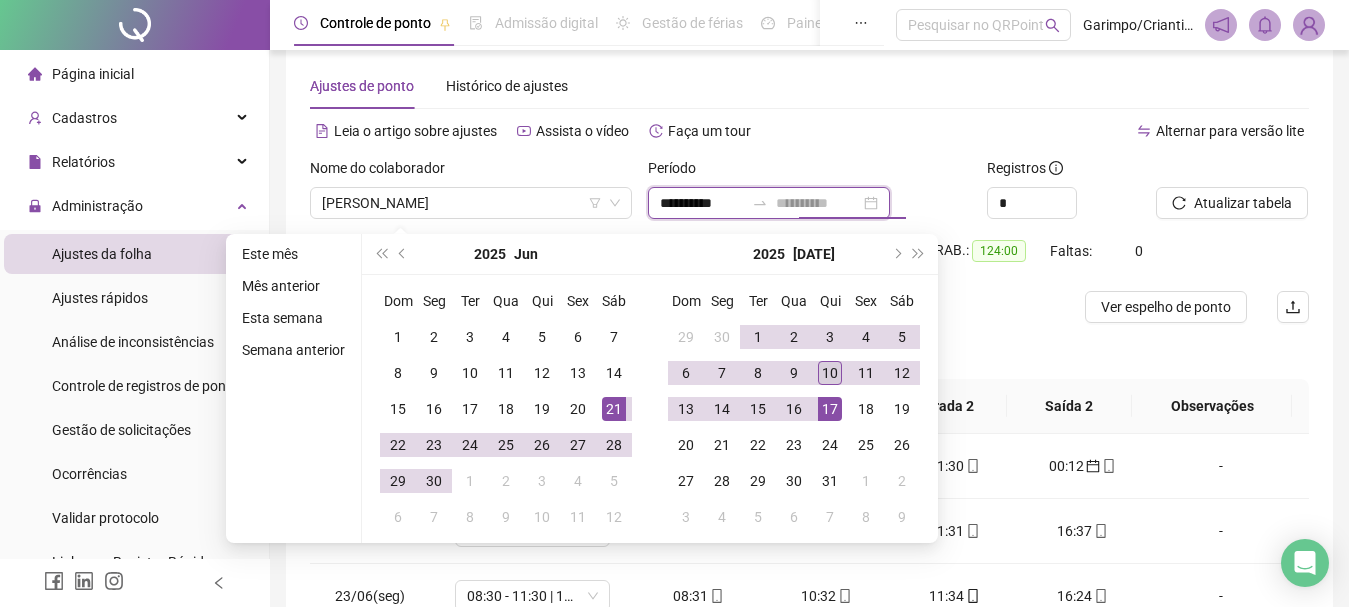 type on "**********" 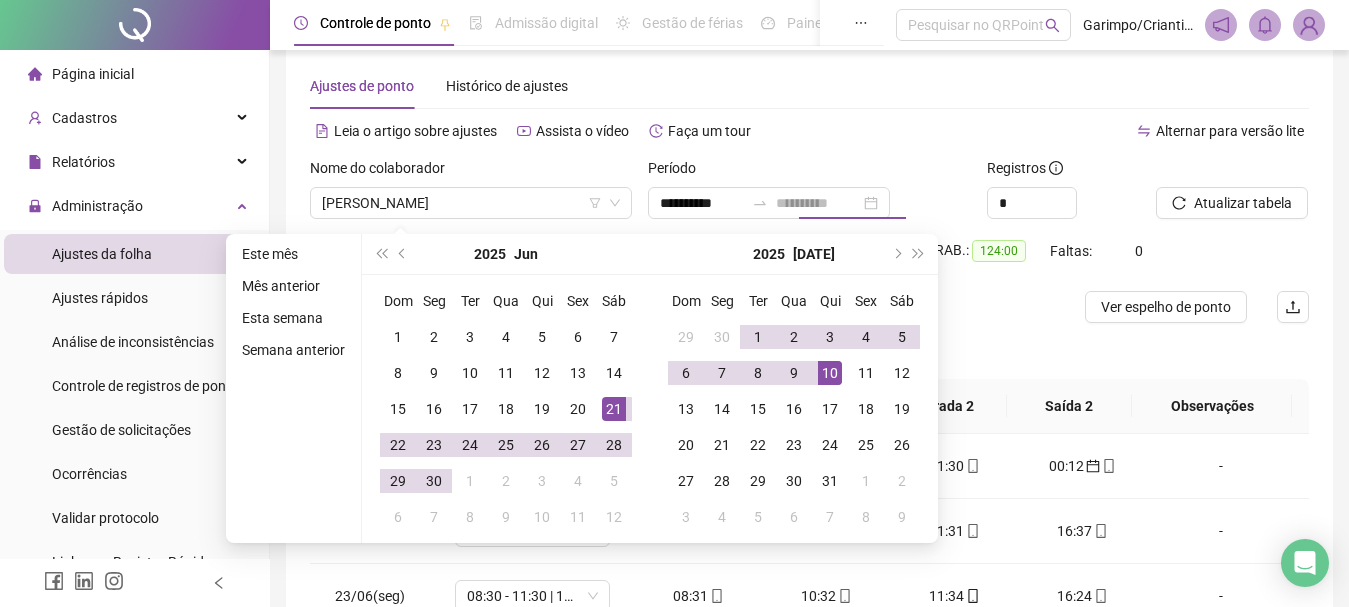 click on "10" at bounding box center (830, 373) 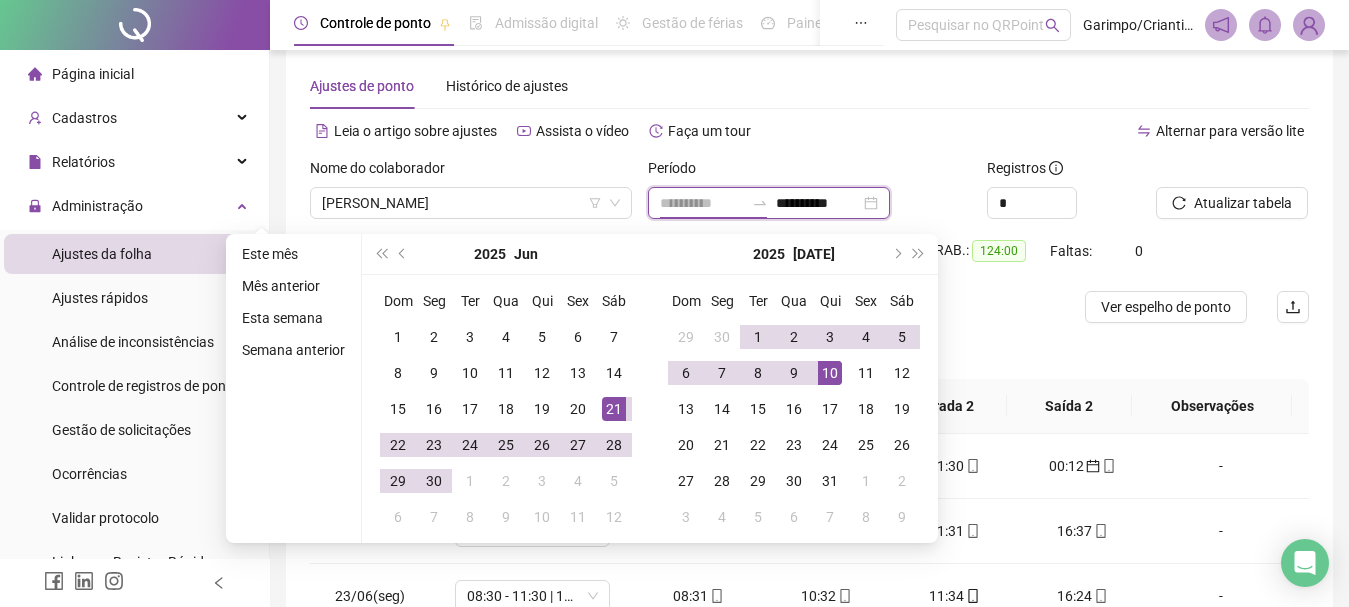type on "**********" 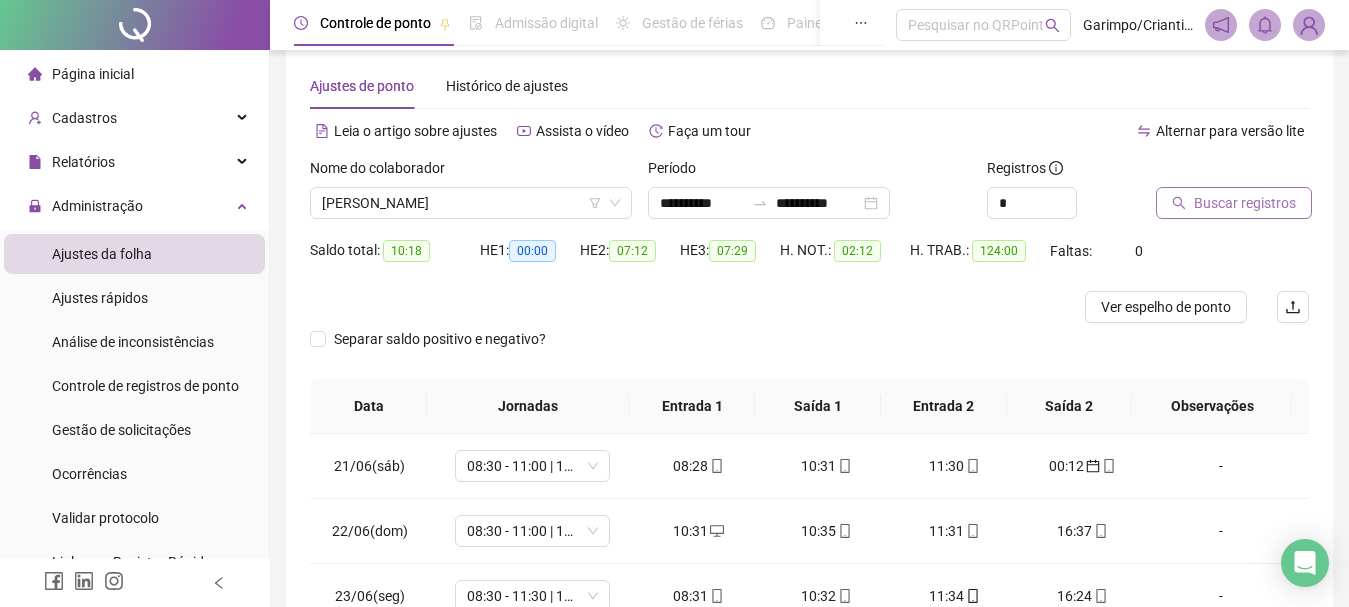 click on "Buscar registros" at bounding box center (1245, 203) 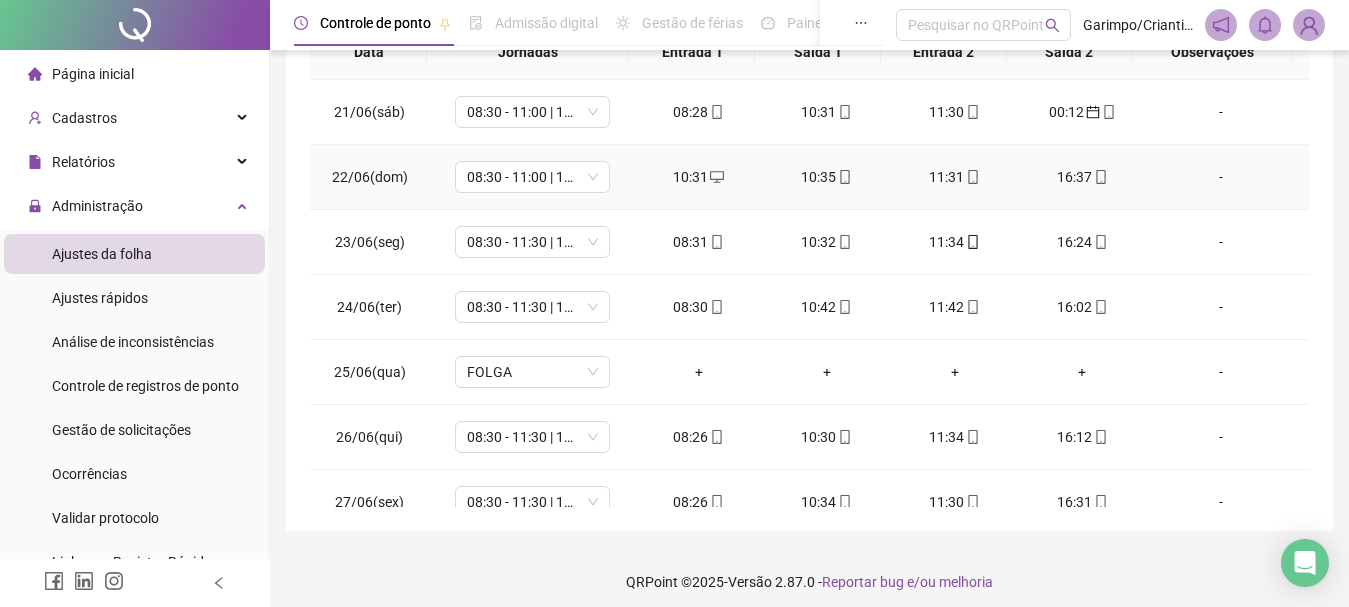 scroll, scrollTop: 391, scrollLeft: 0, axis: vertical 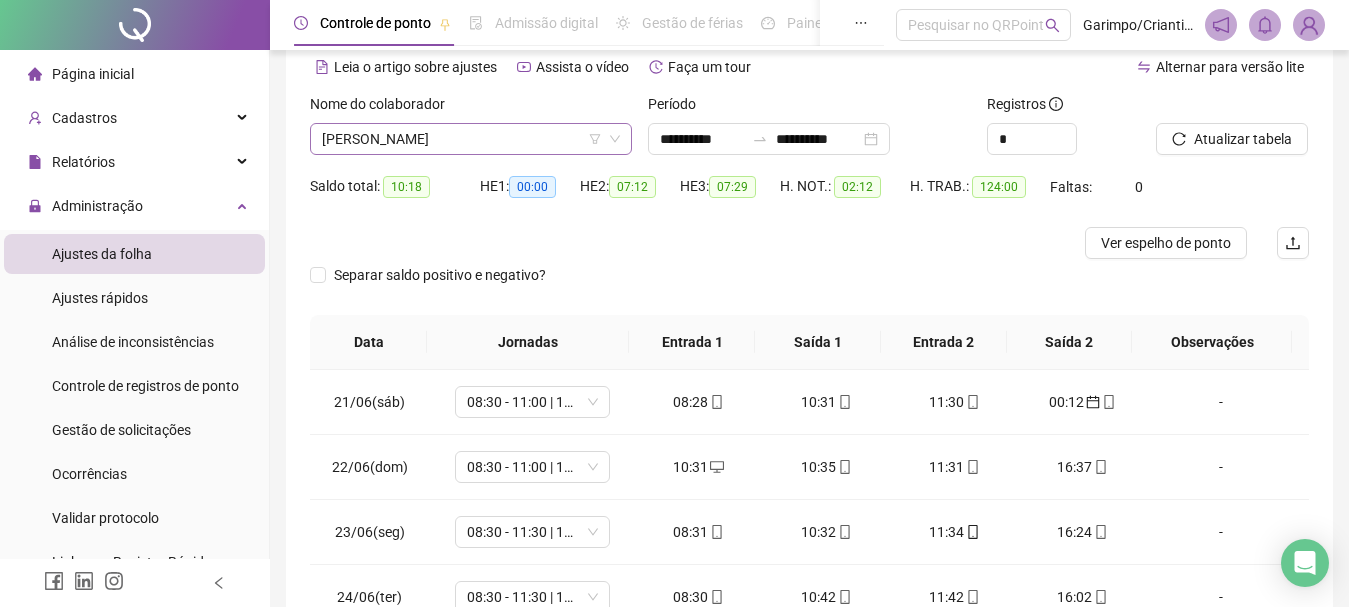 click on "MARIANA SILVA SANTOS" at bounding box center [471, 139] 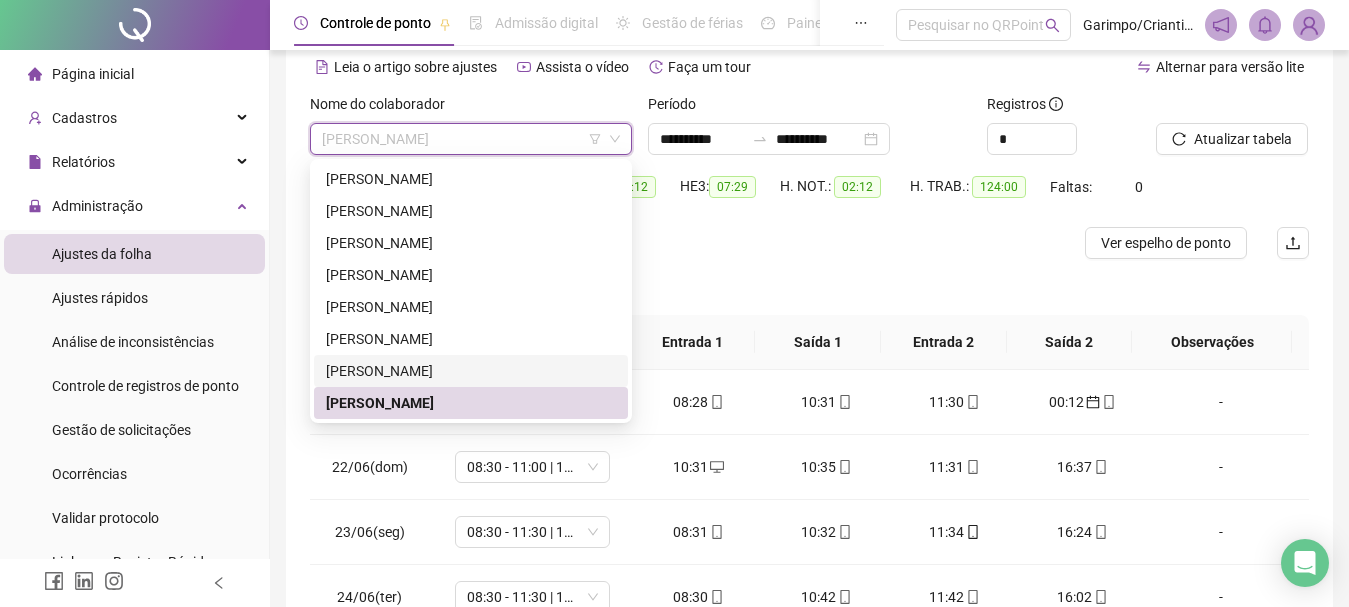 click on "MARIA LUIZA REIS DA SILVA" at bounding box center (471, 371) 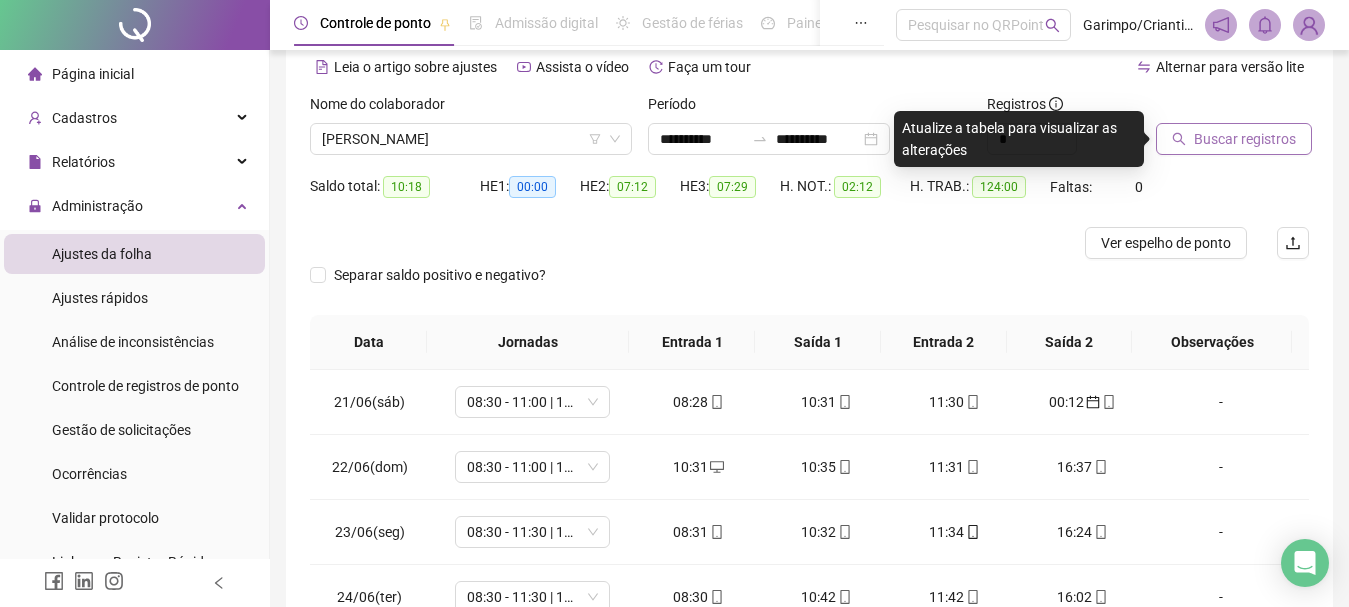 click 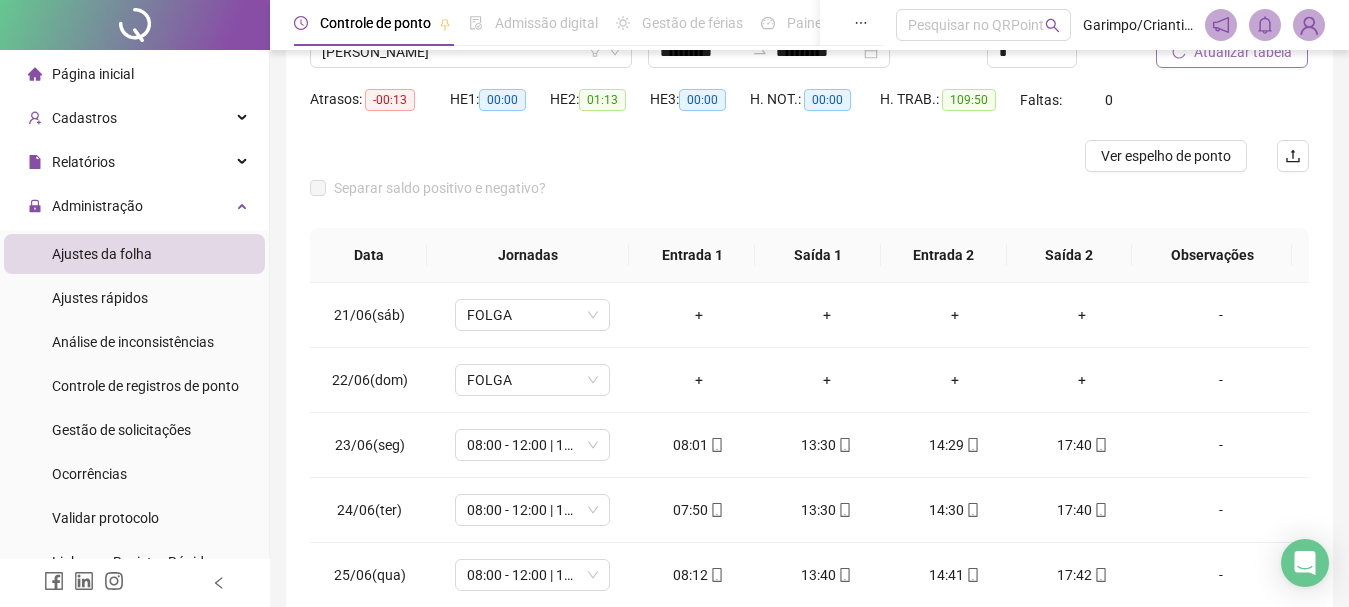 scroll, scrollTop: 391, scrollLeft: 0, axis: vertical 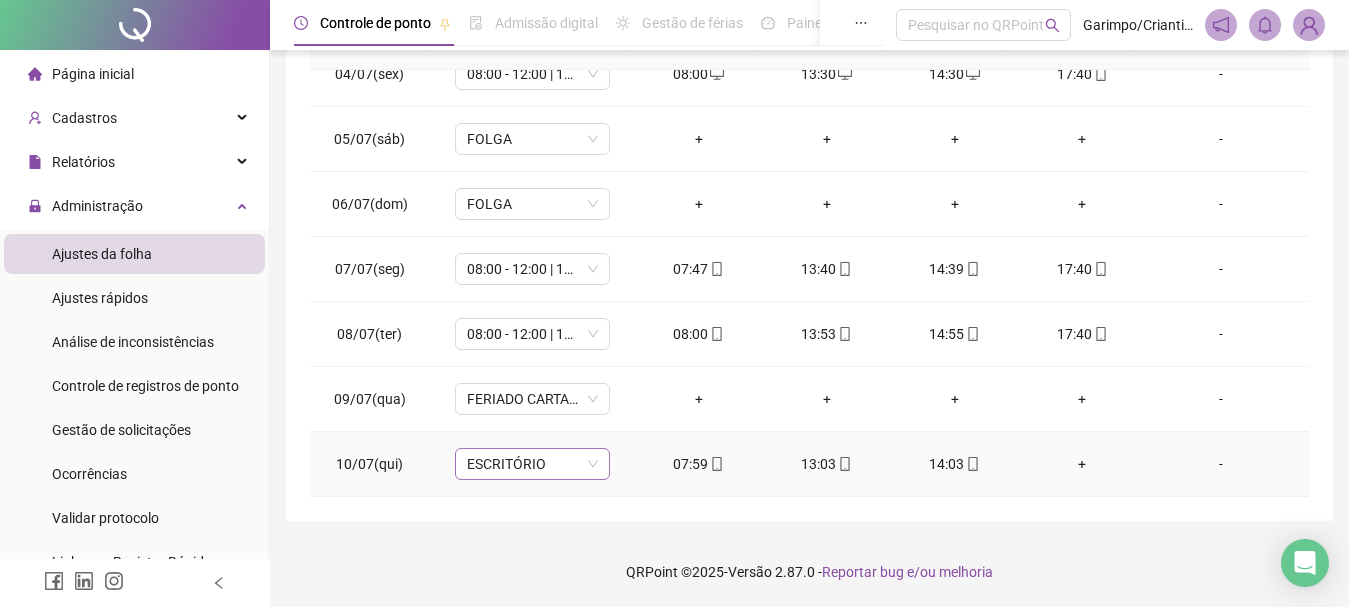 click on "ESCRITÓRIO" at bounding box center (532, 464) 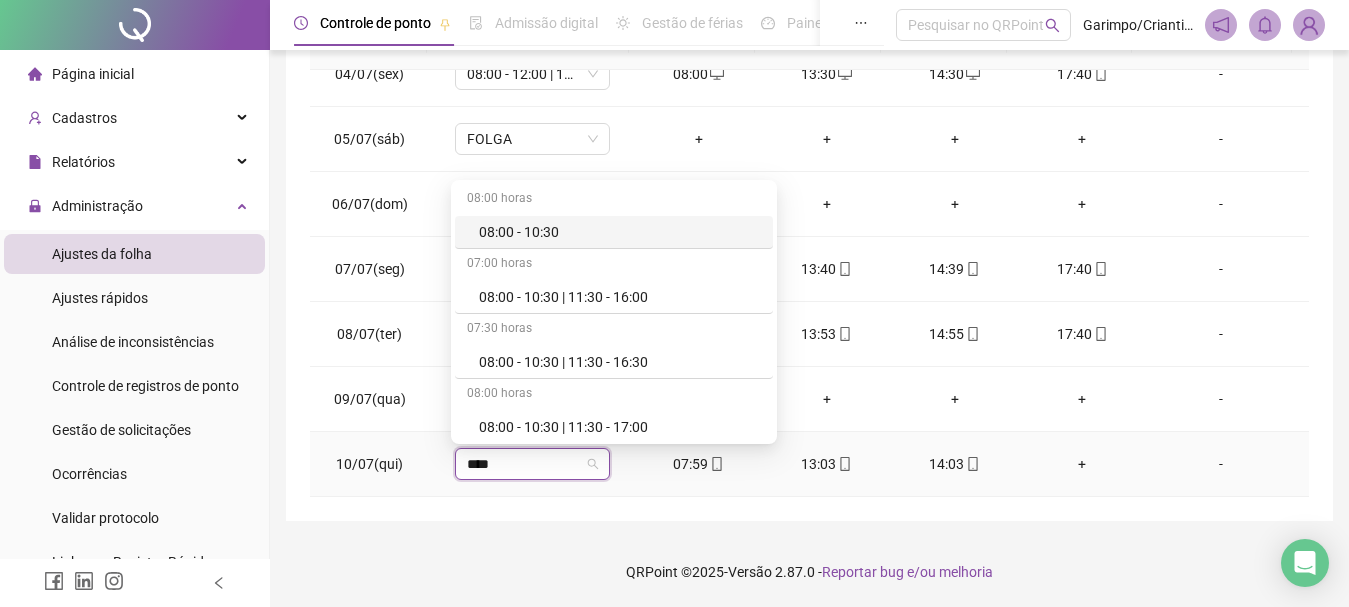 type on "*****" 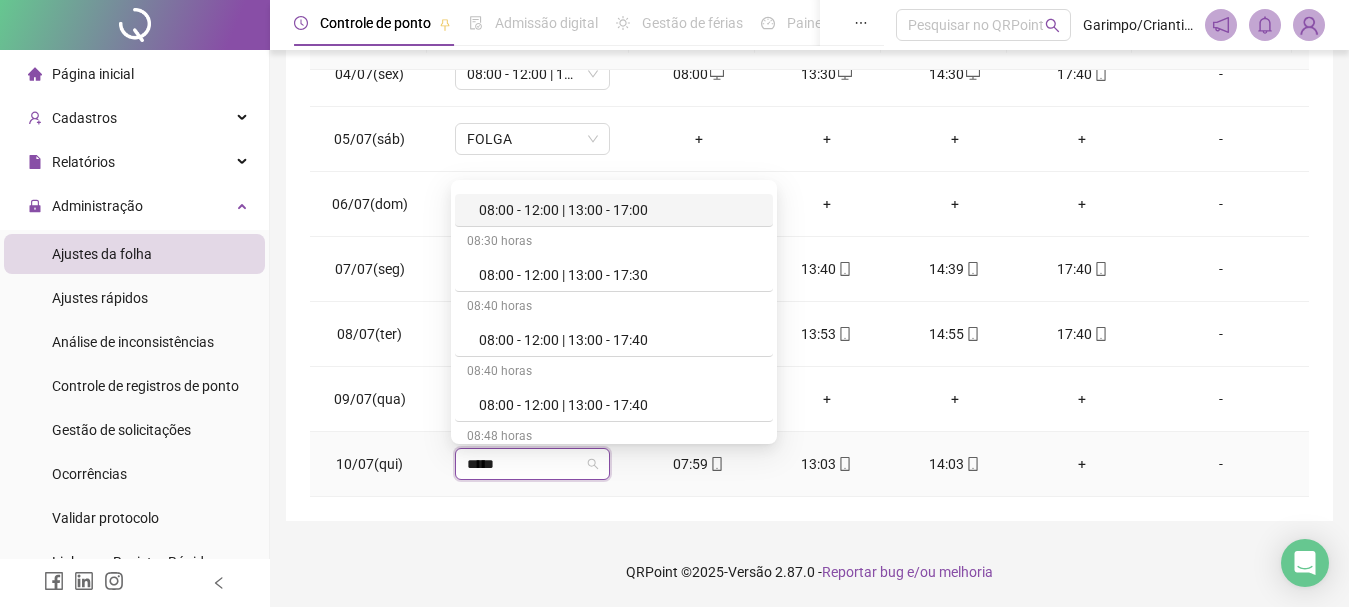 scroll, scrollTop: 1000, scrollLeft: 0, axis: vertical 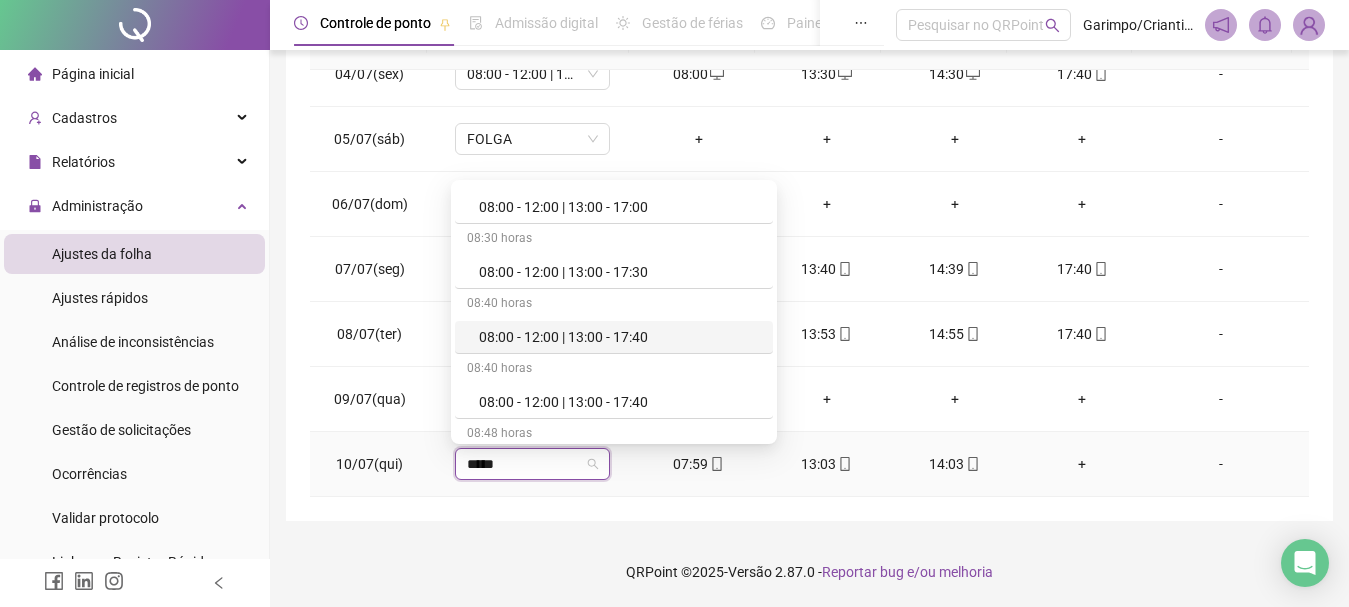 click on "08:00 - 12:00 | 13:00 - 17:40" at bounding box center [620, 337] 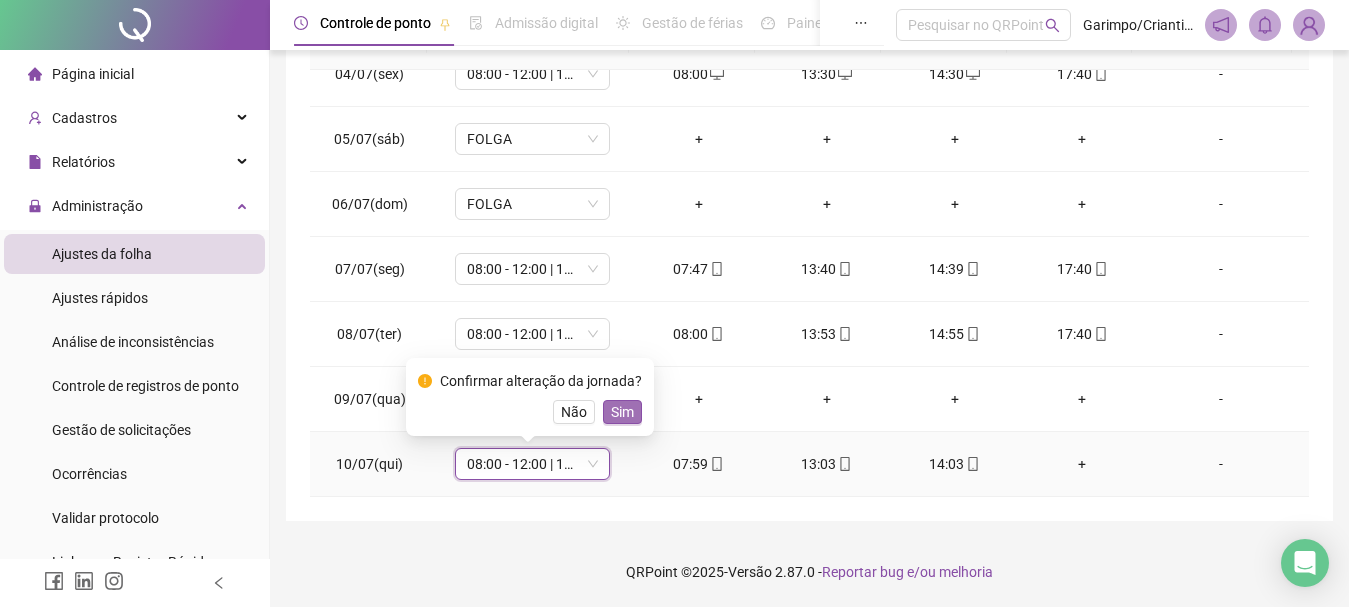 click on "Sim" at bounding box center (622, 412) 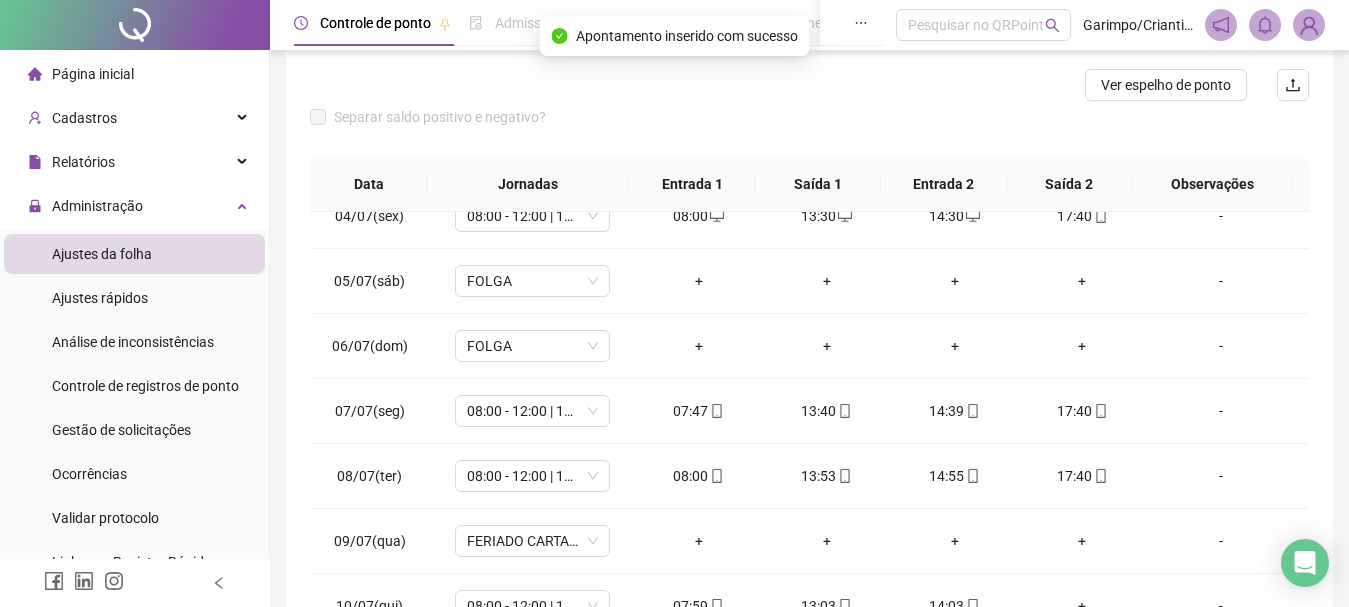 scroll, scrollTop: 0, scrollLeft: 0, axis: both 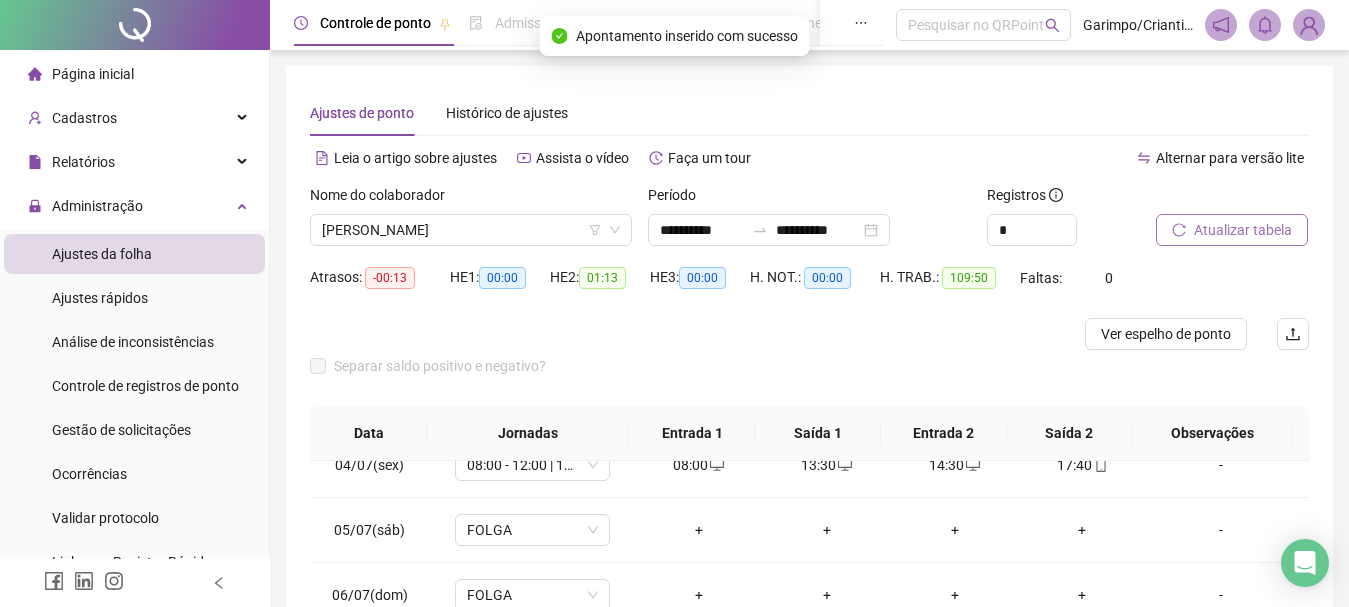 click on "Atualizar tabela" at bounding box center [1243, 230] 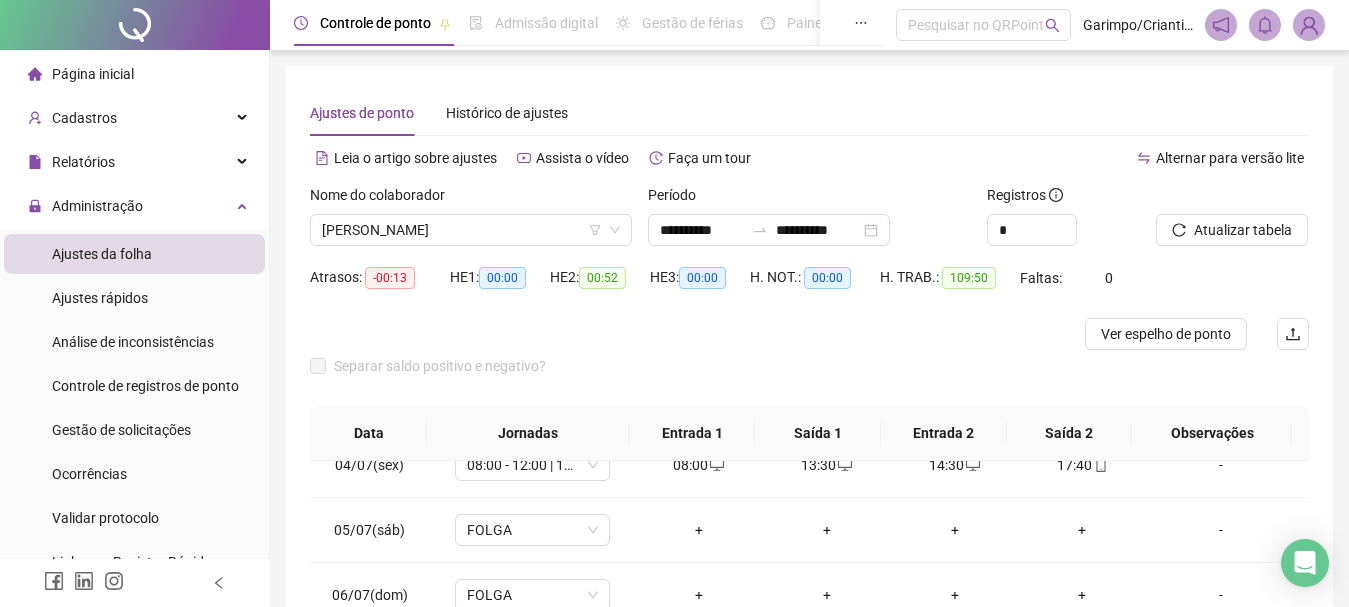 scroll, scrollTop: 391, scrollLeft: 0, axis: vertical 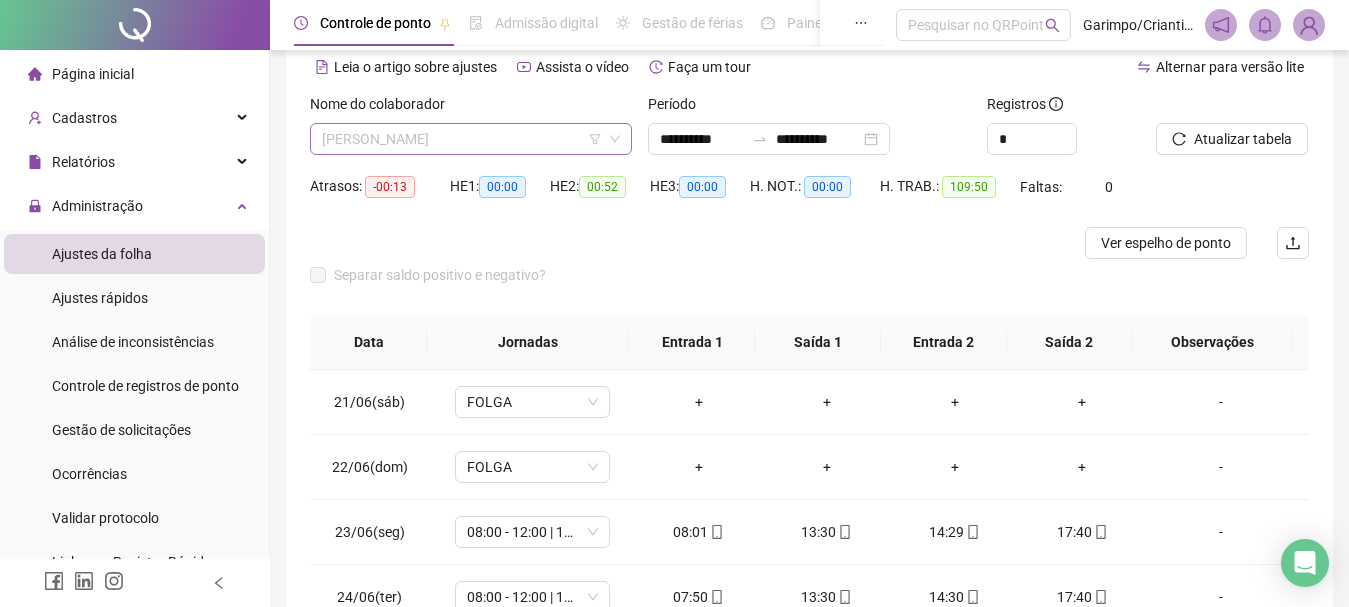 click on "MARIA LUIZA REIS DA SILVA" at bounding box center (471, 139) 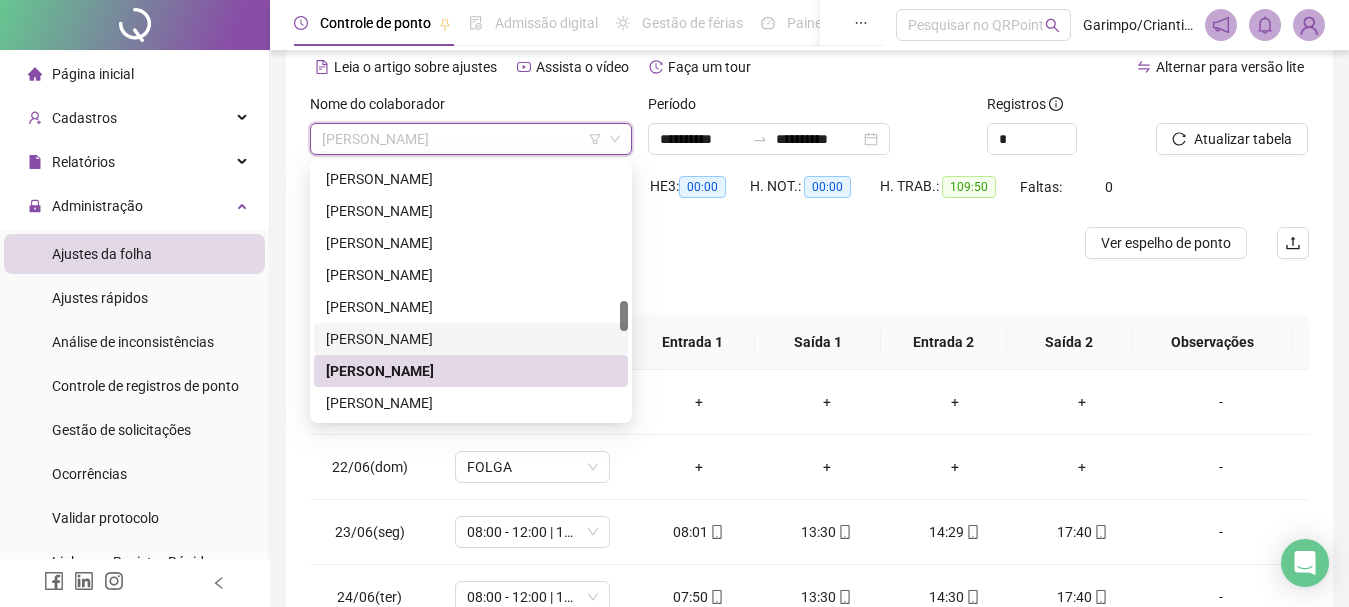 click on "MARIA LIDIRAN AZEVEDO DA SILVA" at bounding box center [471, 339] 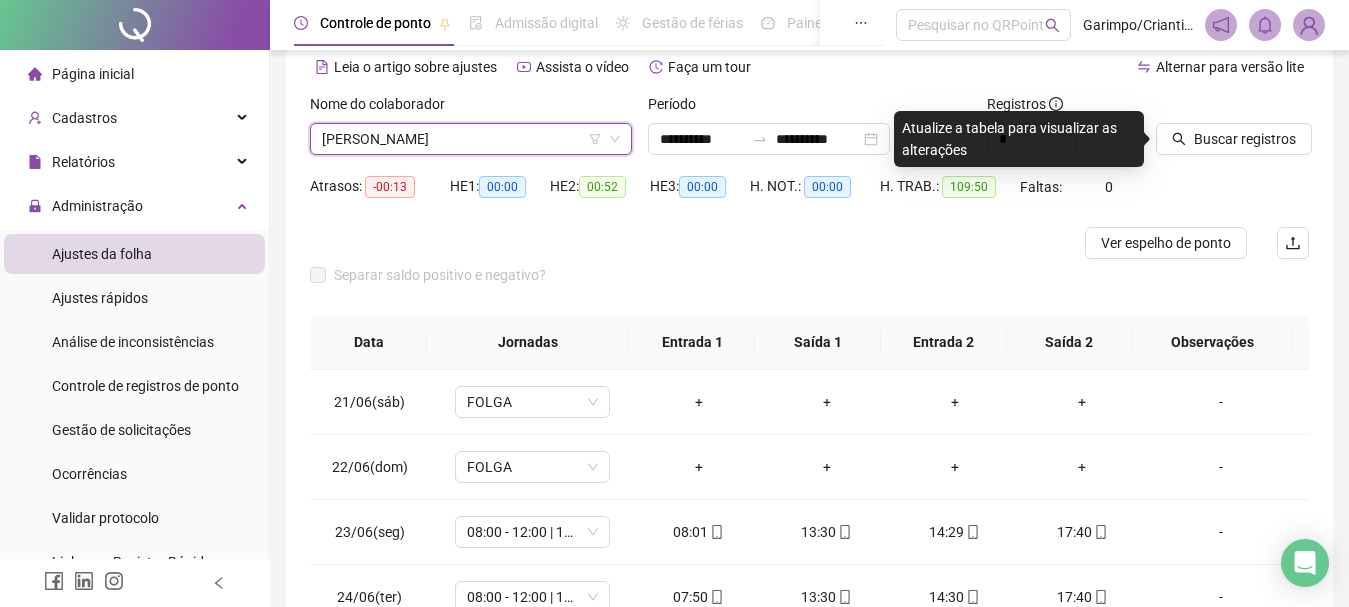 click 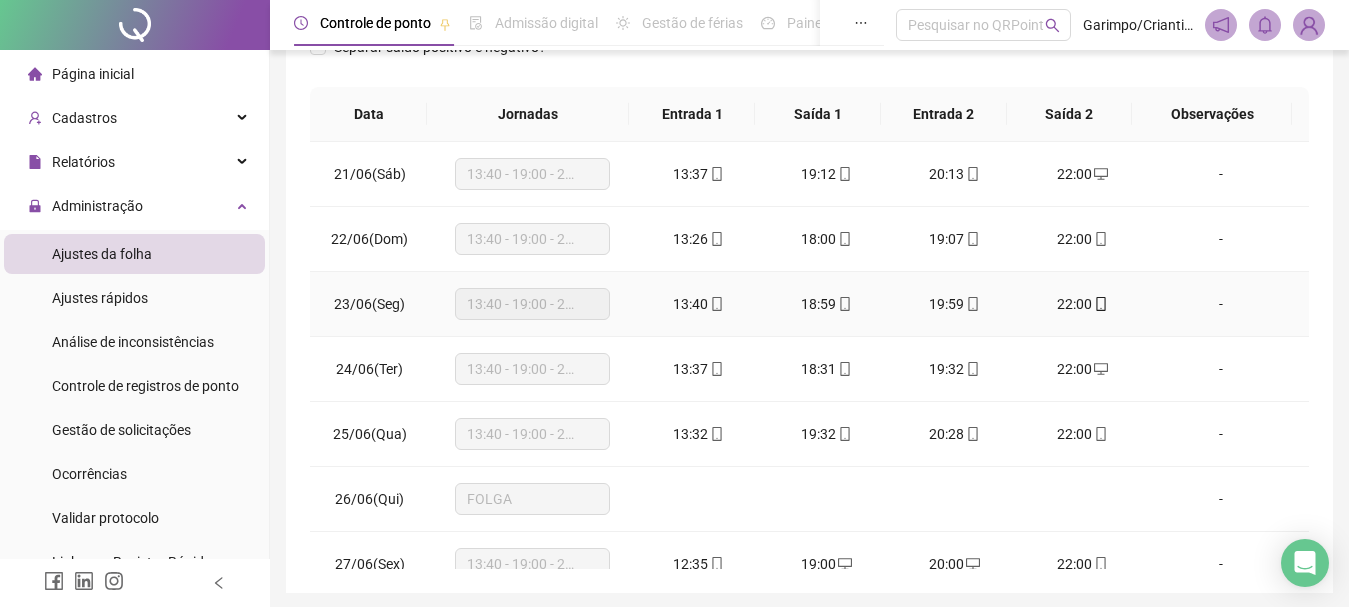 scroll, scrollTop: 447, scrollLeft: 0, axis: vertical 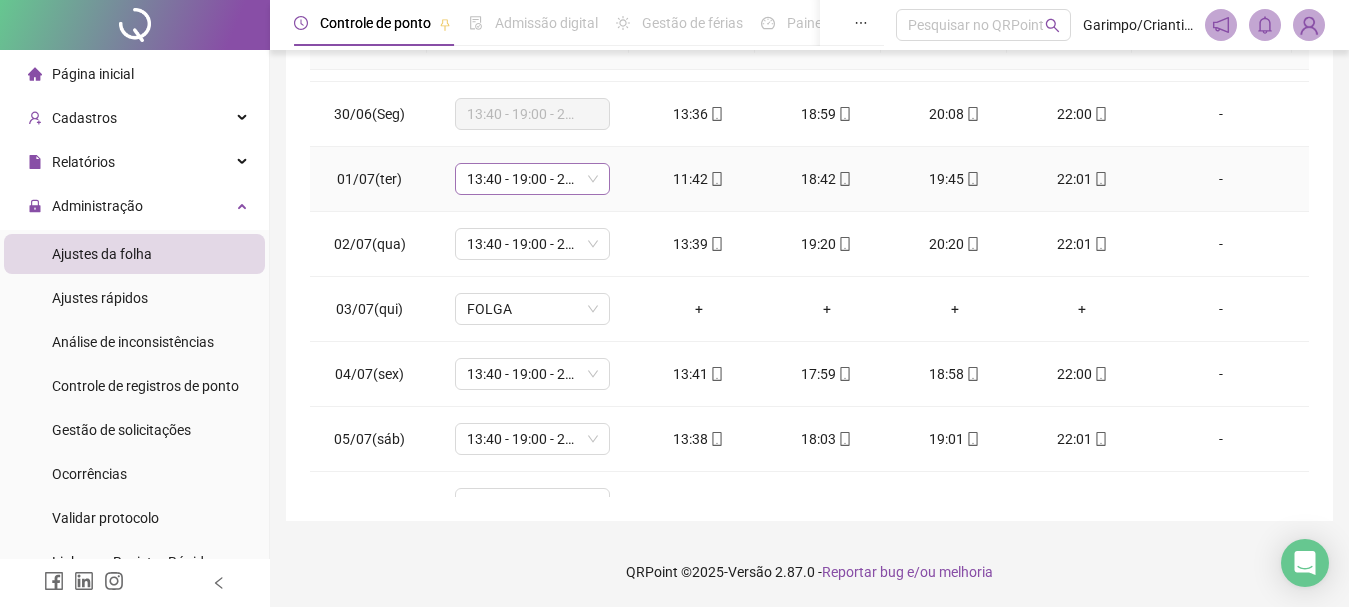 drag, startPoint x: 529, startPoint y: 188, endPoint x: 515, endPoint y: 187, distance: 14.035668 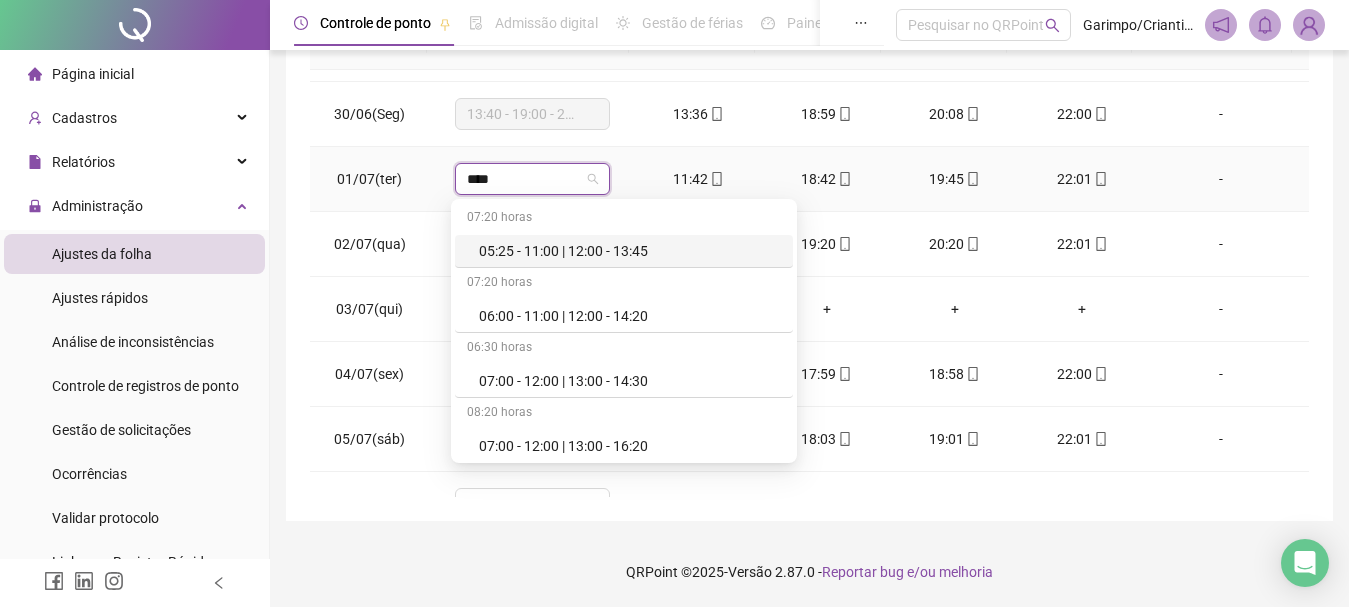 type on "*****" 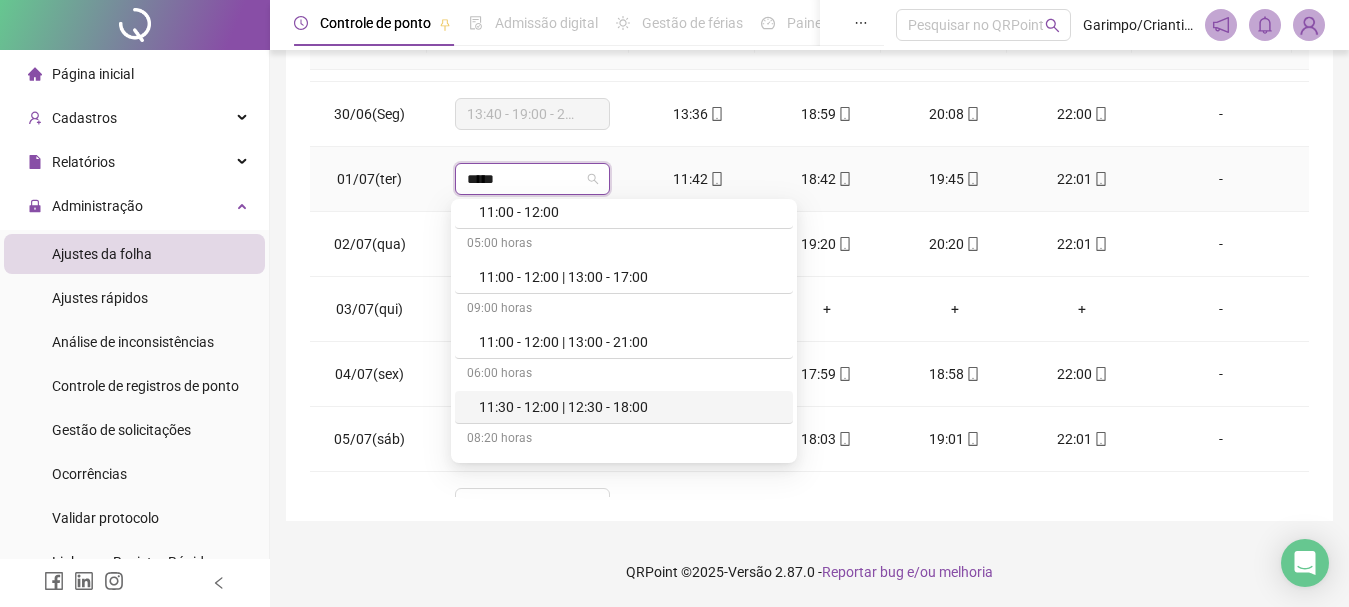 scroll, scrollTop: 3974, scrollLeft: 0, axis: vertical 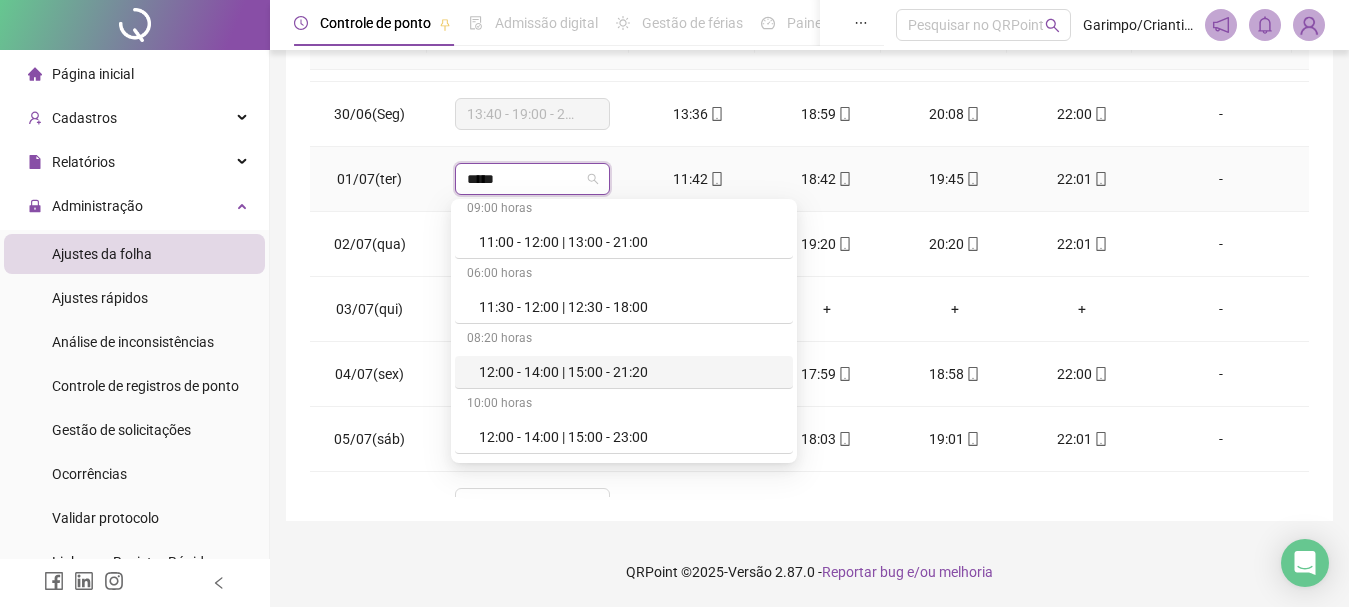 click on "12:00 - 14:00 | 15:00 - 21:20" at bounding box center (630, 372) 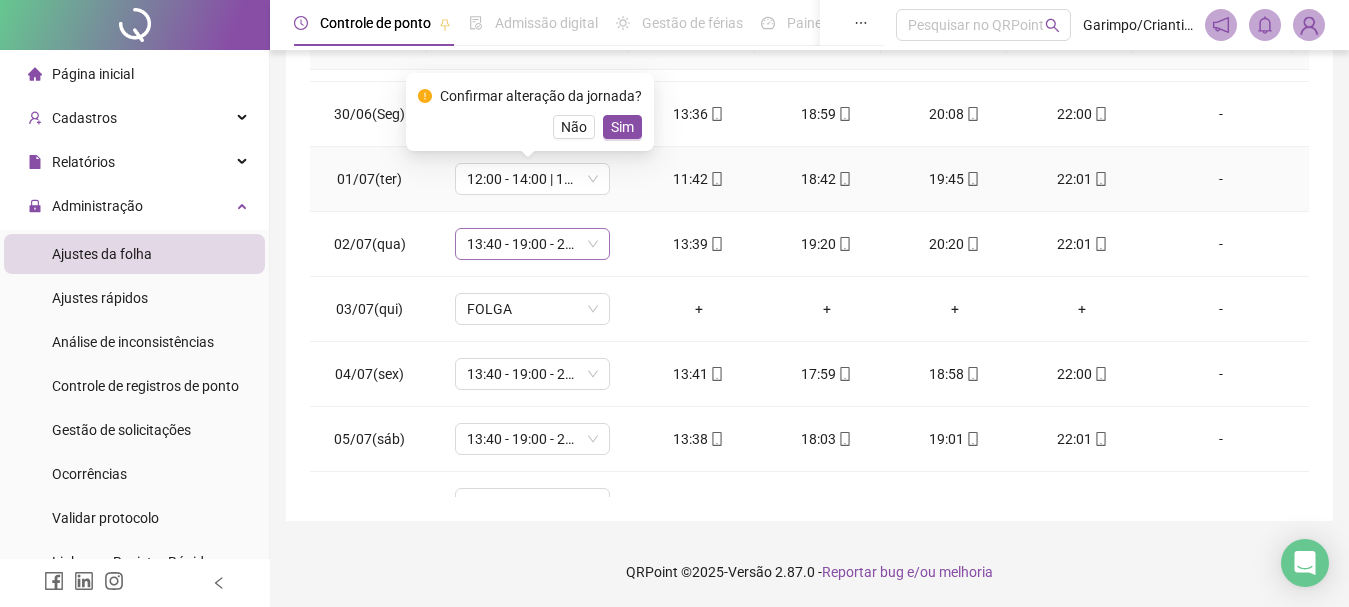 drag, startPoint x: 614, startPoint y: 127, endPoint x: 552, endPoint y: 246, distance: 134.18271 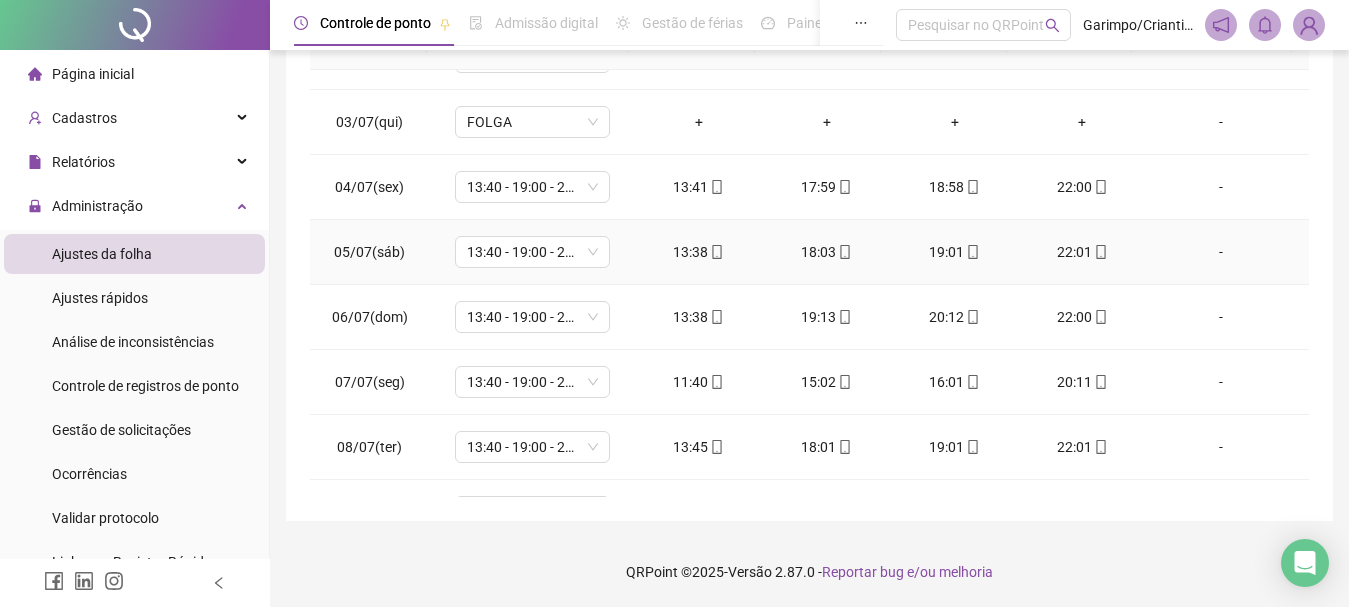 scroll, scrollTop: 873, scrollLeft: 0, axis: vertical 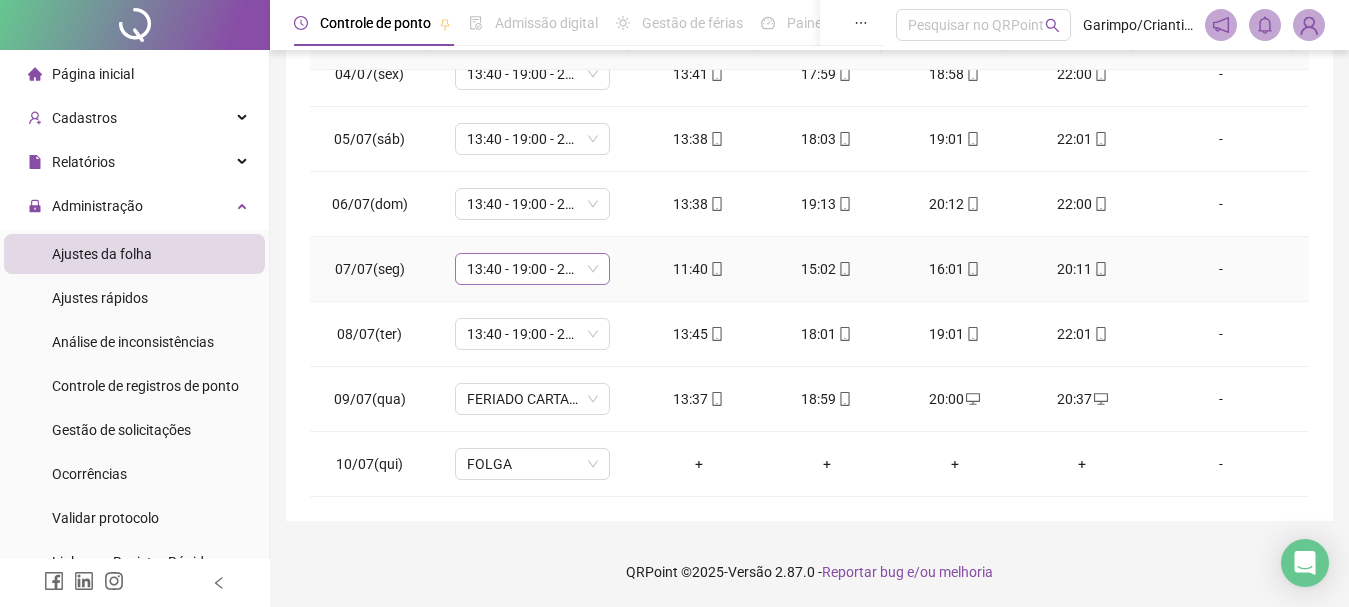 click on "13:40 - 19:00 - 20:00 - 22:00" at bounding box center (532, 269) 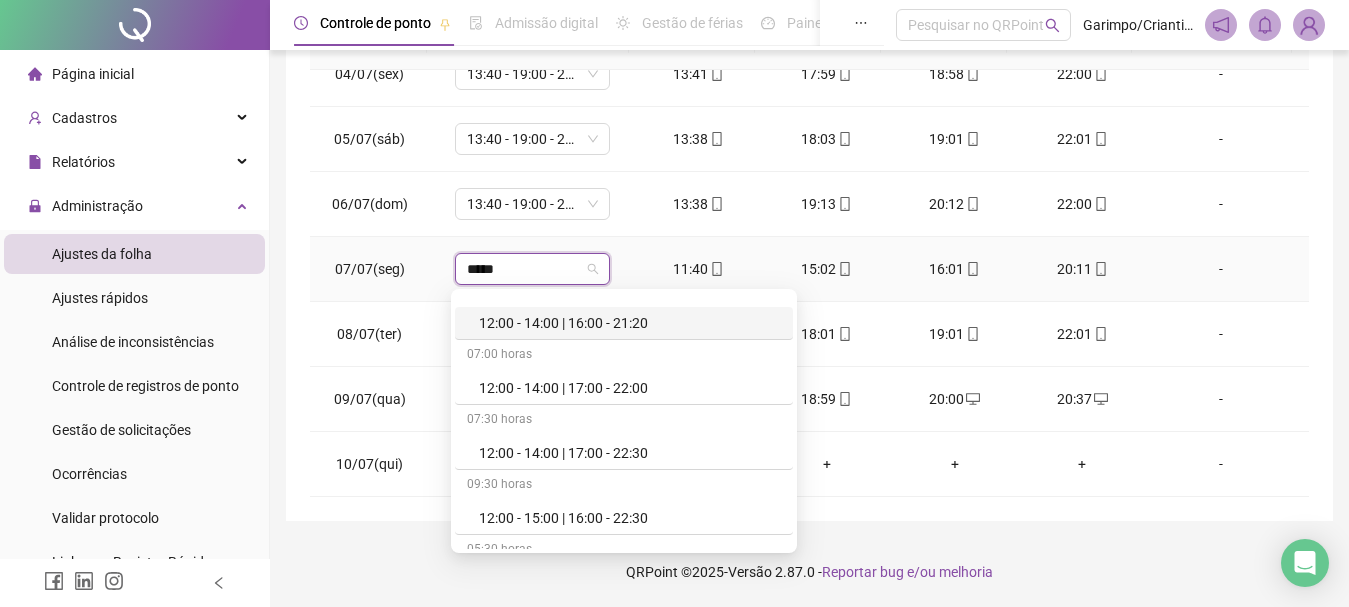 scroll, scrollTop: 4274, scrollLeft: 0, axis: vertical 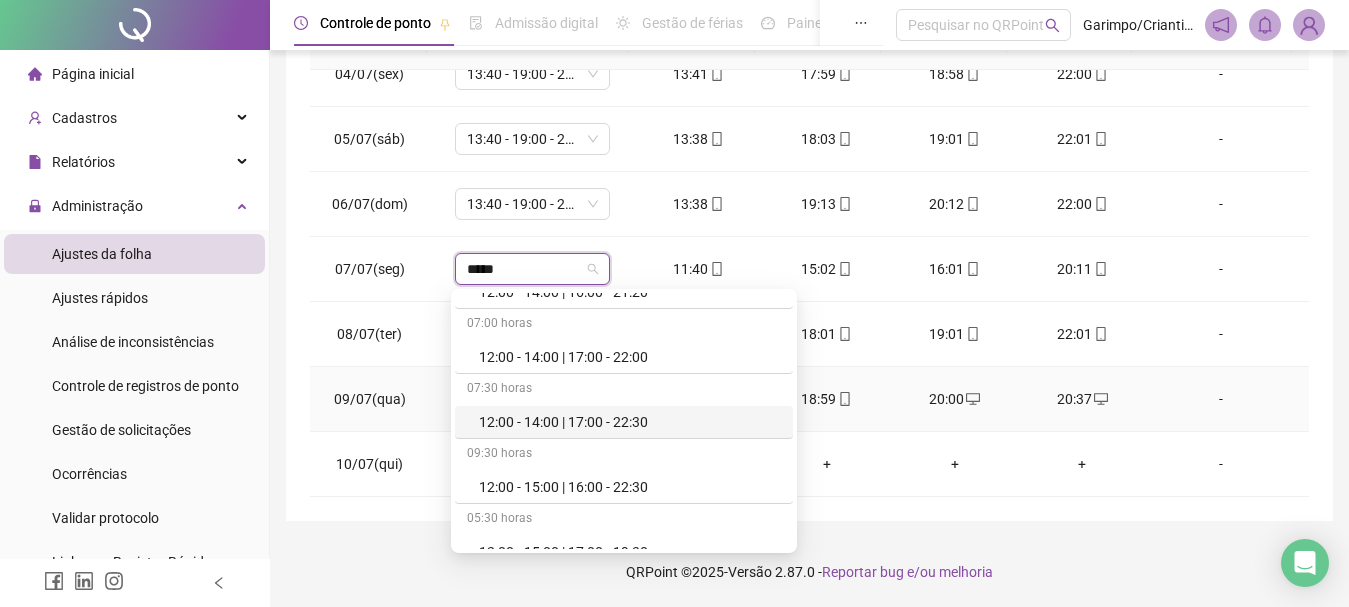 type on "*****" 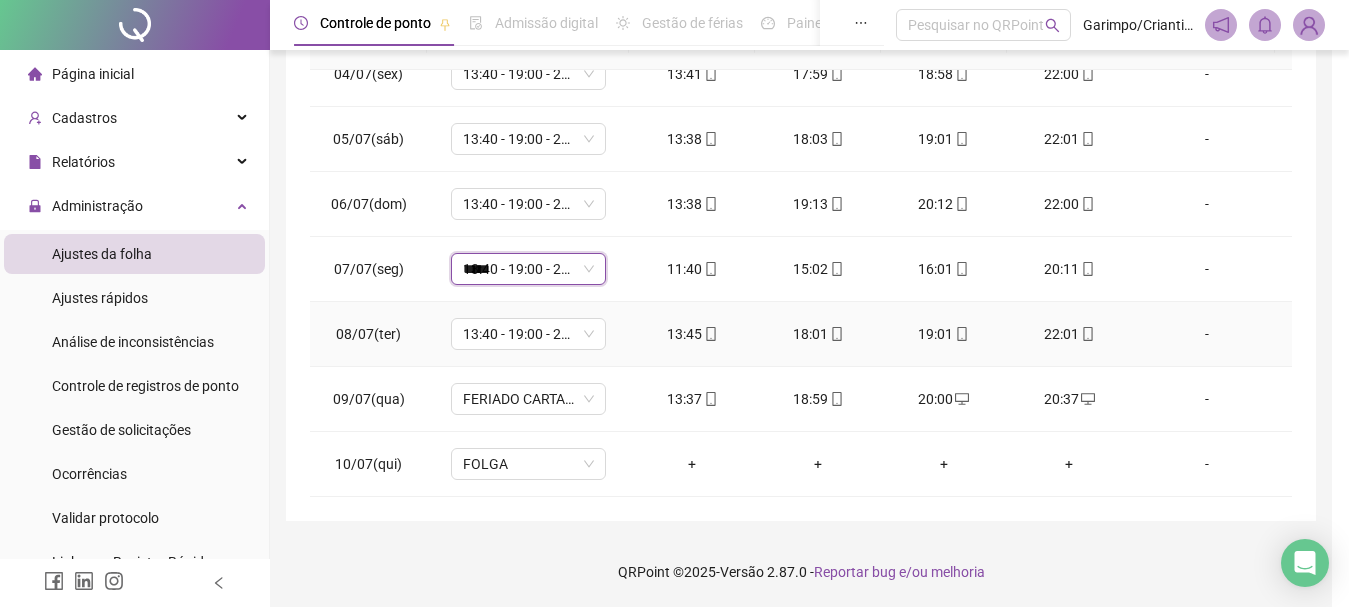type 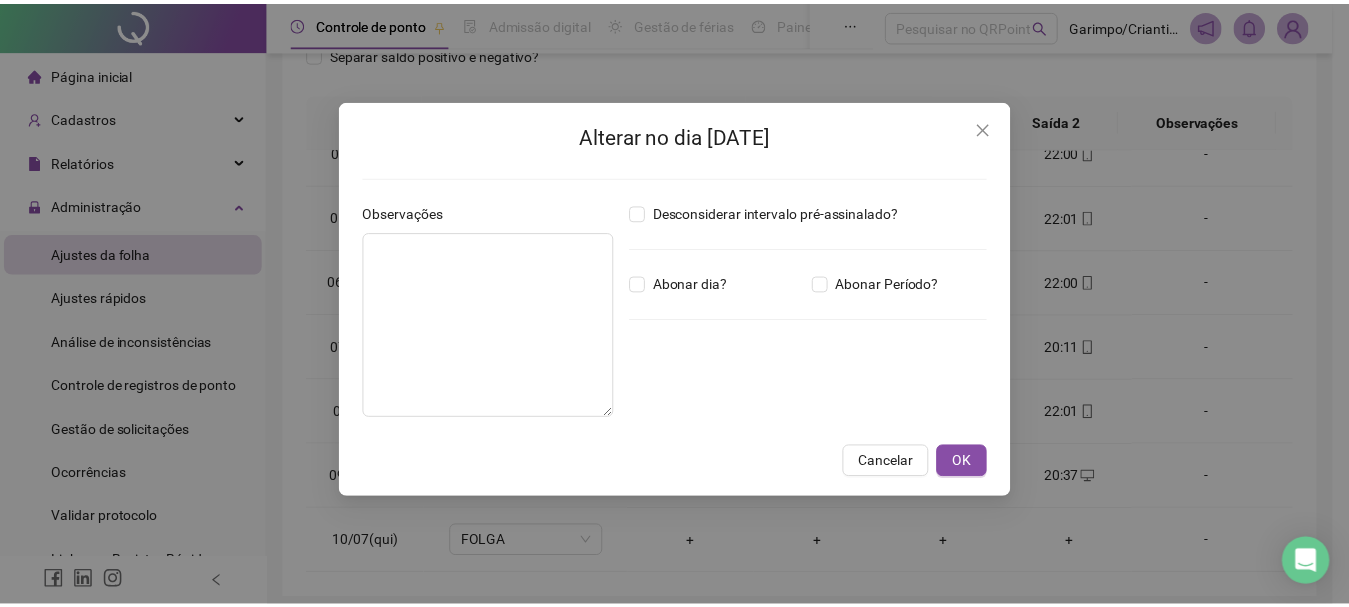 scroll, scrollTop: 347, scrollLeft: 0, axis: vertical 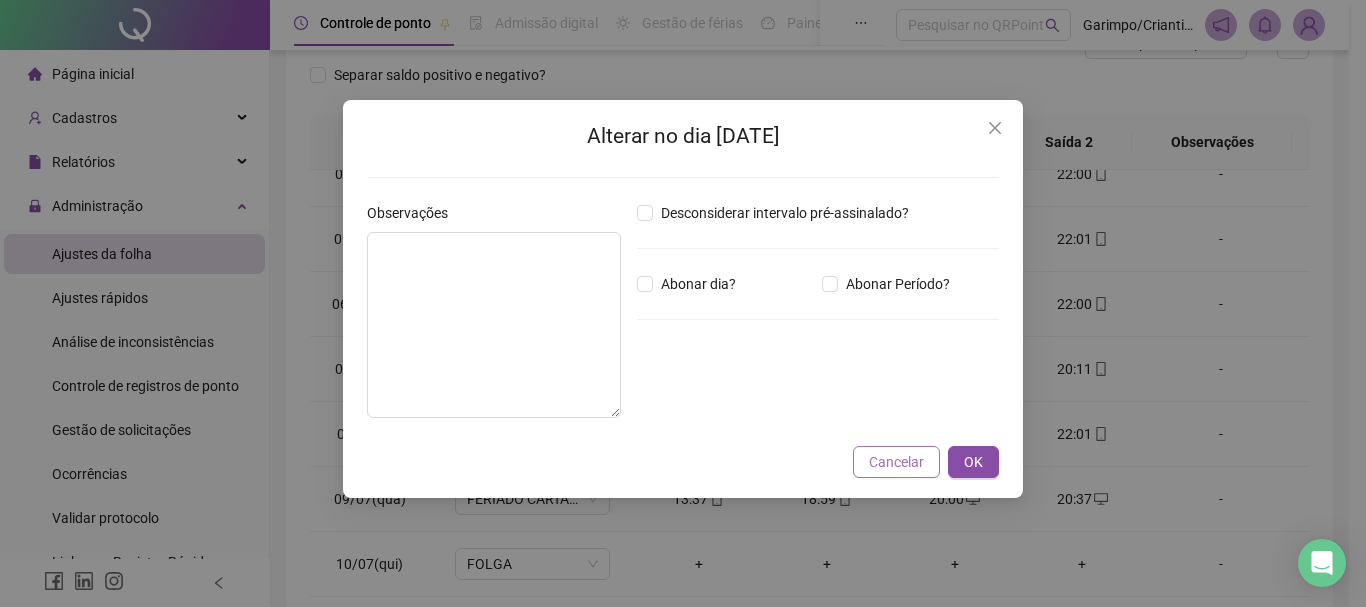 click on "Cancelar" at bounding box center [896, 462] 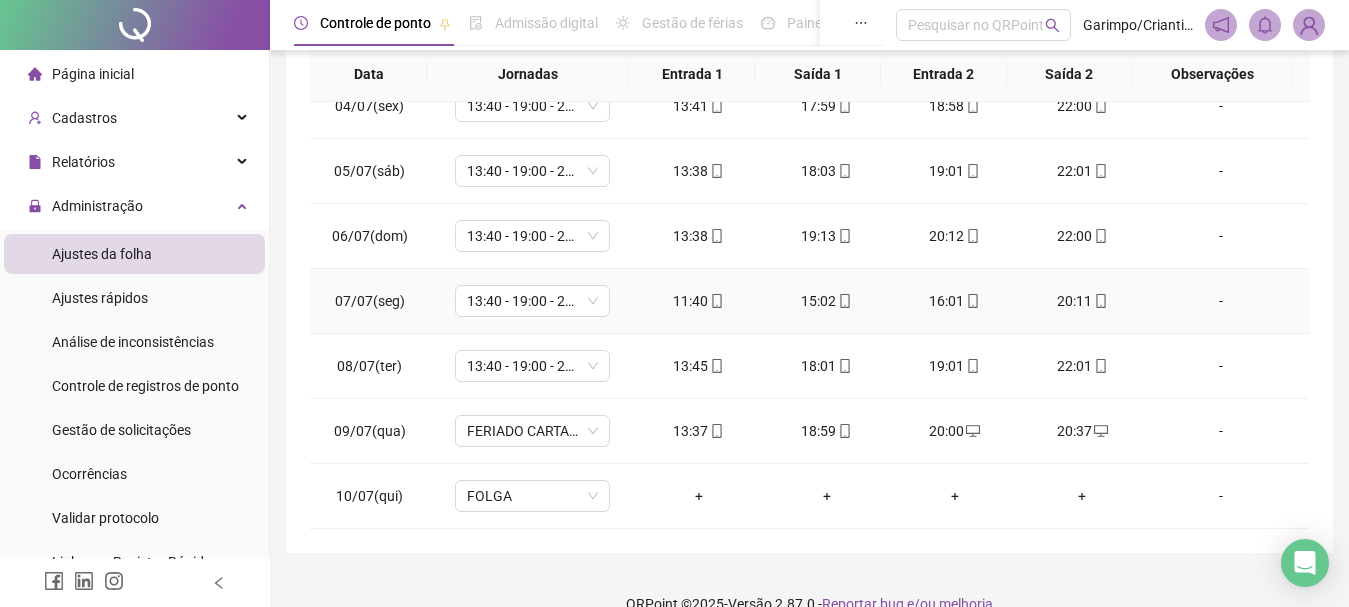 scroll, scrollTop: 447, scrollLeft: 0, axis: vertical 